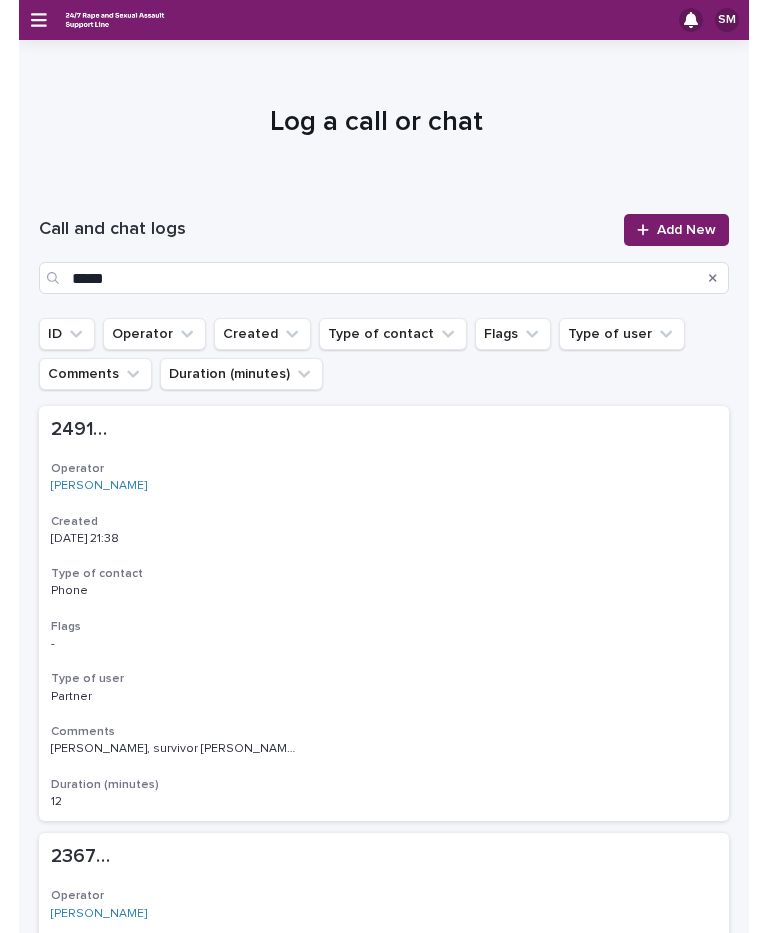scroll, scrollTop: 0, scrollLeft: 0, axis: both 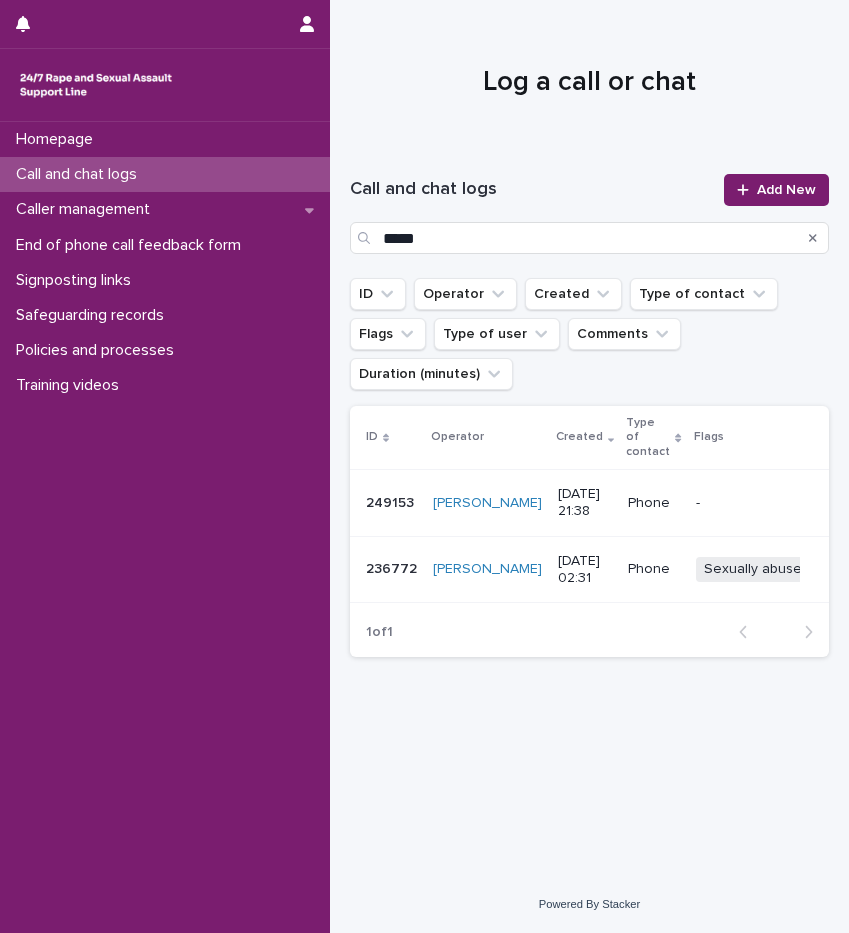 click on "Call and chat logs" at bounding box center (80, 174) 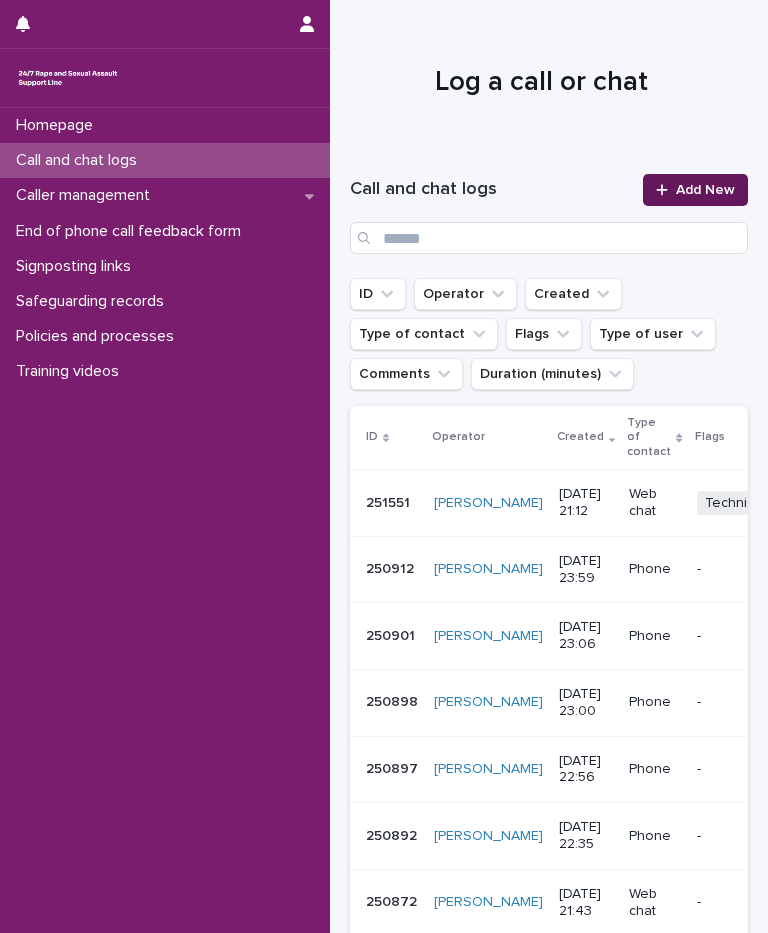 click on "Add New" at bounding box center (705, 190) 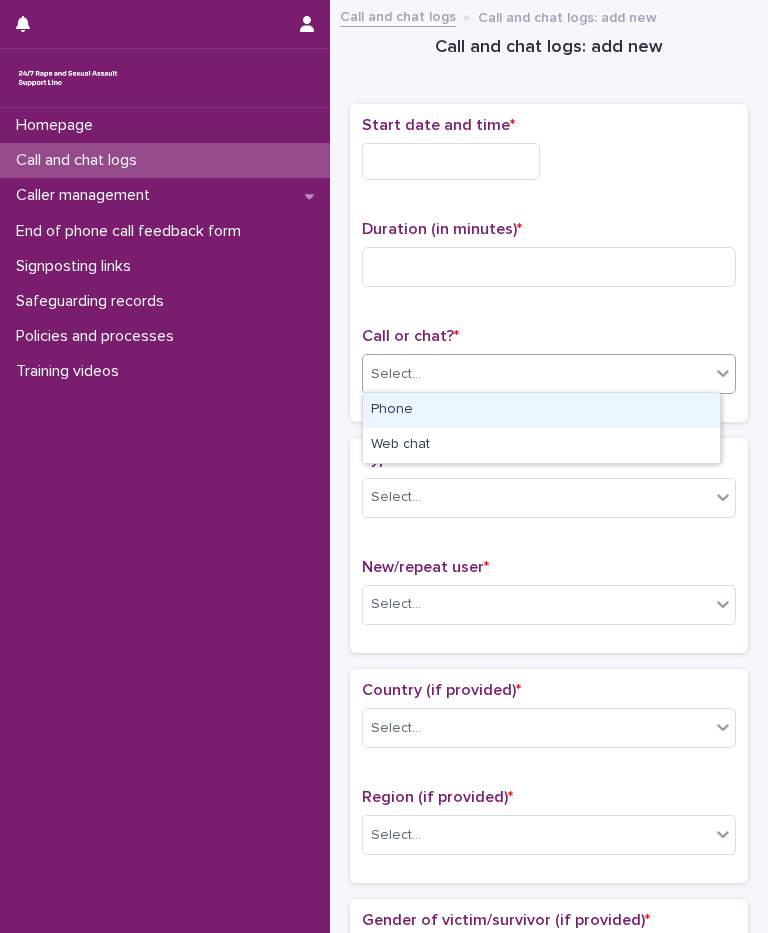 drag, startPoint x: 477, startPoint y: 380, endPoint x: 458, endPoint y: 424, distance: 47.92703 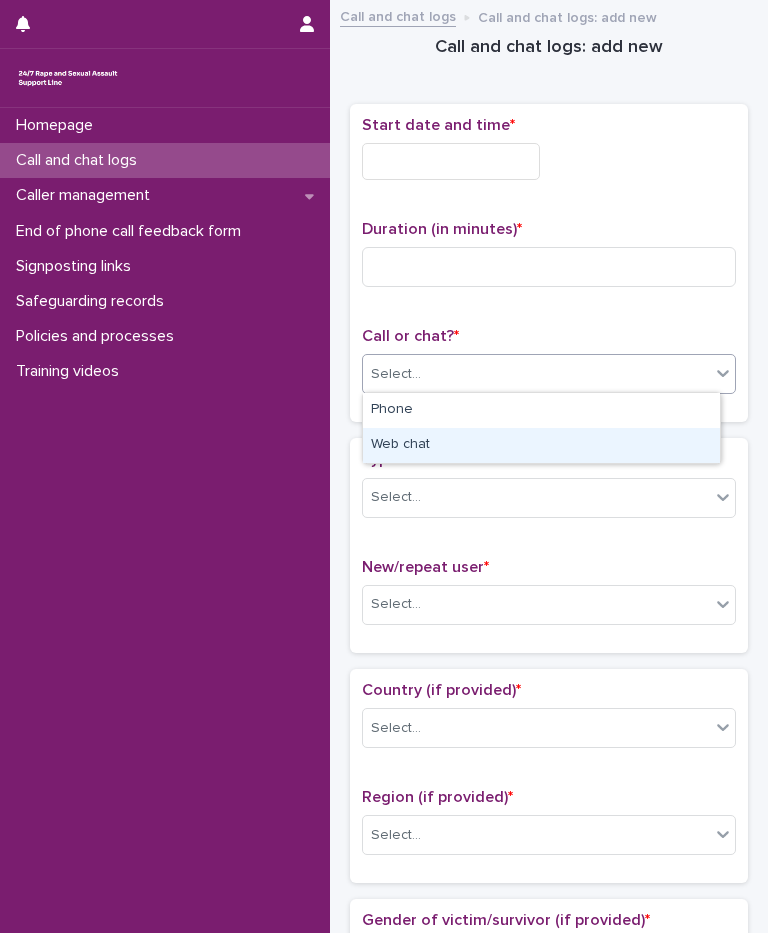 click on "Web chat" at bounding box center [541, 445] 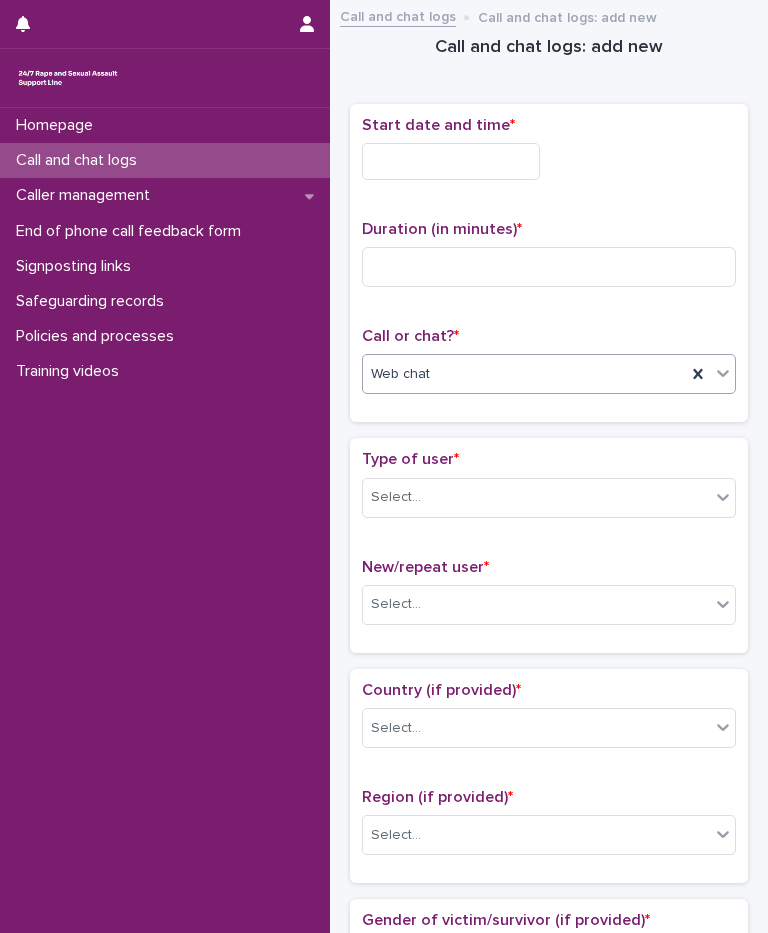click on "Start date and time *" at bounding box center (549, 156) 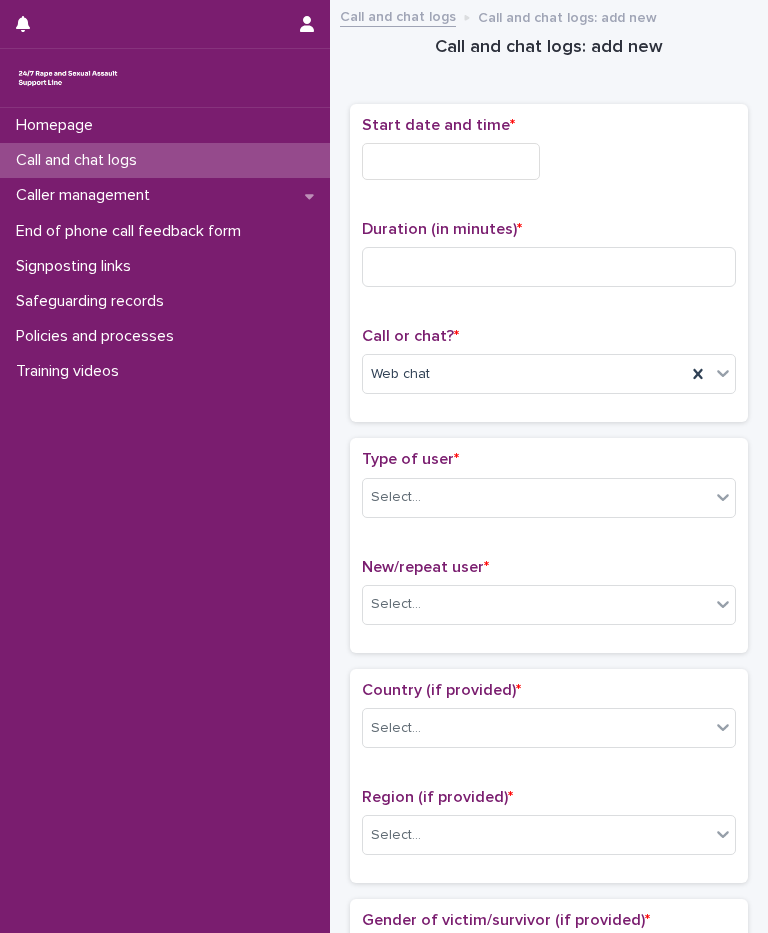 click at bounding box center [451, 161] 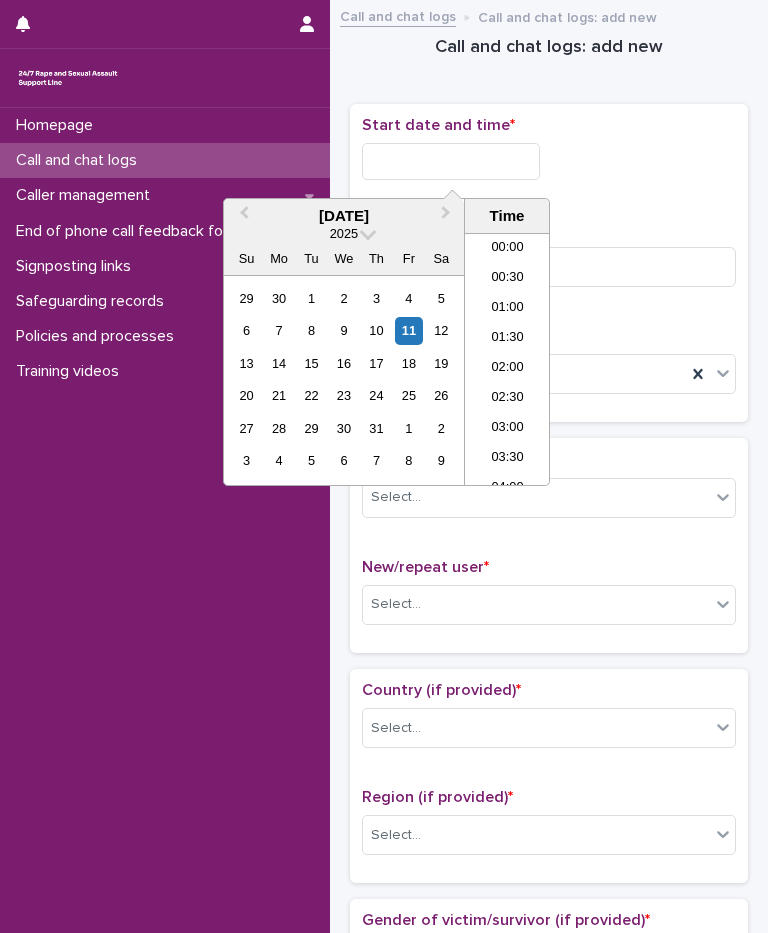 scroll, scrollTop: 1150, scrollLeft: 0, axis: vertical 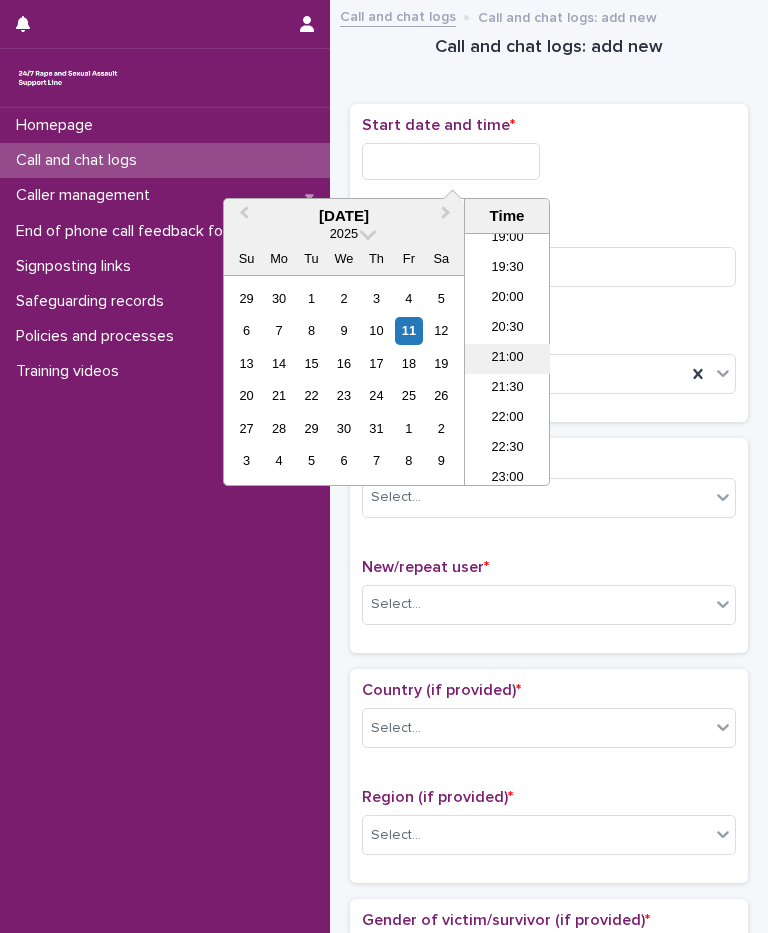 click on "21:00" at bounding box center [507, 359] 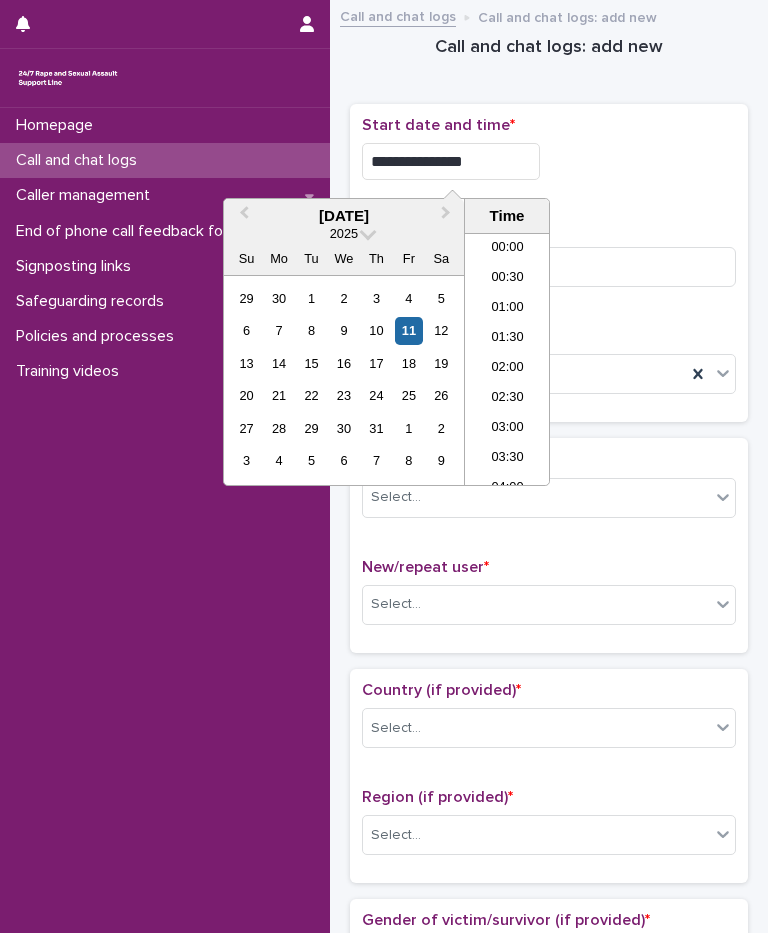 click on "**********" at bounding box center [451, 161] 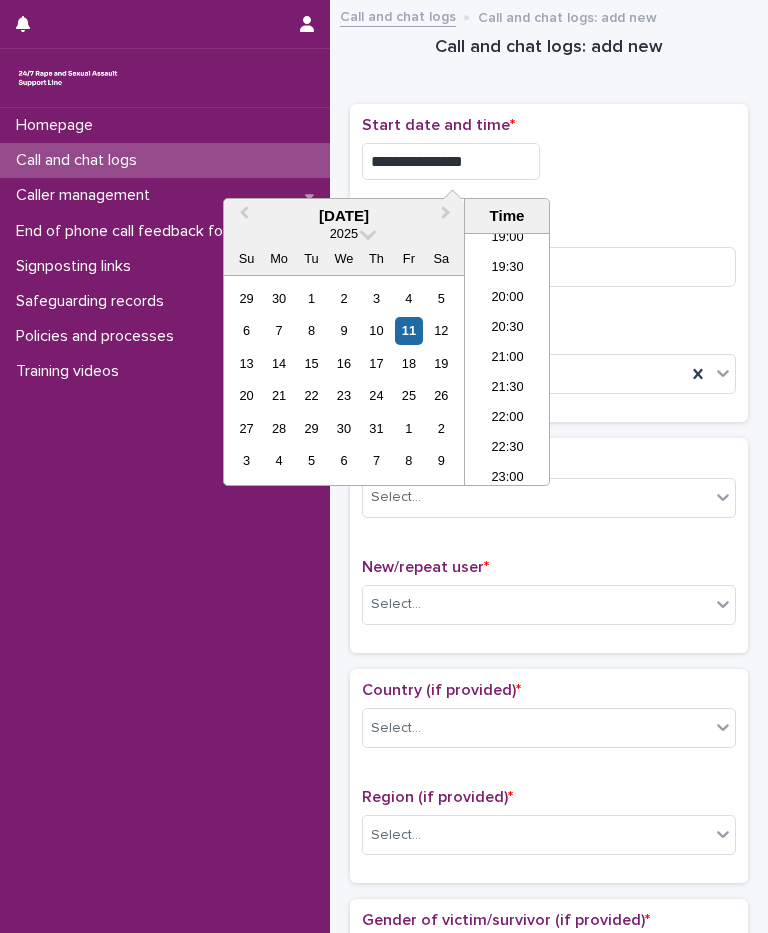 type on "**********" 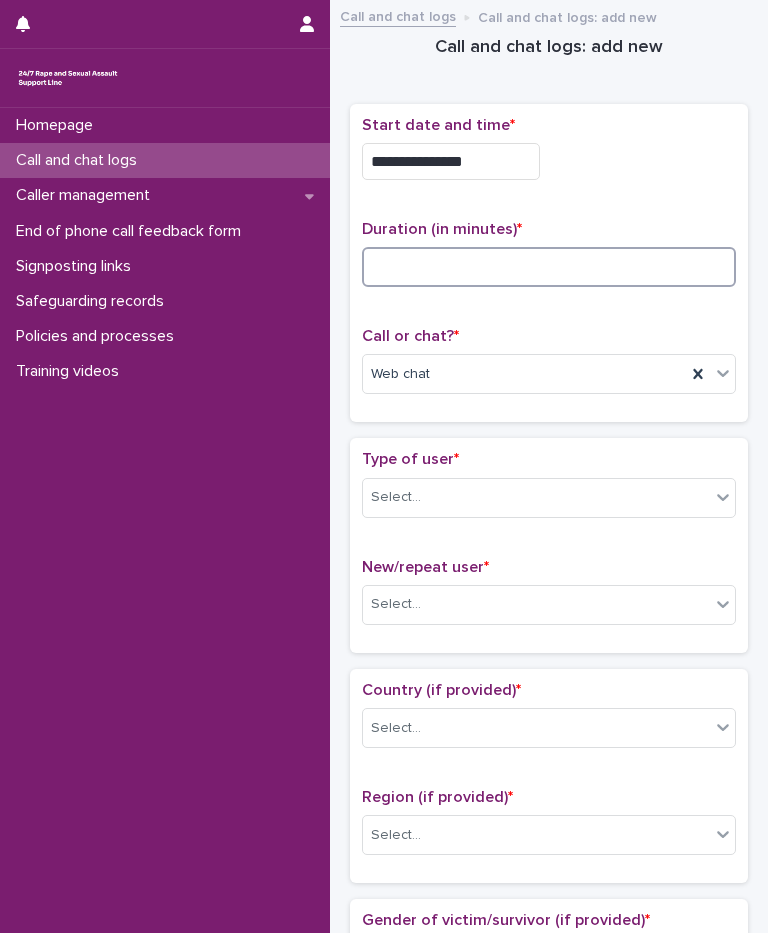 click at bounding box center [549, 267] 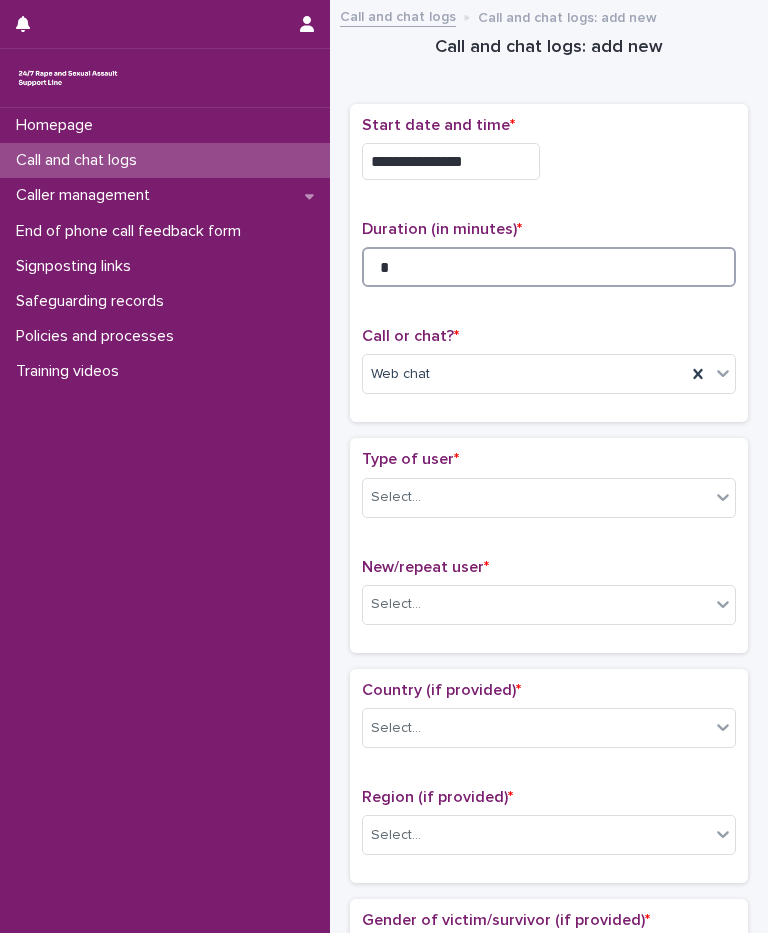 type on "*" 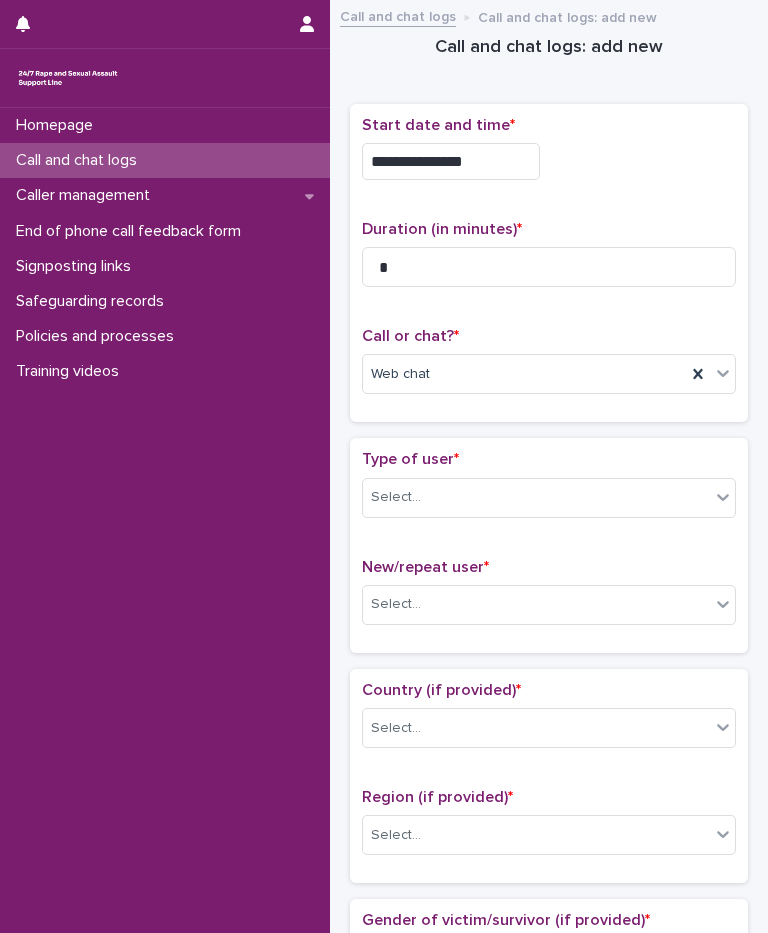 click on "Type of user * Select..." at bounding box center [549, 491] 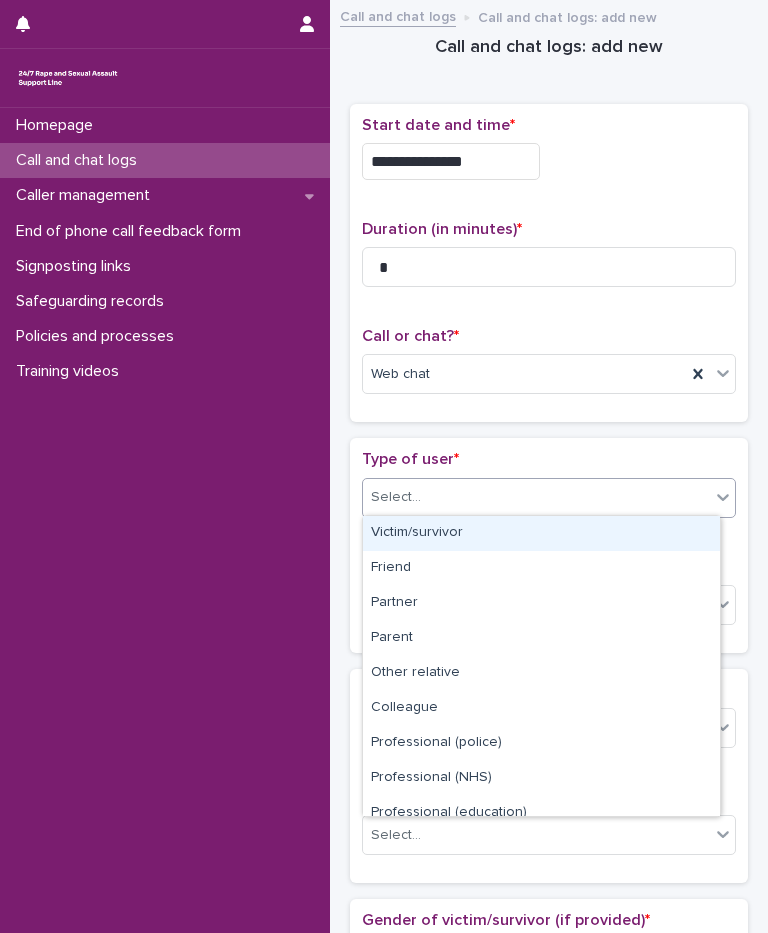 click on "Select..." at bounding box center (536, 497) 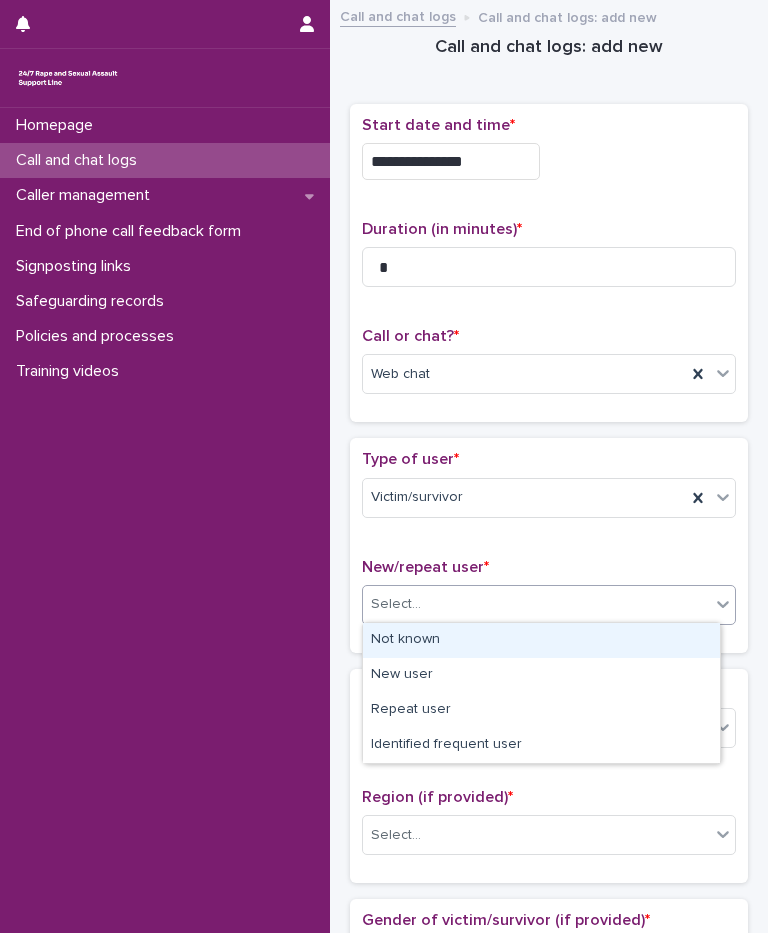 click on "Select..." at bounding box center (536, 604) 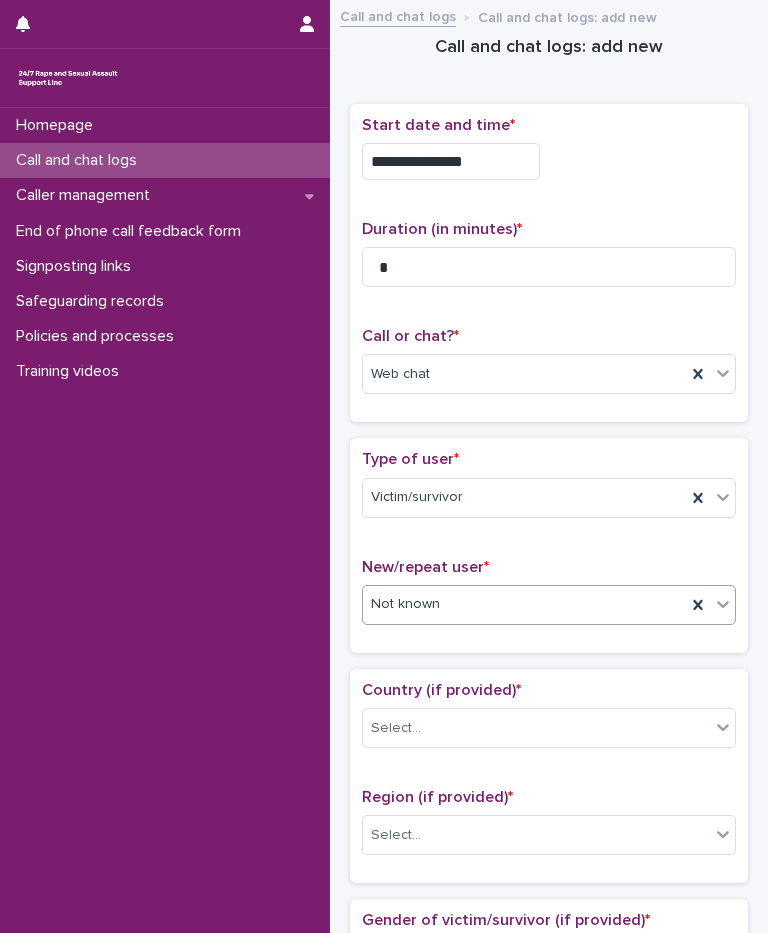 scroll, scrollTop: 400, scrollLeft: 0, axis: vertical 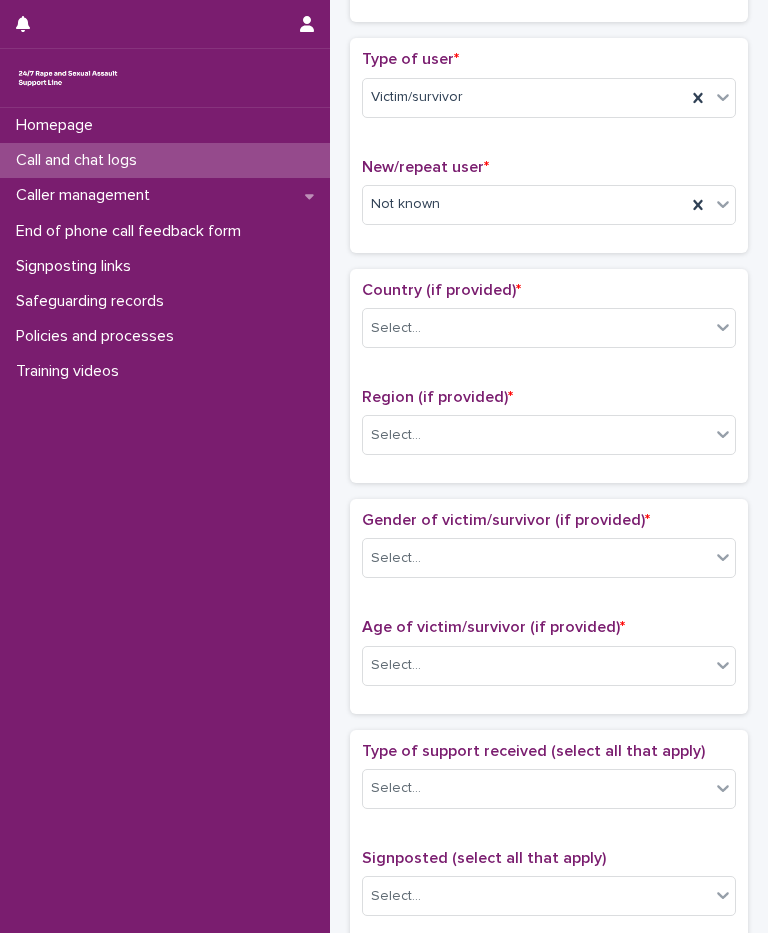 click on "Country (if provided) * Select..." at bounding box center [549, 322] 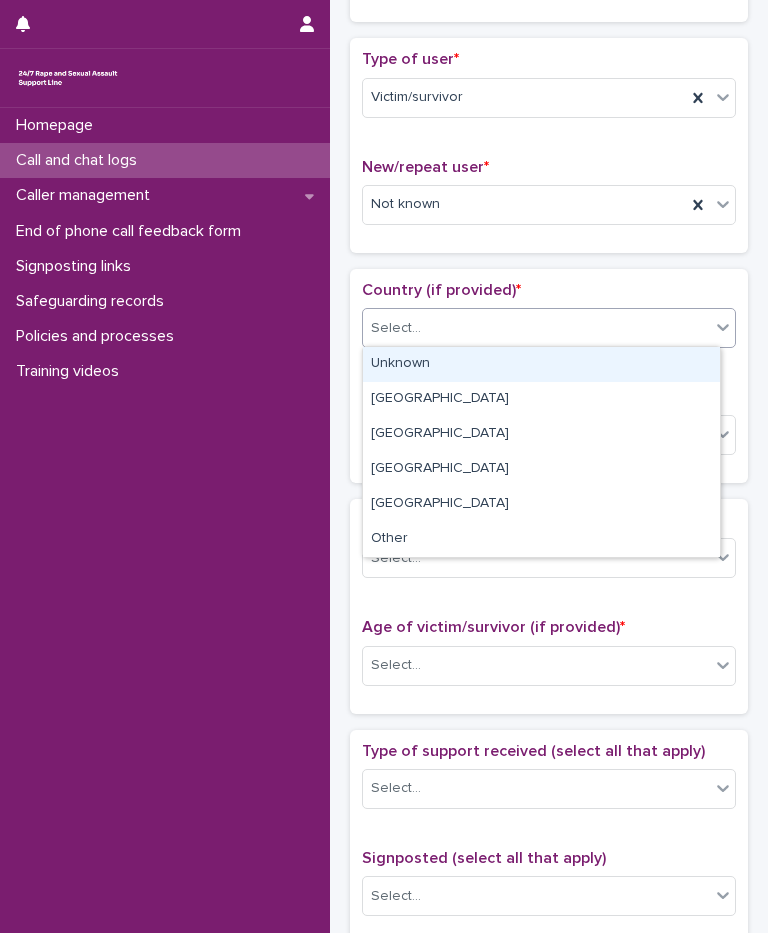 click on "Select..." at bounding box center (536, 328) 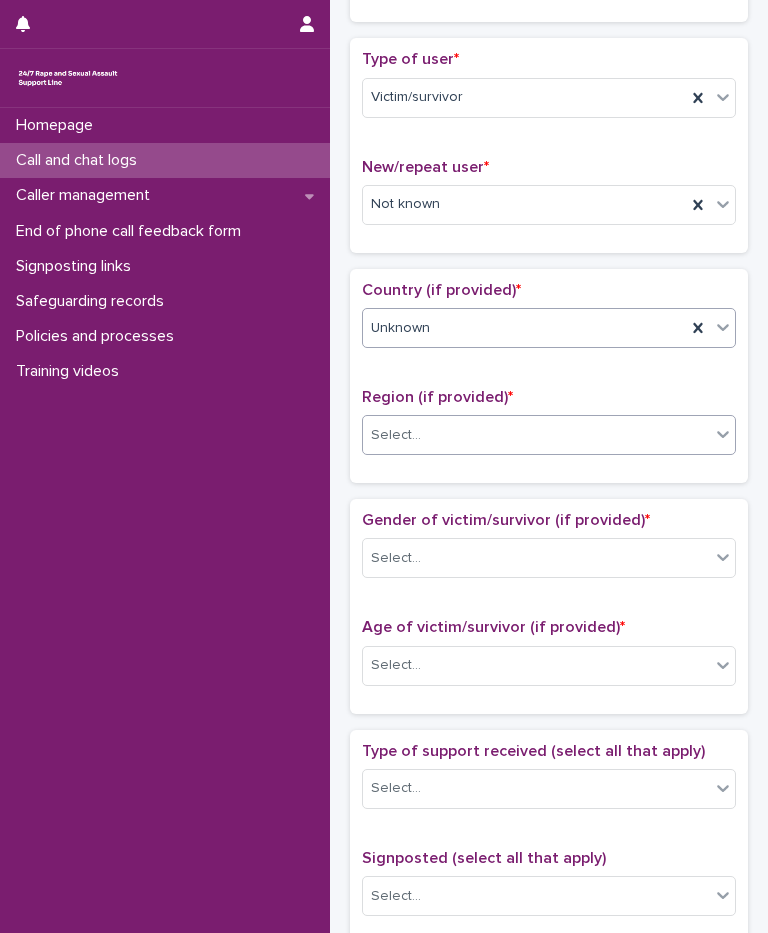 click on "Select..." at bounding box center [536, 435] 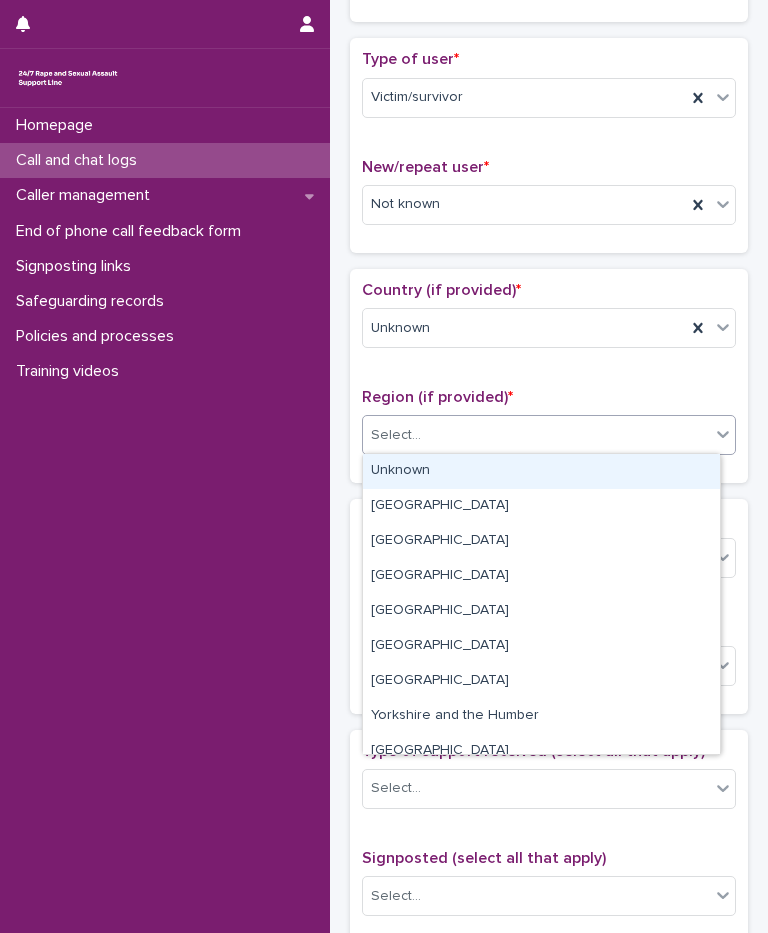 click on "Unknown" at bounding box center (541, 471) 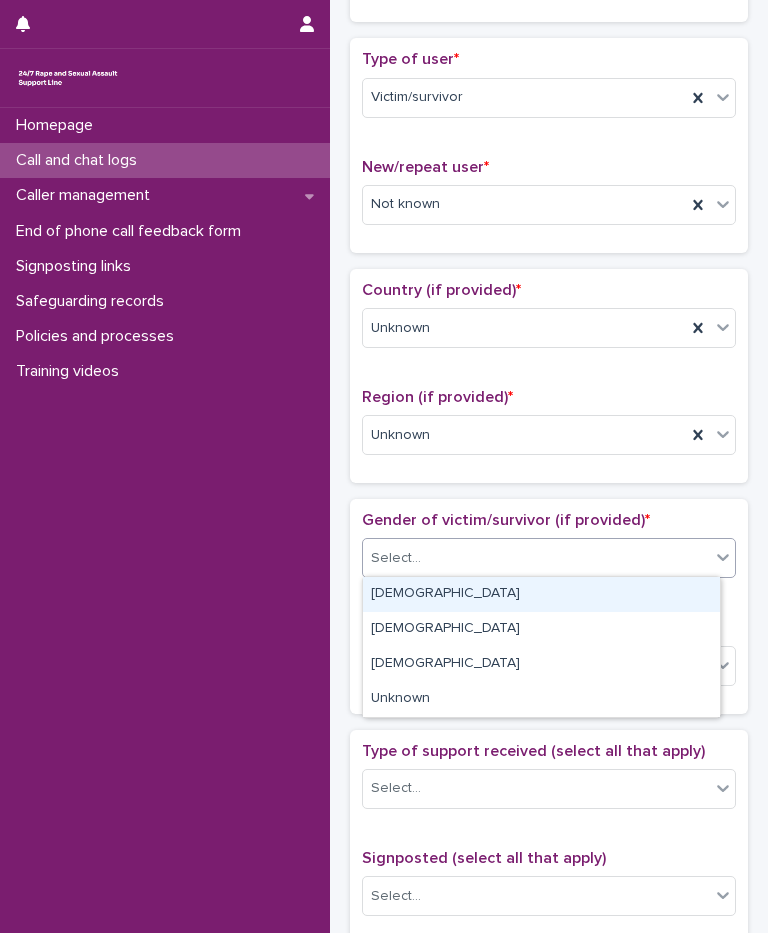 click on "Select..." at bounding box center [396, 558] 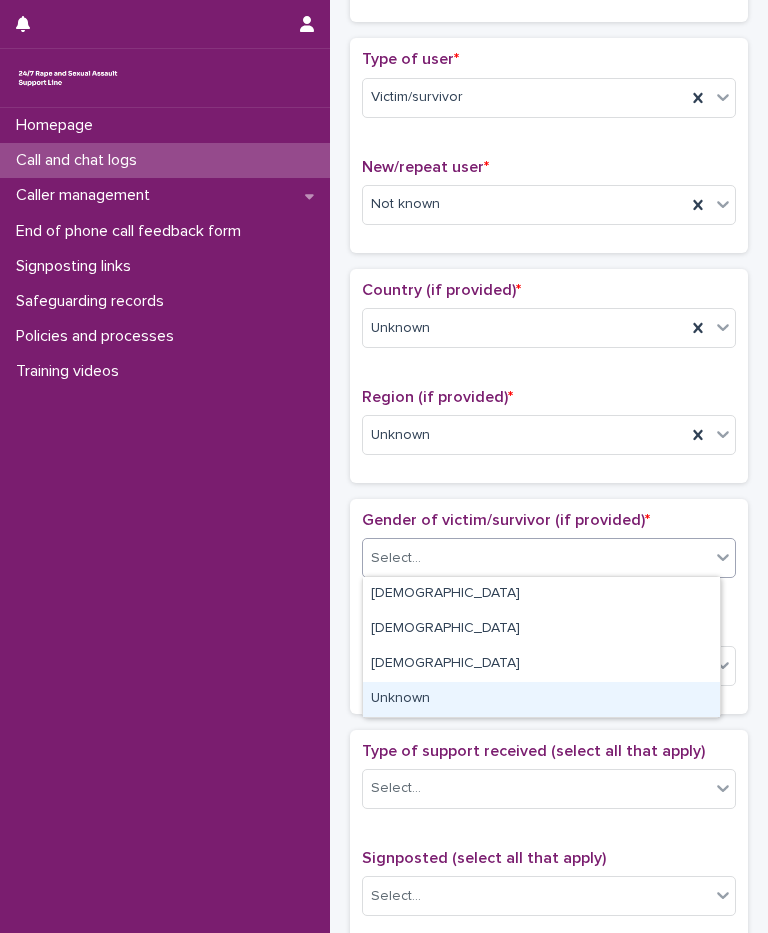 click on "Unknown" at bounding box center (541, 699) 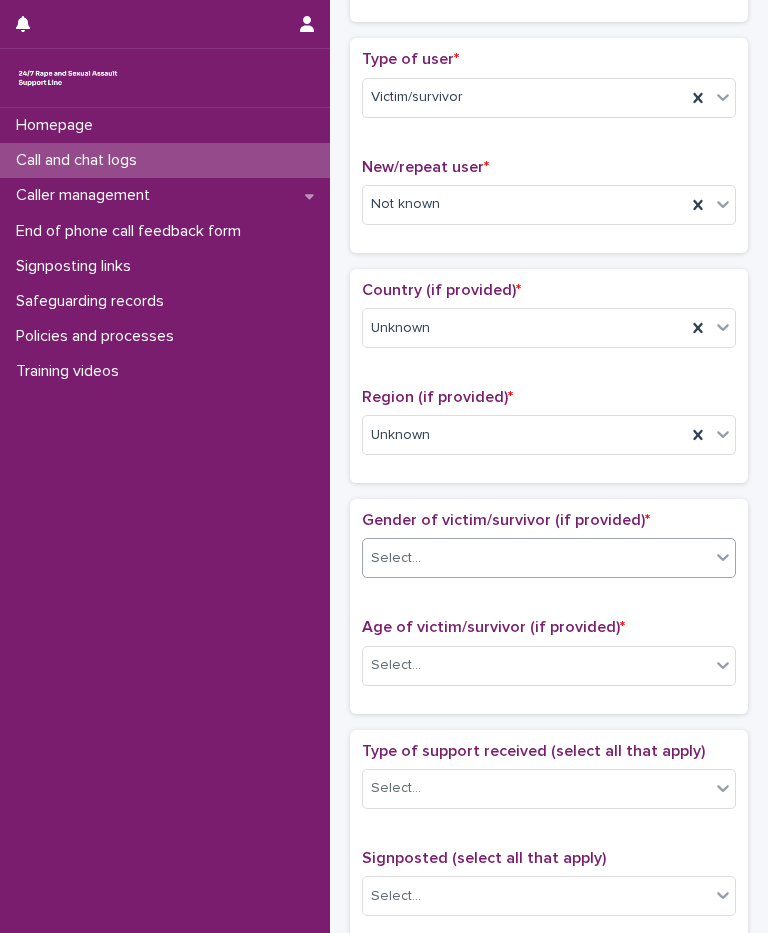 click on "Age of victim/survivor (if provided) * Select..." at bounding box center (549, 659) 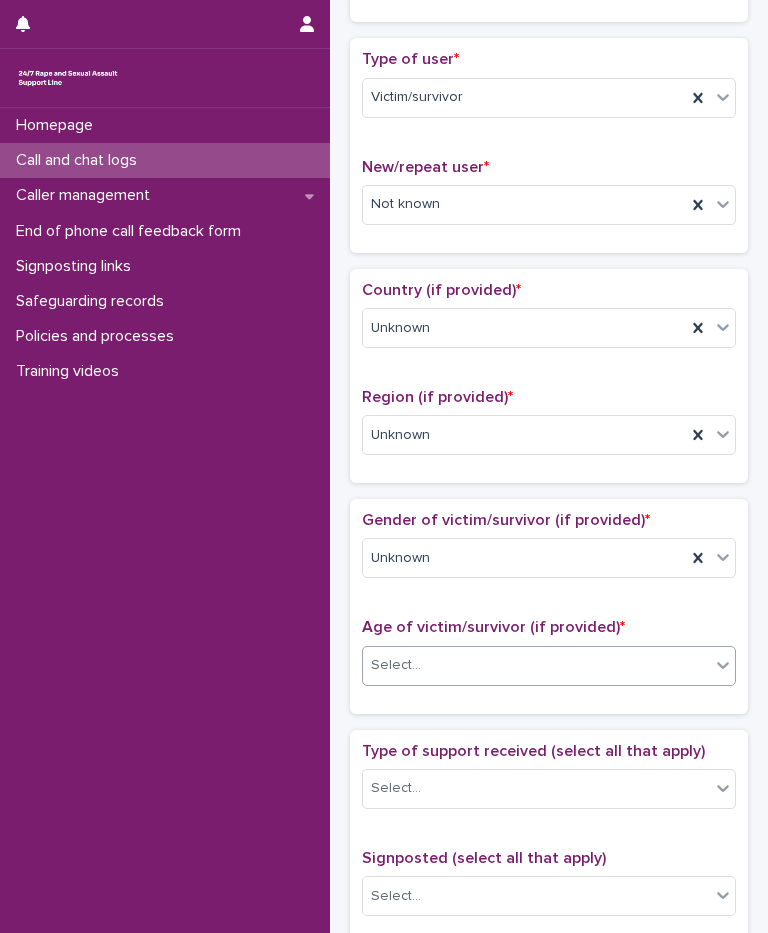 click on "Select..." at bounding box center (536, 665) 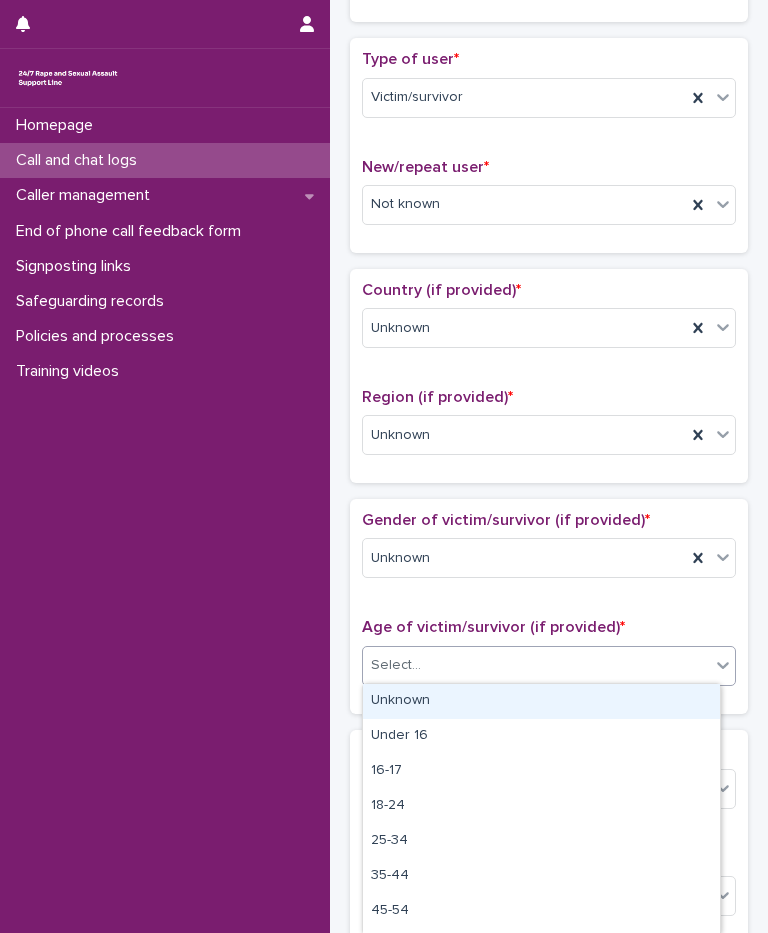 click on "Unknown" at bounding box center (541, 701) 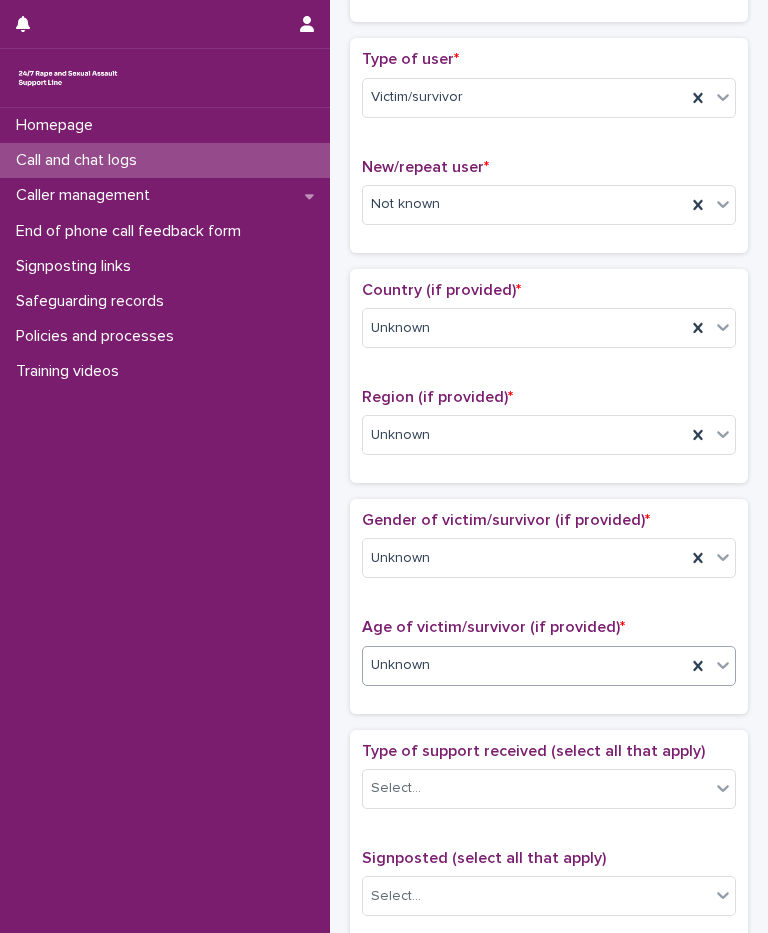 click on "Unknown" at bounding box center [400, 665] 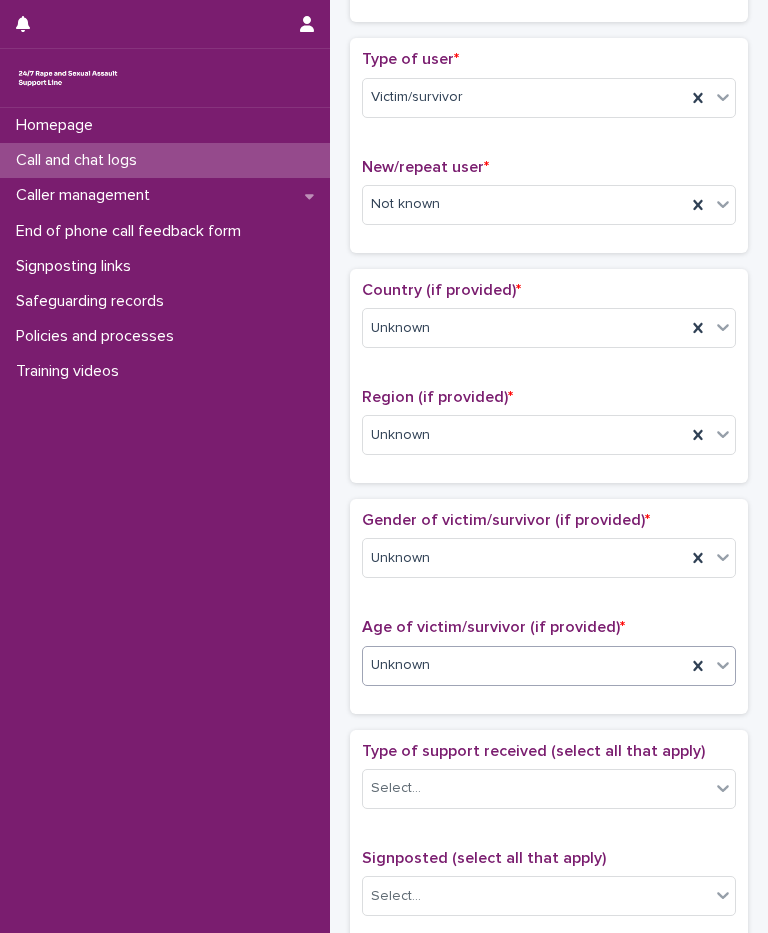 click on "Age of victim/survivor (if provided) *" at bounding box center [493, 627] 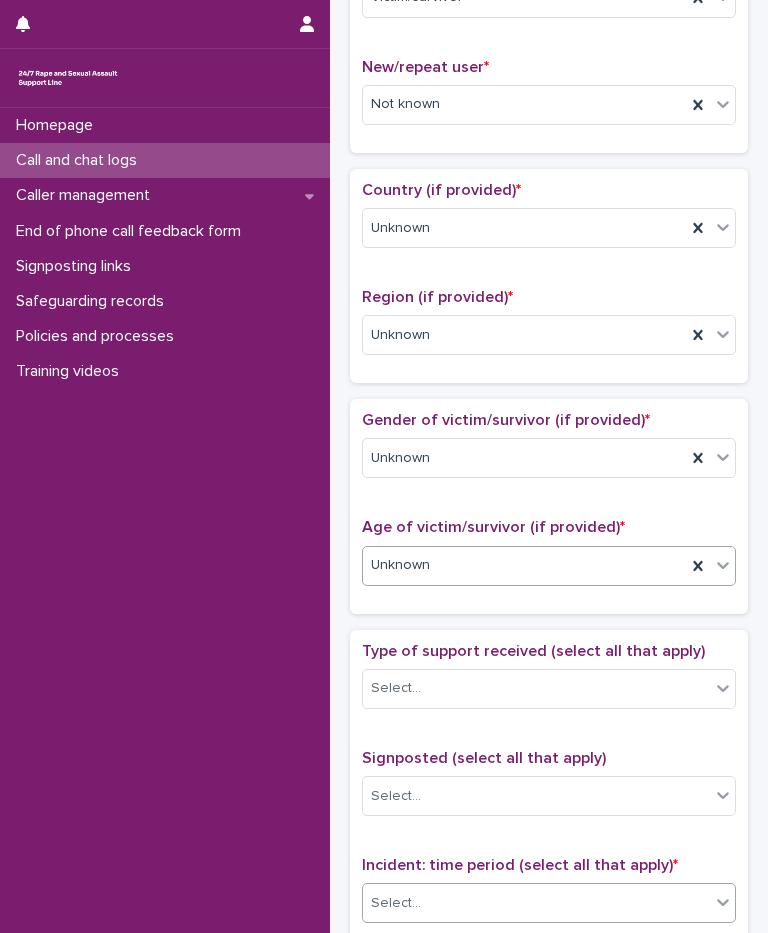 scroll, scrollTop: 800, scrollLeft: 0, axis: vertical 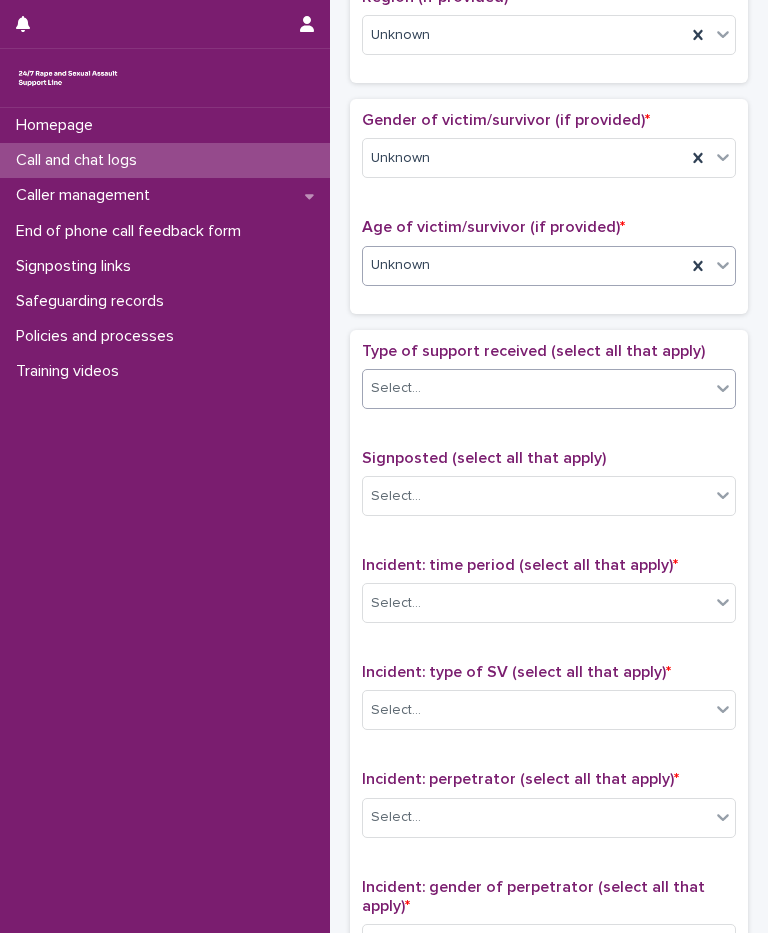 click on "Select..." at bounding box center [396, 388] 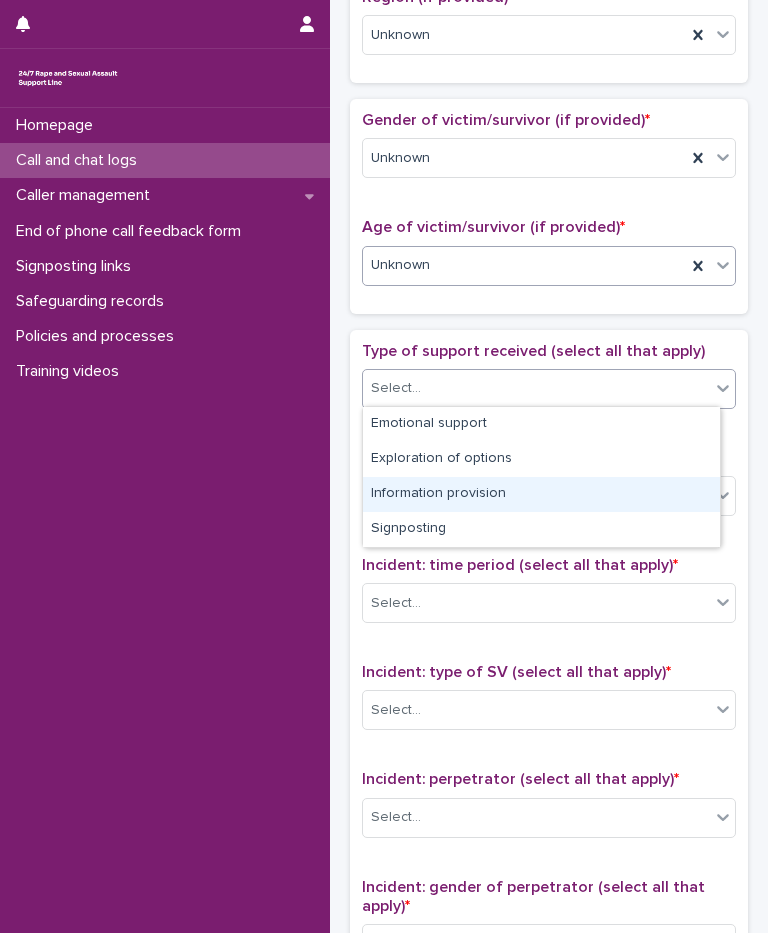 click on "Information provision" at bounding box center (541, 494) 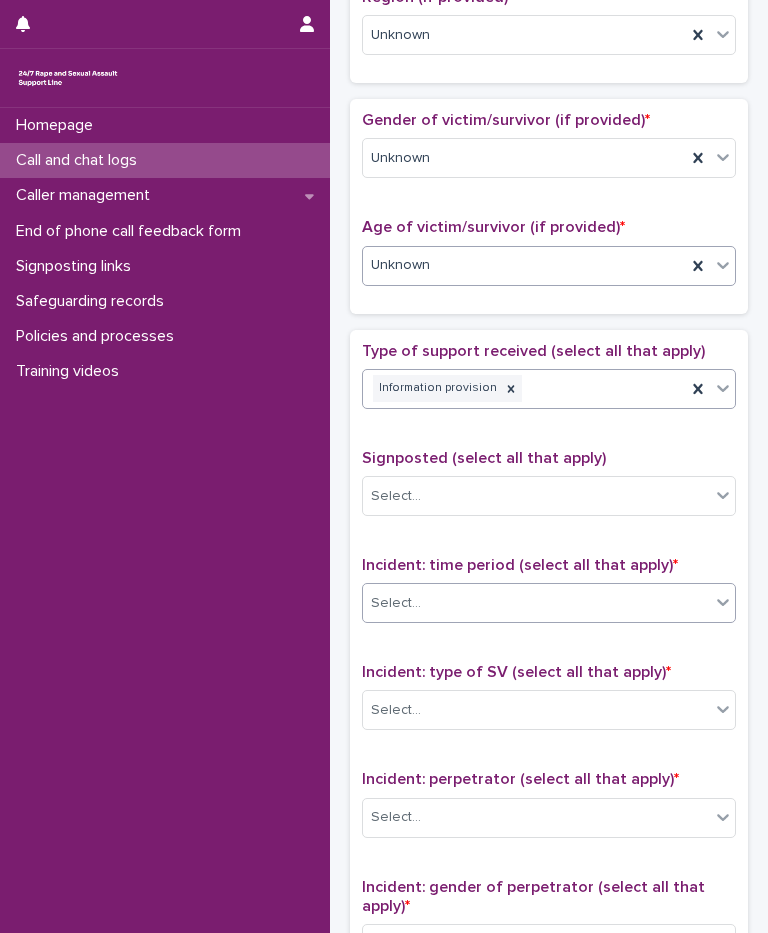 click on "Select..." at bounding box center [536, 603] 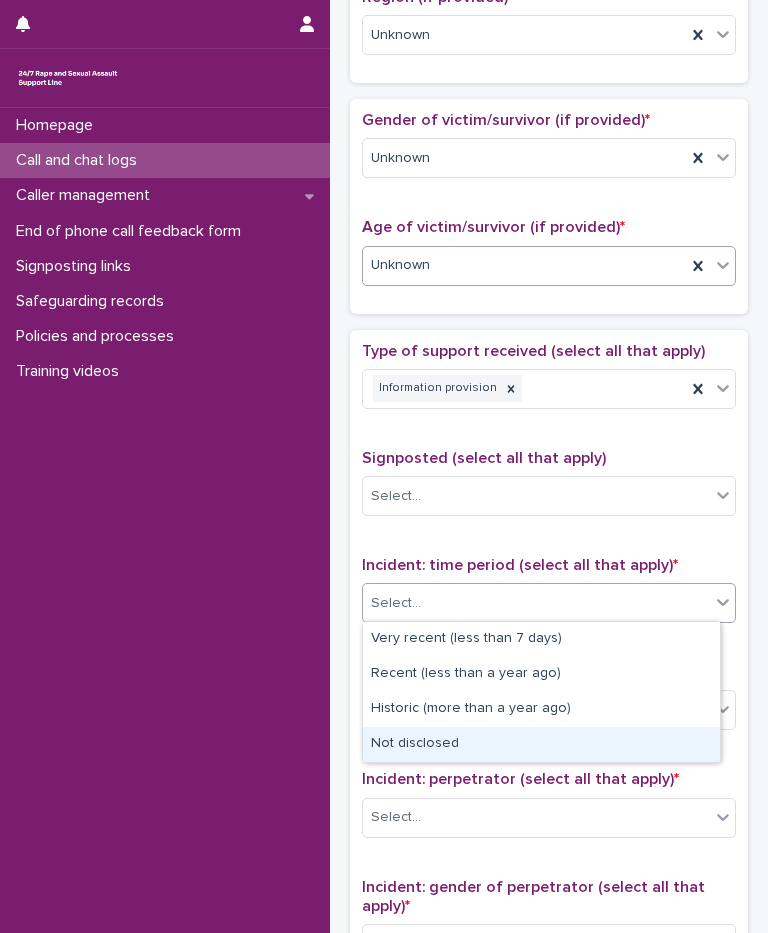 click on "Not disclosed" at bounding box center (541, 744) 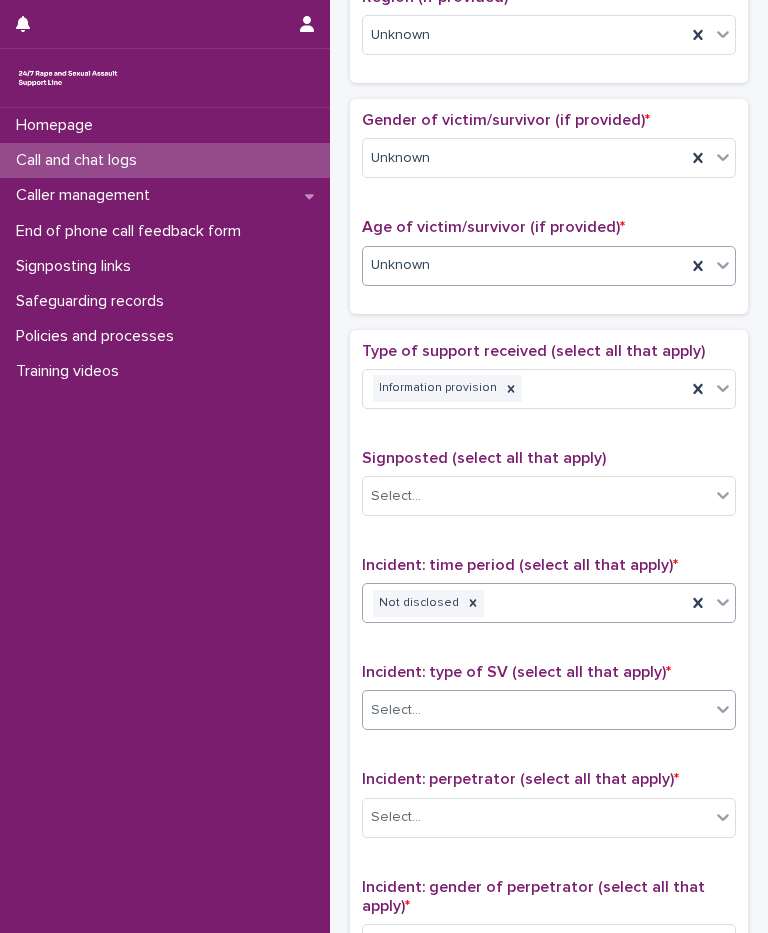 scroll, scrollTop: 1100, scrollLeft: 0, axis: vertical 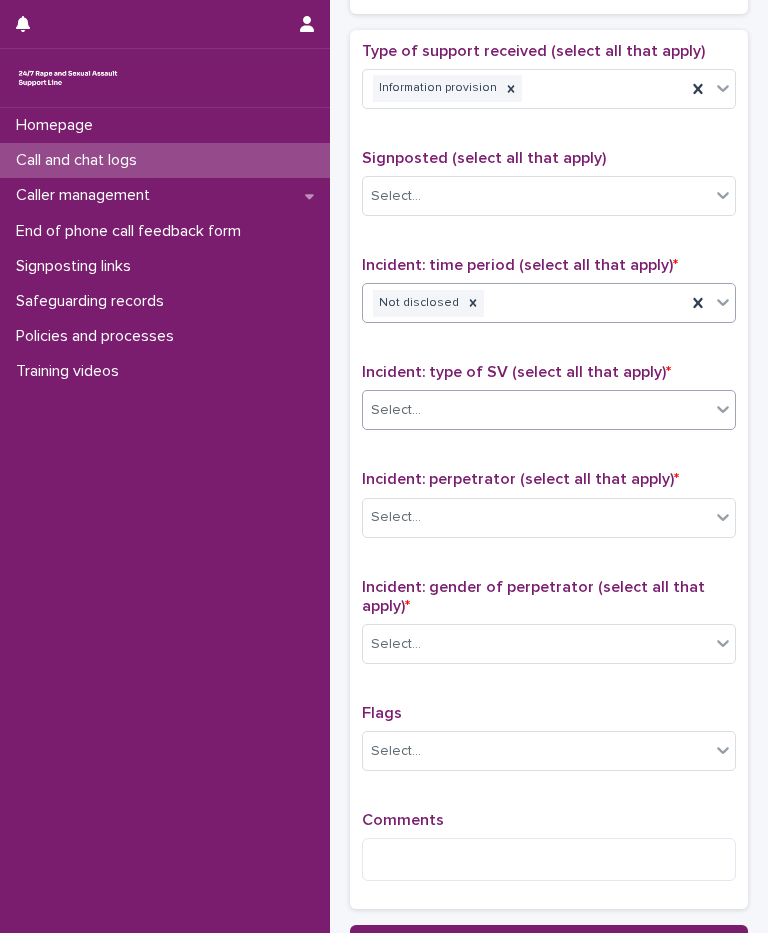click on "Select..." at bounding box center (536, 410) 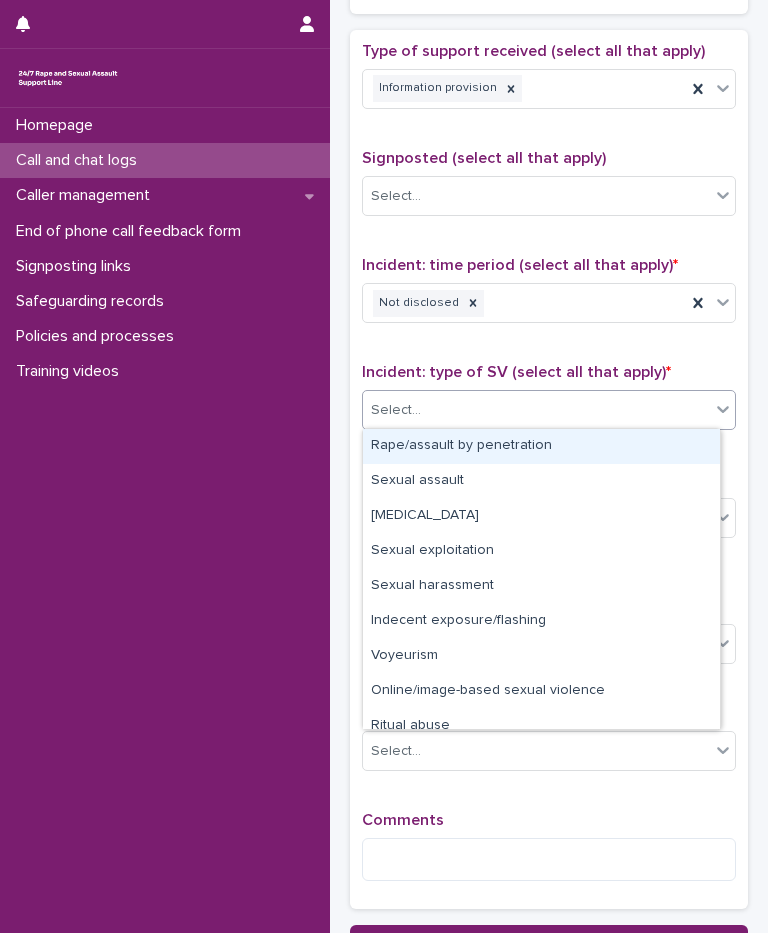 click on "Rape/assault by penetration" at bounding box center (541, 446) 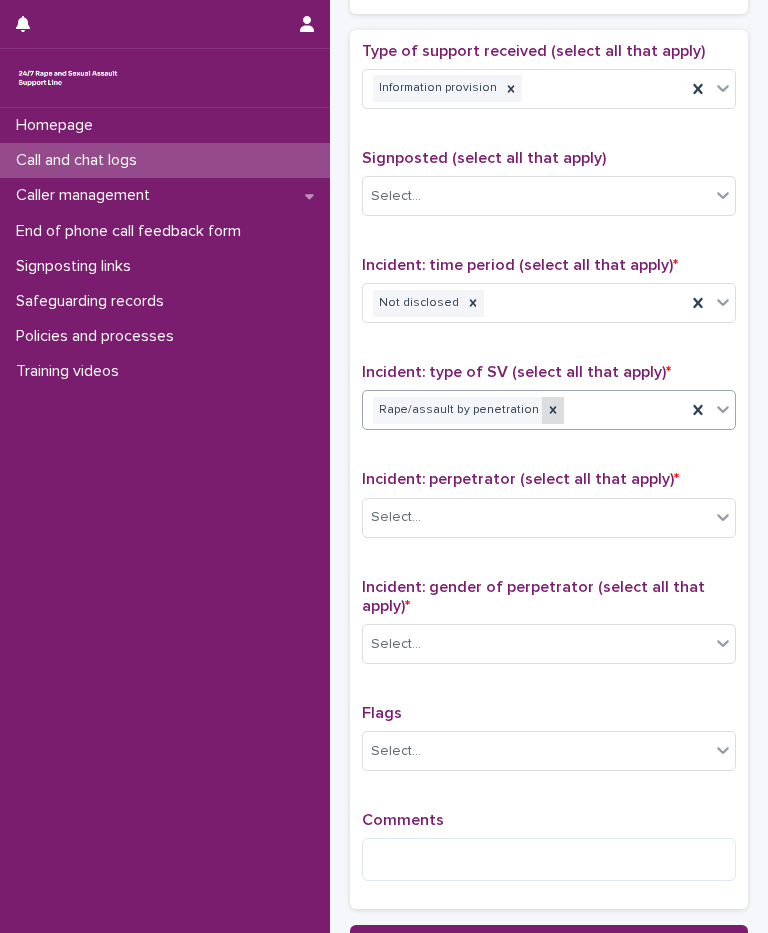 click at bounding box center (553, 410) 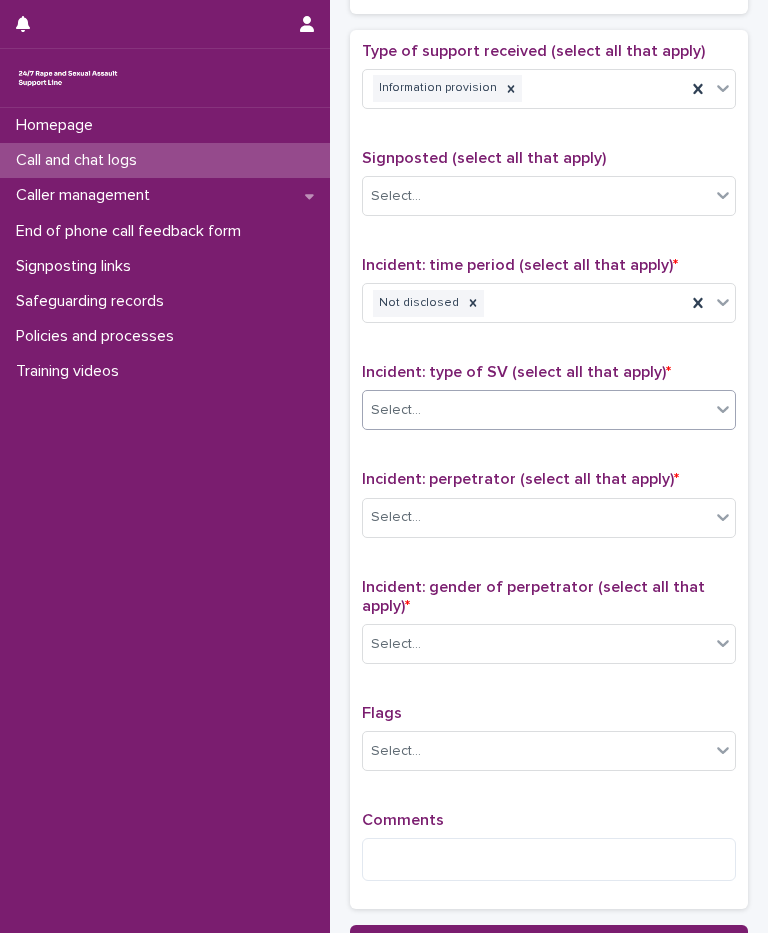 click on "Select..." at bounding box center [536, 410] 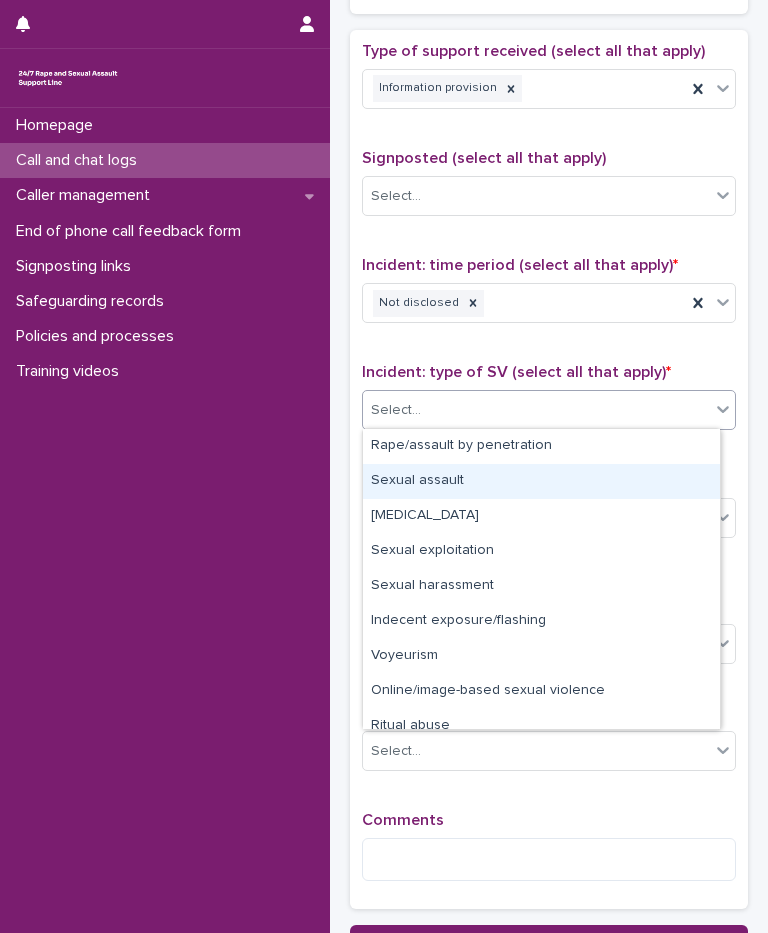 click on "Sexual assault" at bounding box center [541, 481] 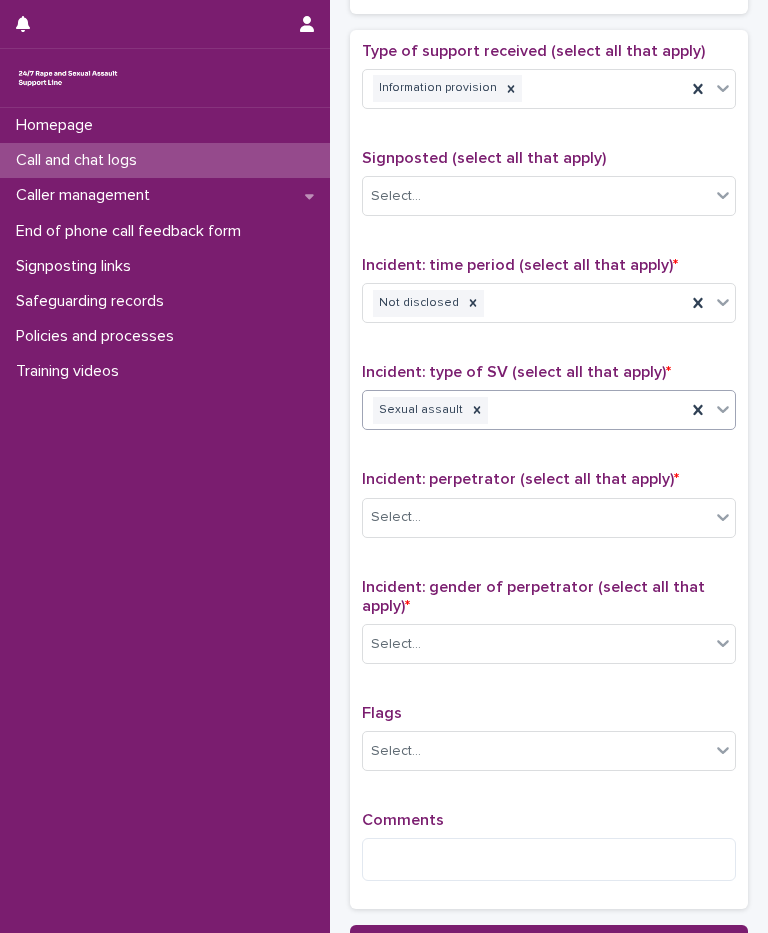 click on "Sexual assault" at bounding box center [524, 410] 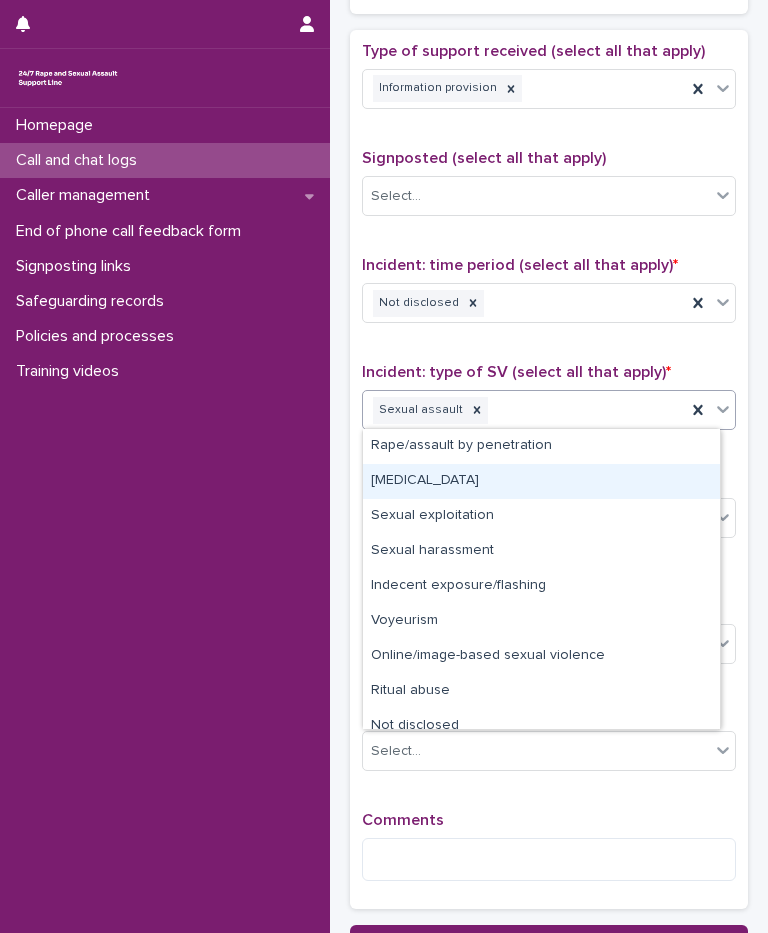 click on "[MEDICAL_DATA]" at bounding box center [541, 481] 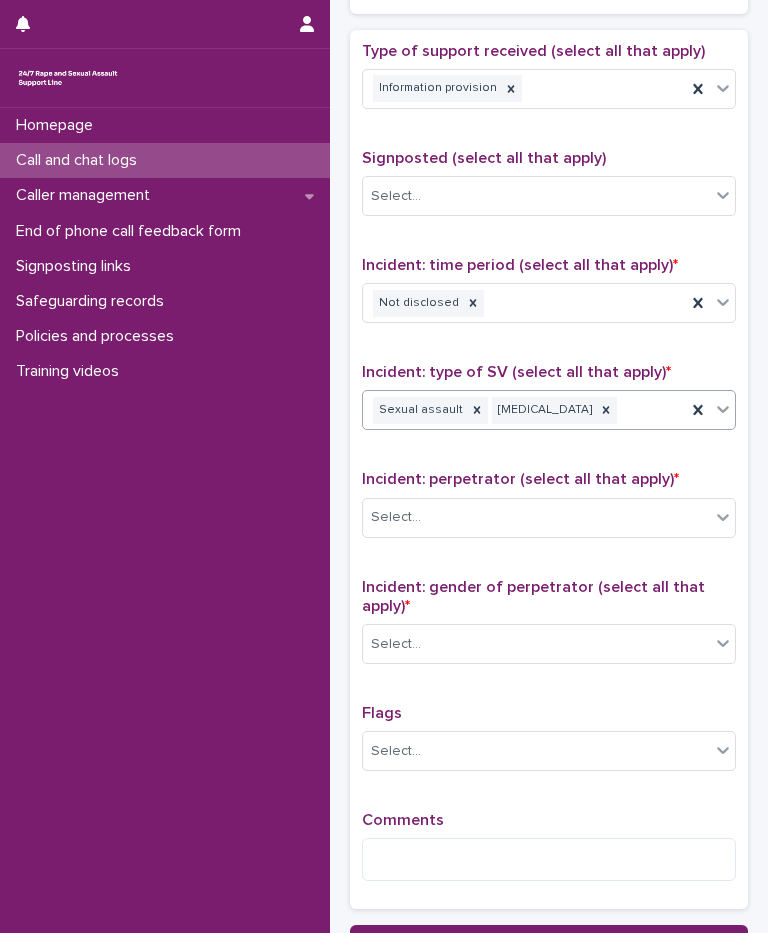 click on "Incident: perpetrator (select all that apply) * Select..." at bounding box center [549, 511] 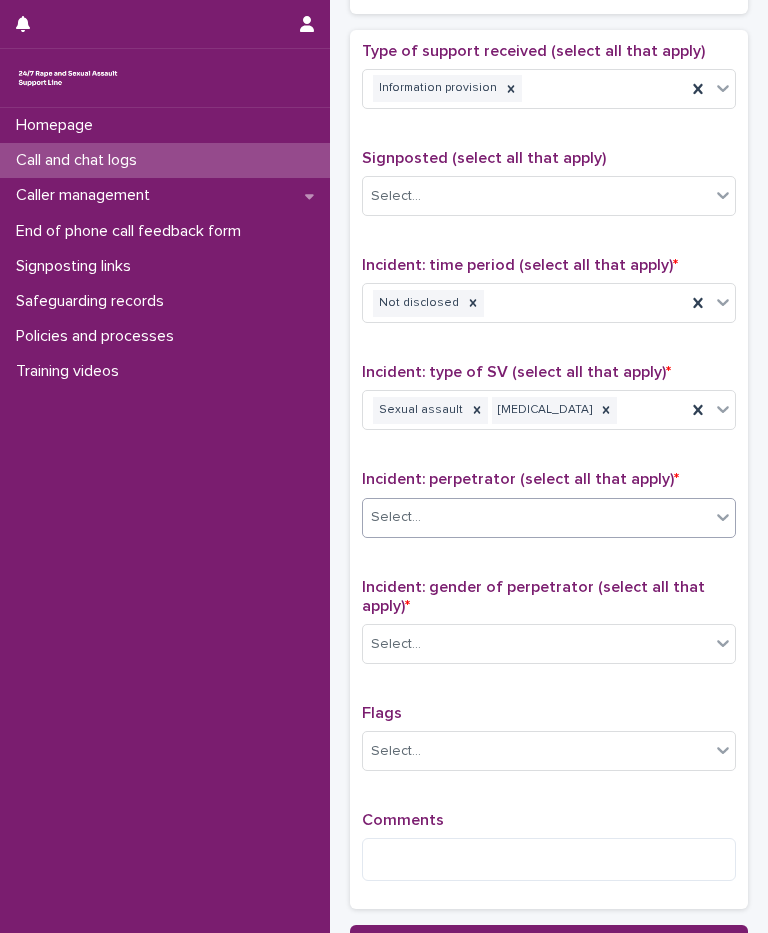 click on "Select..." at bounding box center (536, 517) 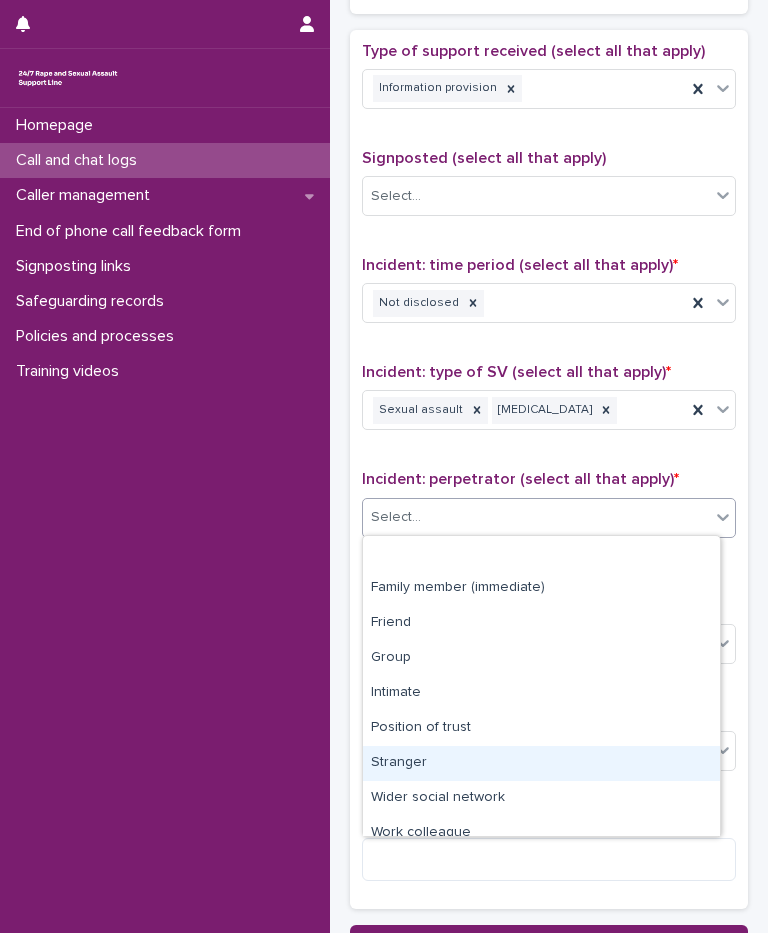 scroll, scrollTop: 85, scrollLeft: 0, axis: vertical 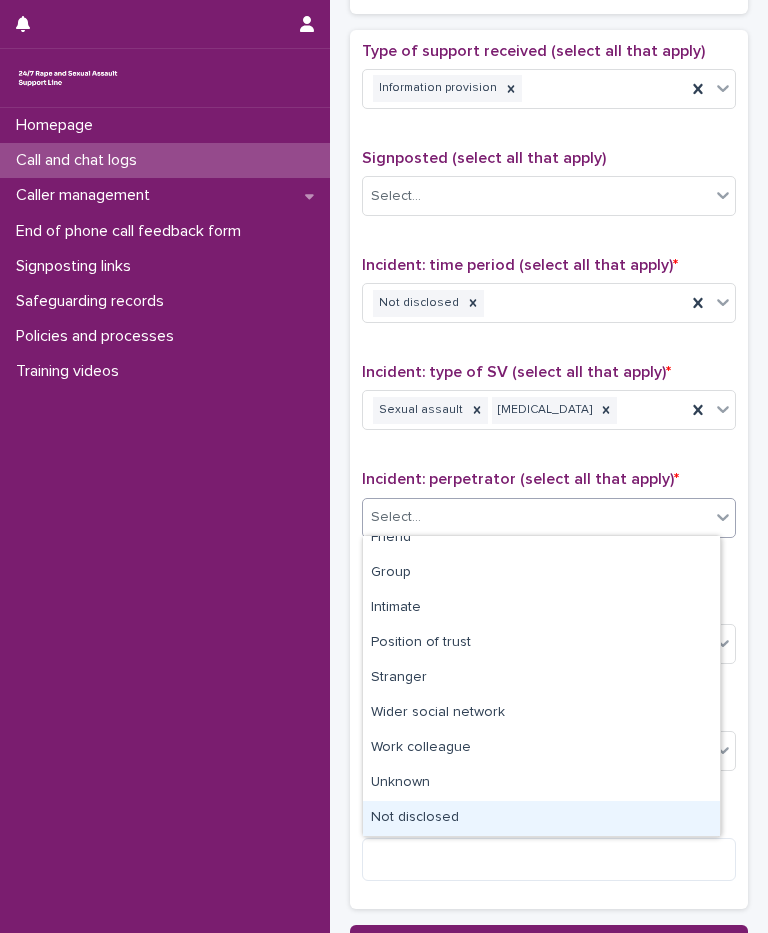 click on "Not disclosed" at bounding box center (541, 818) 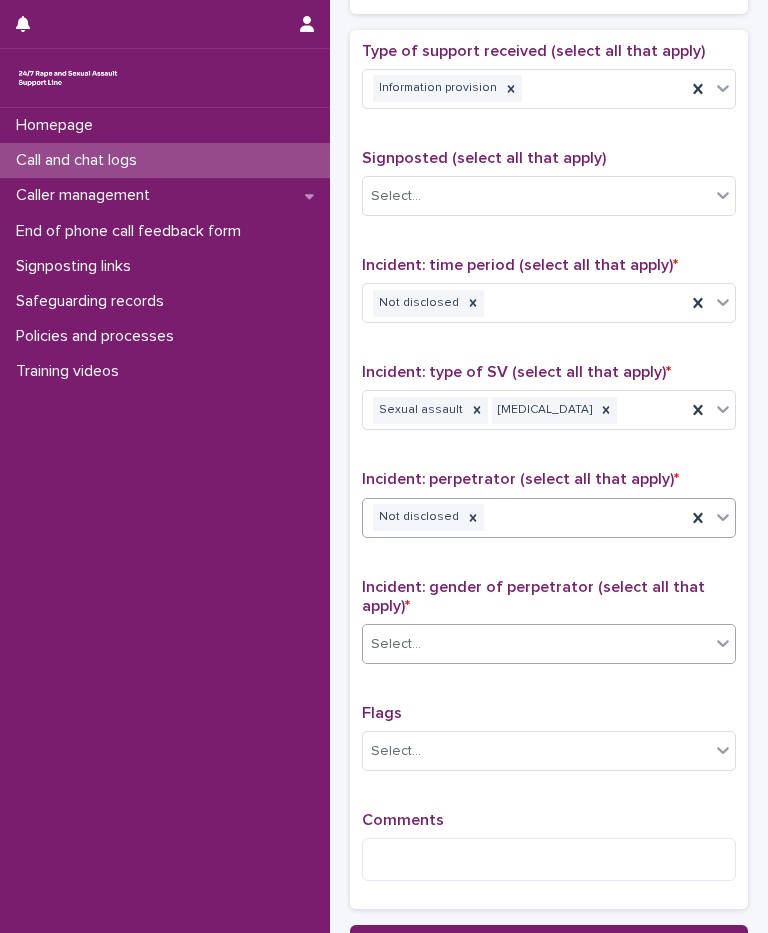 click on "Select..." at bounding box center (536, 644) 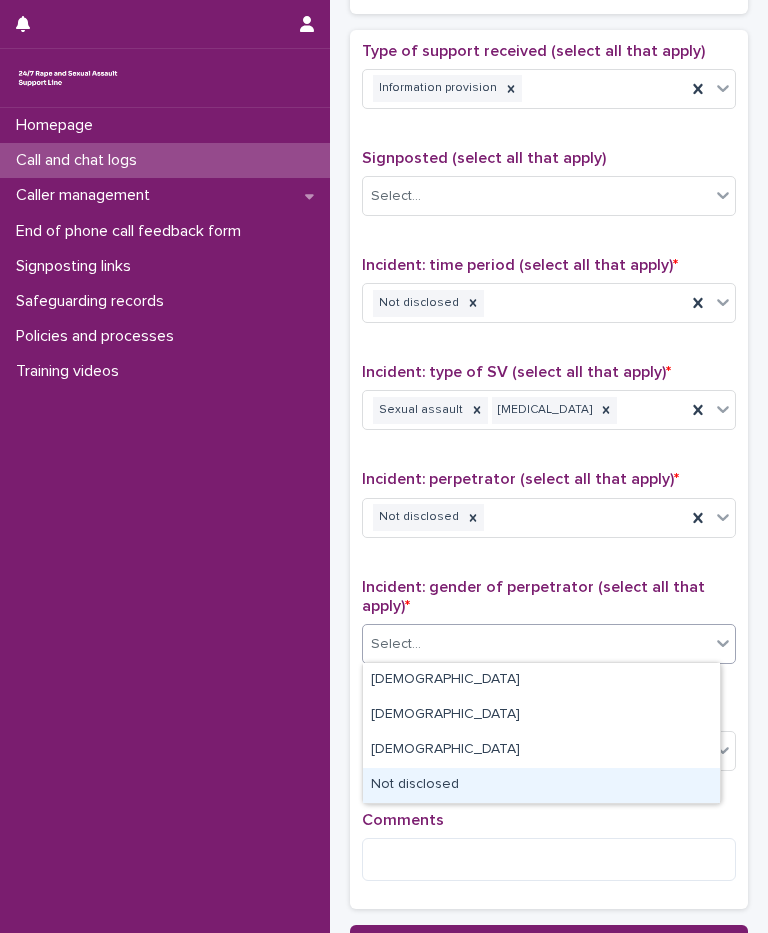 click on "Not disclosed" at bounding box center [541, 785] 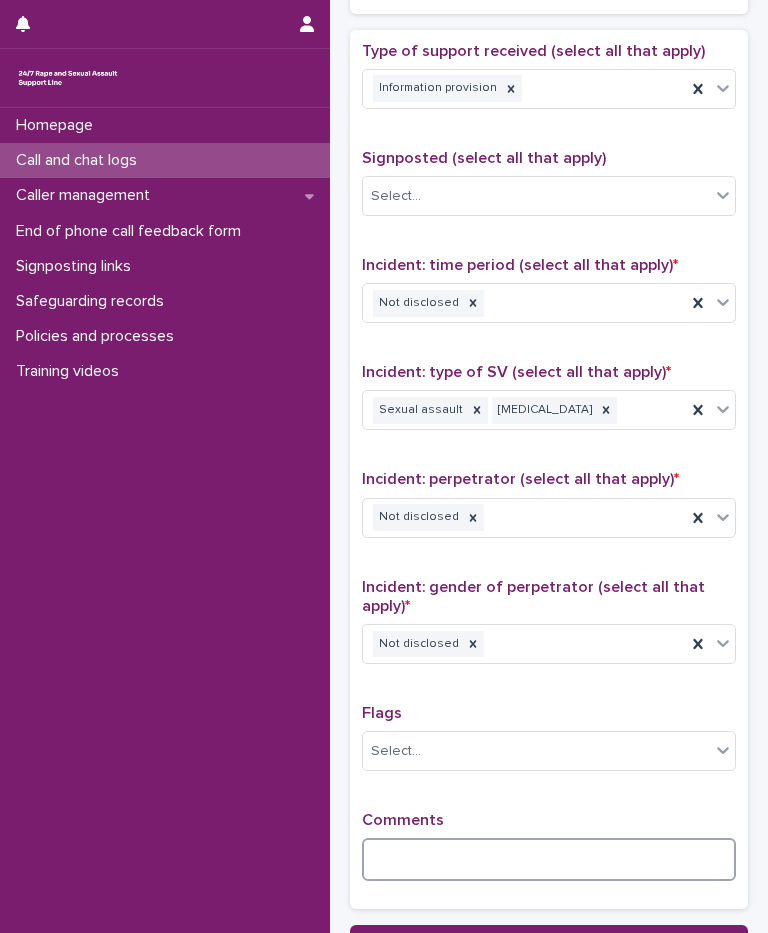 click at bounding box center (549, 859) 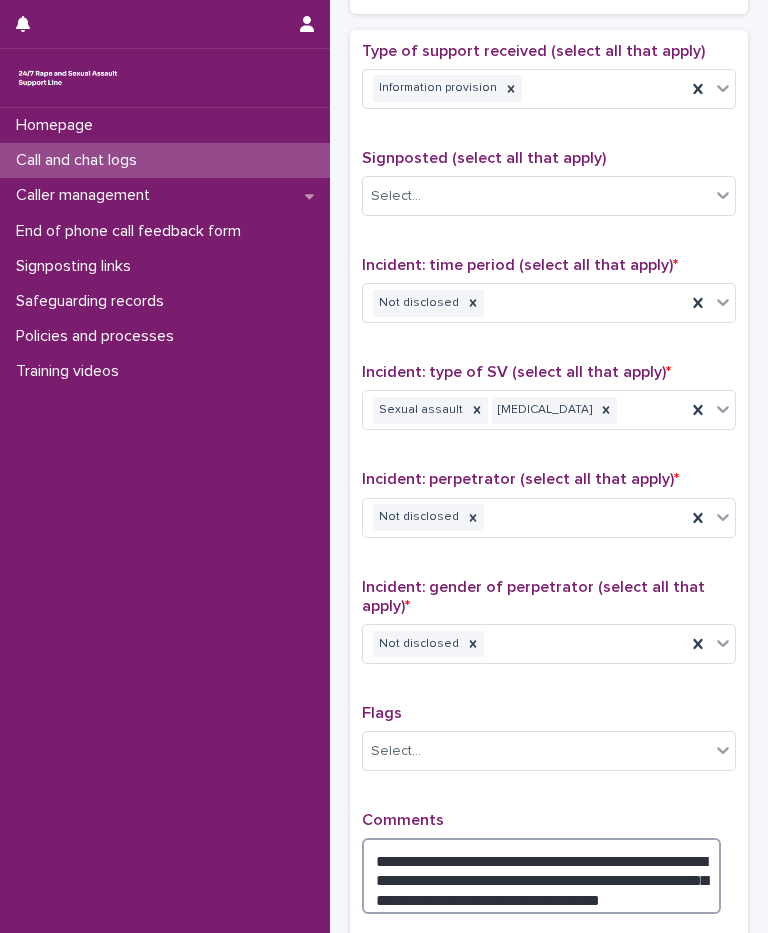 drag, startPoint x: 652, startPoint y: 881, endPoint x: 661, endPoint y: 800, distance: 81.49847 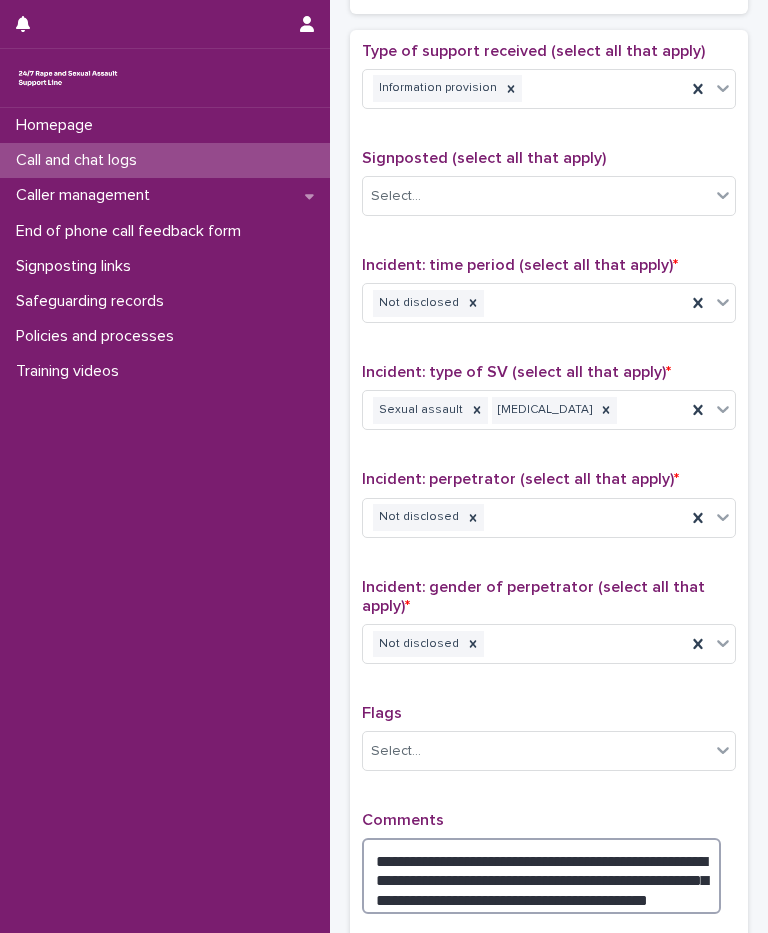 type on "**********" 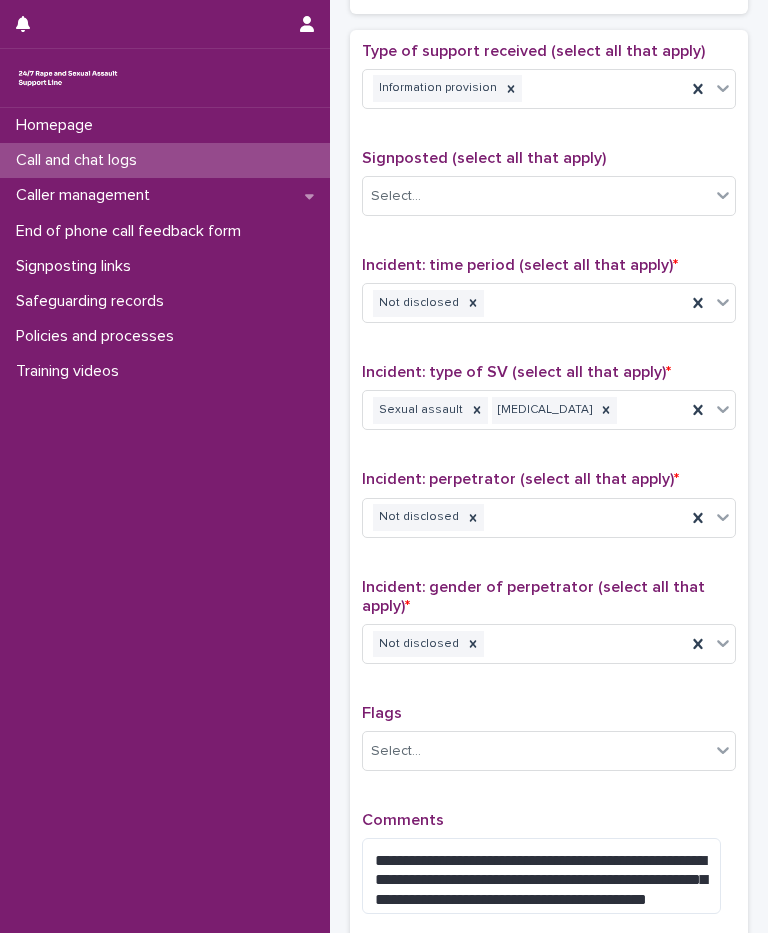 click on "**********" at bounding box center [549, 486] 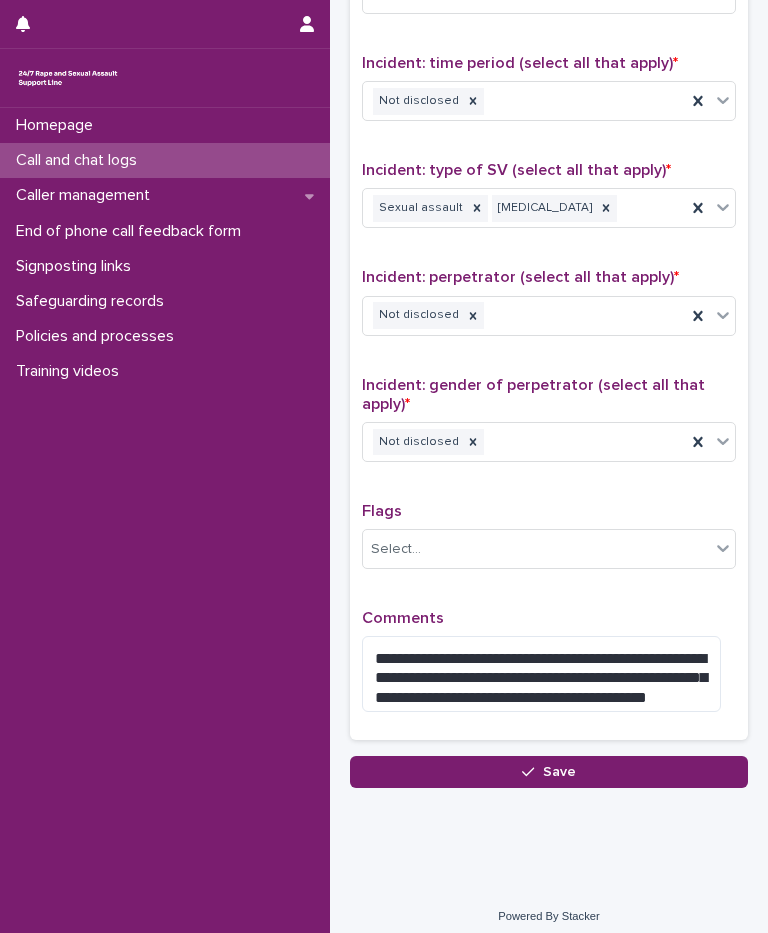scroll, scrollTop: 1312, scrollLeft: 0, axis: vertical 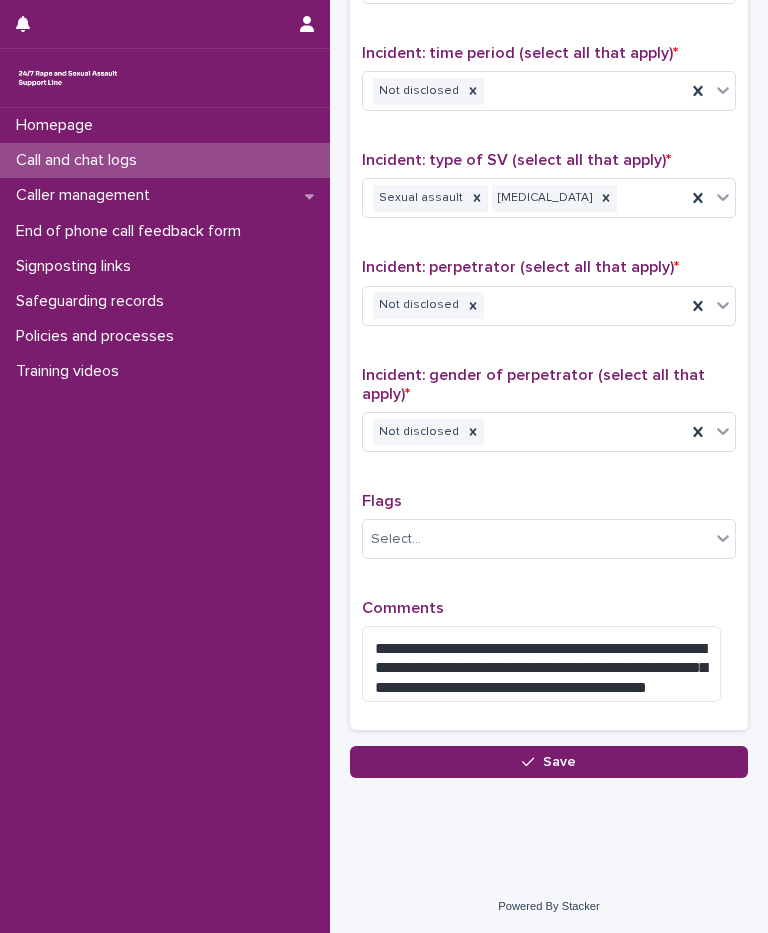 click on "**********" at bounding box center [549, 282] 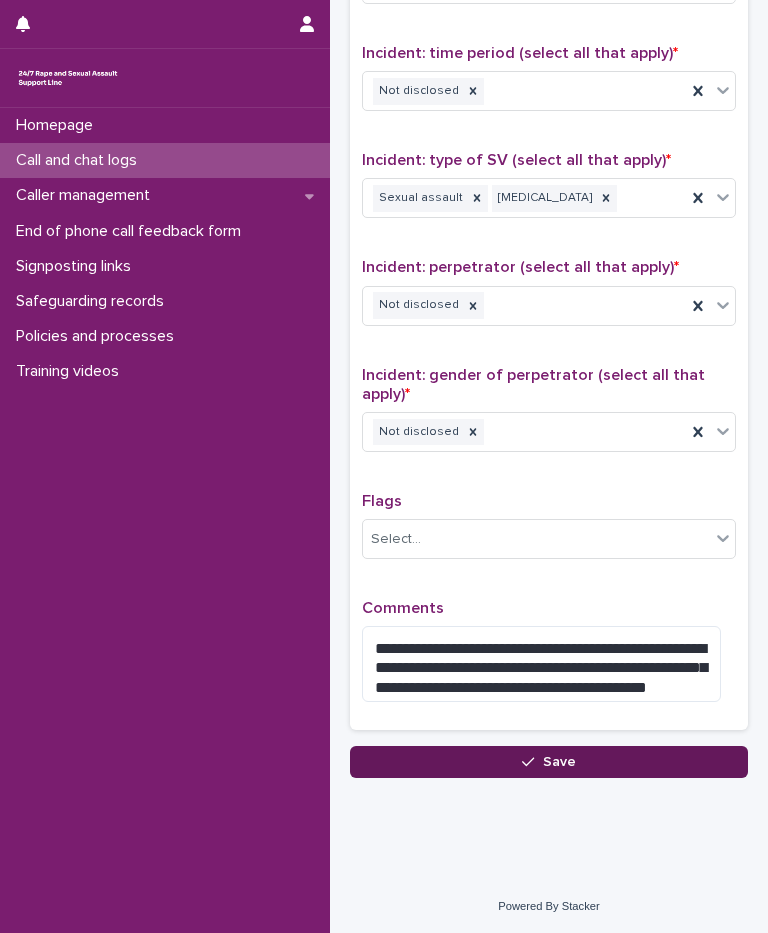 click on "Save" at bounding box center (559, 762) 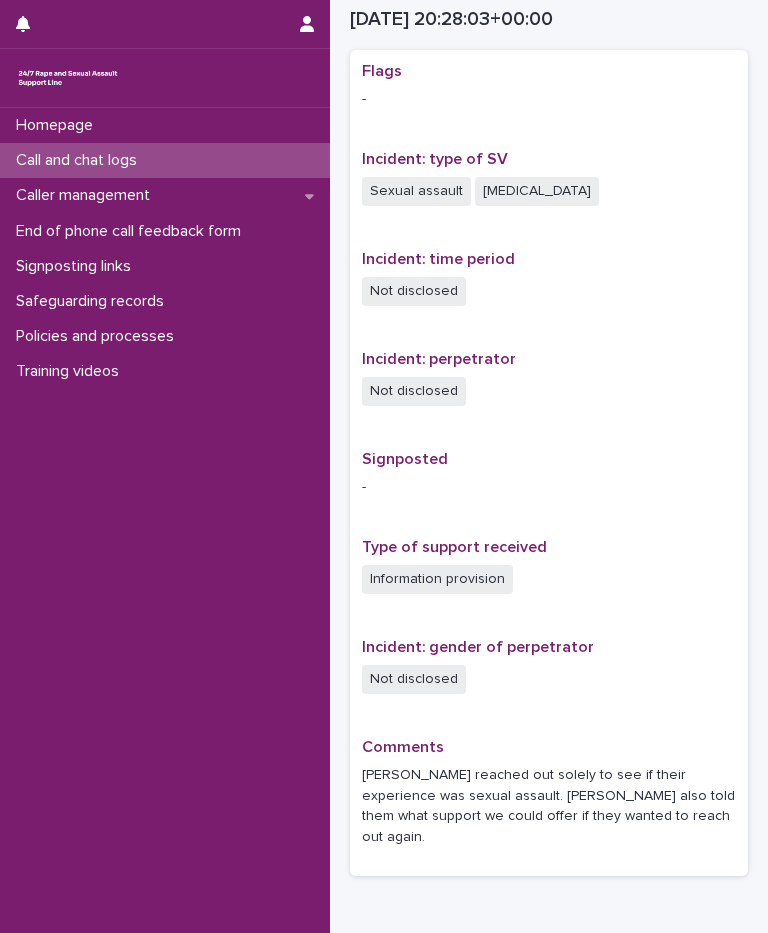 scroll, scrollTop: 989, scrollLeft: 0, axis: vertical 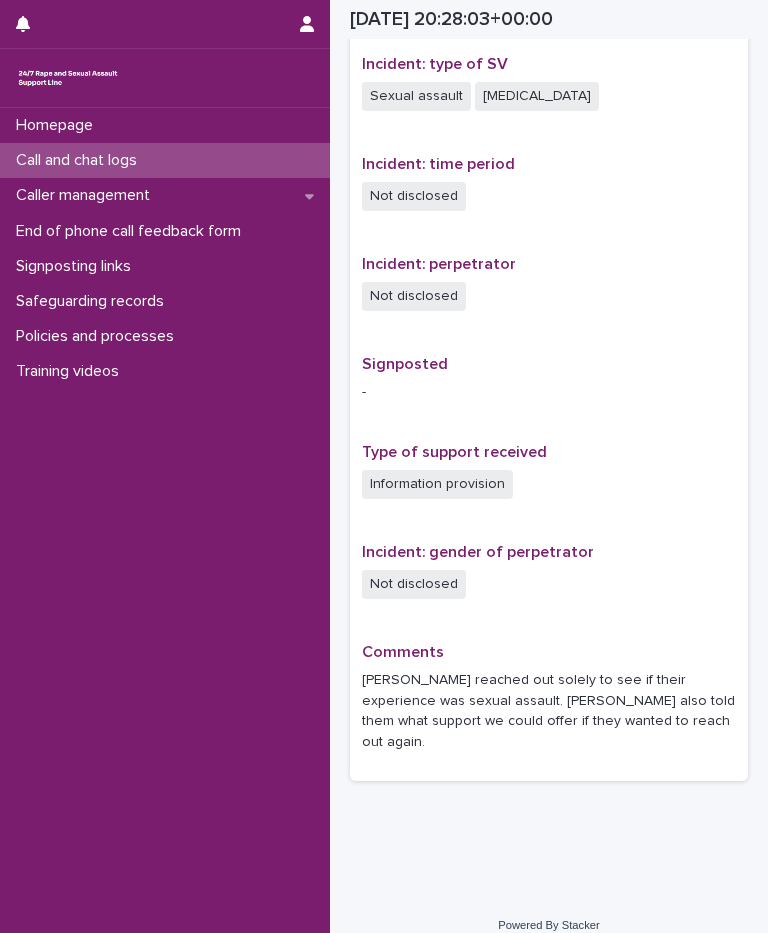 click on "Call and chat logs" at bounding box center [80, 160] 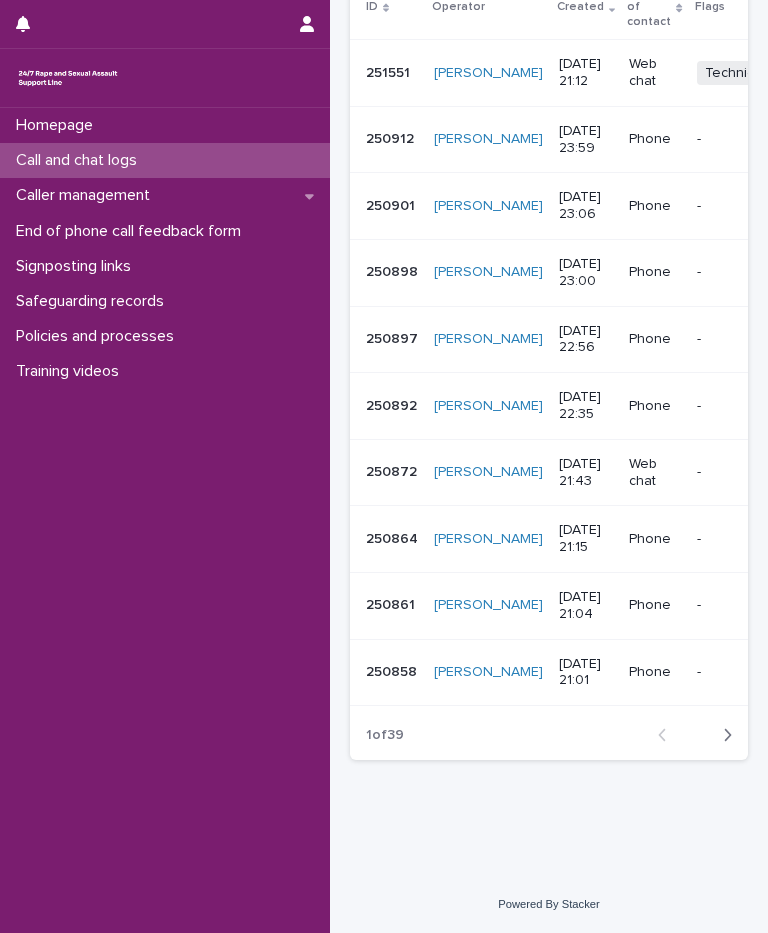 scroll, scrollTop: 0, scrollLeft: 0, axis: both 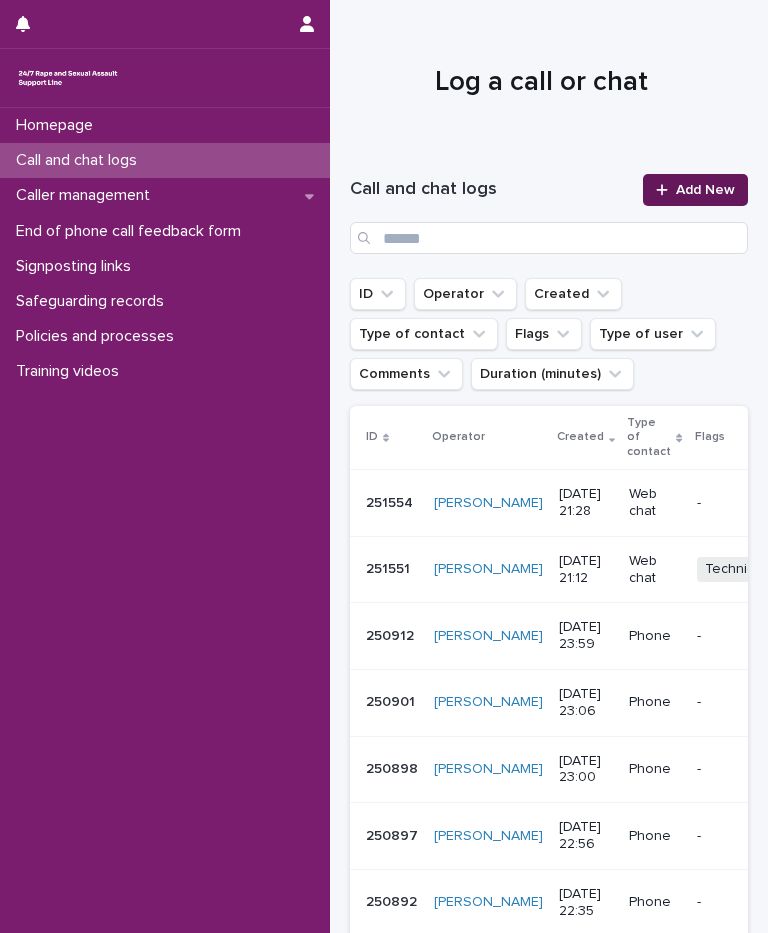 click on "Add New" at bounding box center (705, 190) 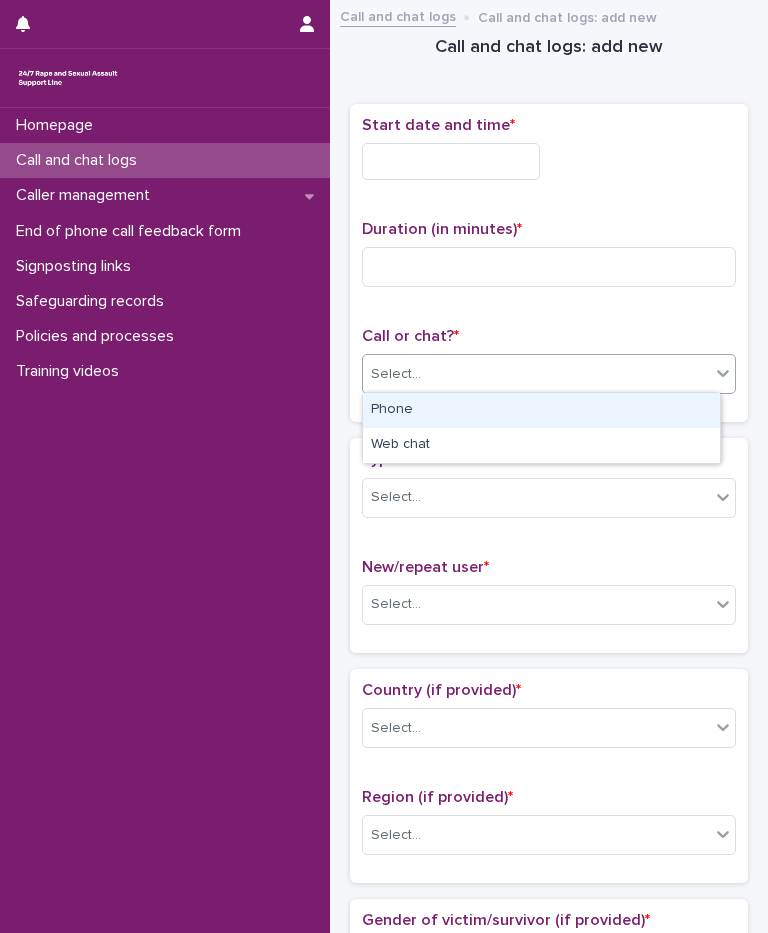 click on "Select..." at bounding box center (536, 374) 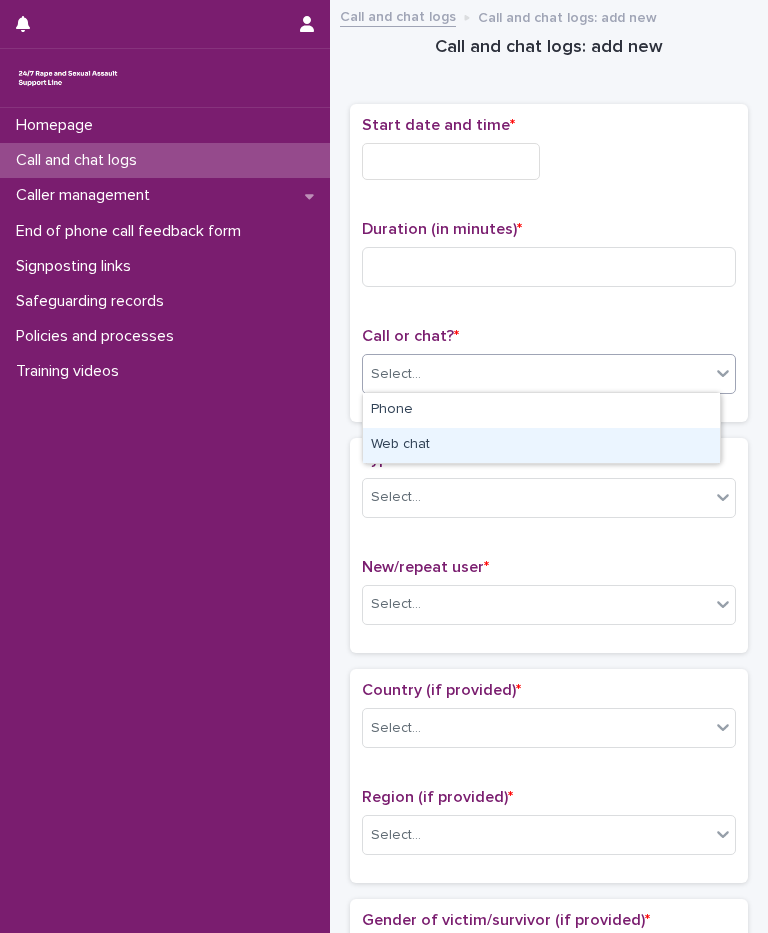 click on "Web chat" at bounding box center (541, 445) 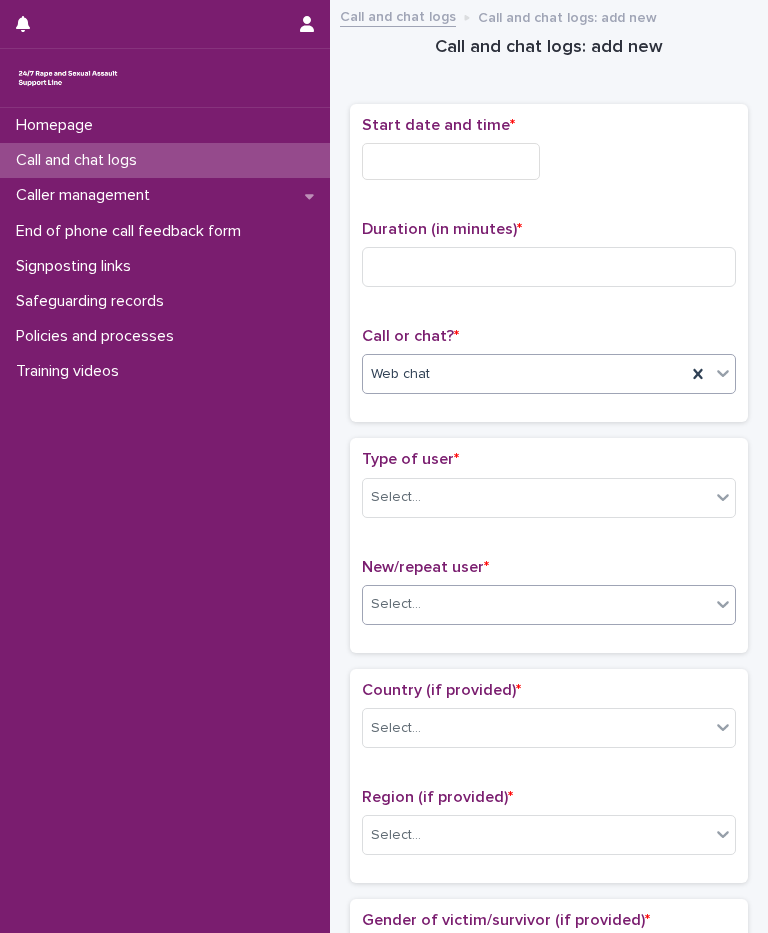 click on "Select..." at bounding box center [536, 604] 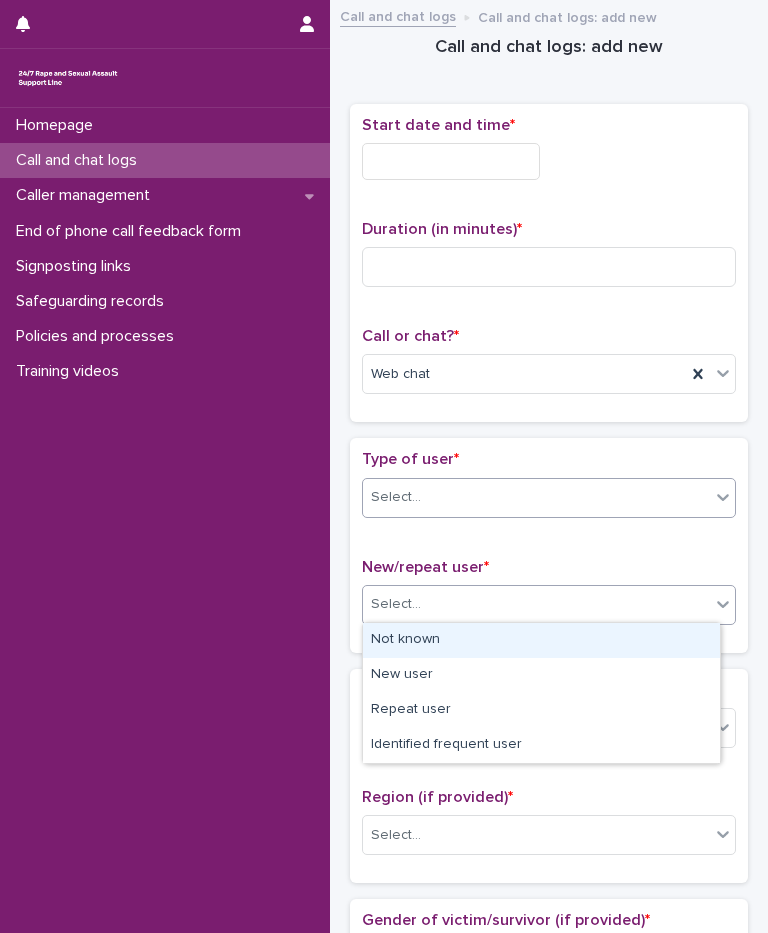 click on "Select..." at bounding box center [549, 498] 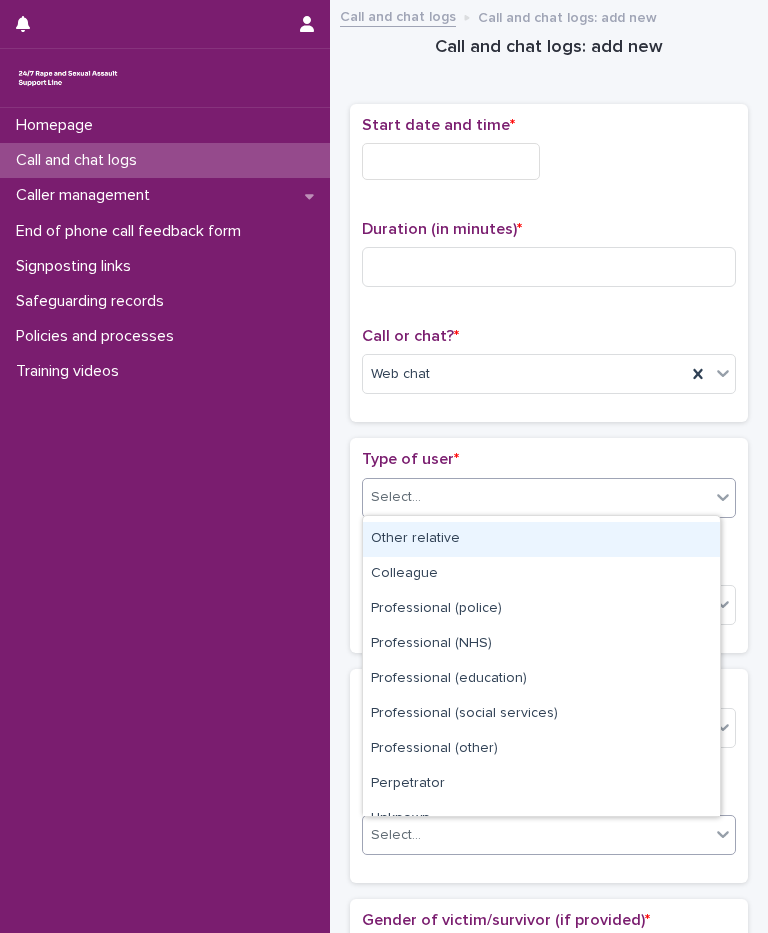scroll, scrollTop: 225, scrollLeft: 0, axis: vertical 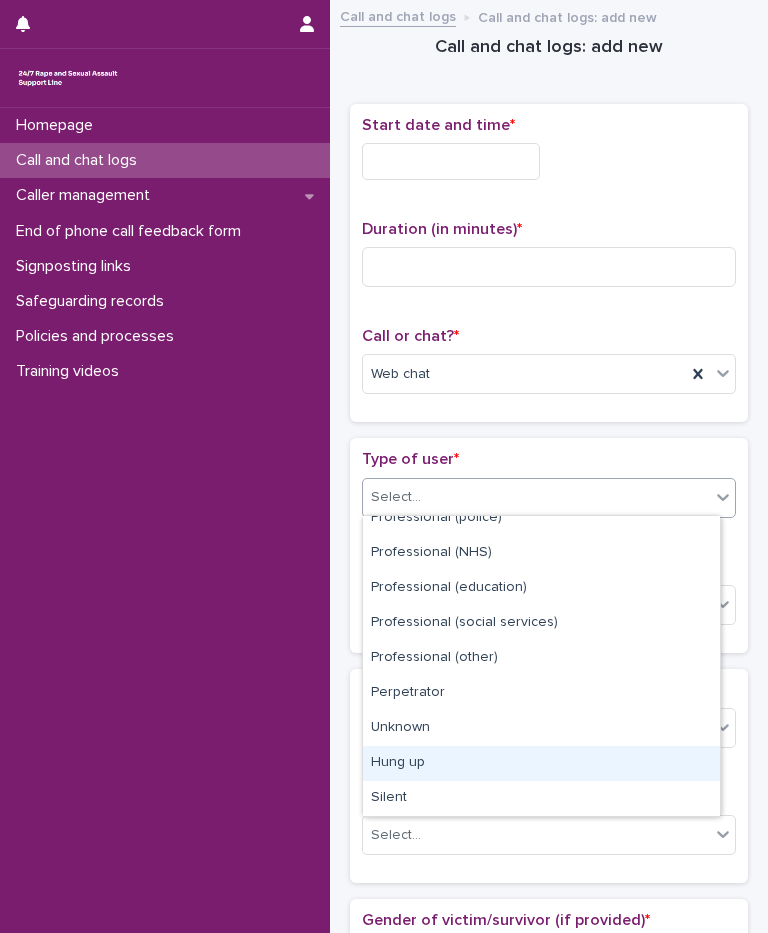 click on "Hung up" at bounding box center [541, 763] 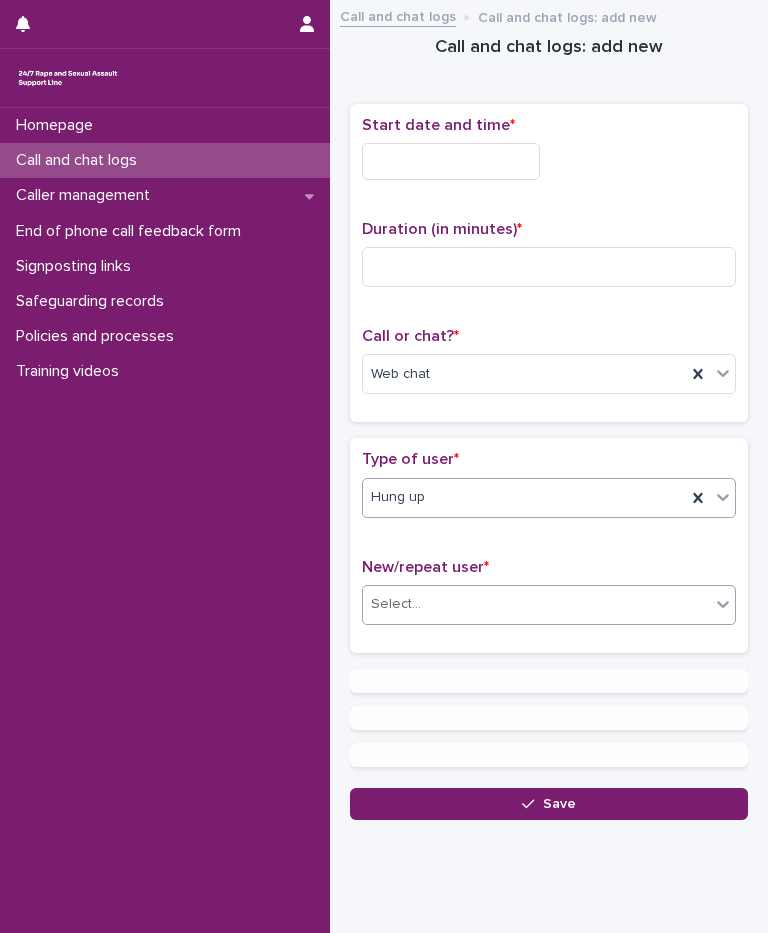 click on "Select..." at bounding box center (396, 604) 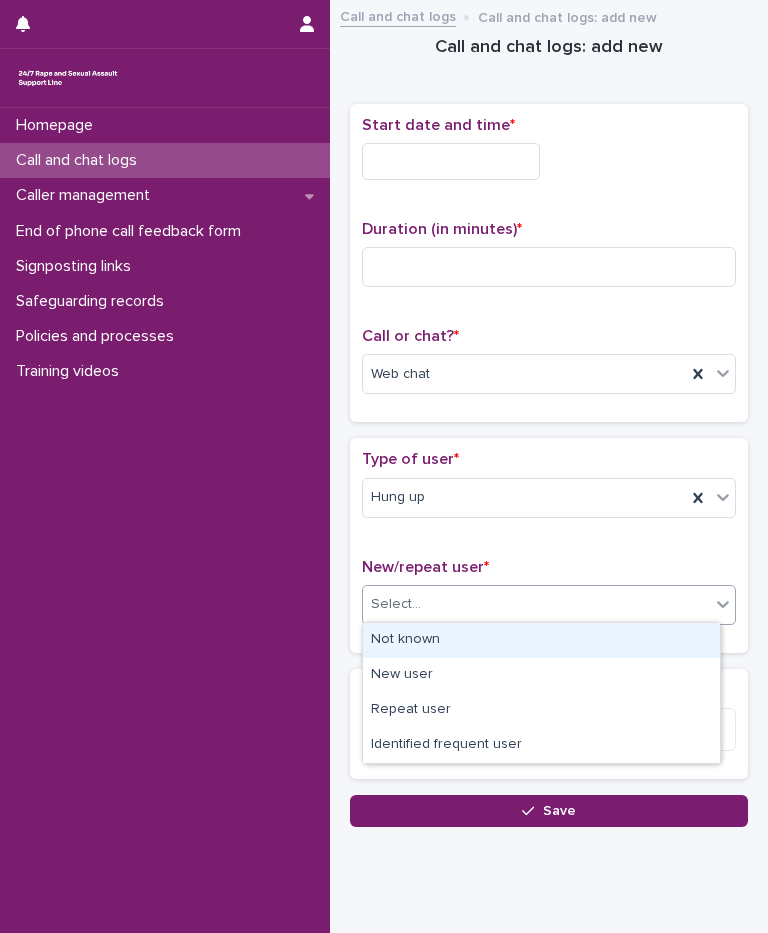 click on "Not known" at bounding box center [541, 640] 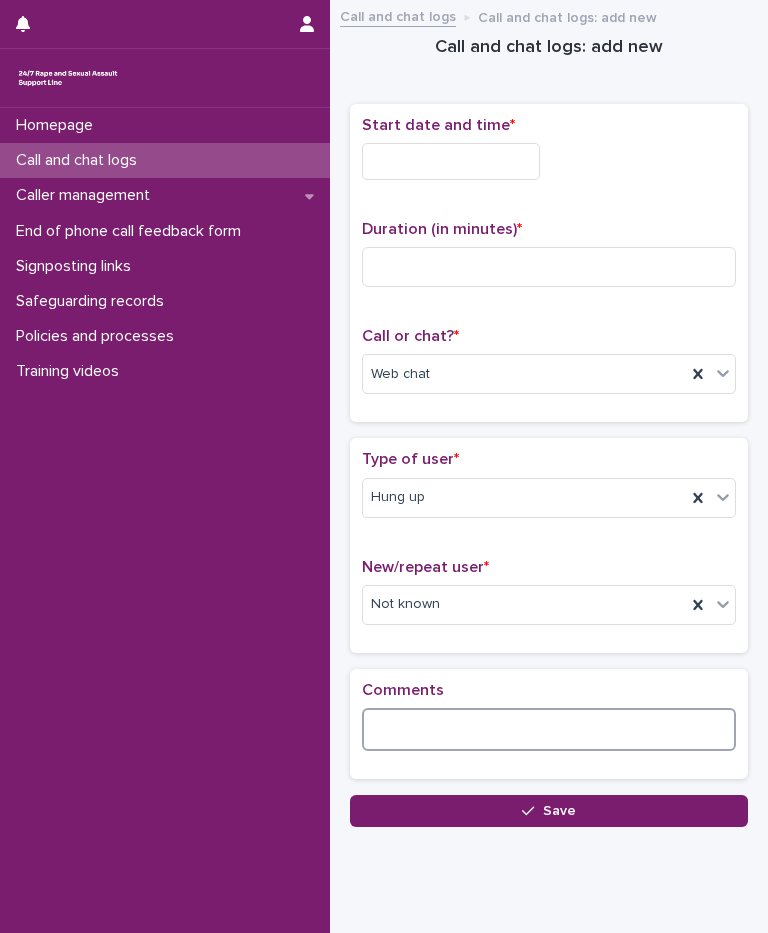 click at bounding box center [549, 729] 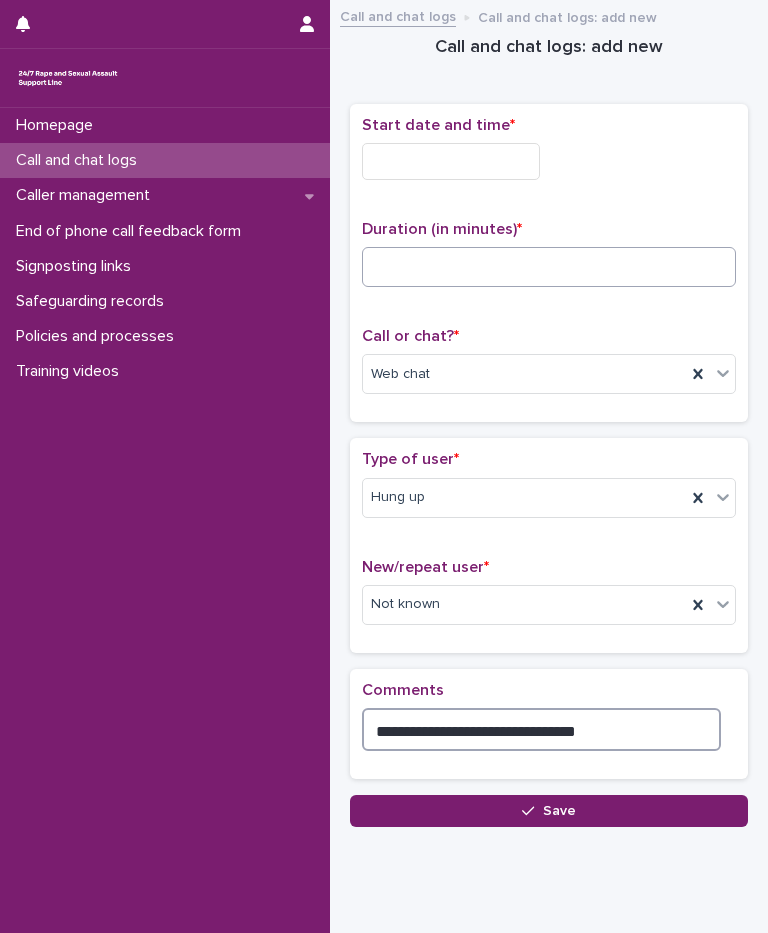 type on "**********" 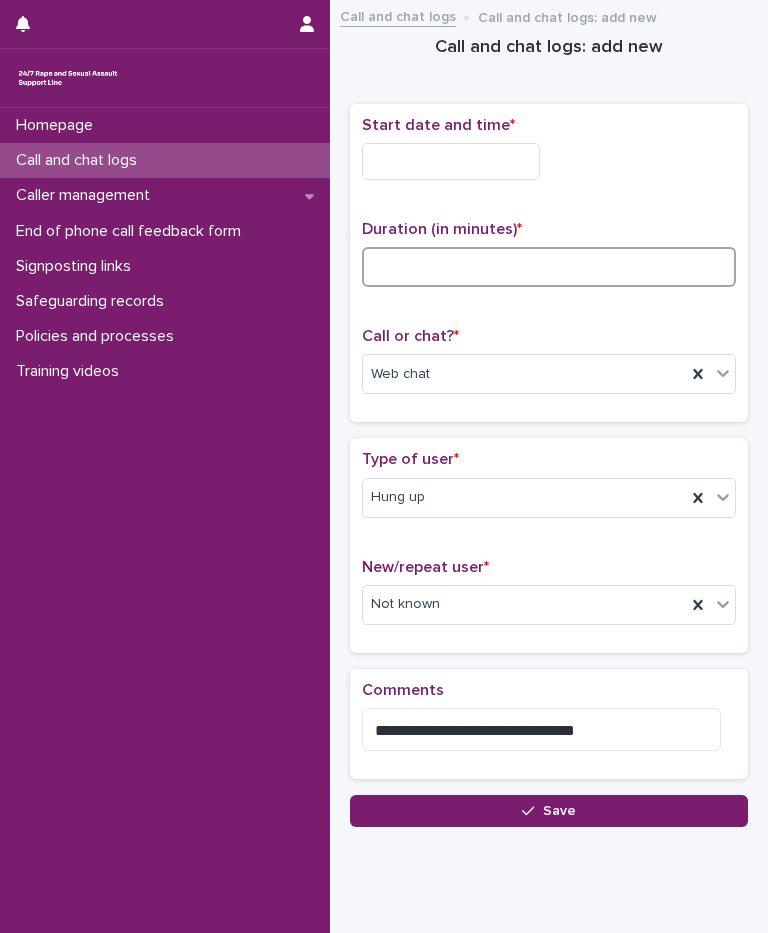 click at bounding box center (549, 267) 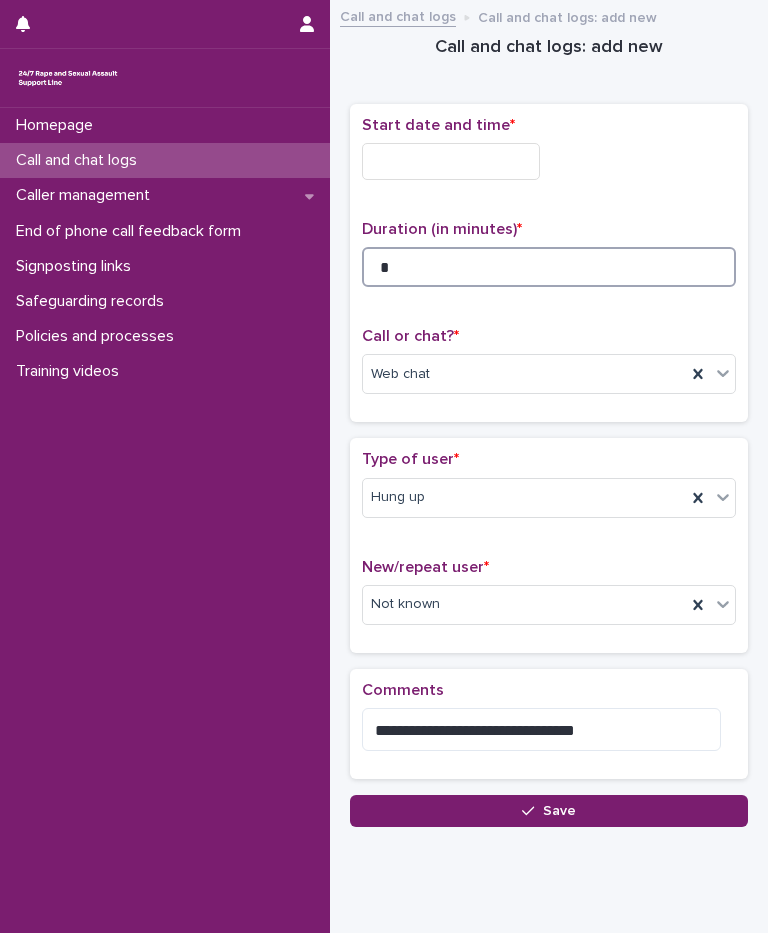 type on "*" 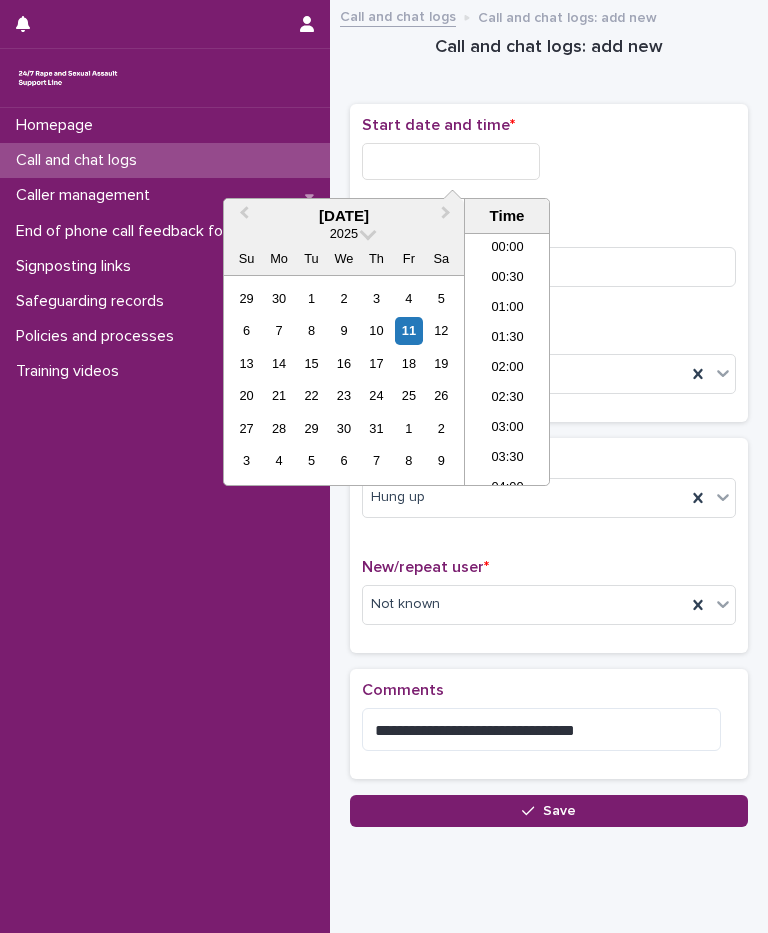 click at bounding box center (451, 161) 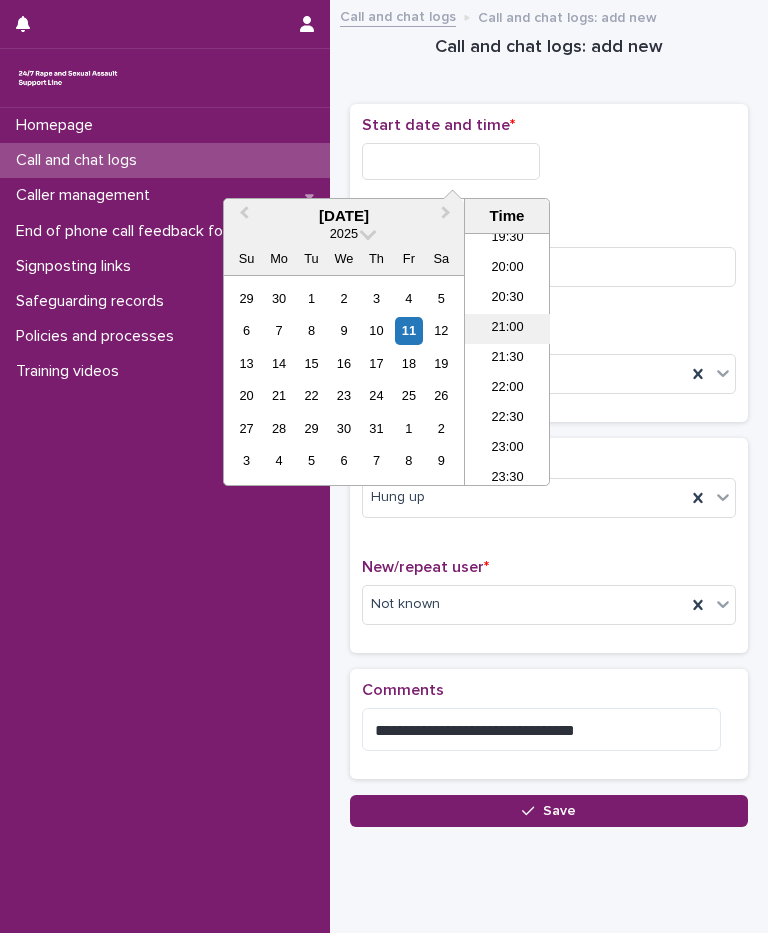 click on "21:00" at bounding box center (507, 329) 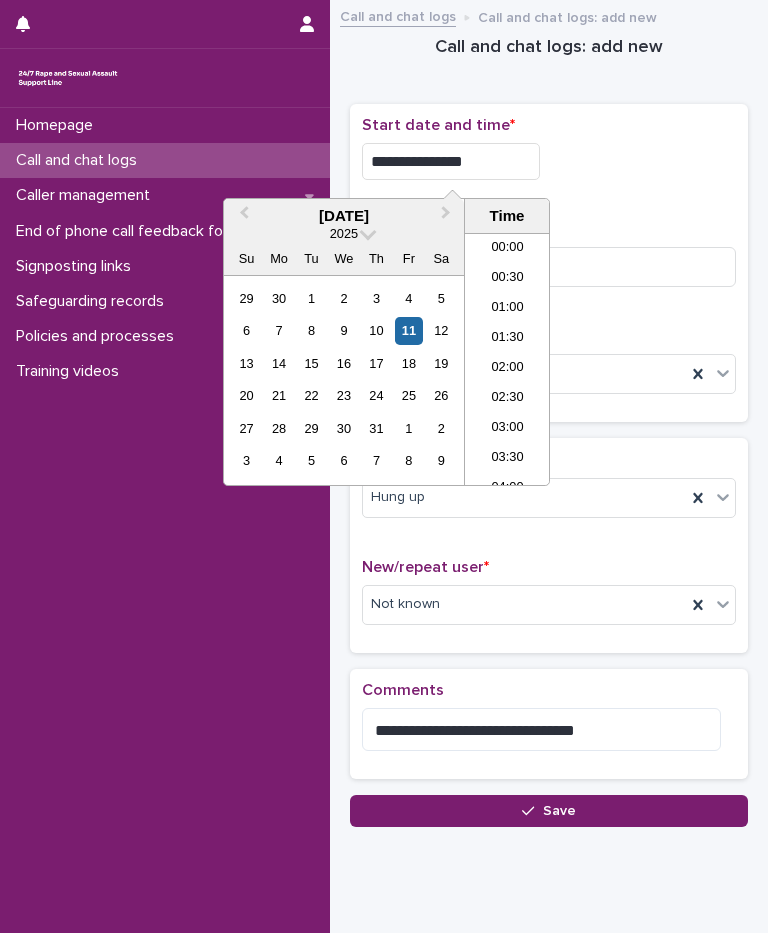 click on "**********" at bounding box center [451, 161] 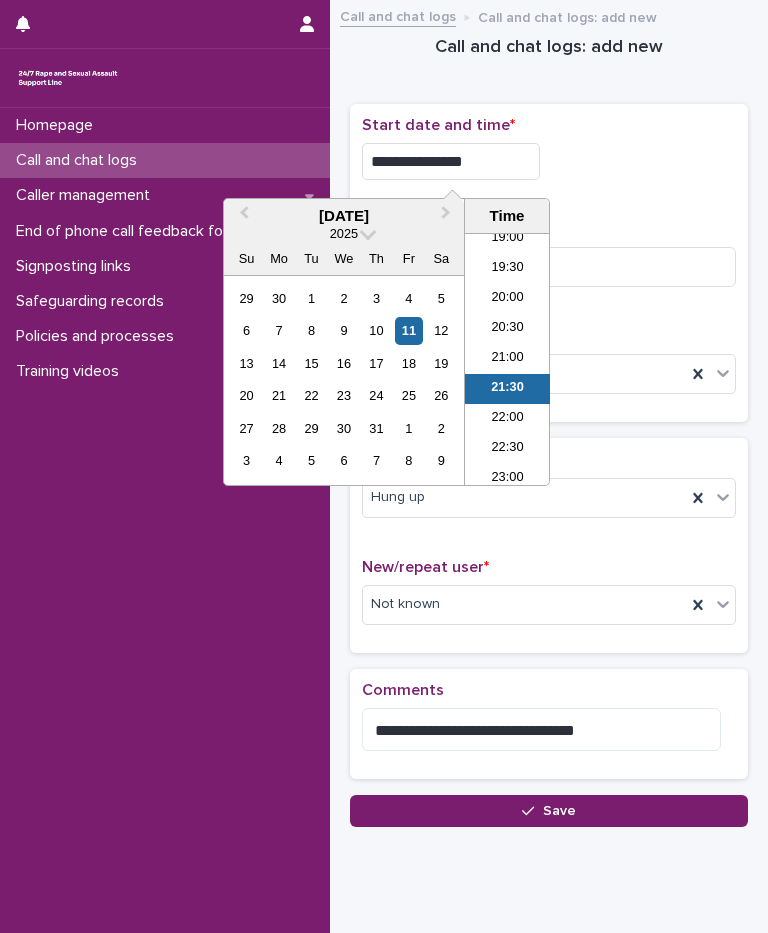 type on "**********" 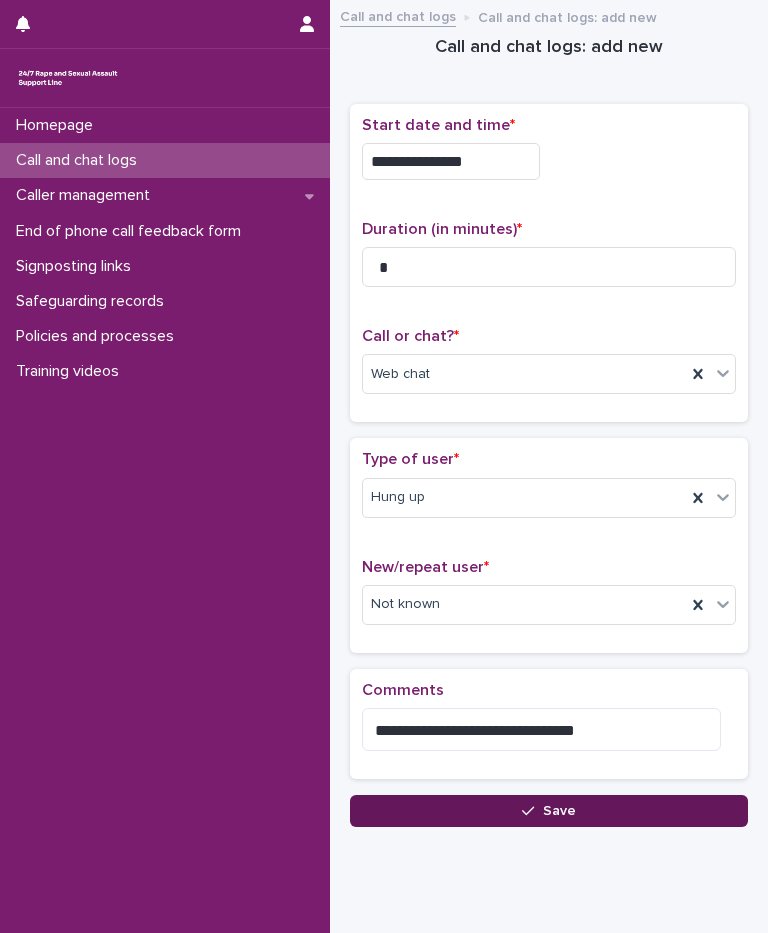 click on "Save" at bounding box center [549, 811] 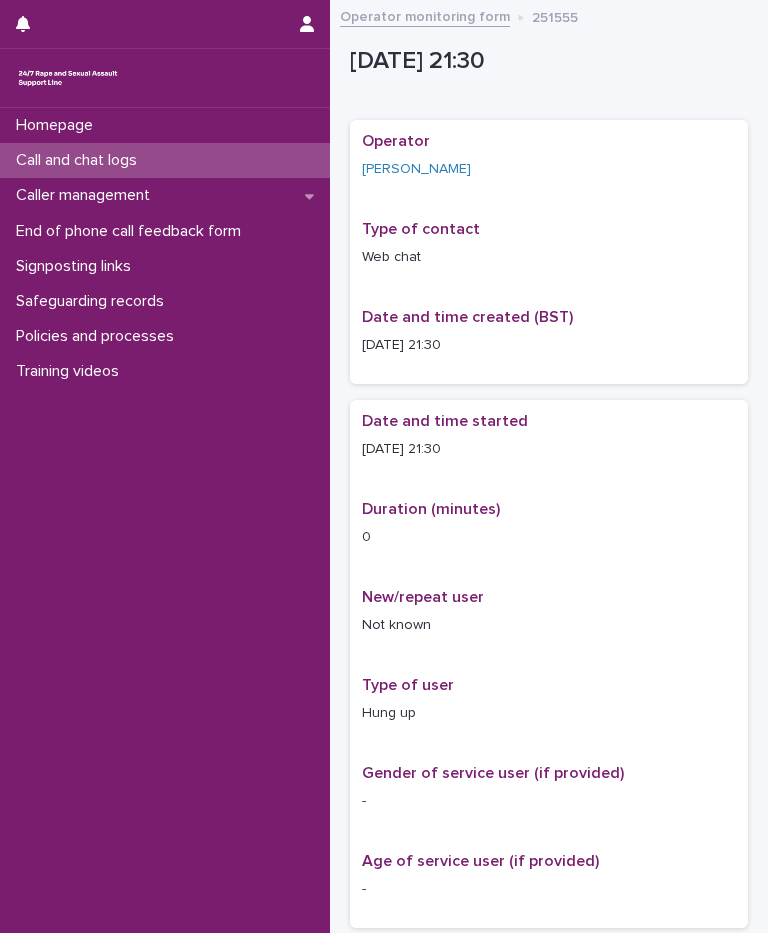 click on "Call and chat logs" at bounding box center [80, 160] 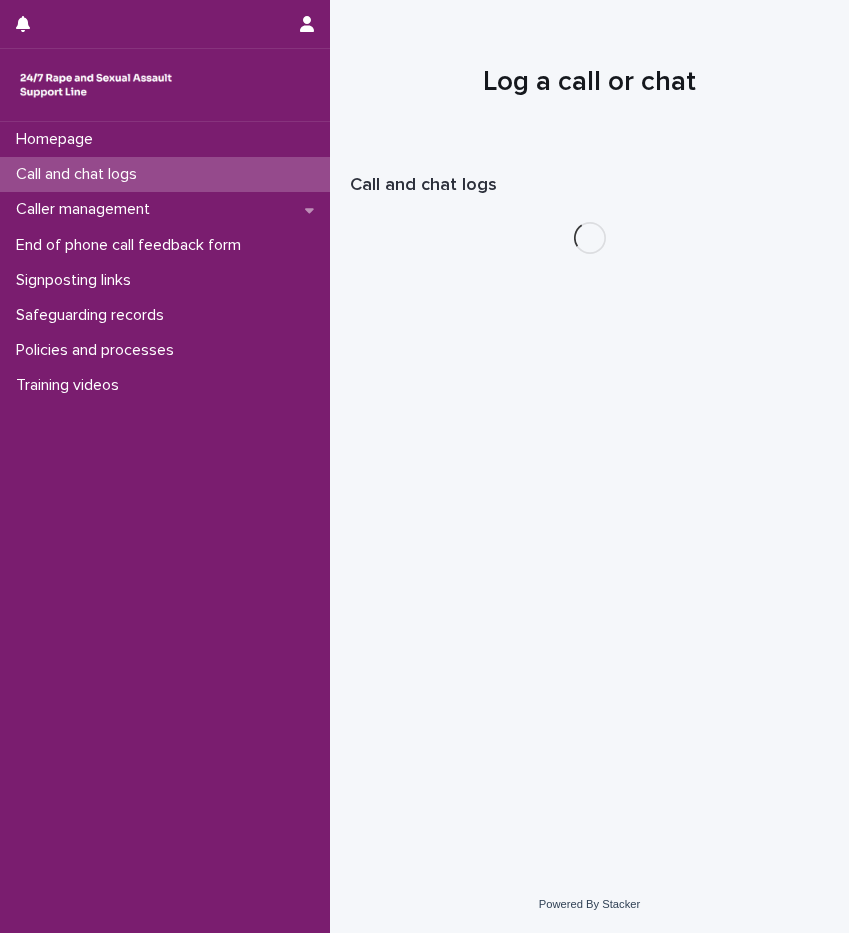 scroll, scrollTop: 0, scrollLeft: 0, axis: both 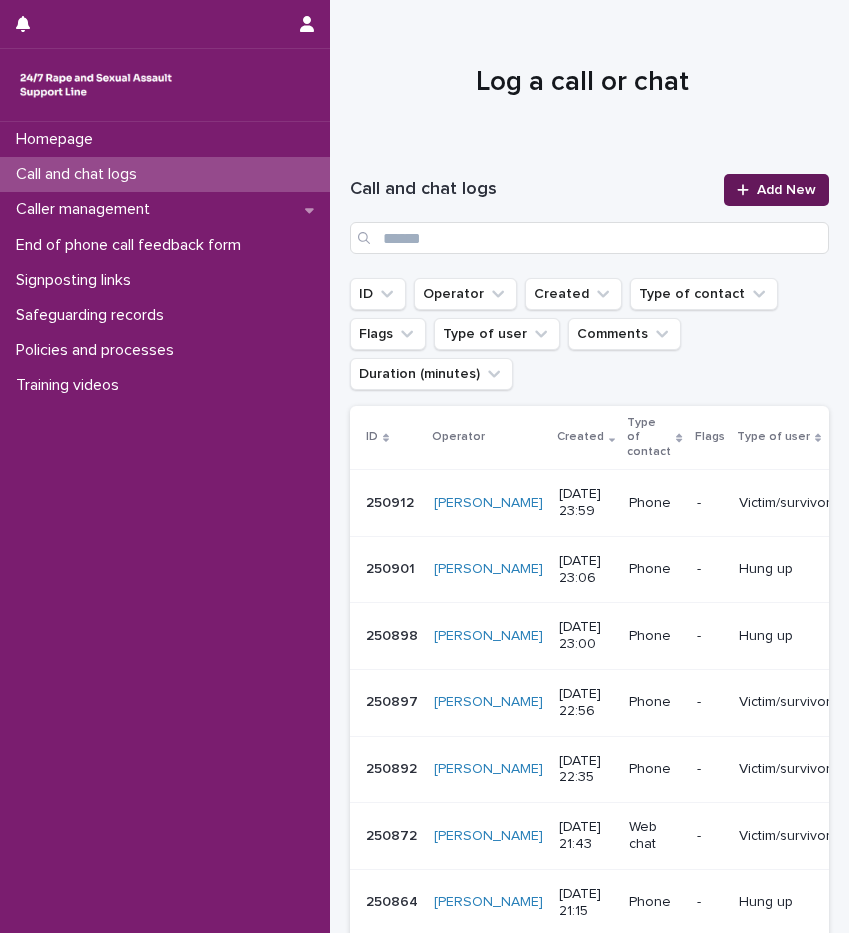 click on "Add New" at bounding box center [786, 190] 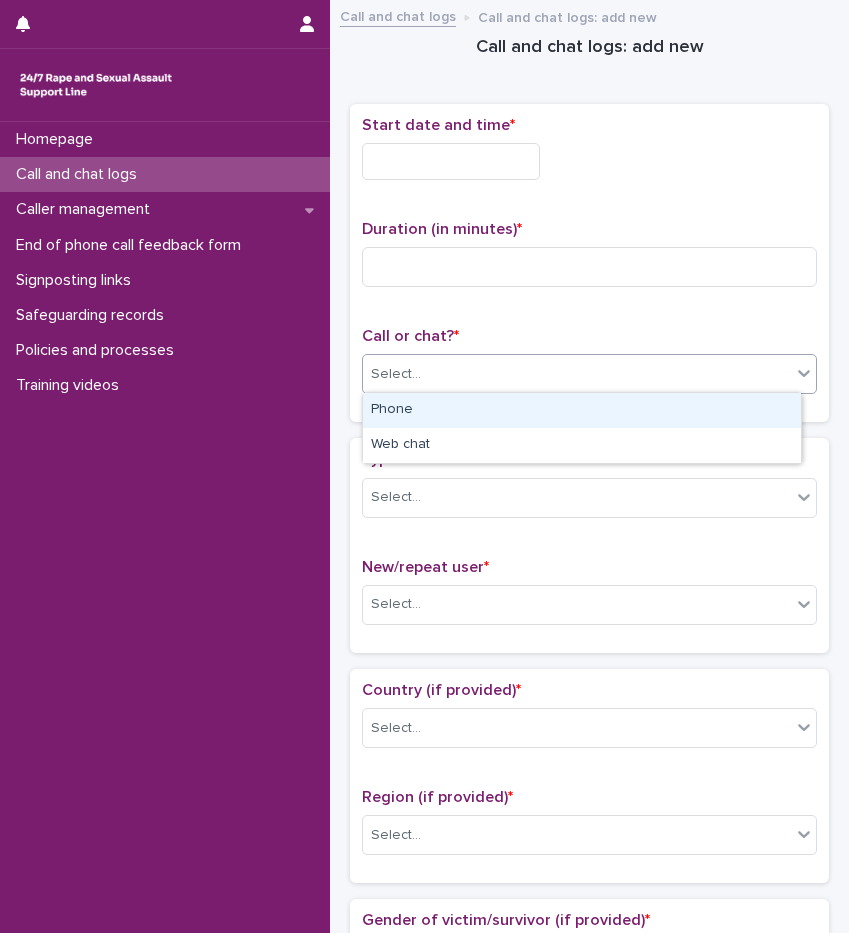 click on "Select..." at bounding box center (577, 374) 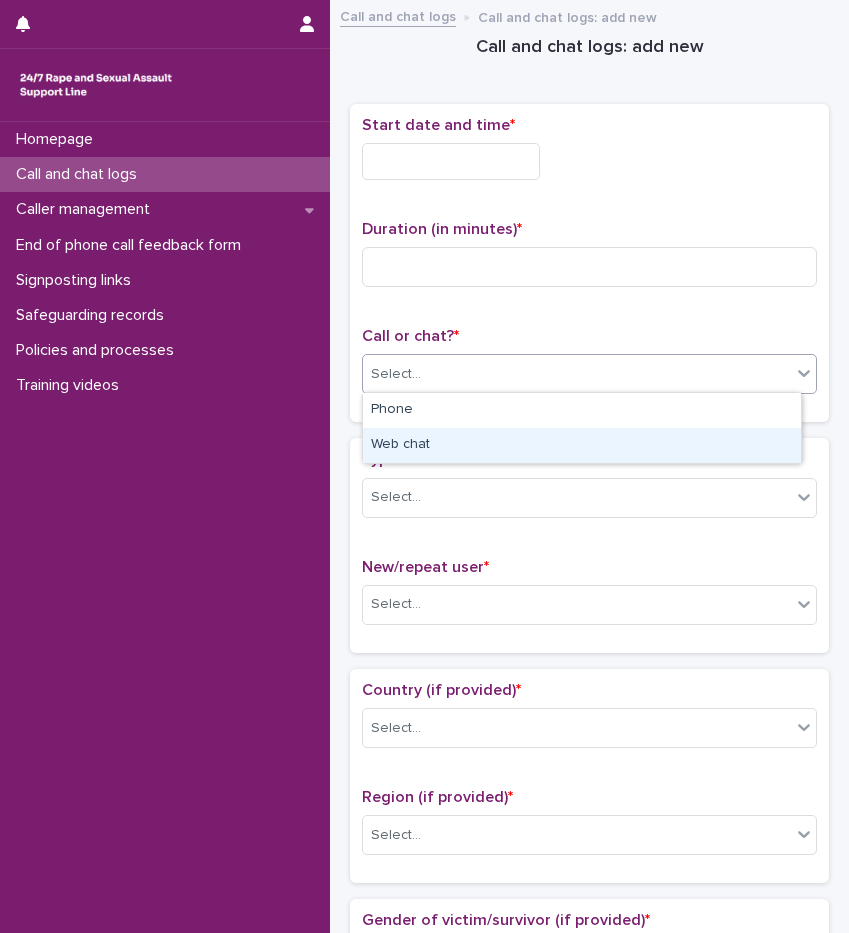 click on "Web chat" at bounding box center (582, 445) 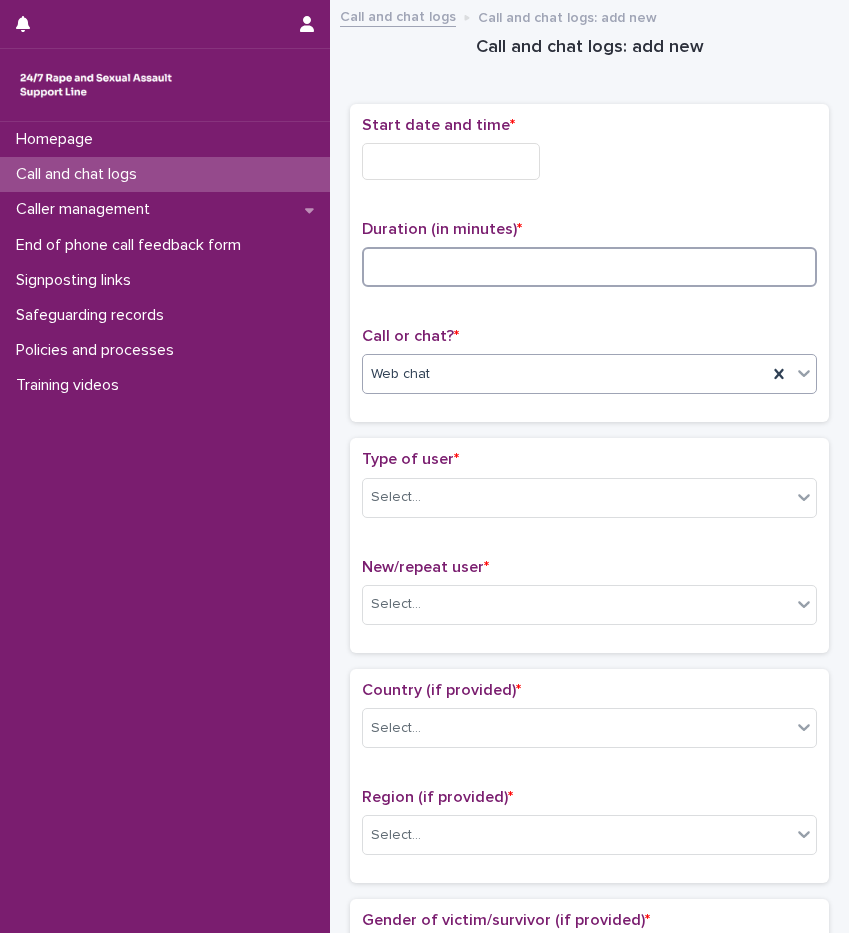 click at bounding box center (589, 267) 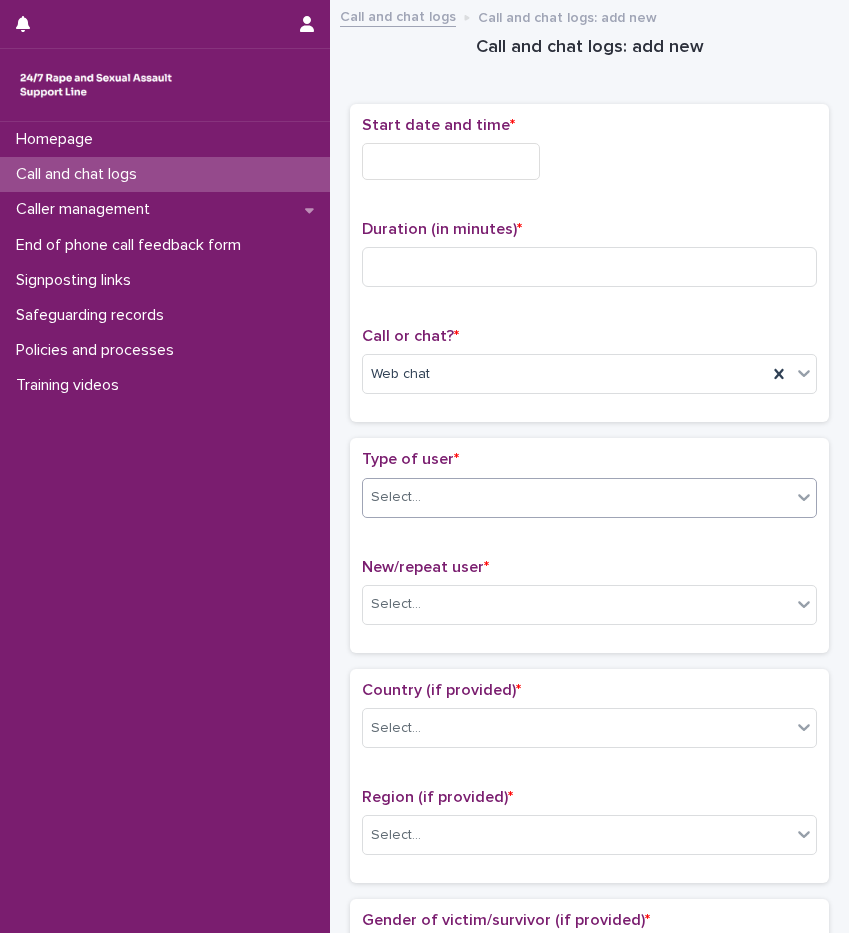 click on "Select..." at bounding box center [577, 497] 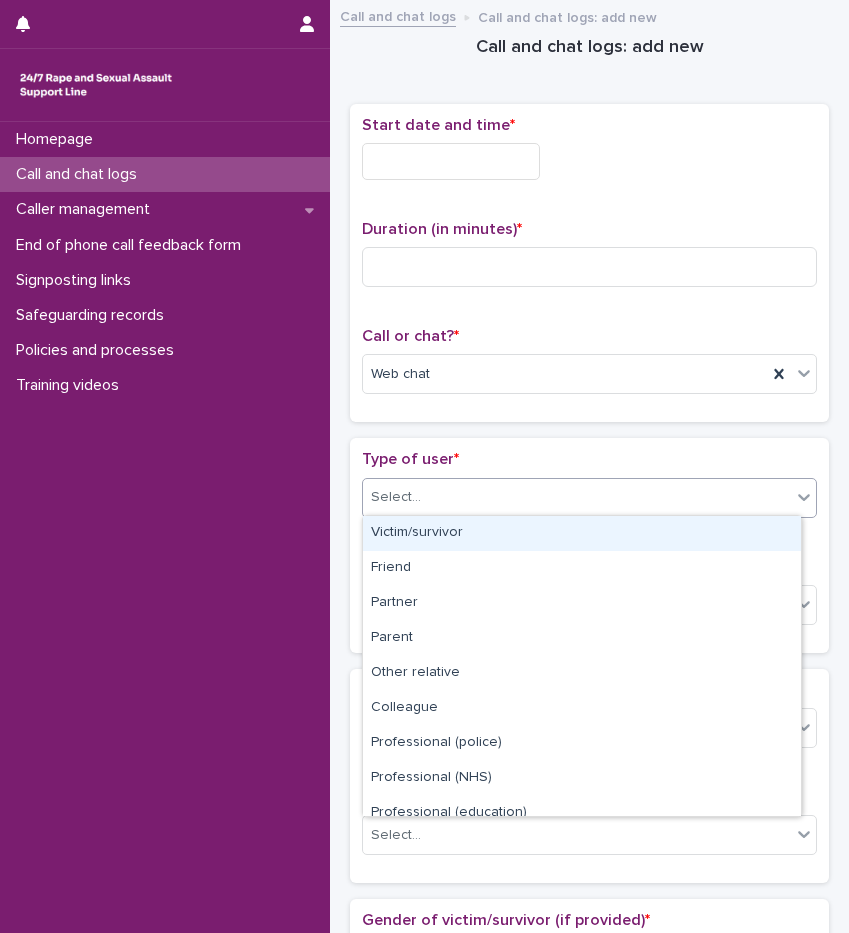 click on "Victim/survivor" at bounding box center [582, 533] 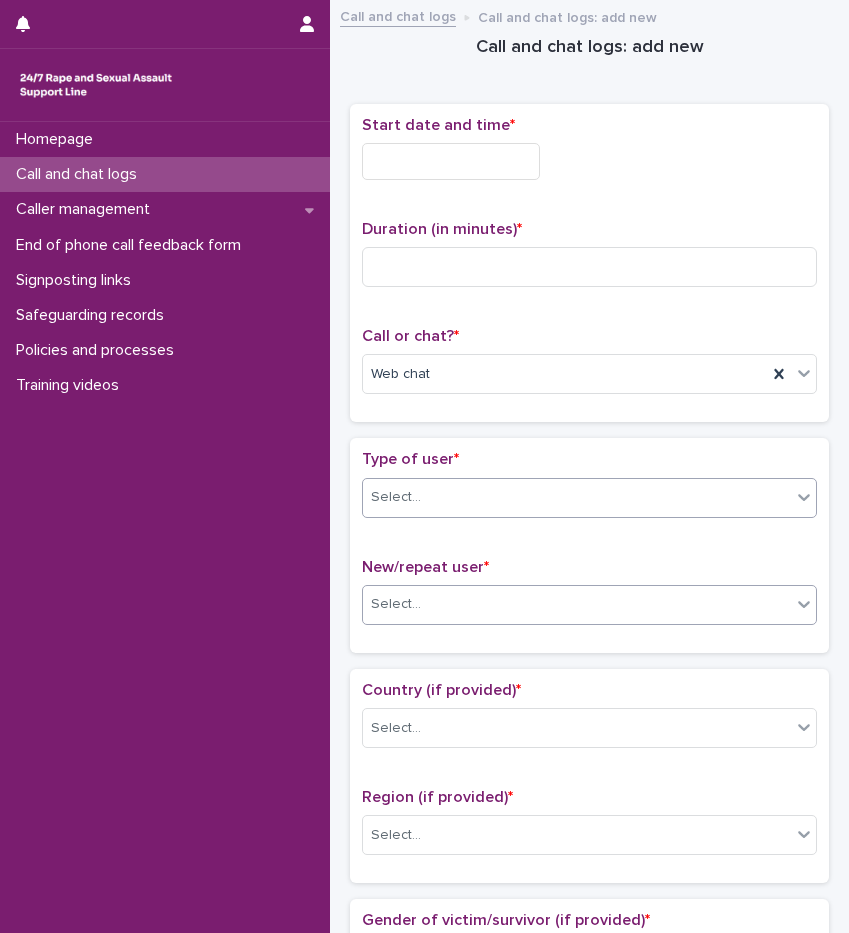 click on "Select..." at bounding box center (577, 604) 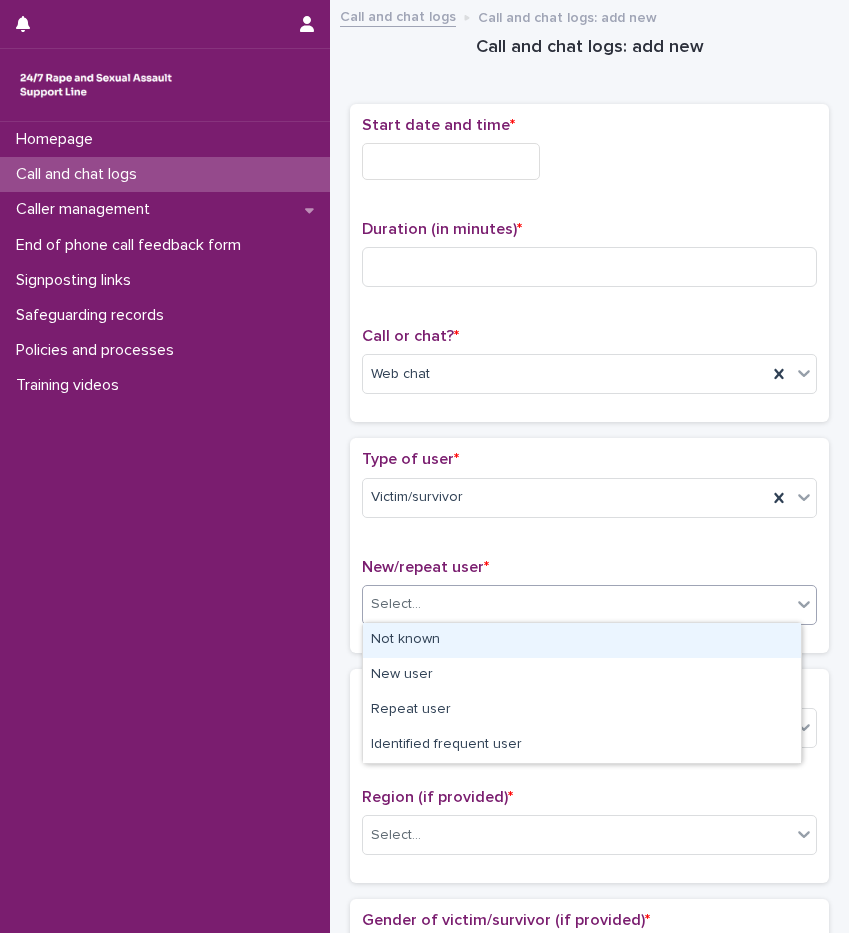 click on "Not known" at bounding box center [582, 640] 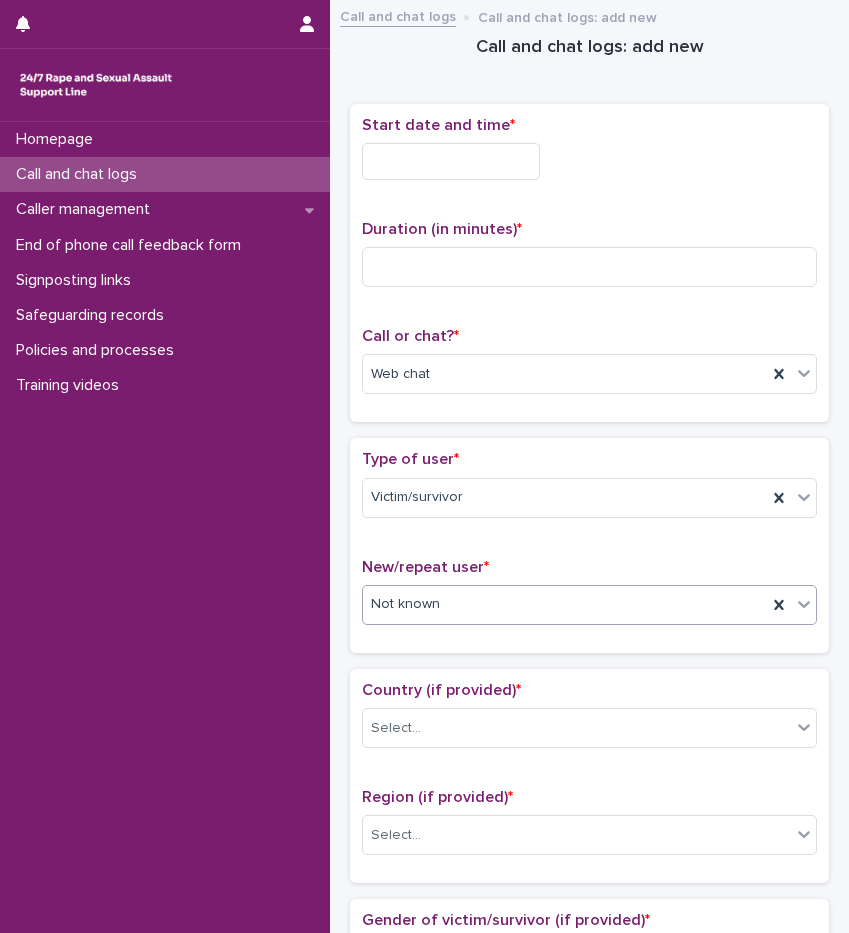 scroll, scrollTop: 300, scrollLeft: 0, axis: vertical 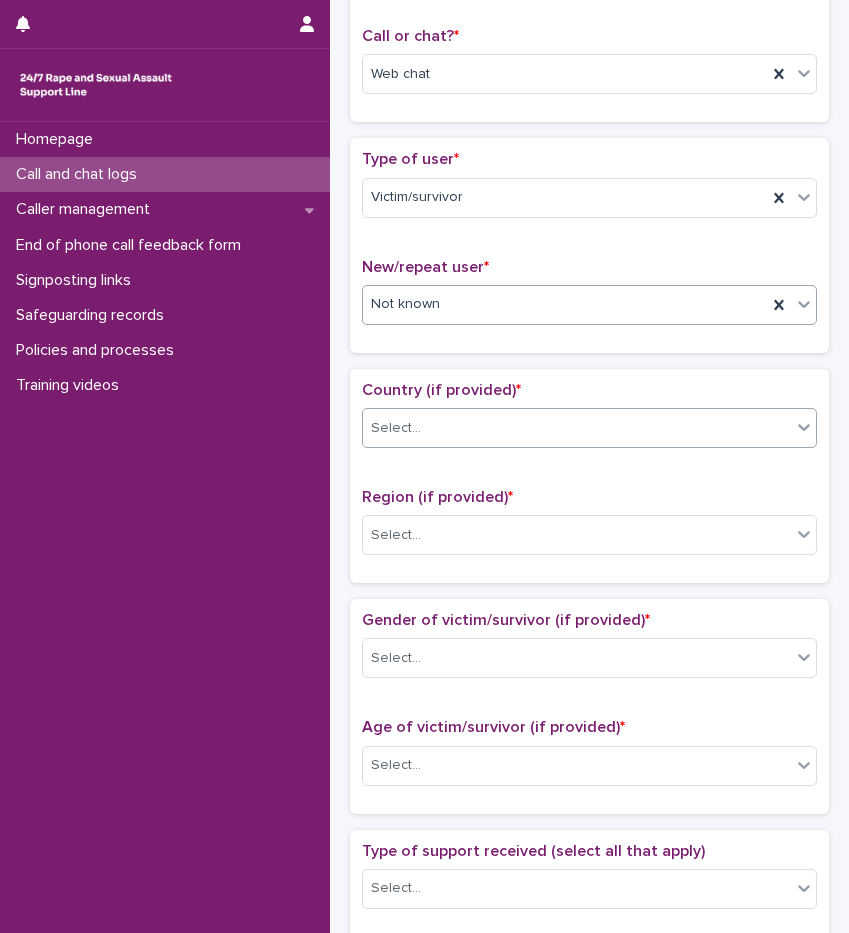 click on "Select..." at bounding box center [577, 428] 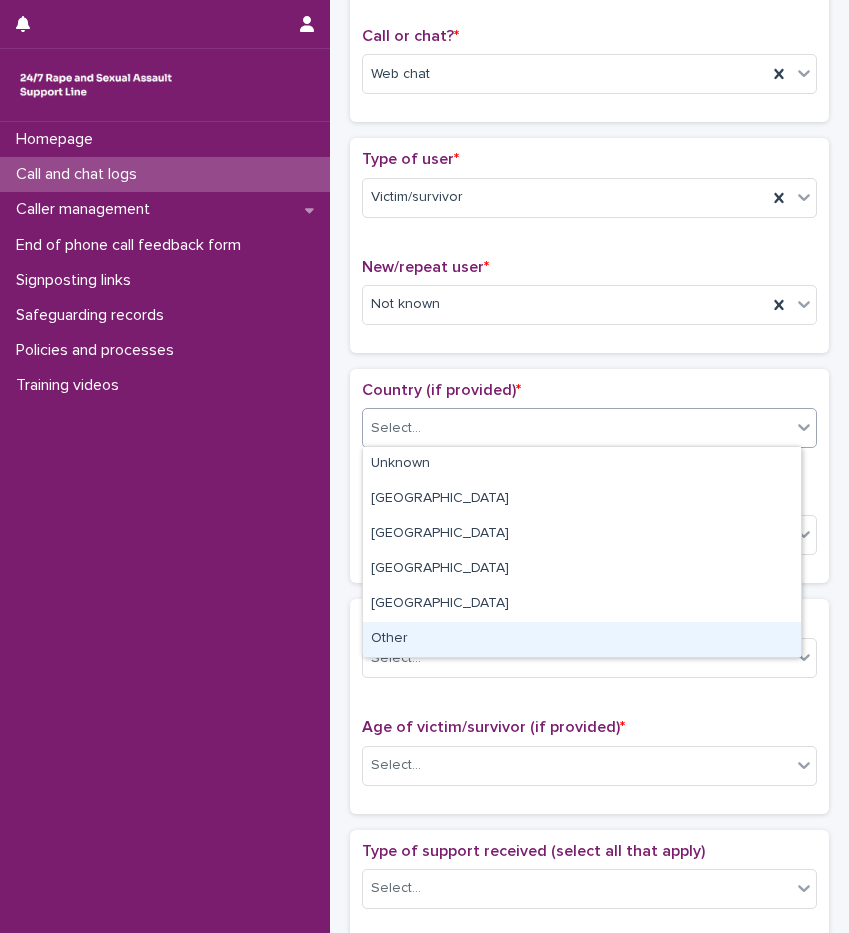 click on "Other" at bounding box center [582, 639] 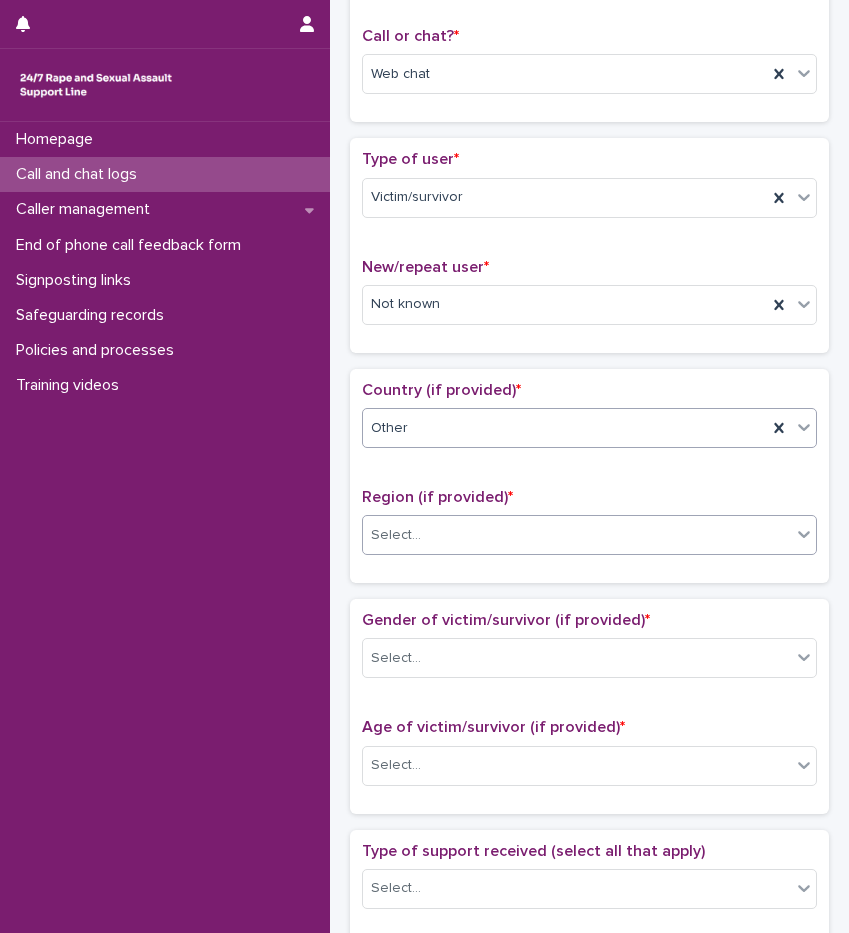click on "Select..." at bounding box center (396, 535) 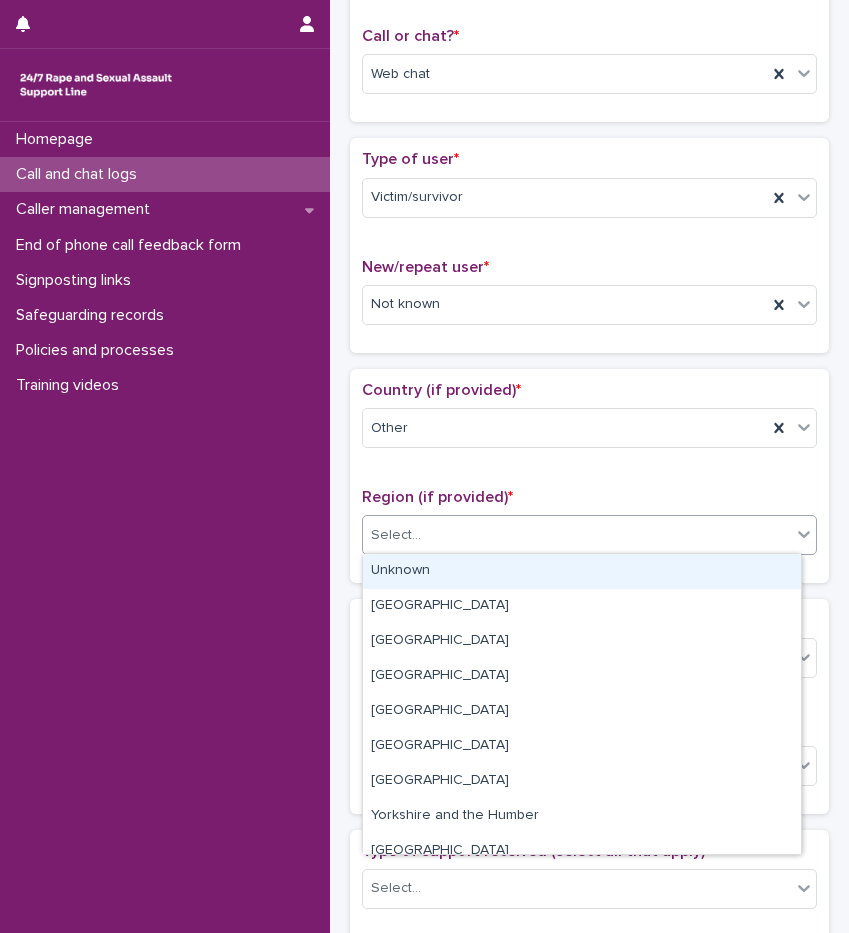 click on "Unknown" at bounding box center [582, 571] 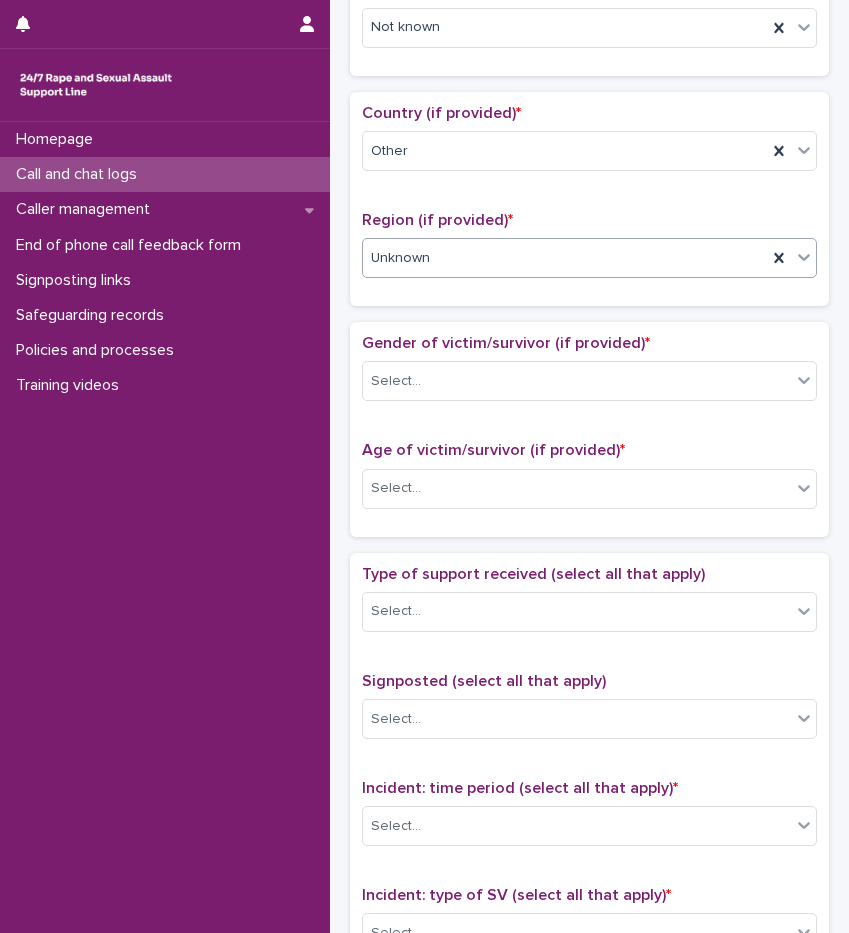 scroll, scrollTop: 600, scrollLeft: 0, axis: vertical 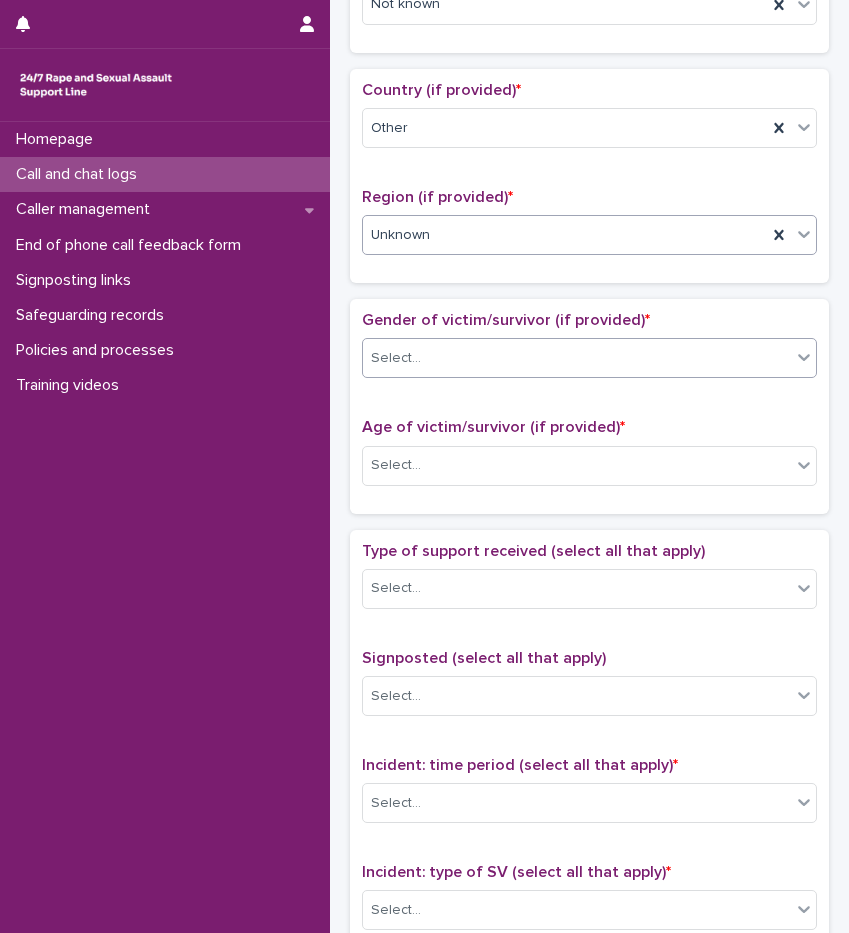 click at bounding box center (424, 357) 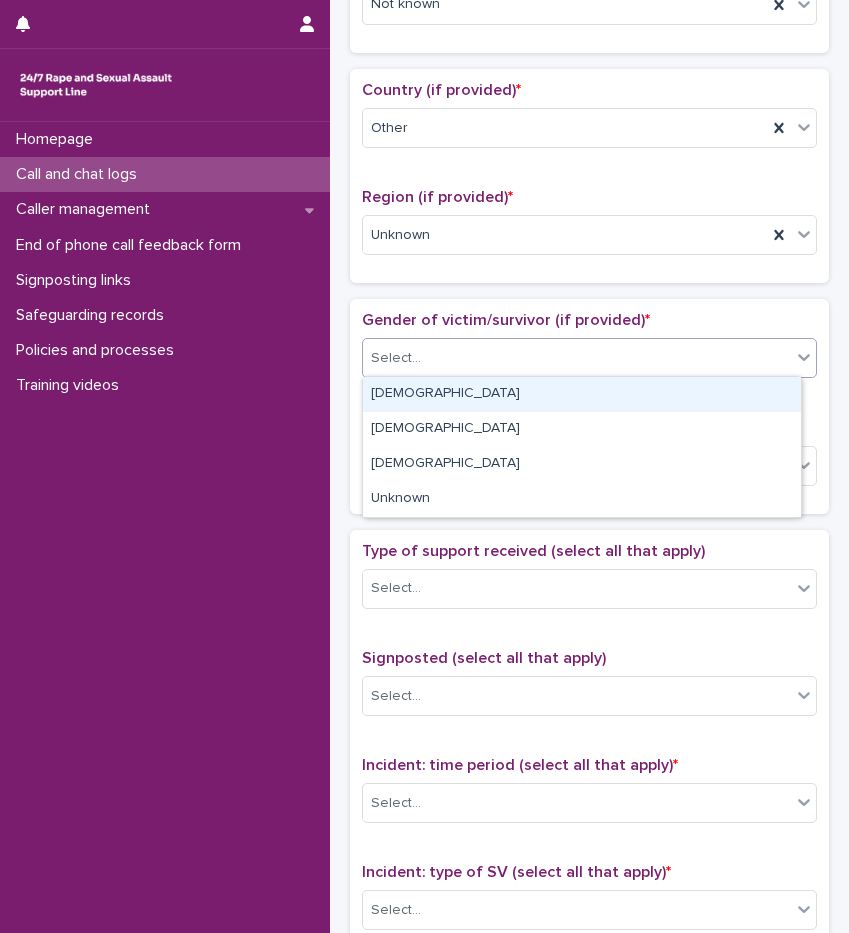 click on "[DEMOGRAPHIC_DATA]" at bounding box center (582, 394) 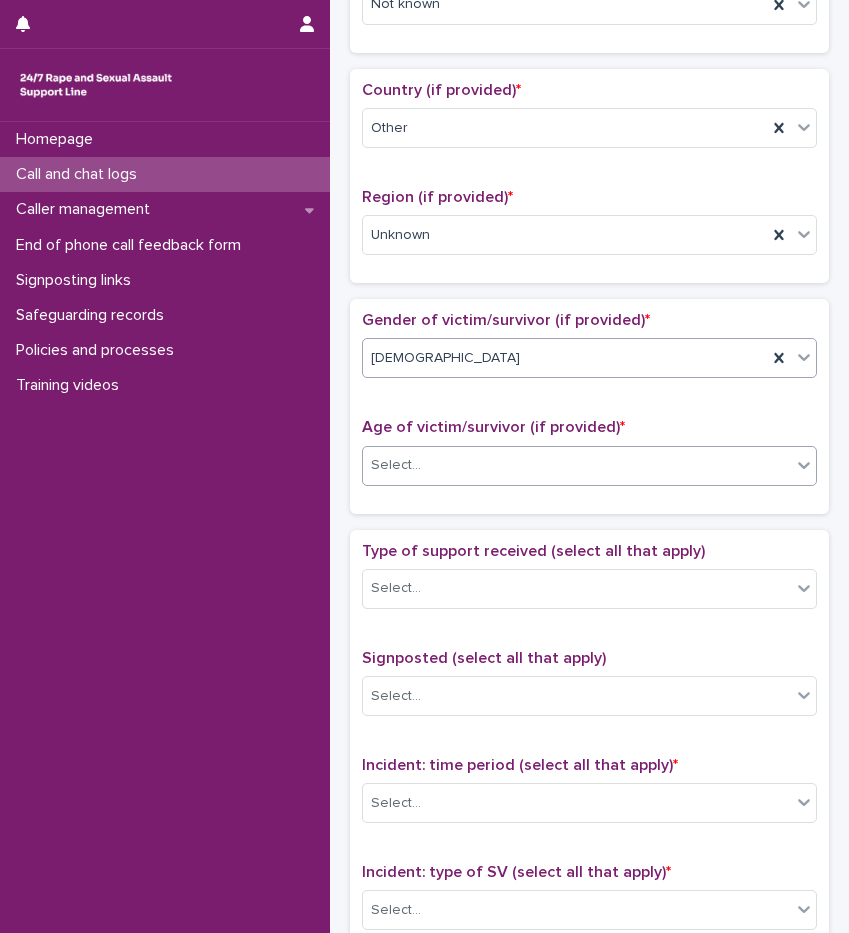 click on "Select..." at bounding box center (396, 465) 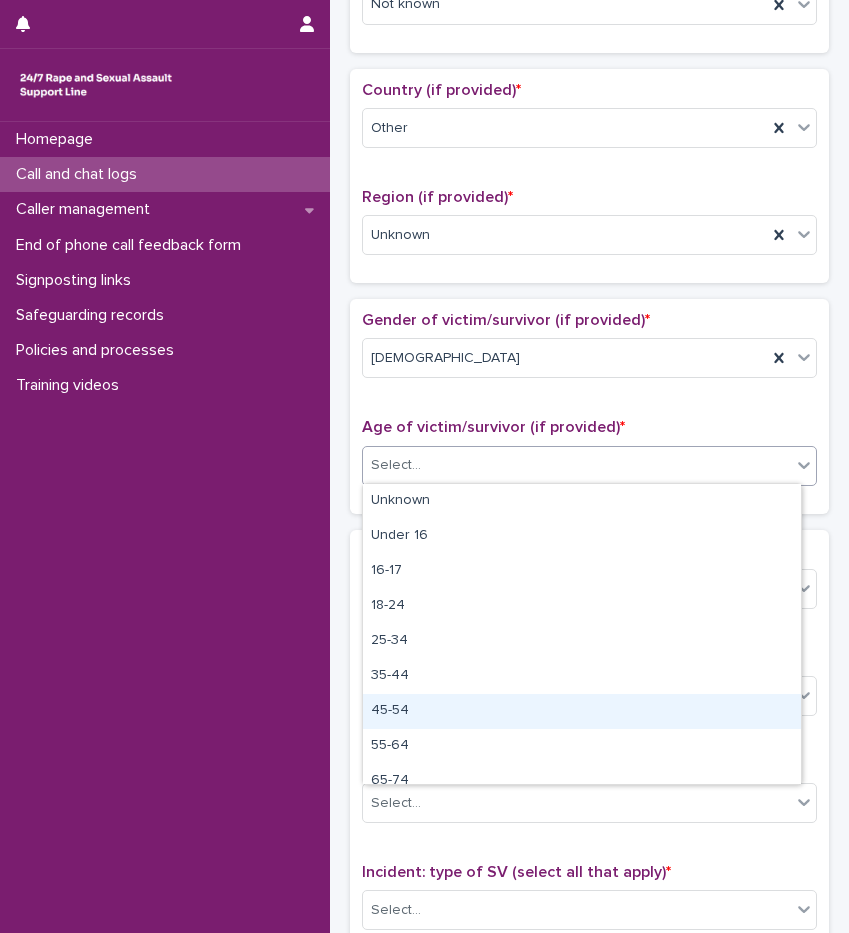 click on "45-54" at bounding box center (582, 711) 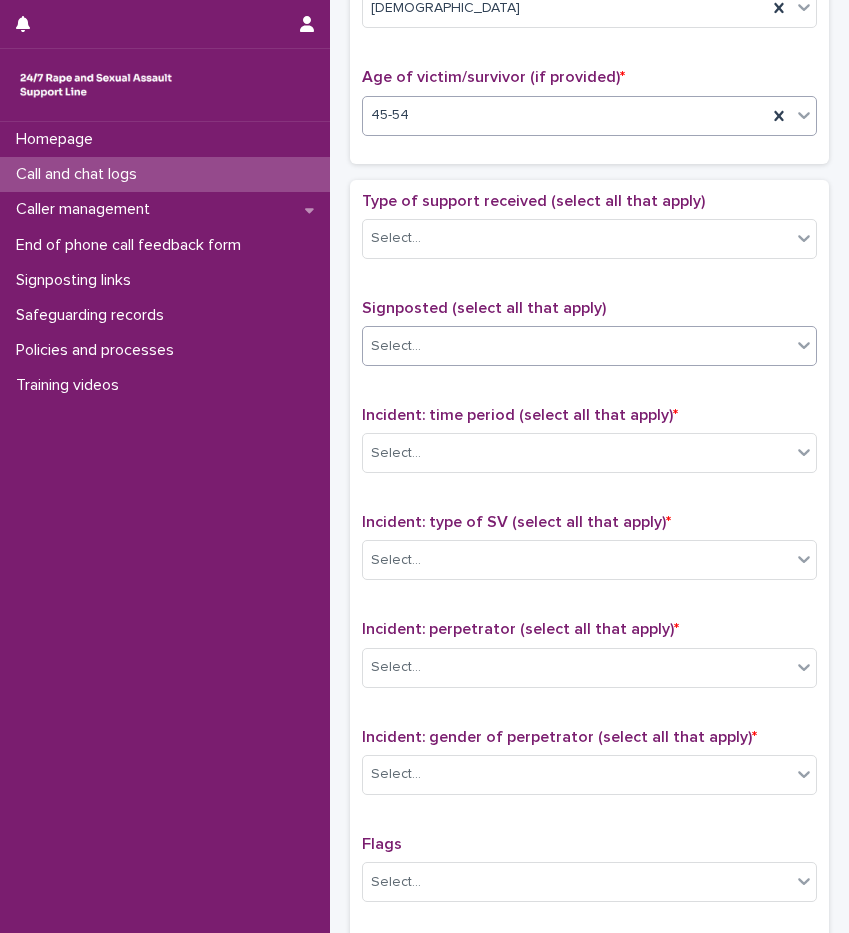scroll, scrollTop: 1000, scrollLeft: 0, axis: vertical 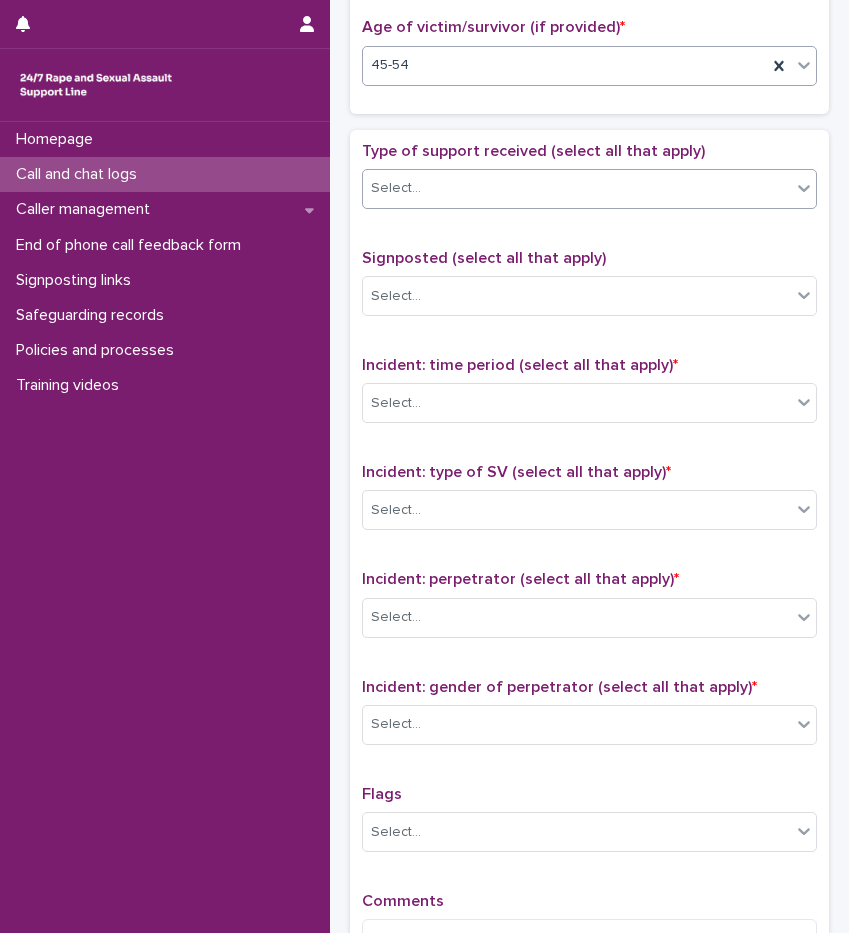 click on "Select..." at bounding box center [396, 188] 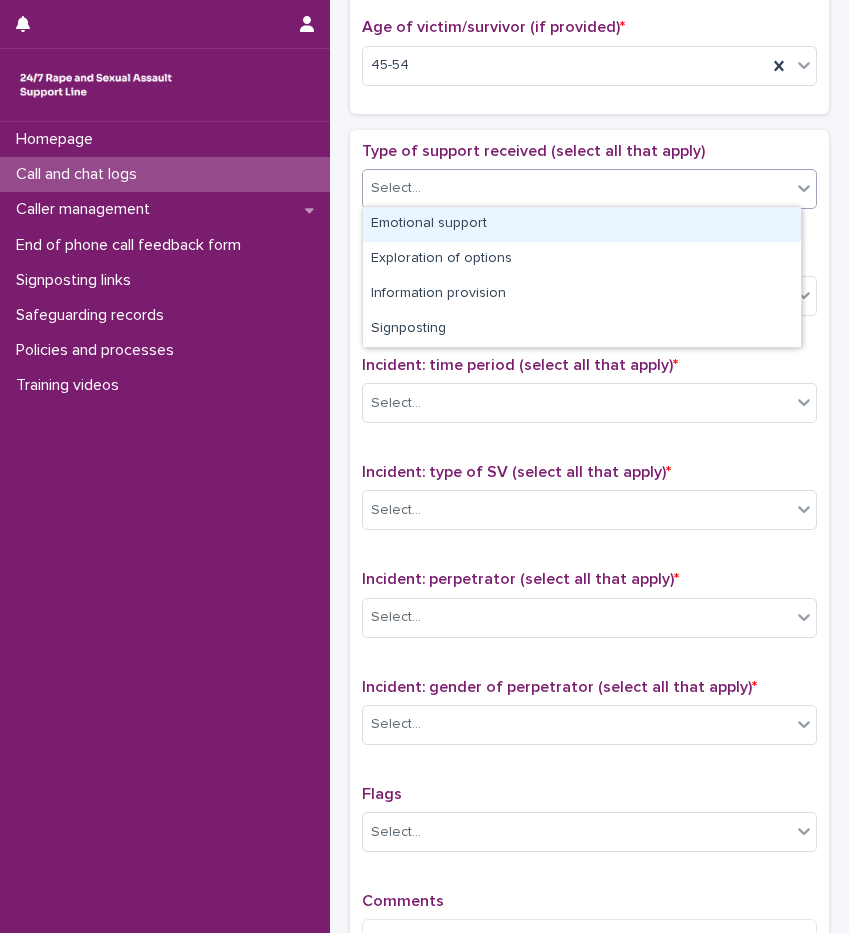 click on "Emotional support" at bounding box center (582, 224) 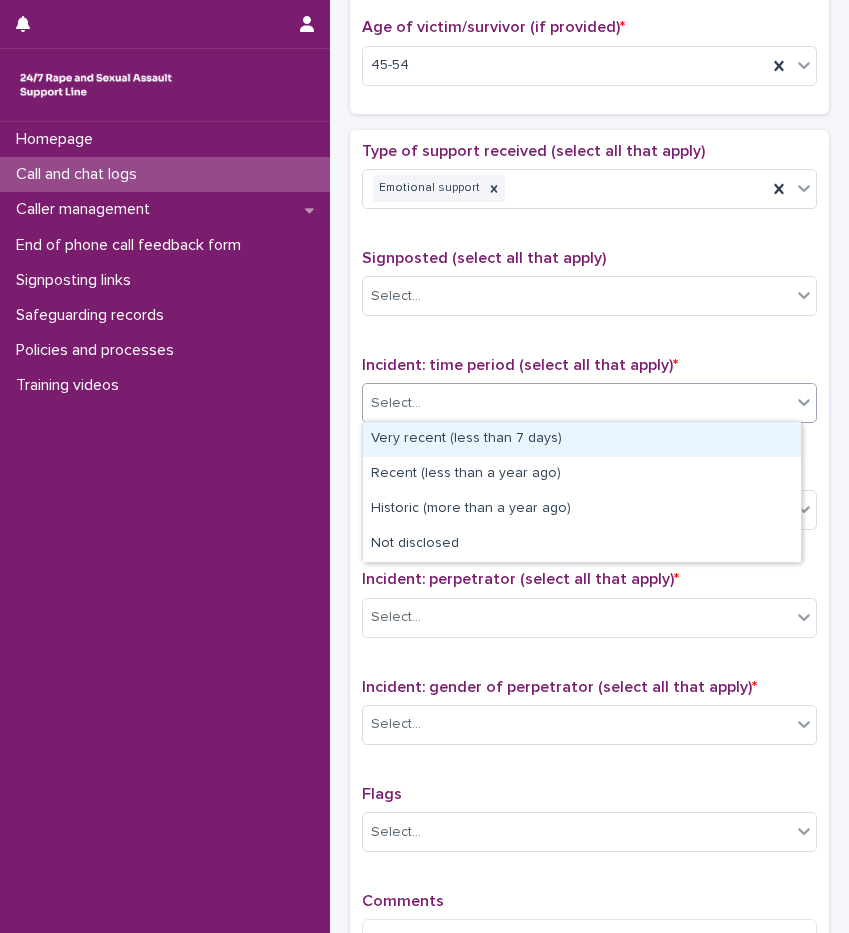 click on "Select..." at bounding box center [577, 403] 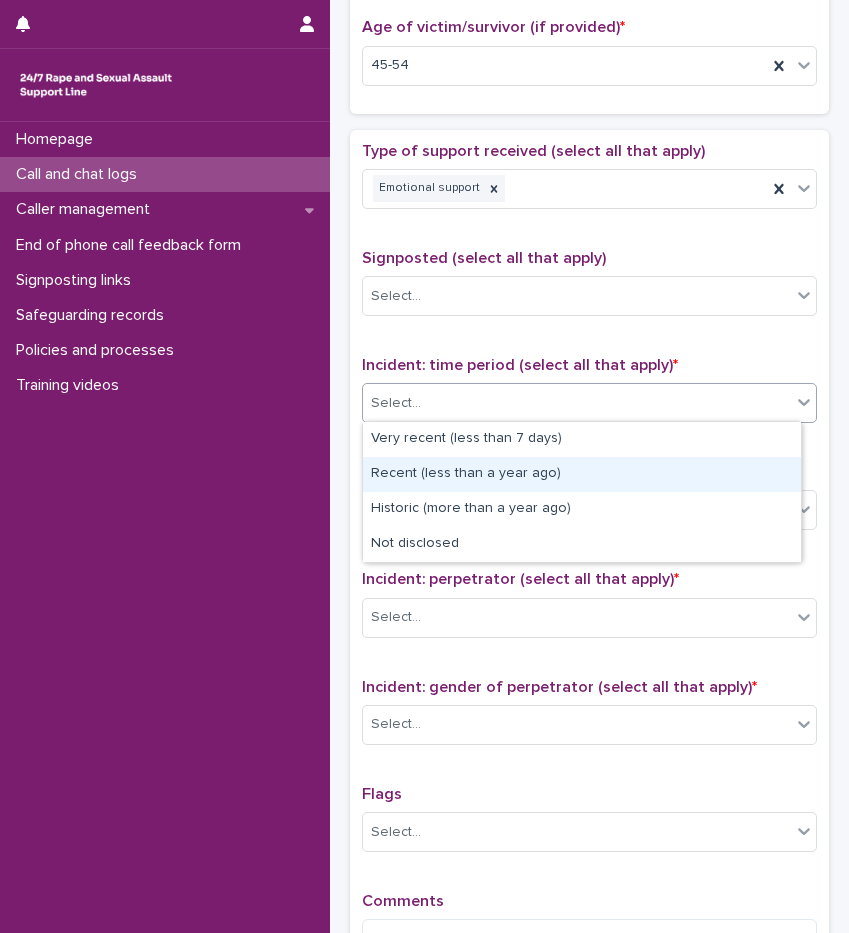 click on "Recent (less than a year ago)" at bounding box center [582, 474] 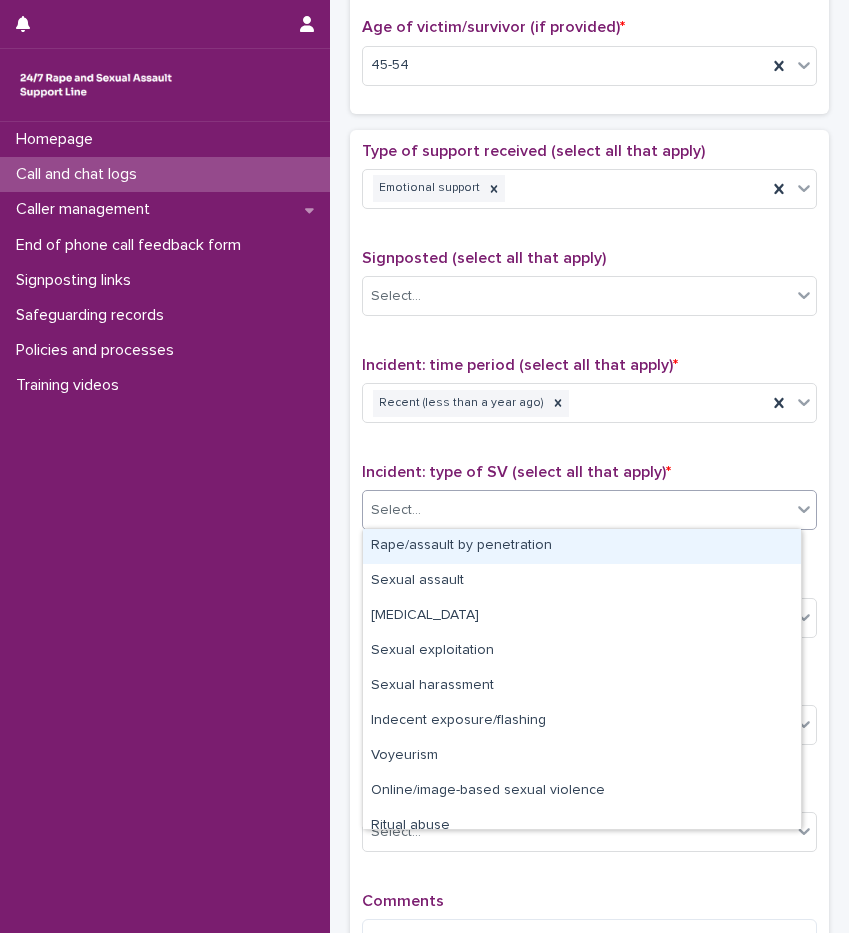click on "Select..." at bounding box center [577, 510] 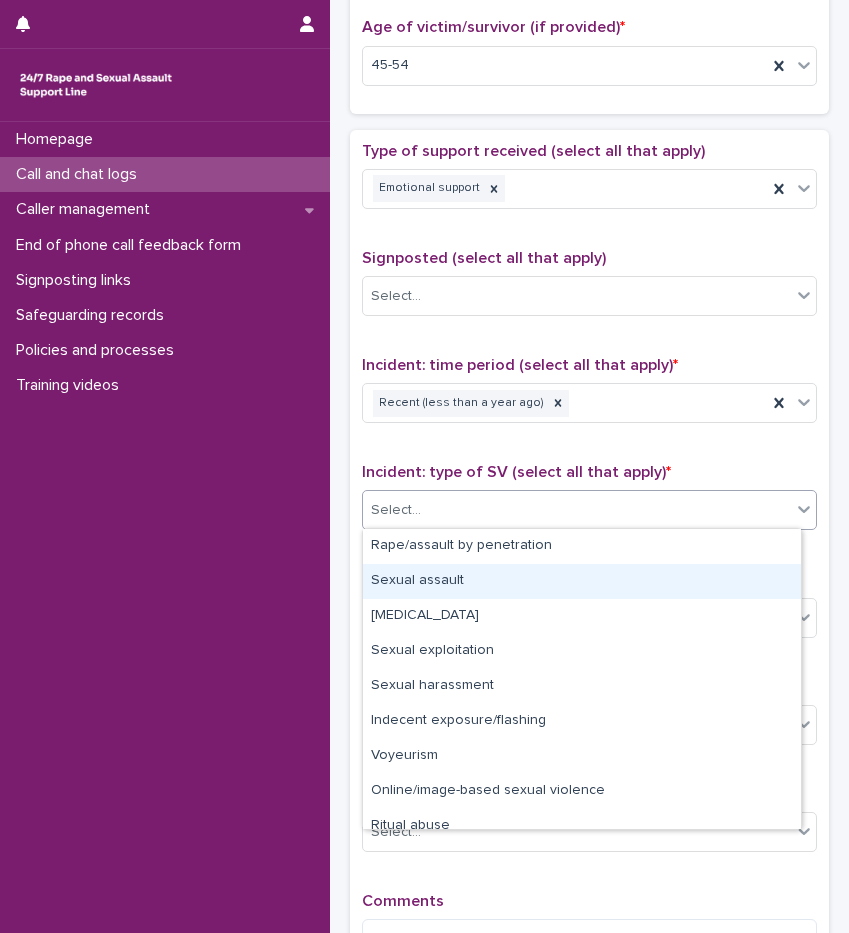 click on "Sexual assault" at bounding box center [582, 581] 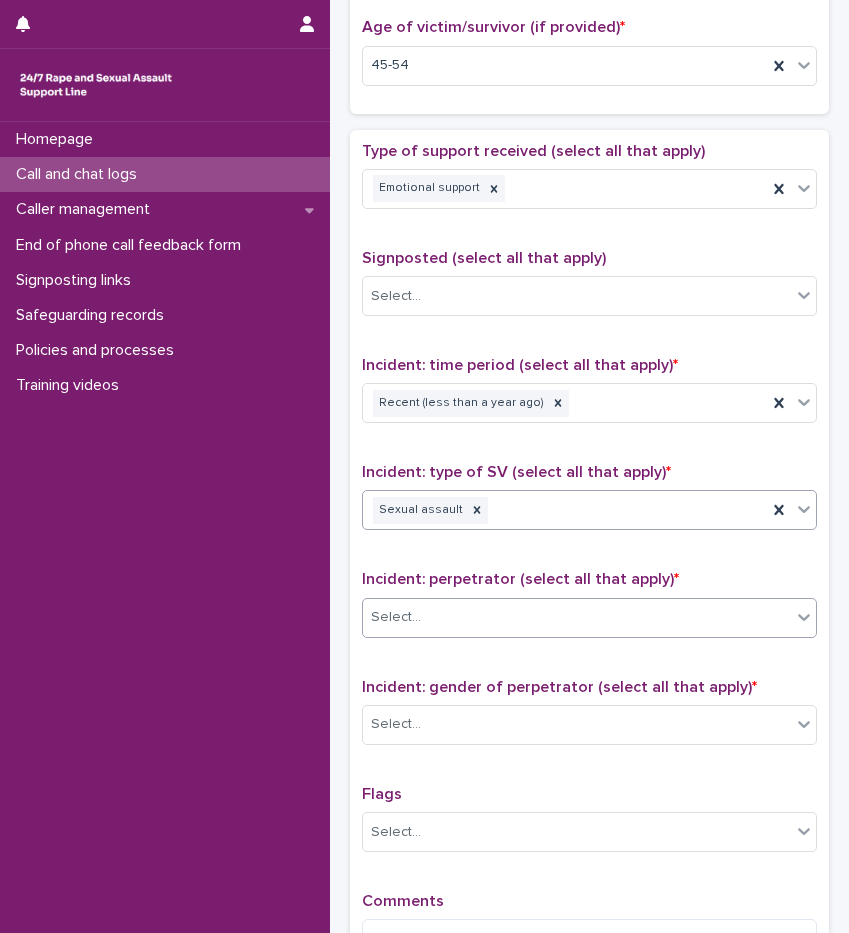click on "Select..." at bounding box center [577, 617] 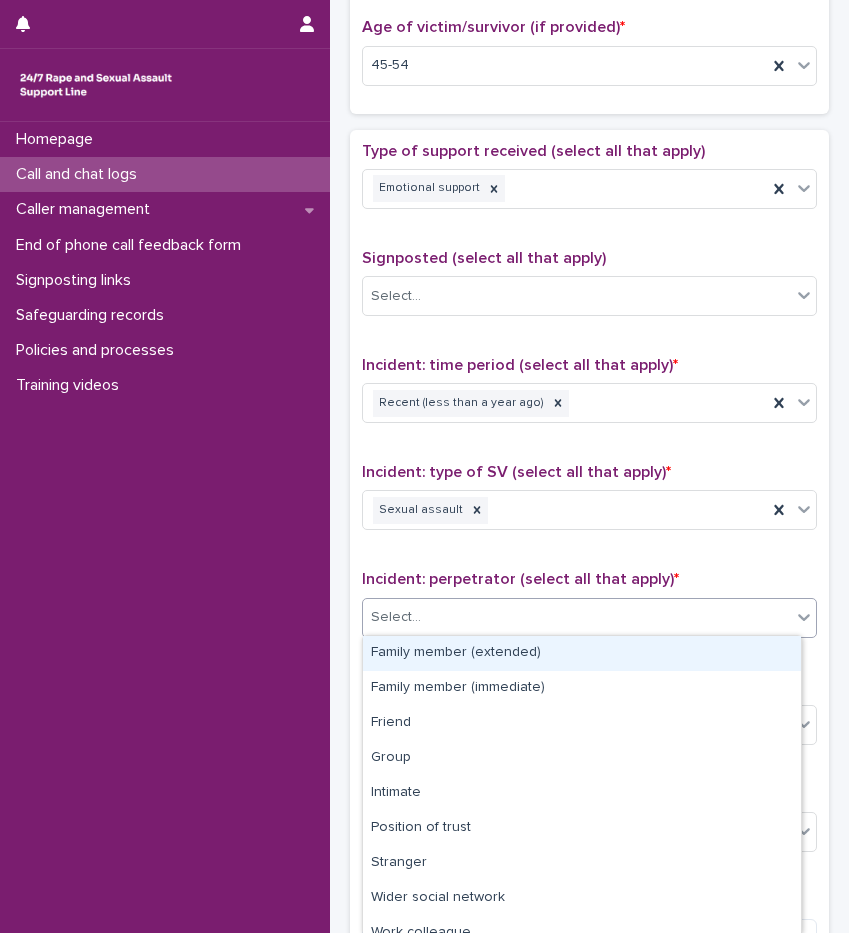click on "Family member (extended)" at bounding box center [582, 653] 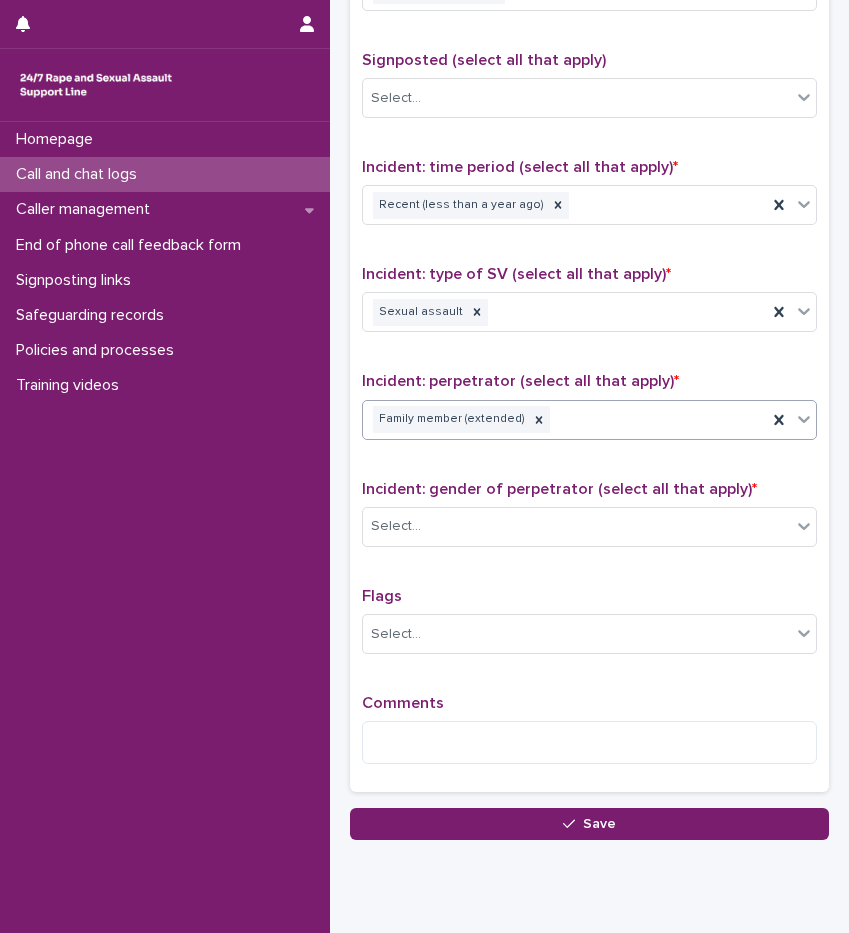 scroll, scrollTop: 1200, scrollLeft: 0, axis: vertical 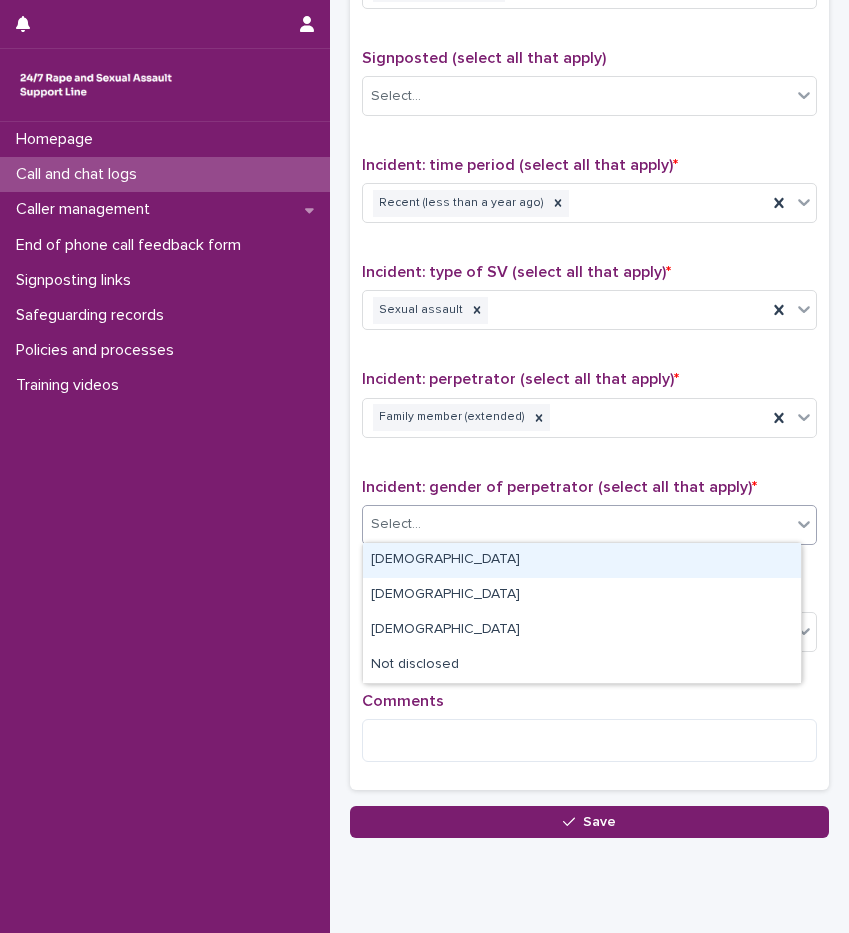click on "Select..." at bounding box center [577, 524] 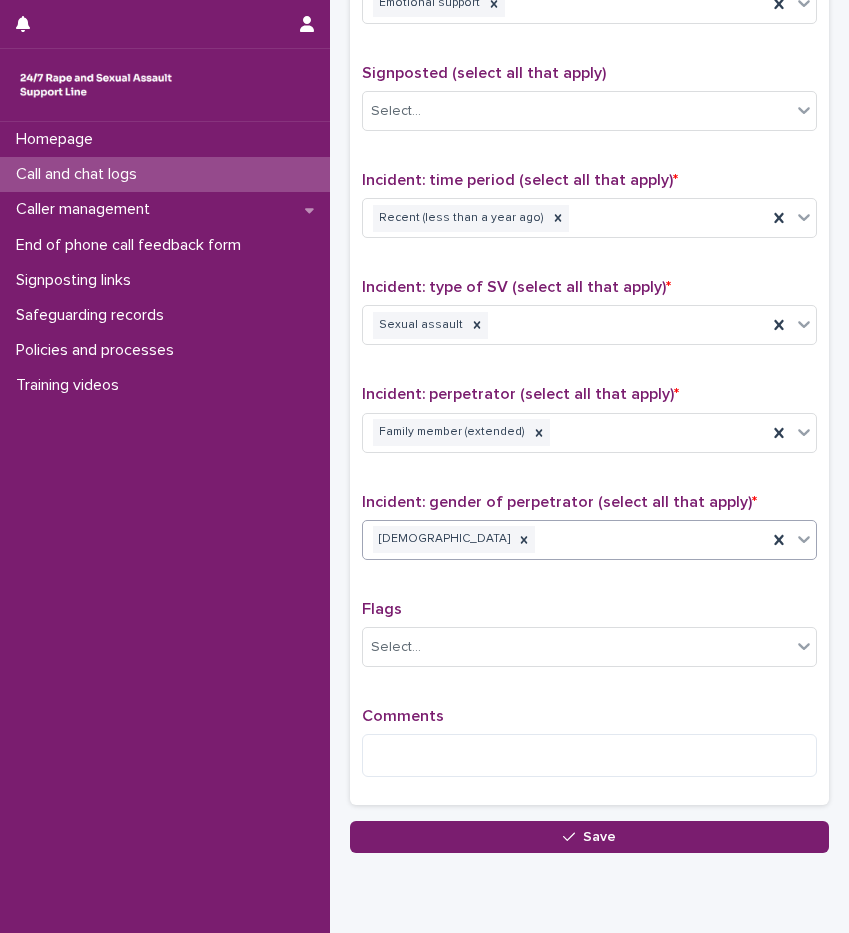 scroll, scrollTop: 1260, scrollLeft: 0, axis: vertical 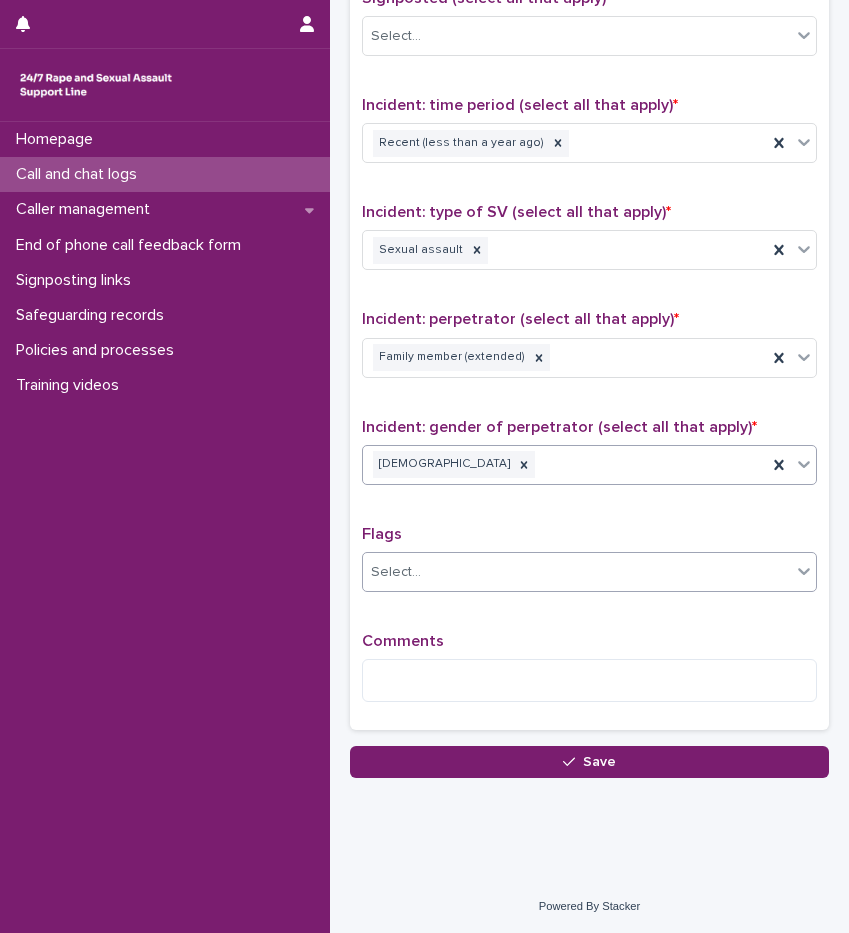 click on "Select..." at bounding box center (577, 572) 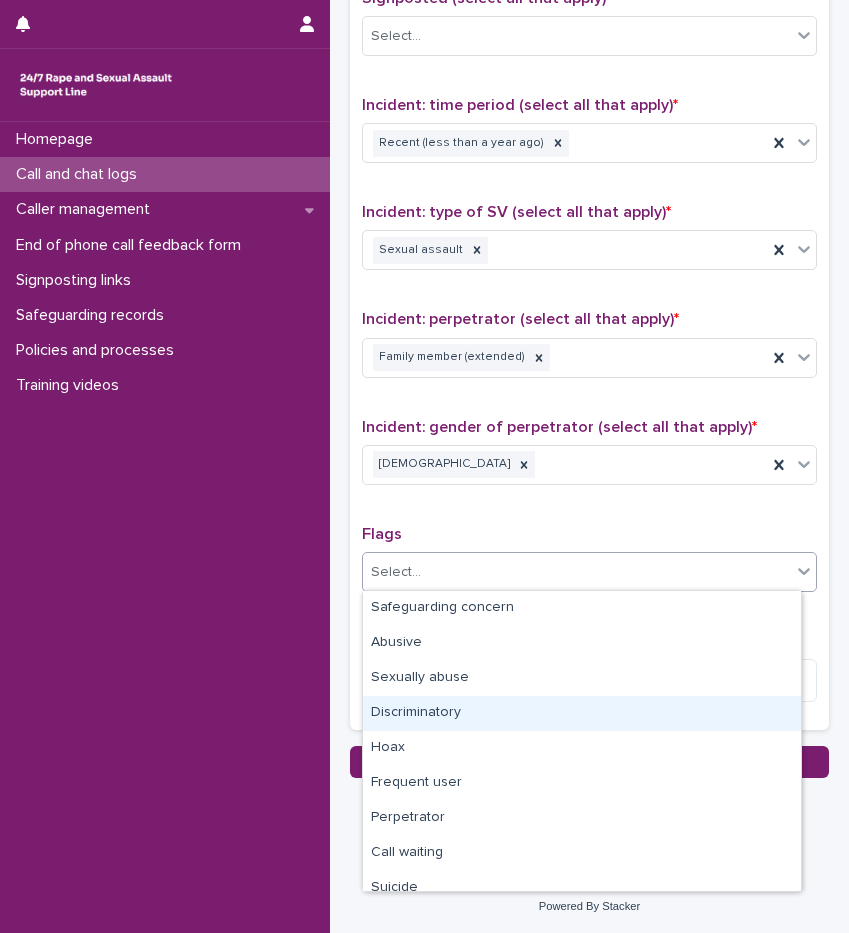 scroll, scrollTop: 120, scrollLeft: 0, axis: vertical 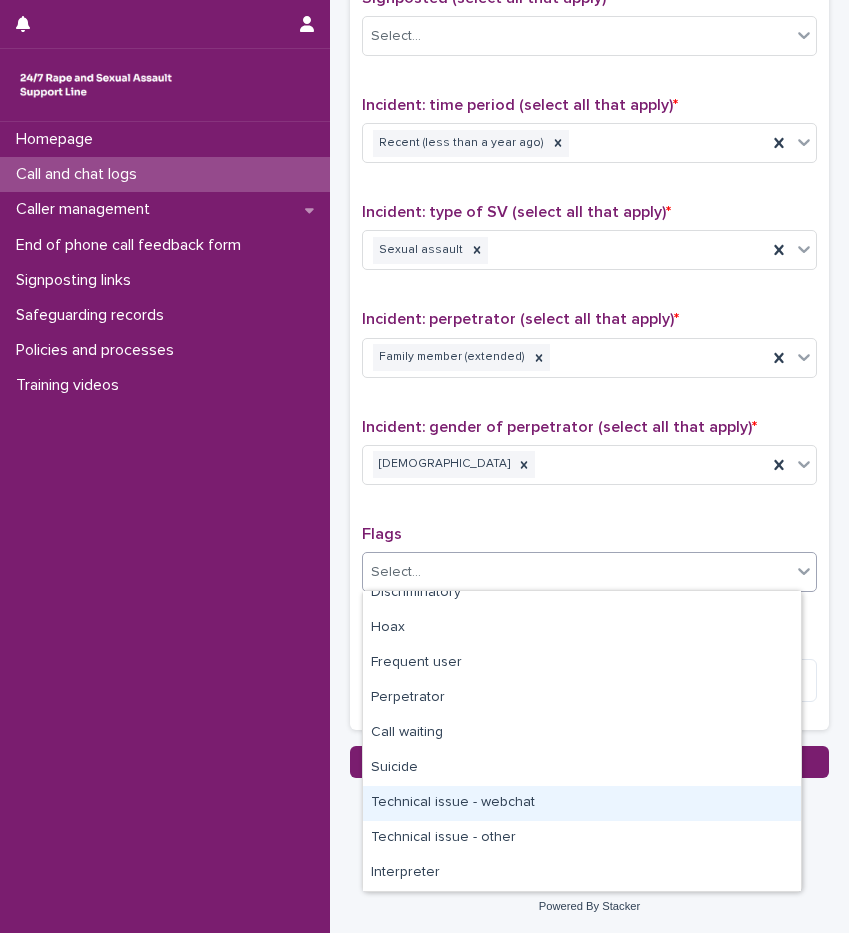click on "Technical issue - webchat" at bounding box center [582, 803] 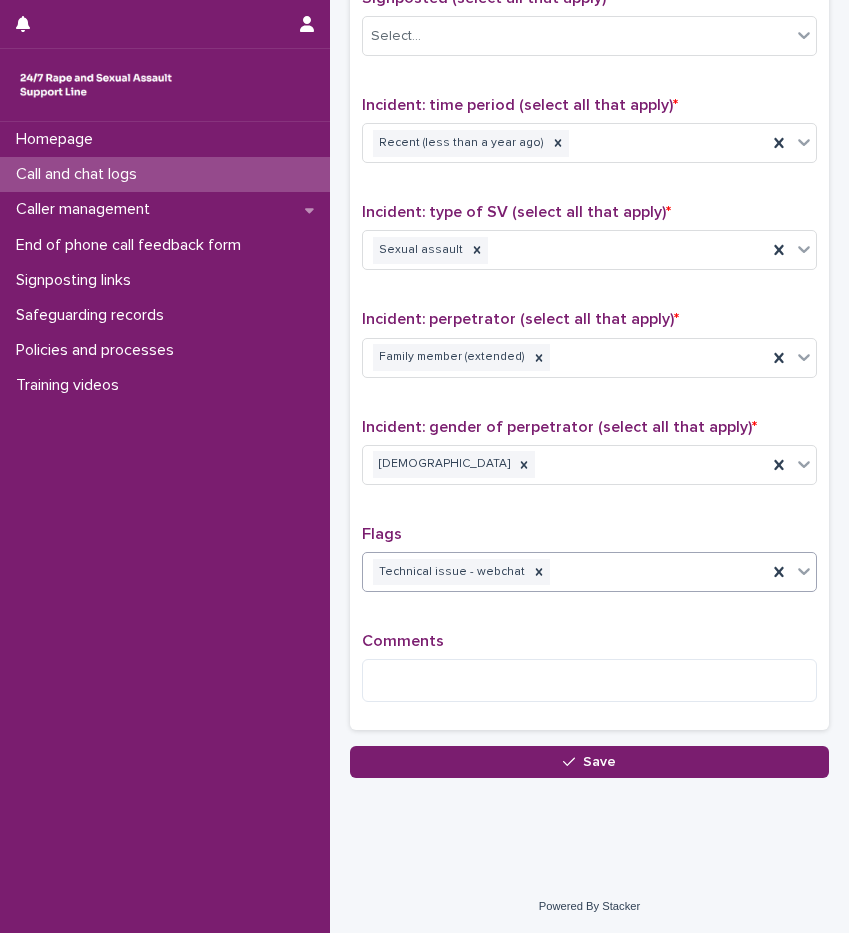click on "Type of support received (select all that apply) Emotional support Signposted (select all that apply) Select... Incident: time period (select all that apply) * Recent (less than a year ago) Incident: type of SV (select all that apply) * Sexual assault Incident: perpetrator (select all that apply) * Family member (extended) Incident: gender of perpetrator (select all that apply) * [DEMOGRAPHIC_DATA] Flags   option Technical issue - webchat, selected.     0 results available. Select is focused ,type to refine list, press Down to open the menu,  press left to focus selected values Technical issue - webchat Comments" at bounding box center [589, 300] 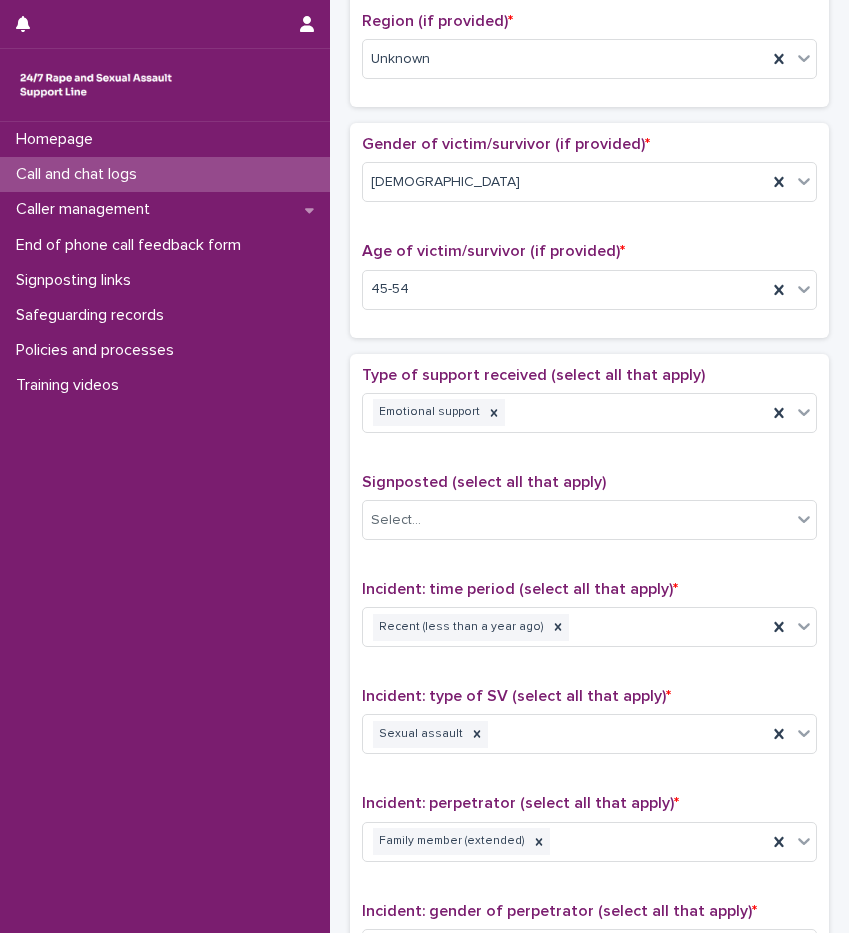 scroll, scrollTop: 1260, scrollLeft: 0, axis: vertical 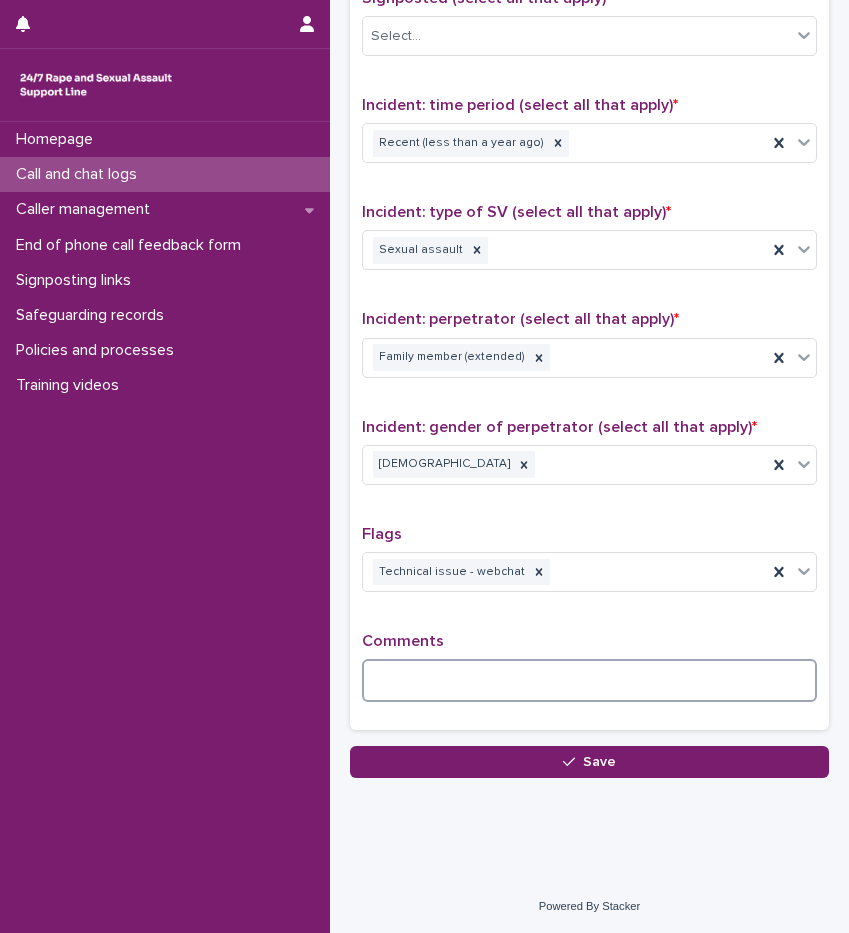 click at bounding box center (589, 680) 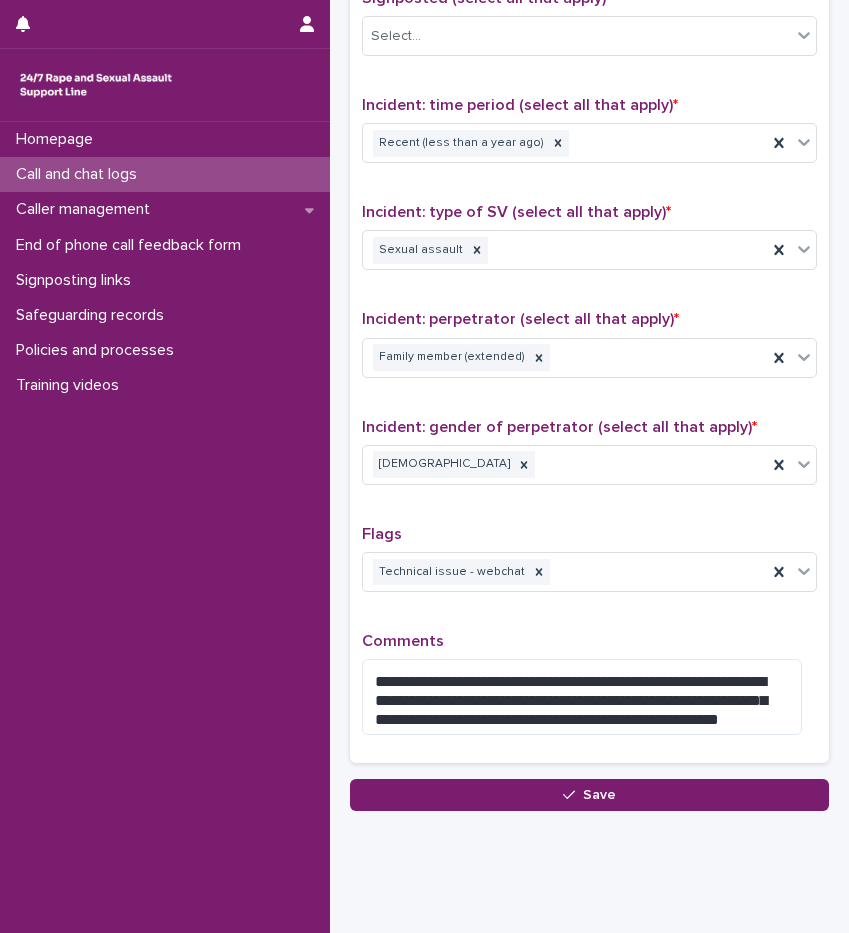 click on "**********" at bounding box center (589, 317) 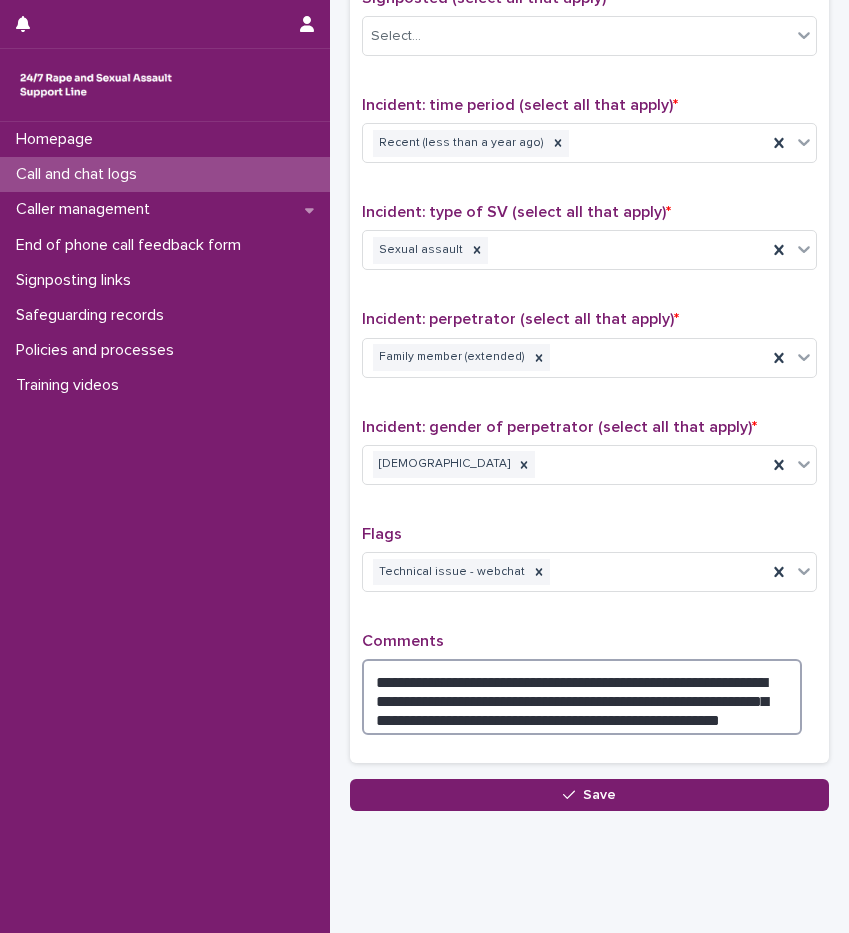 click on "**********" at bounding box center [582, 697] 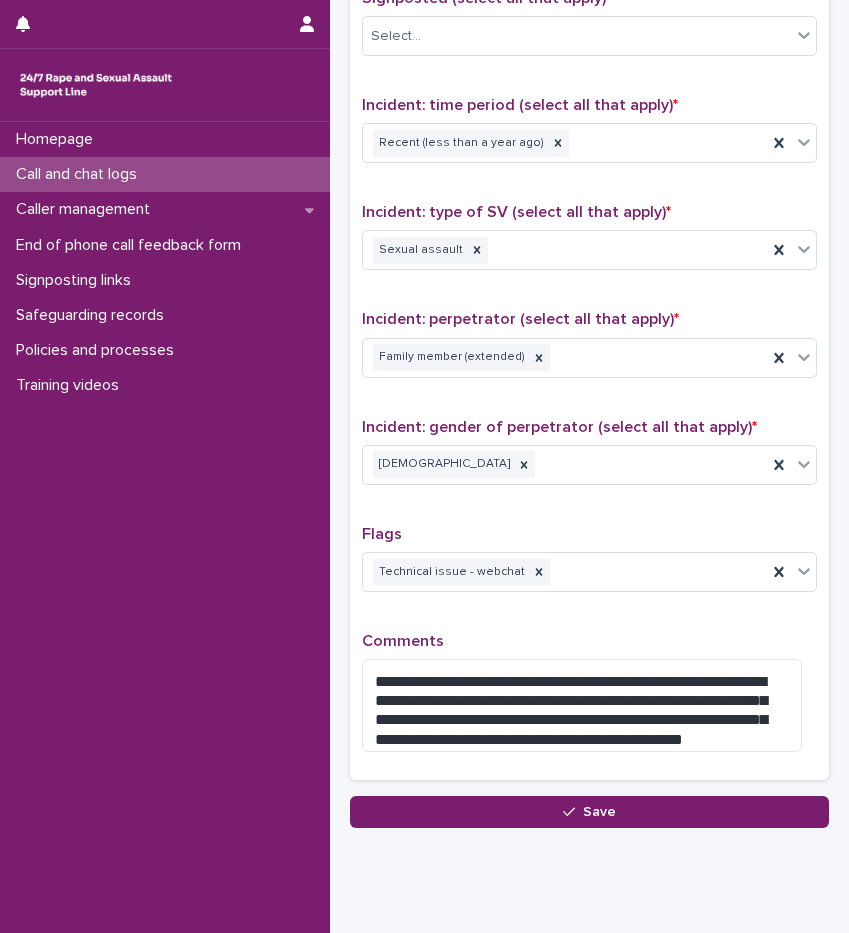 click on "**********" at bounding box center [589, 325] 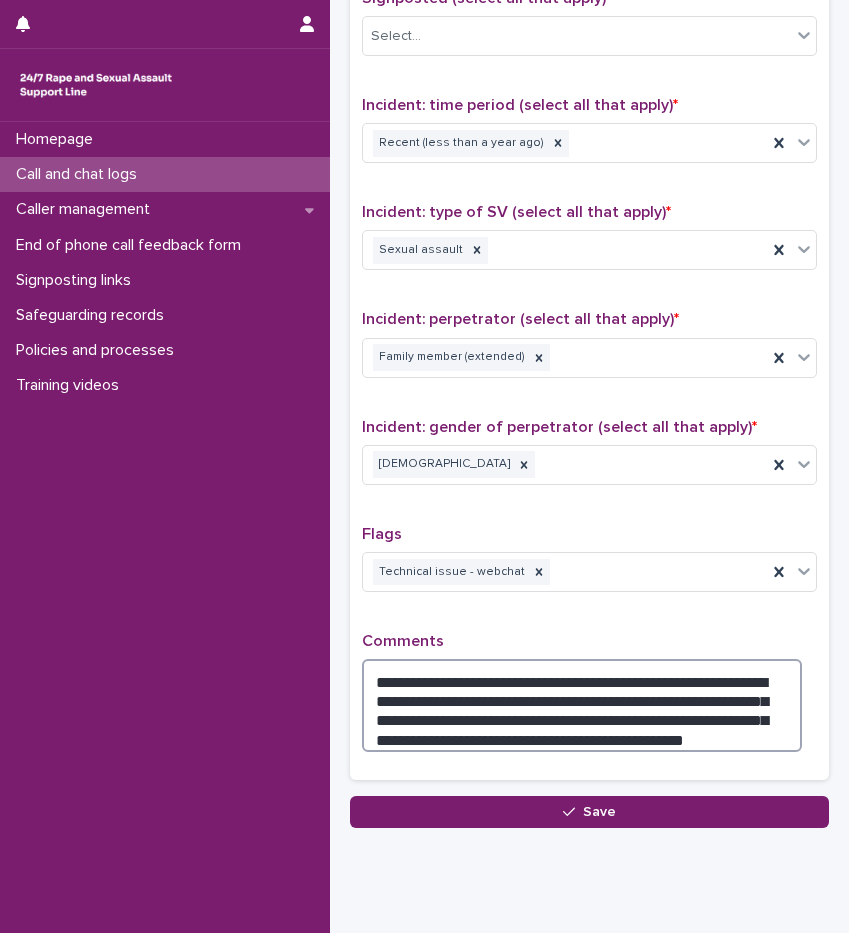 click on "**********" at bounding box center (582, 705) 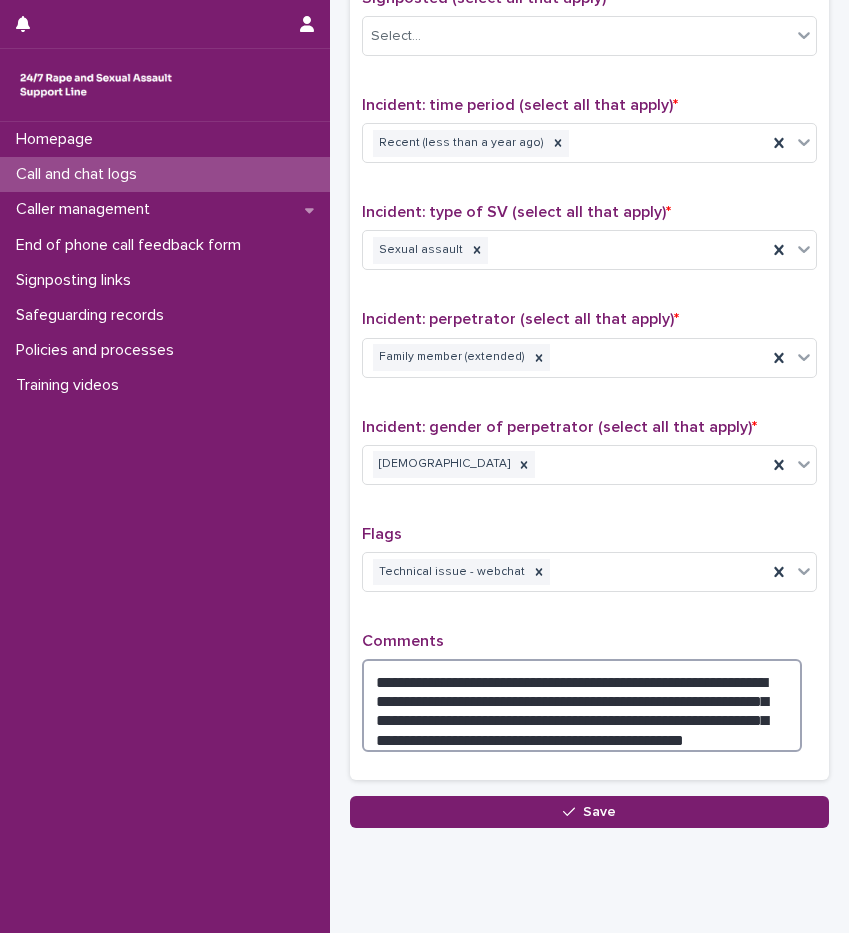 drag, startPoint x: 529, startPoint y: 711, endPoint x: 434, endPoint y: 711, distance: 95 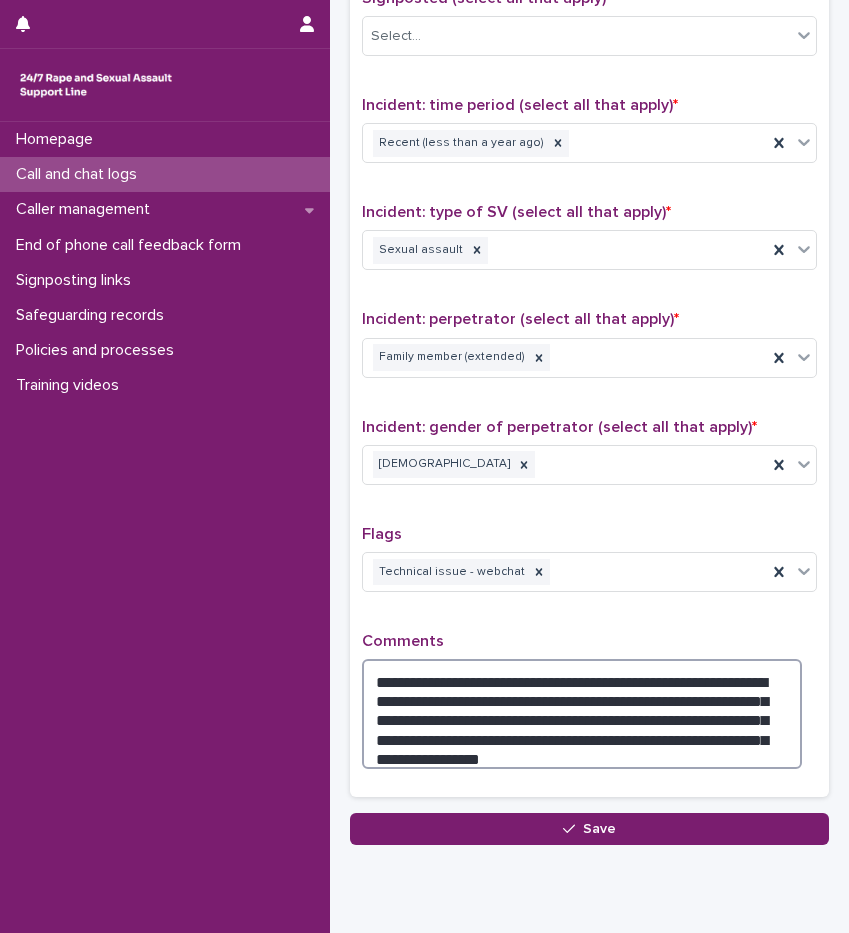 drag, startPoint x: 457, startPoint y: 726, endPoint x: 438, endPoint y: 725, distance: 19.026299 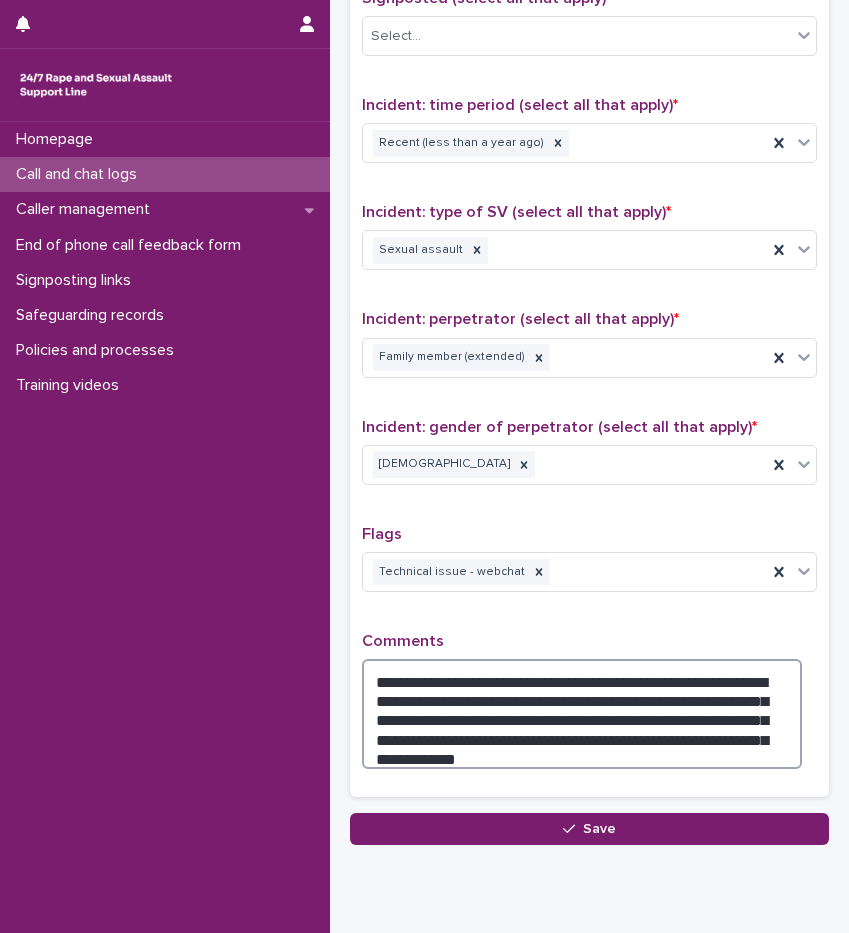 click on "**********" at bounding box center (582, 714) 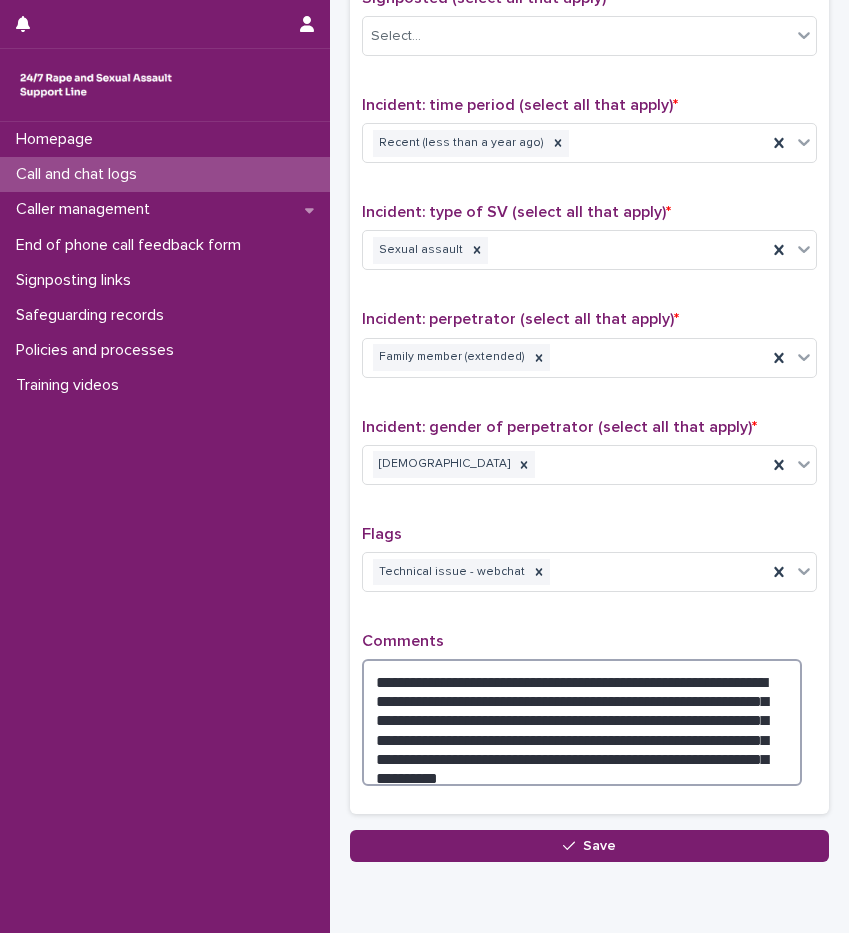 drag, startPoint x: 457, startPoint y: 769, endPoint x: 353, endPoint y: 775, distance: 104.172935 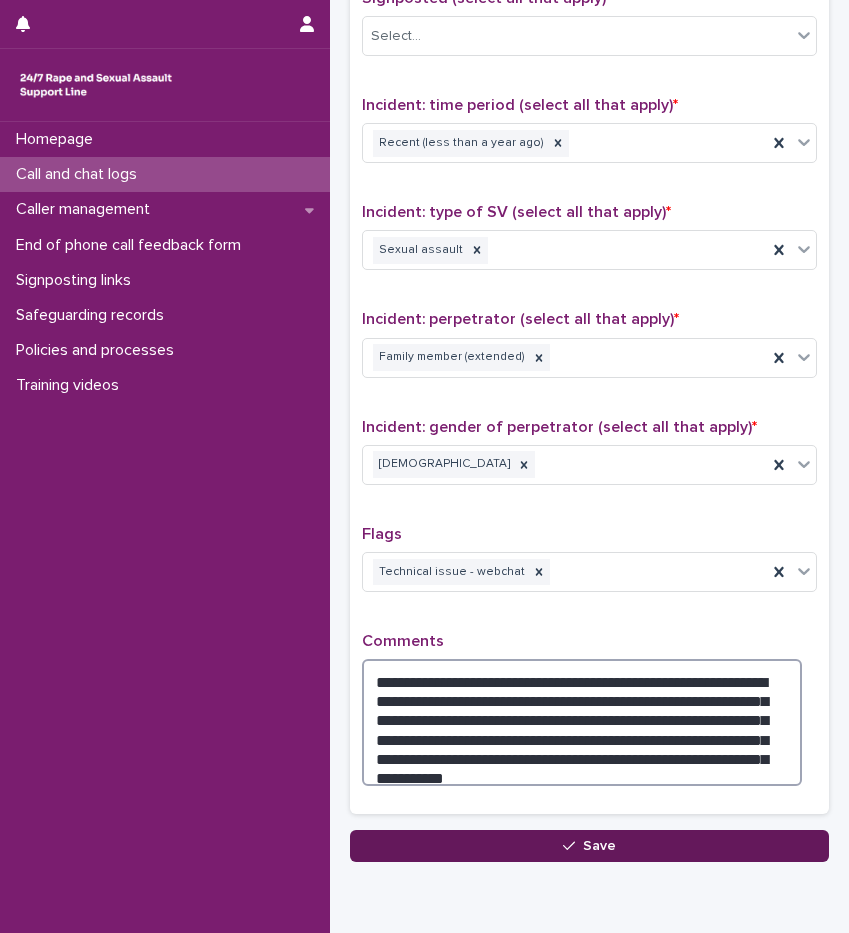 type on "**********" 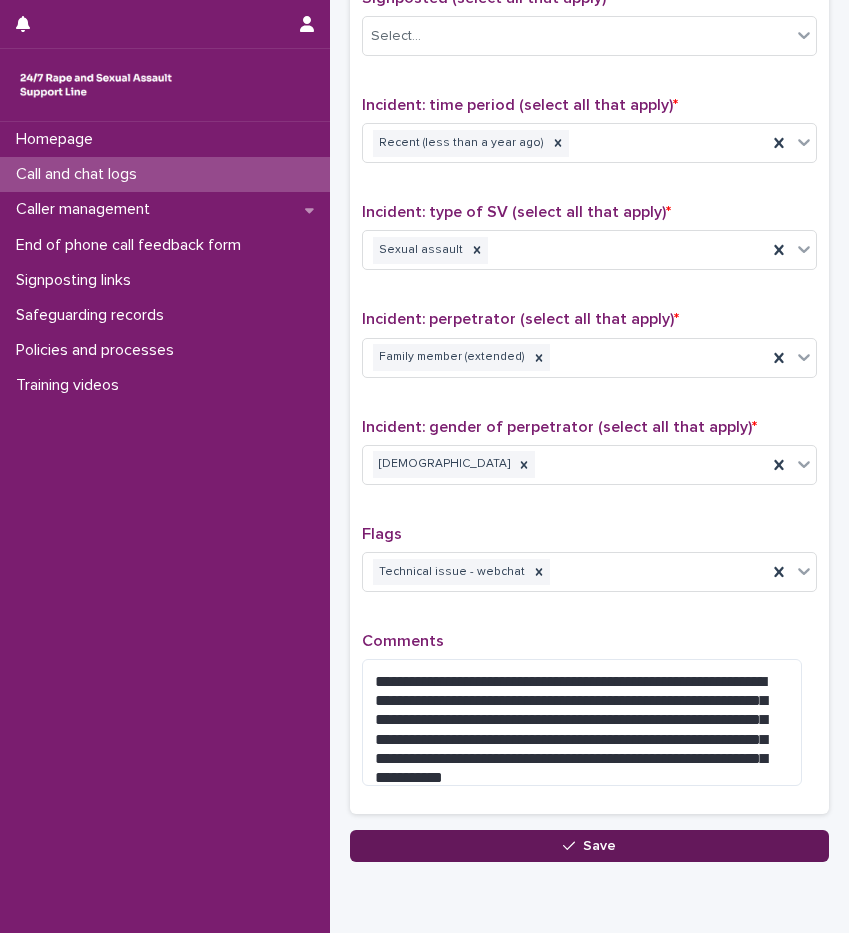 click on "Save" at bounding box center (589, 846) 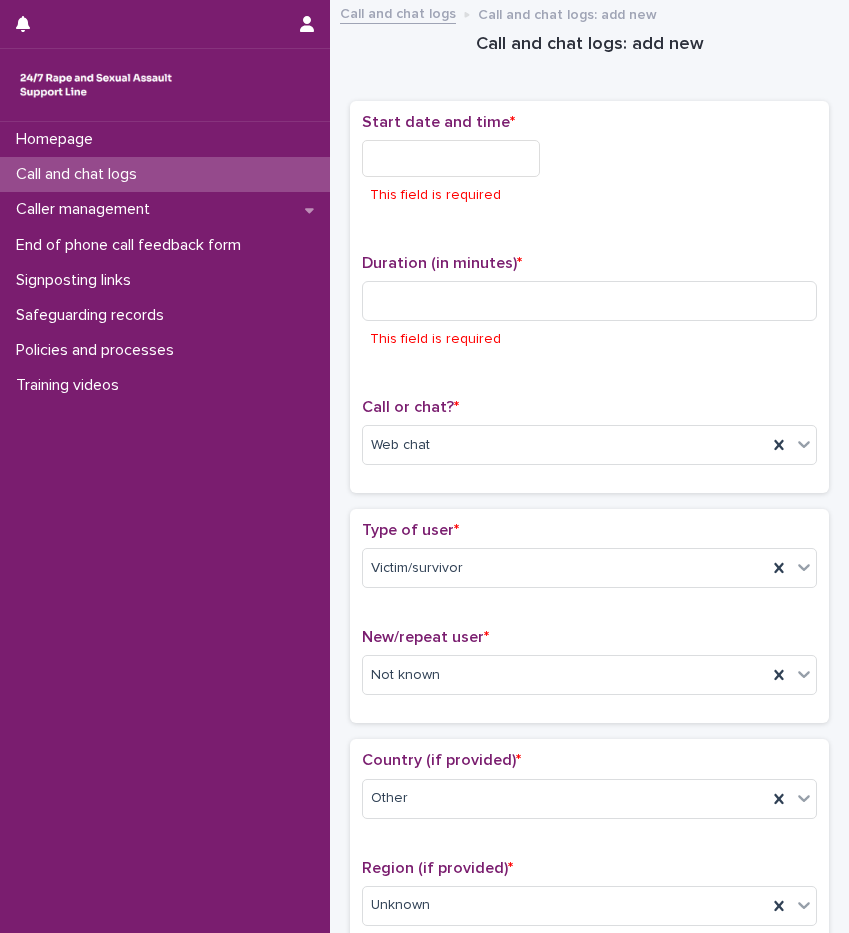 scroll, scrollTop: 0, scrollLeft: 0, axis: both 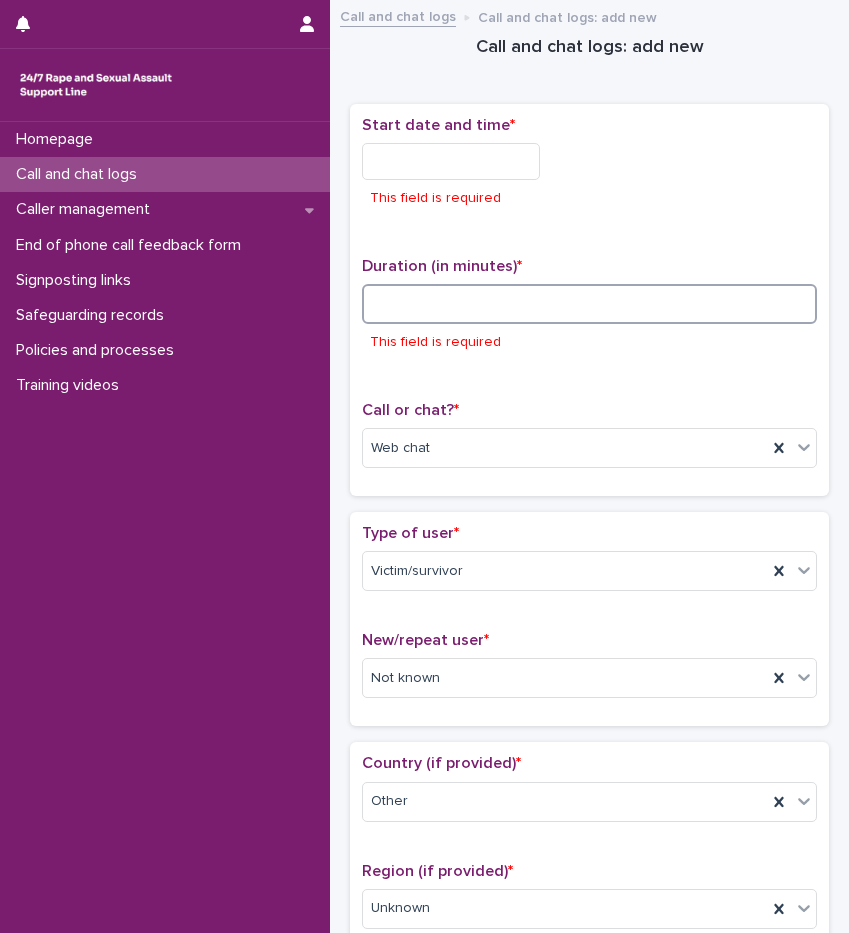 click at bounding box center [589, 304] 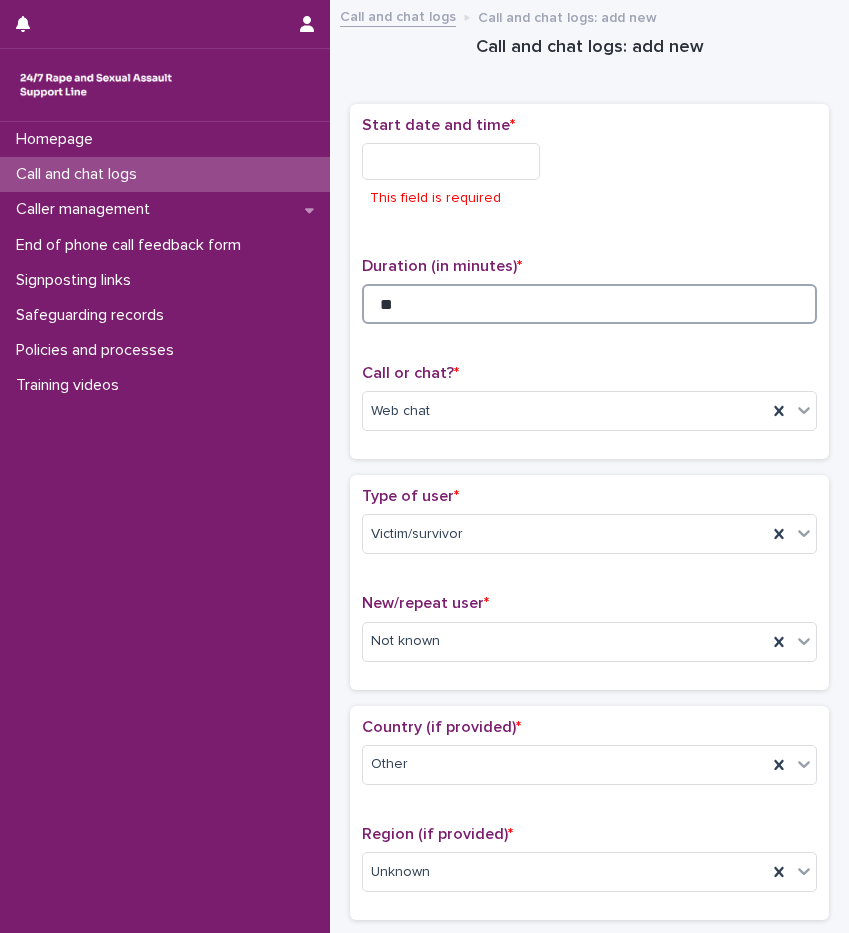 type on "**" 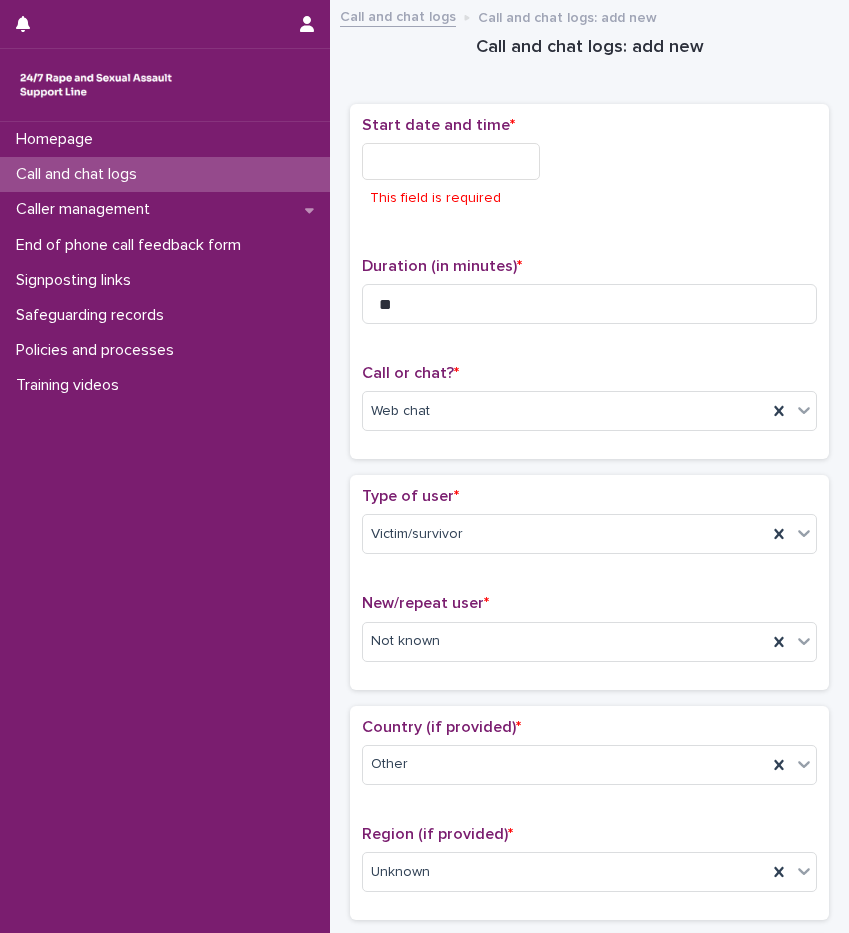 click at bounding box center [451, 161] 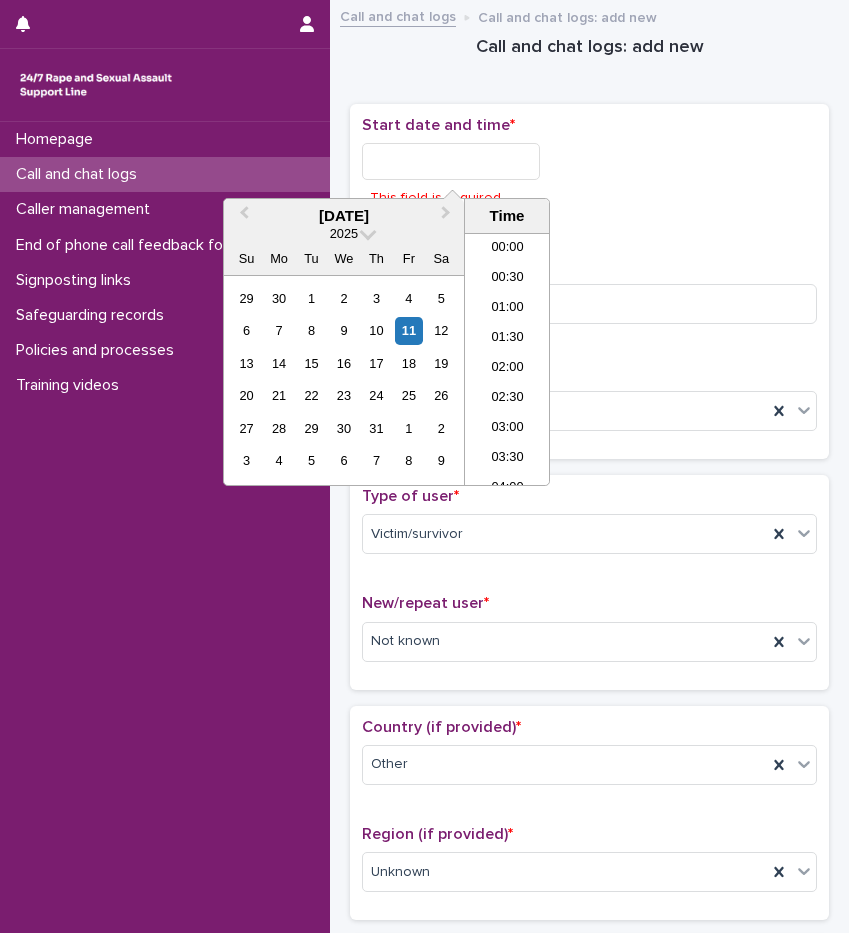 scroll, scrollTop: 1150, scrollLeft: 0, axis: vertical 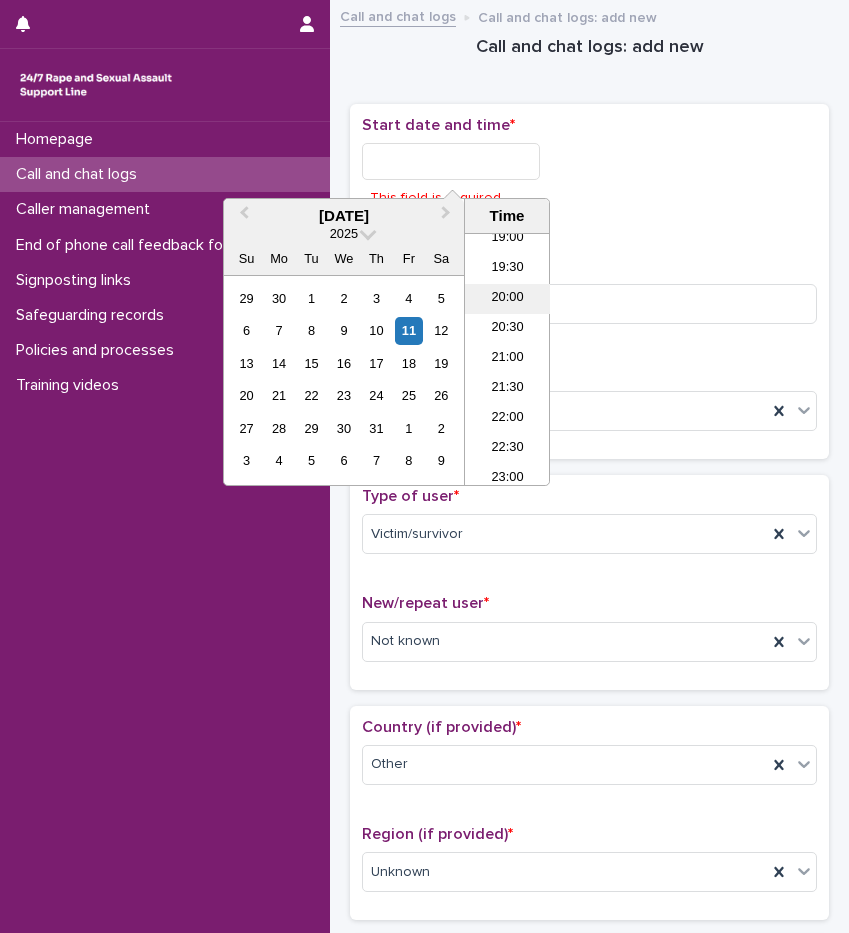 click on "20:00" at bounding box center [507, 299] 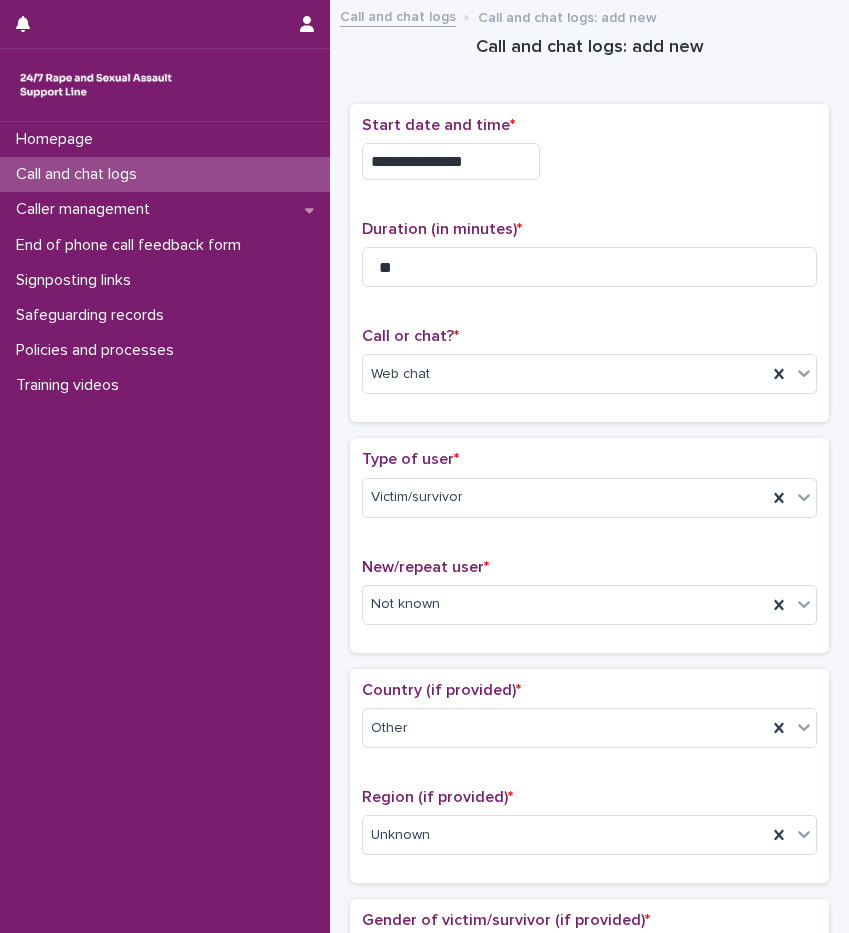 click on "**********" at bounding box center (589, 156) 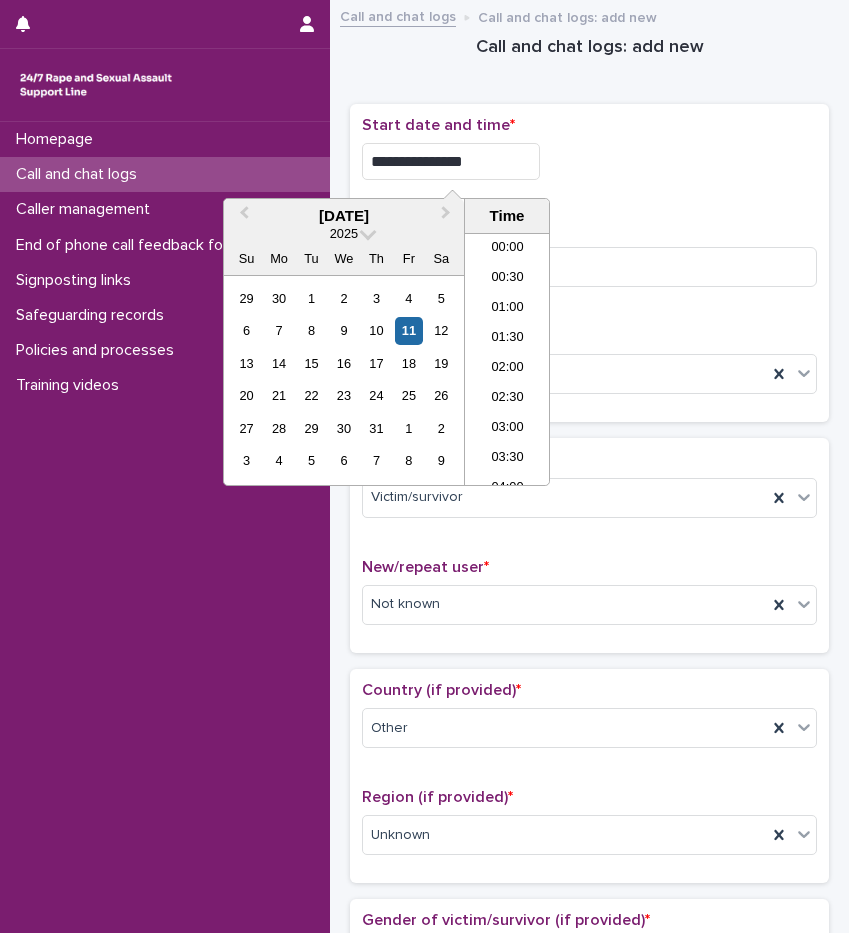 scroll, scrollTop: 1090, scrollLeft: 0, axis: vertical 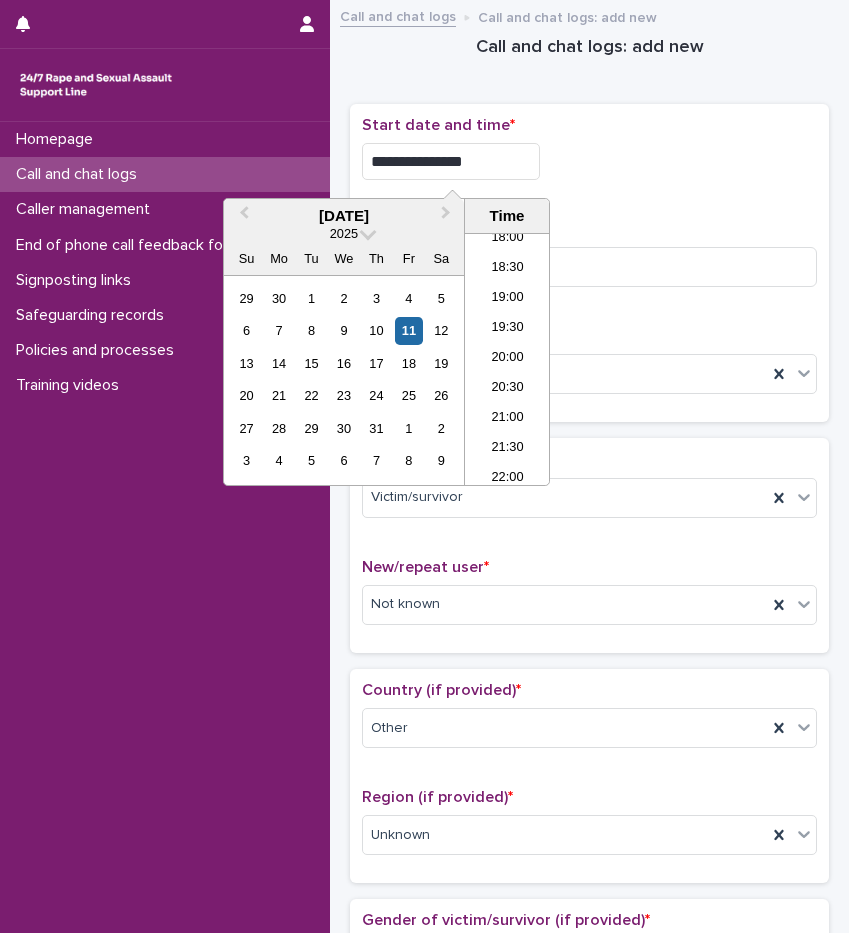 type on "**********" 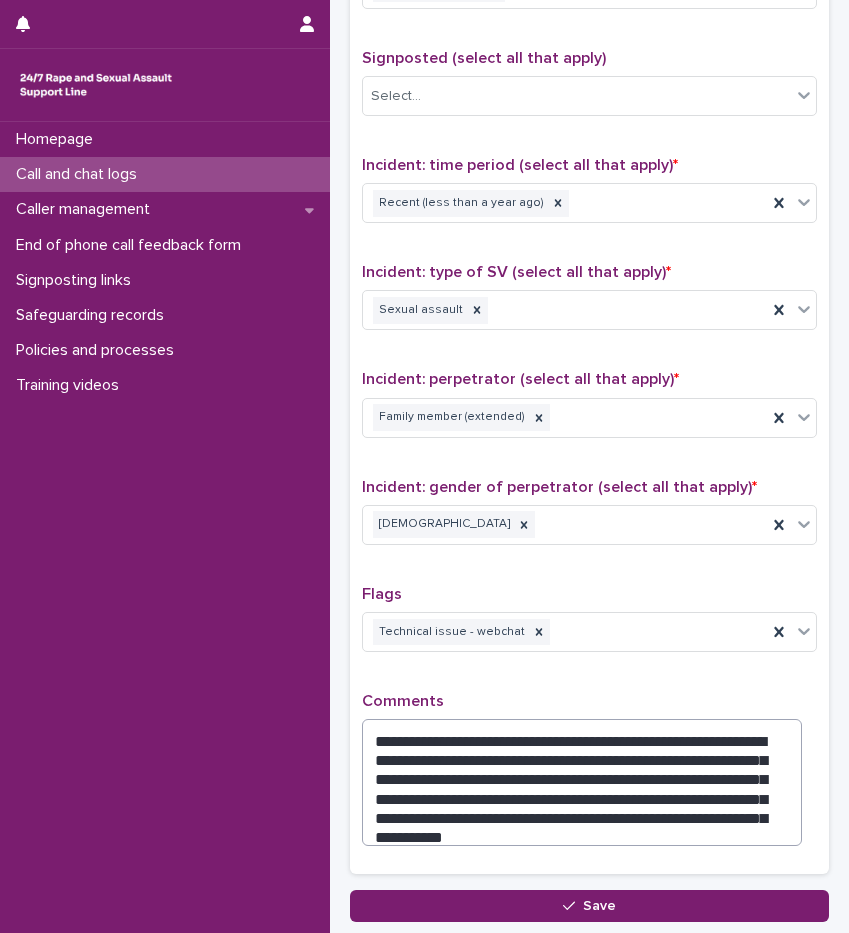 scroll, scrollTop: 1344, scrollLeft: 0, axis: vertical 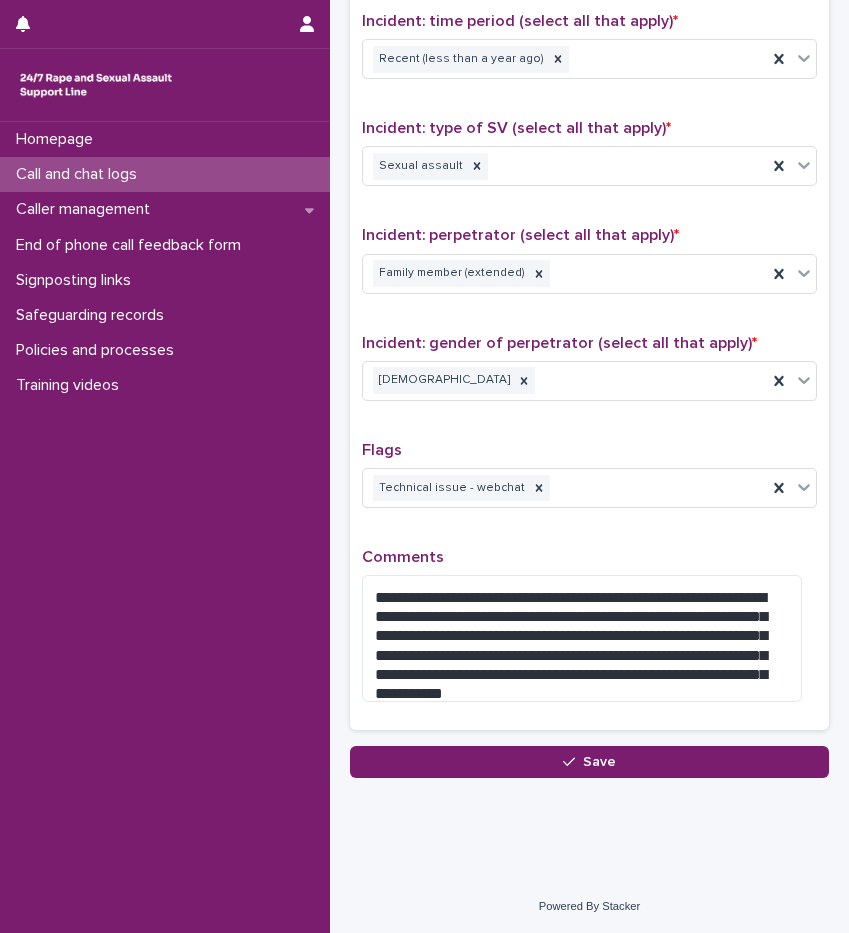 click on "**********" at bounding box center [589, 266] 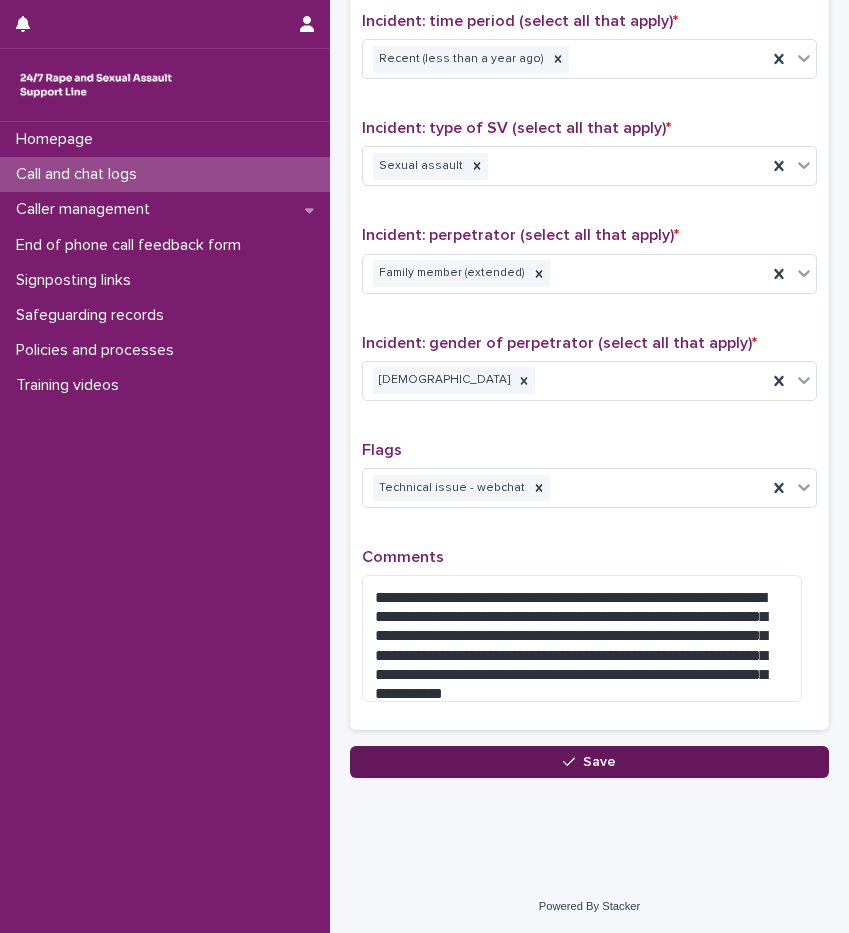 click on "Save" at bounding box center (589, 762) 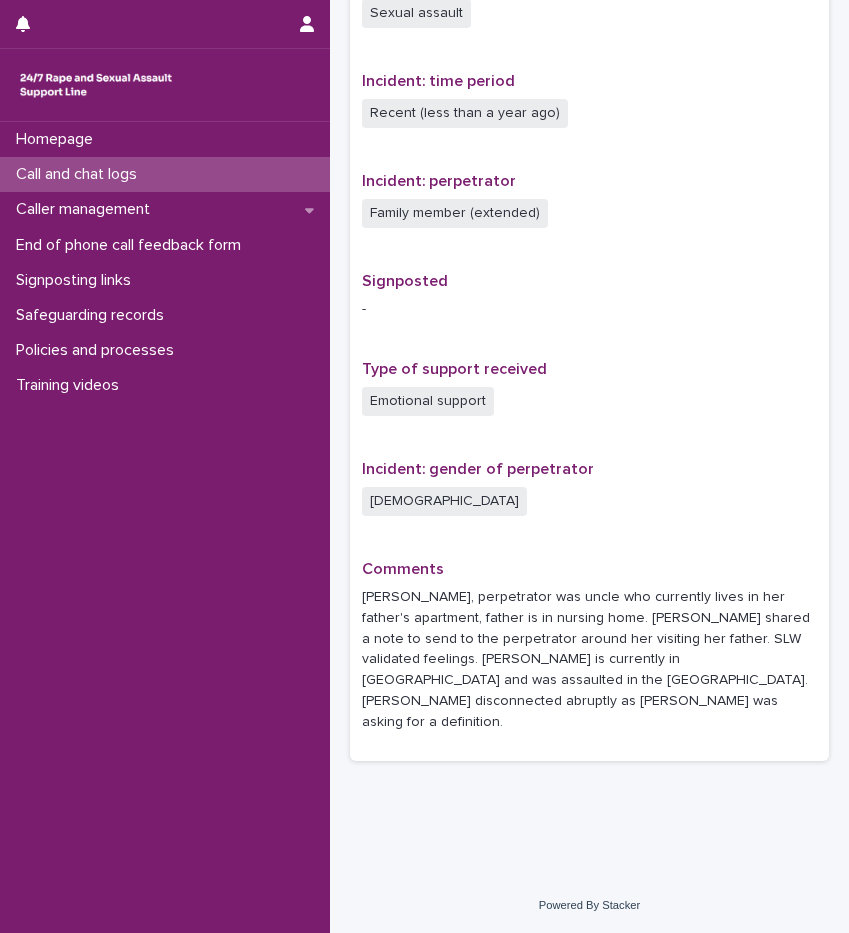 scroll, scrollTop: 0, scrollLeft: 0, axis: both 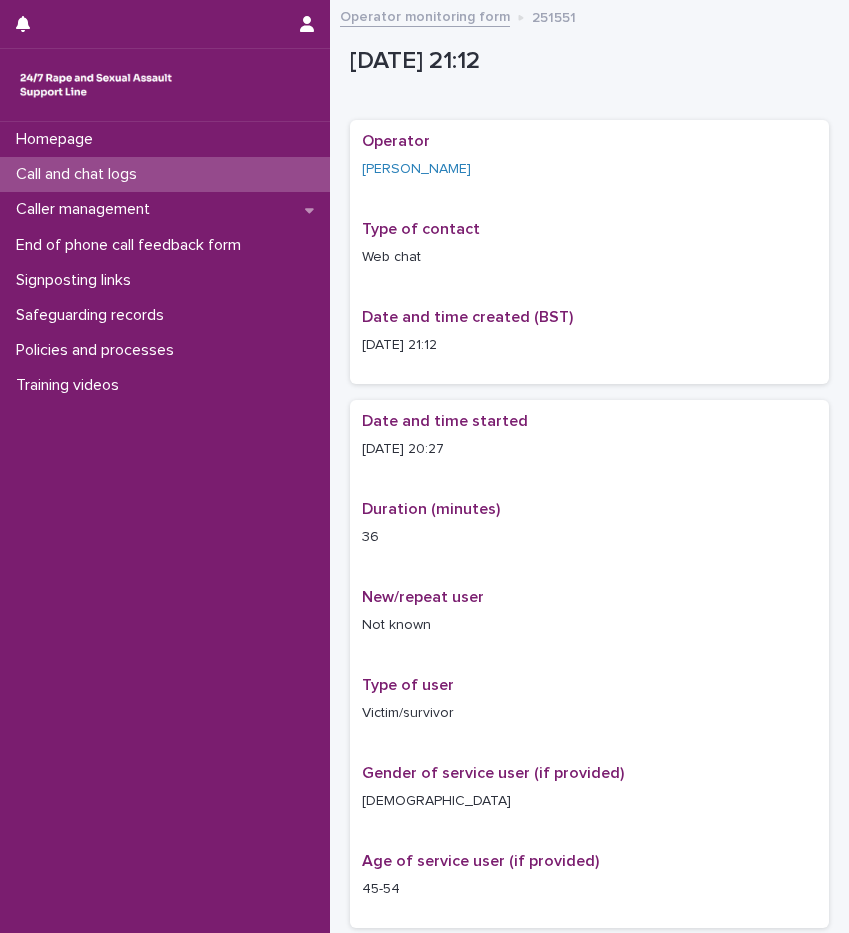 click on "Call and chat logs" at bounding box center (80, 174) 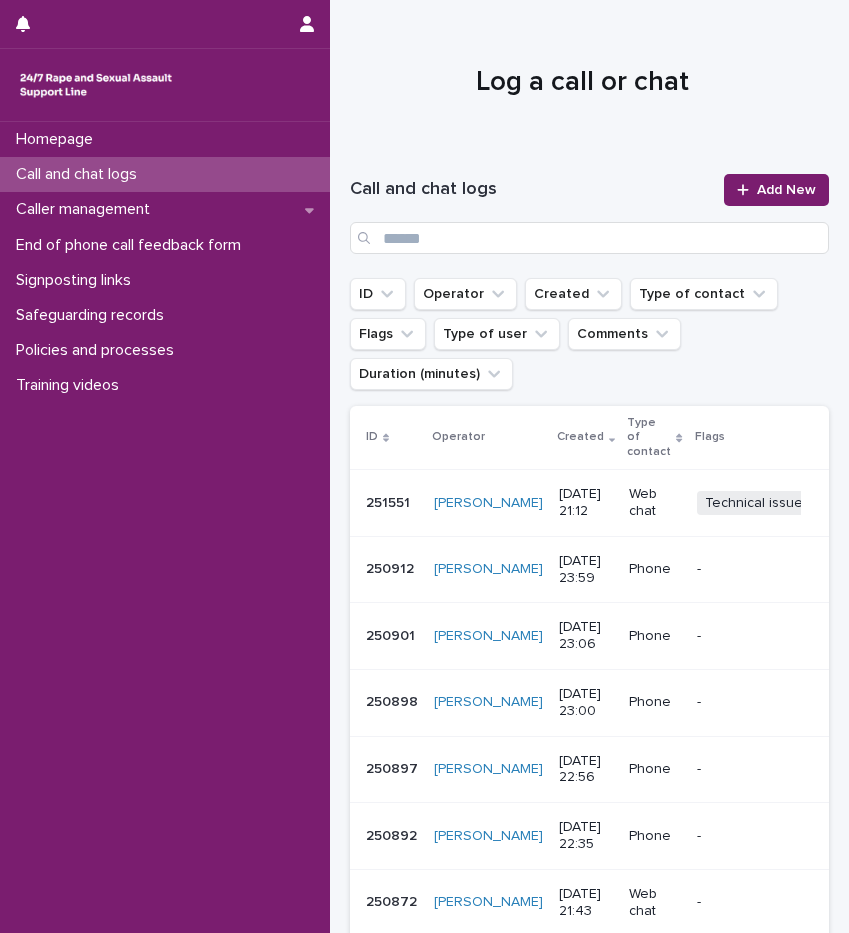click at bounding box center (96, 85) 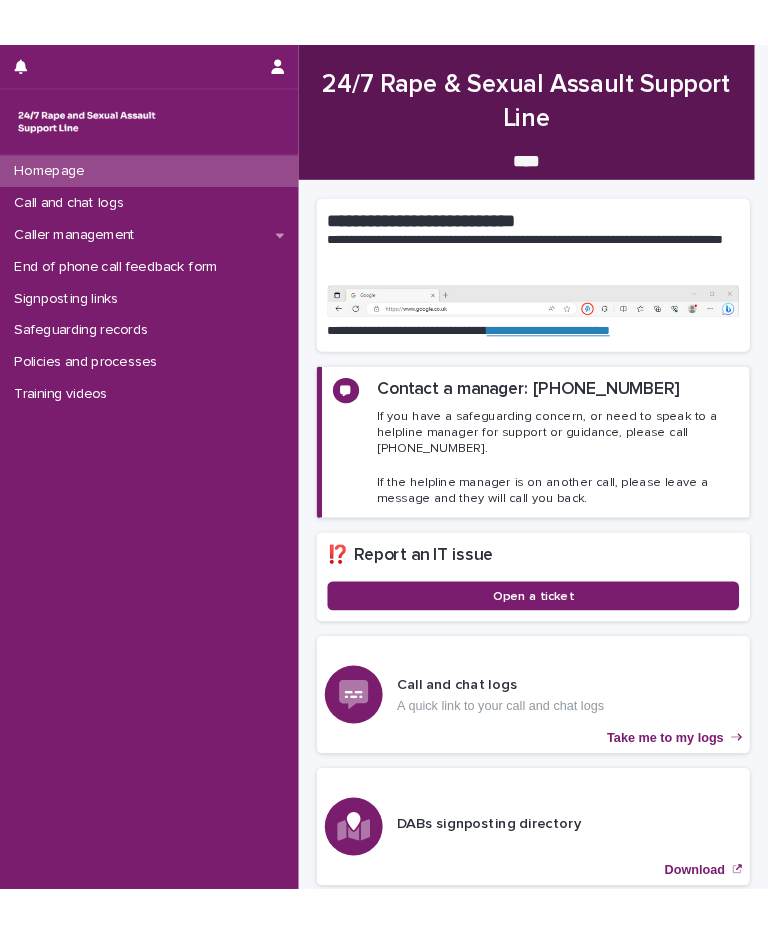 scroll, scrollTop: 303, scrollLeft: 0, axis: vertical 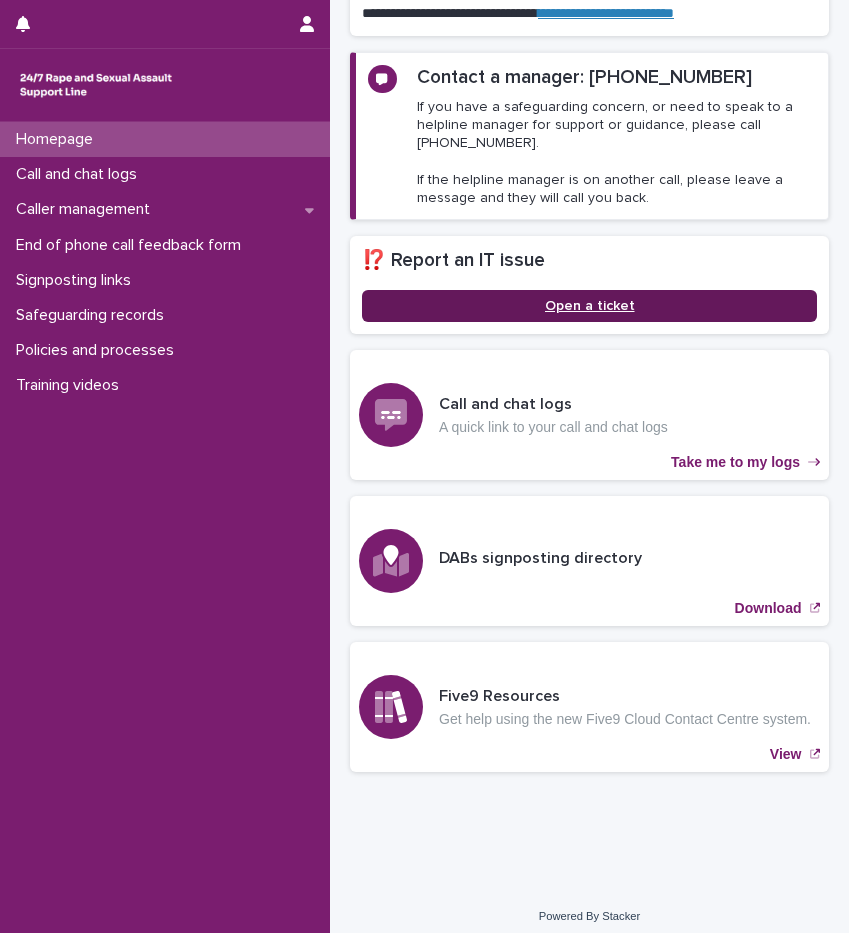 click on "Open a ticket" 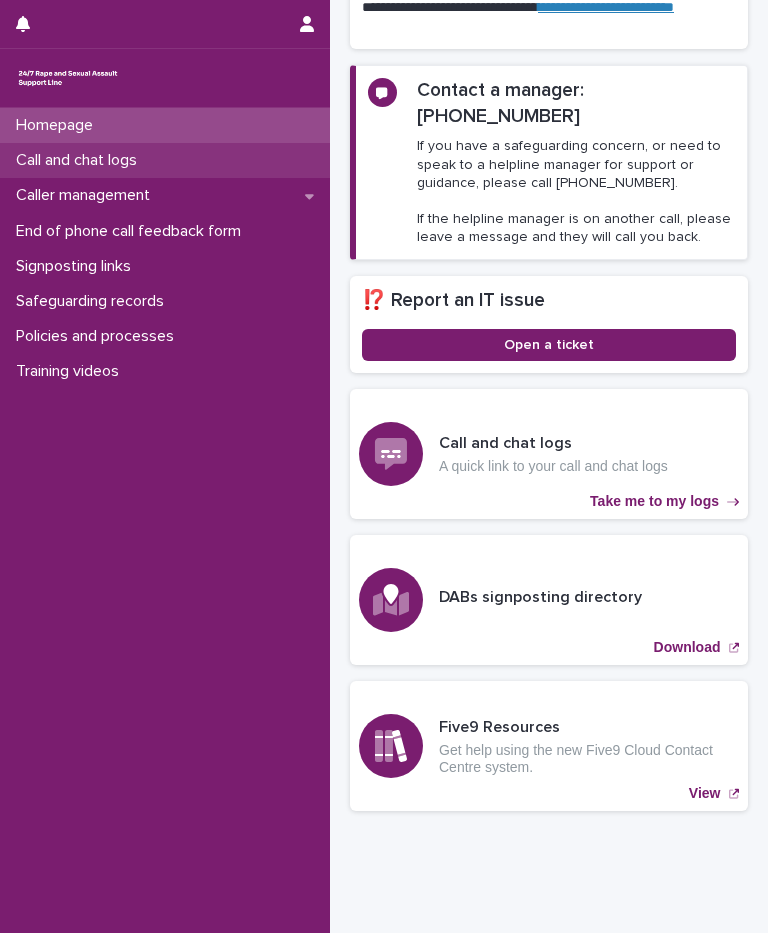 click on "Call and chat logs" at bounding box center [80, 160] 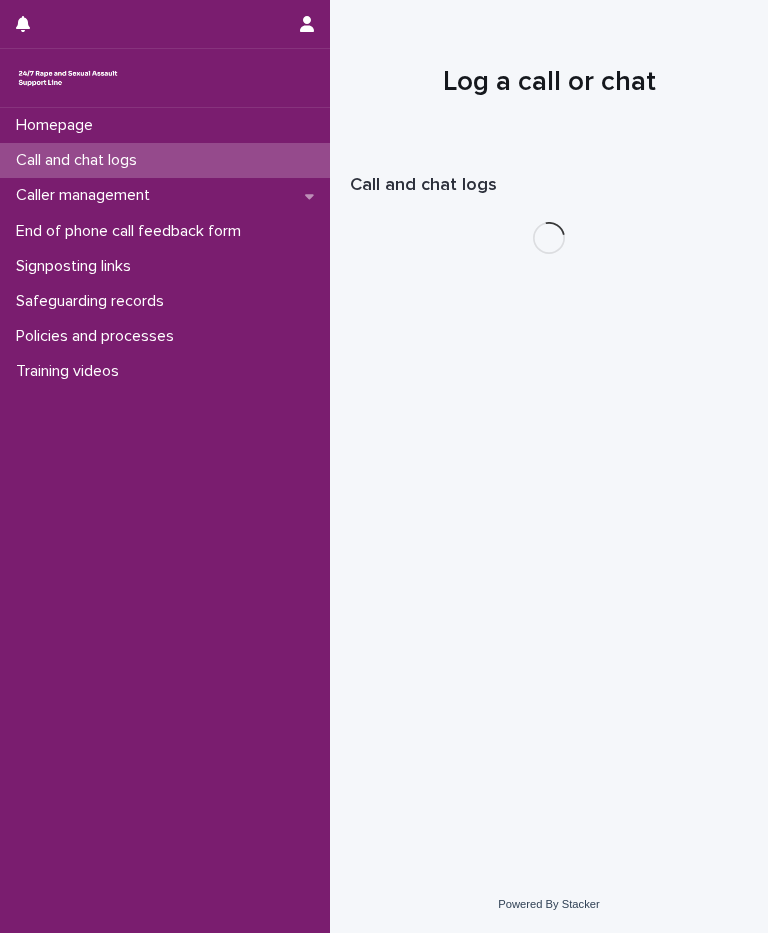 scroll, scrollTop: 0, scrollLeft: 0, axis: both 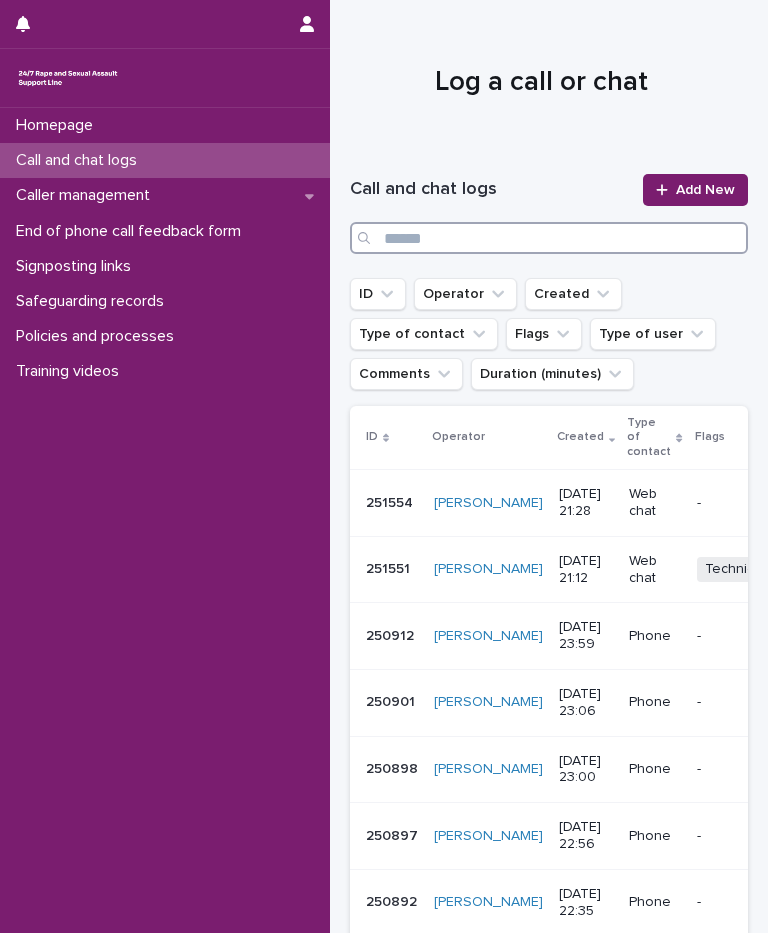 click at bounding box center [549, 238] 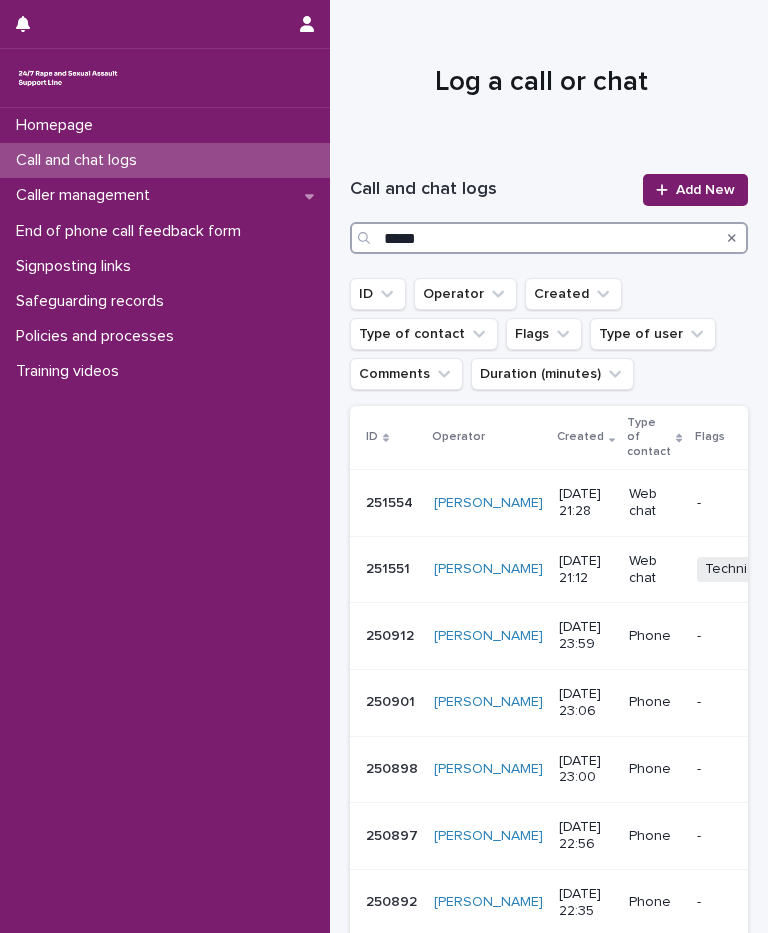 type on "*****" 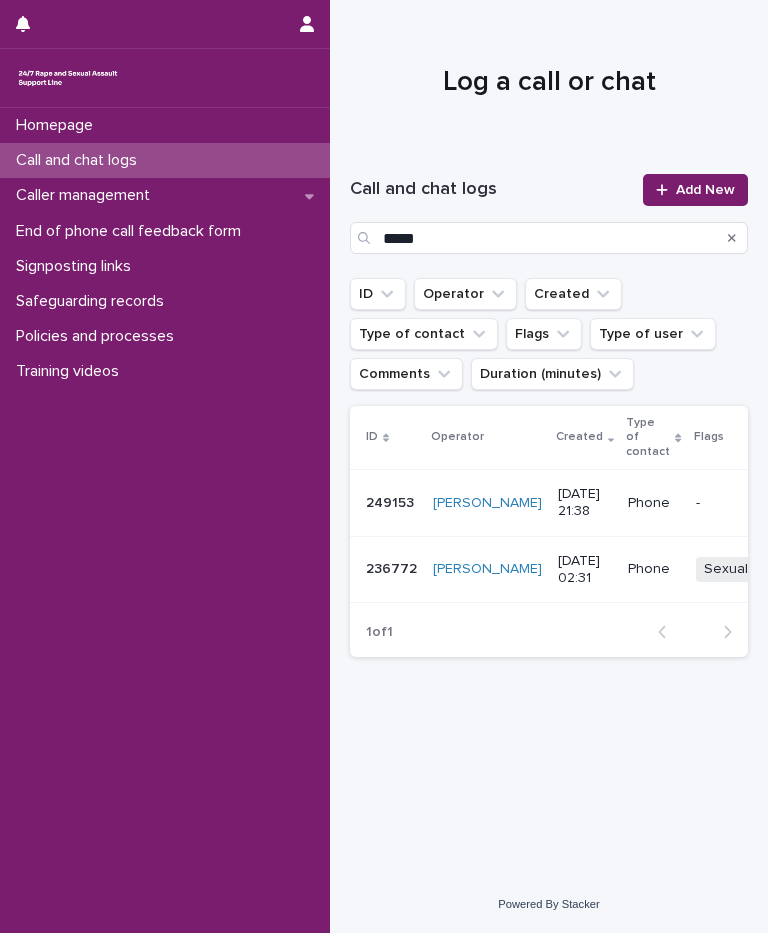 click on "Phone" at bounding box center (653, 569) 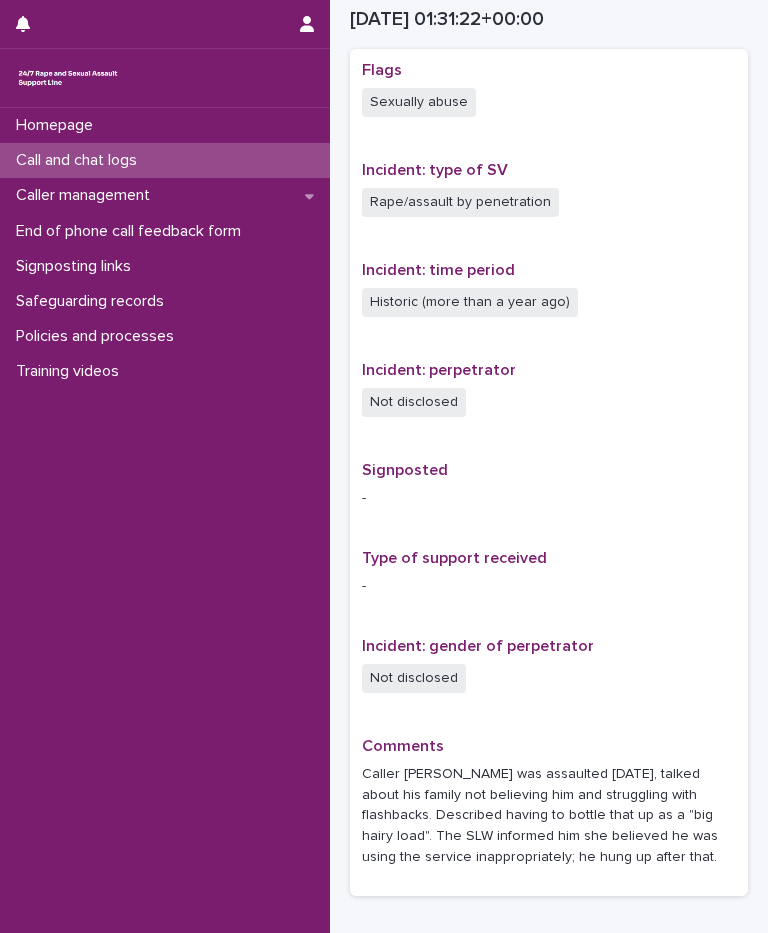 scroll, scrollTop: 1031, scrollLeft: 0, axis: vertical 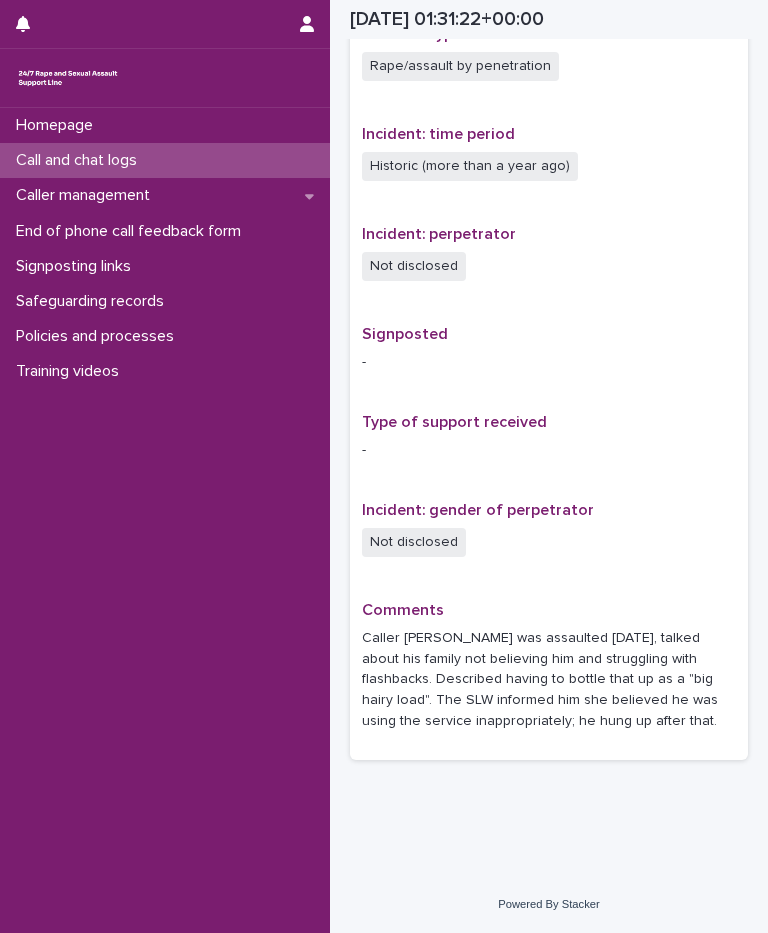 click on "Caller [PERSON_NAME] was assaulted [DATE], talked about his family not believing him and struggling with flashbacks. Described having to bottle that up as a "big hairy load". The SLW informed him she believed he was using the service inappropriately; he hung up after that." at bounding box center [549, 680] 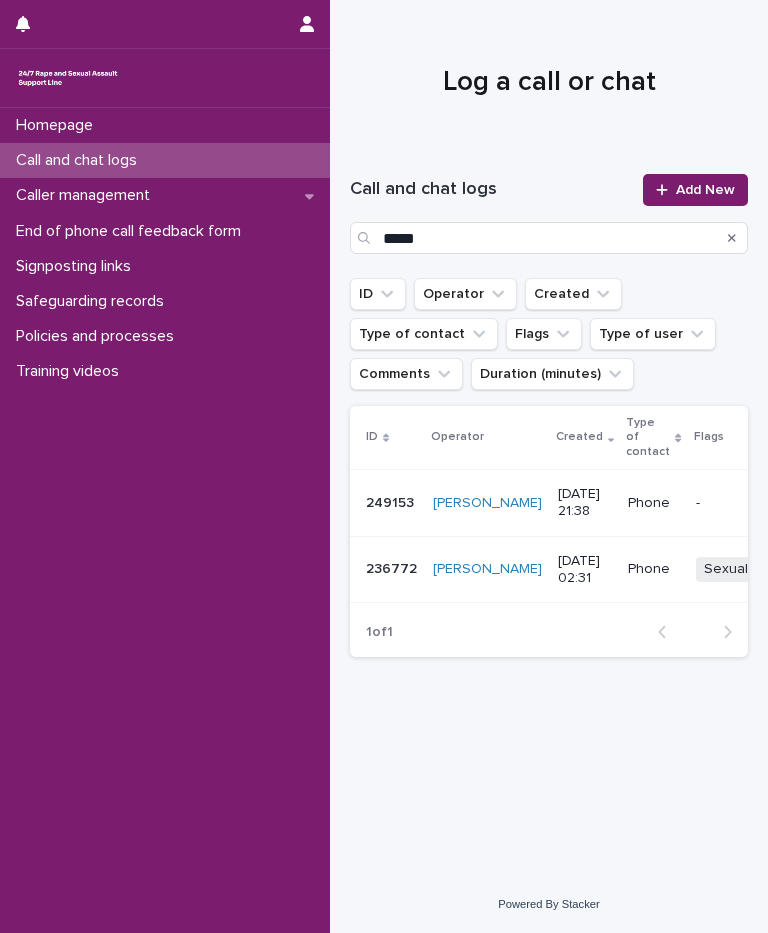 scroll, scrollTop: 0, scrollLeft: 0, axis: both 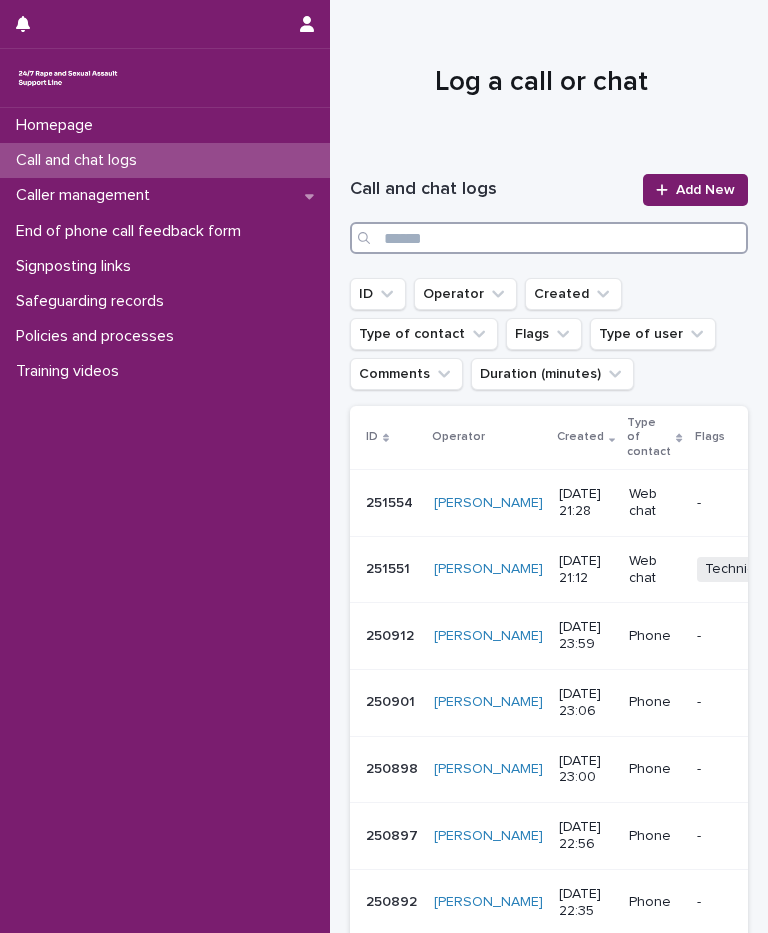 click at bounding box center [549, 238] 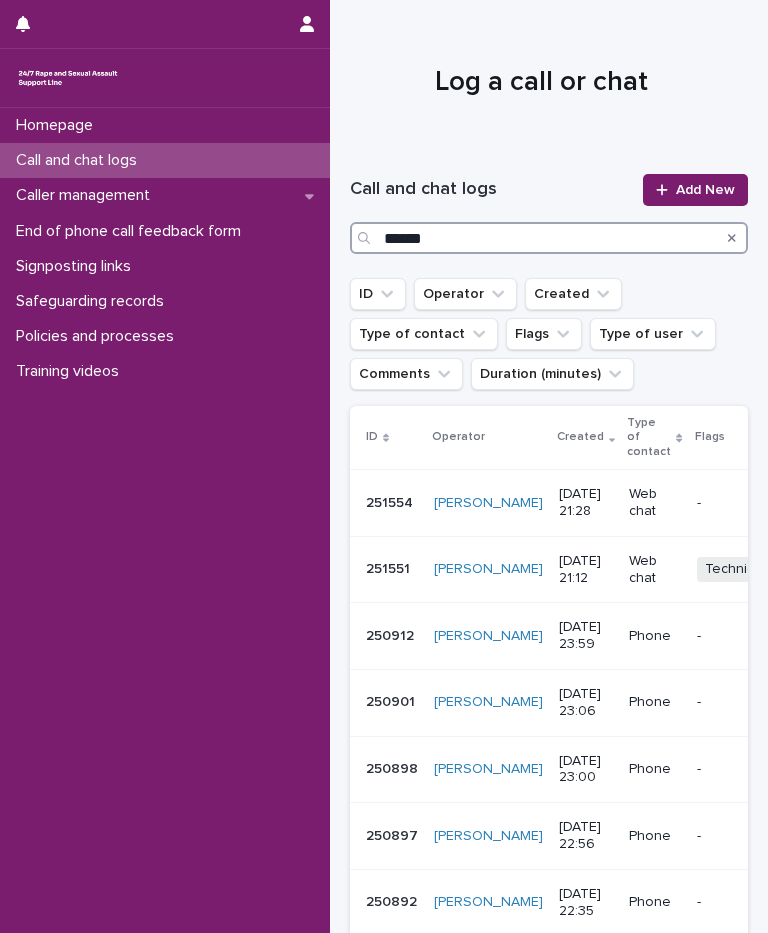 type on "******" 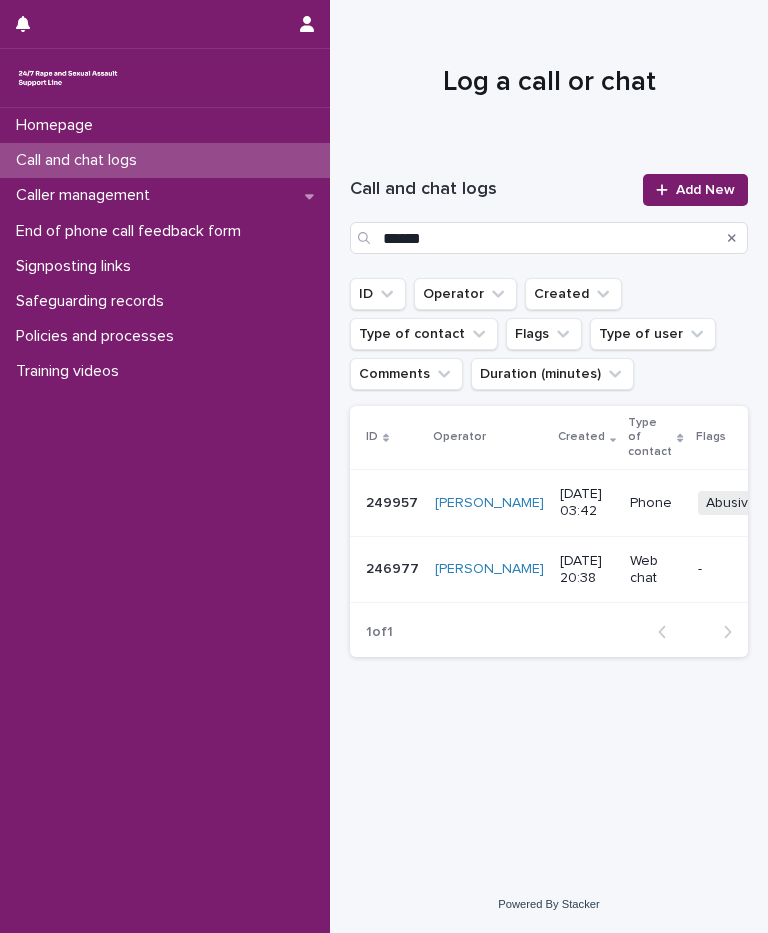 click on "[DATE] 03:42" at bounding box center [587, 503] 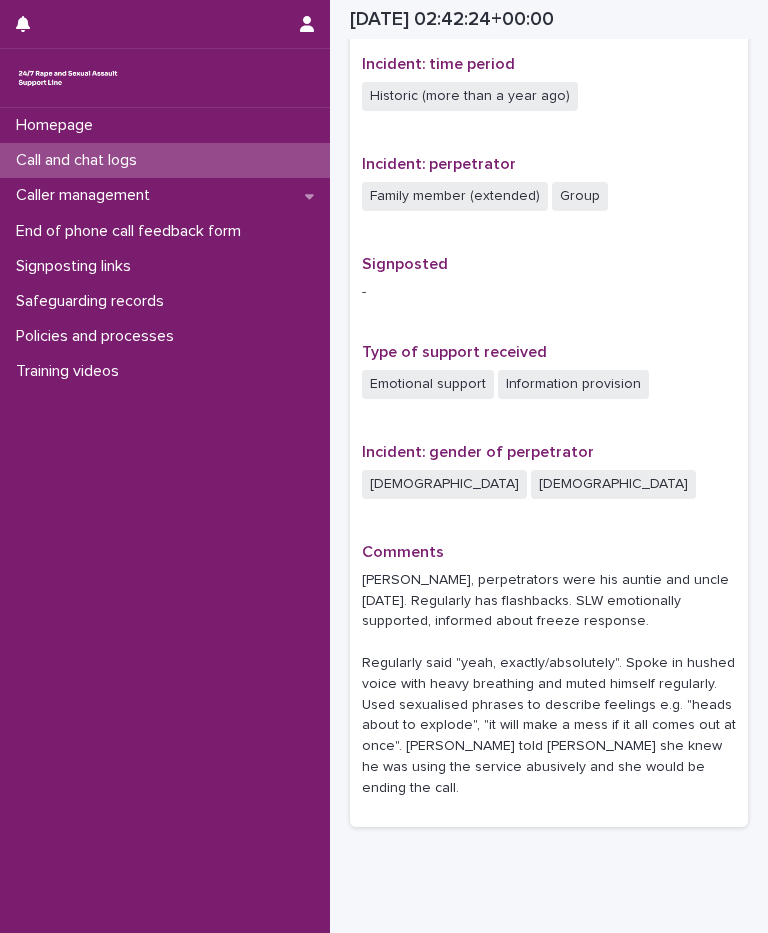 scroll, scrollTop: 1147, scrollLeft: 0, axis: vertical 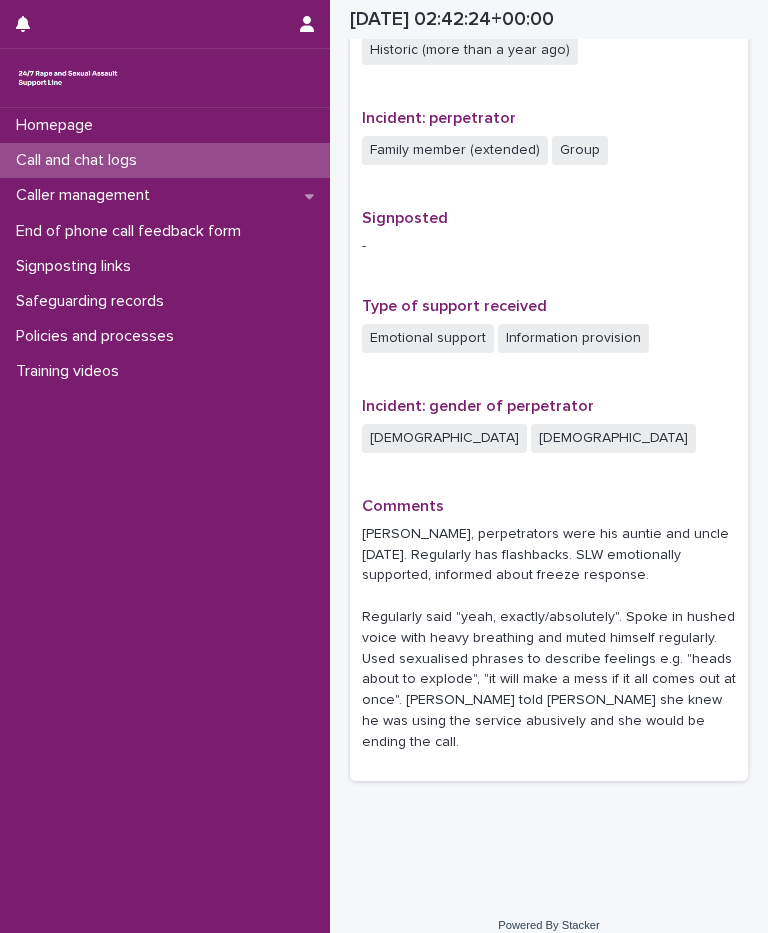 click on "[PERSON_NAME], perpetrators were his auntie and uncle [DATE]. Regularly has flashbacks. SLW emotionally supported, informed about freeze response.
Regularly said "yeah, exactly/absolutely". Spoke in hushed voice with heavy breathing and muted himself regularly. Used sexualised phrases to describe feelings e.g. "heads about to explode", "it will make a mess if it all comes out at once". [PERSON_NAME] told [PERSON_NAME] she knew he was using the service abusively and she would be ending the call." at bounding box center (549, 638) 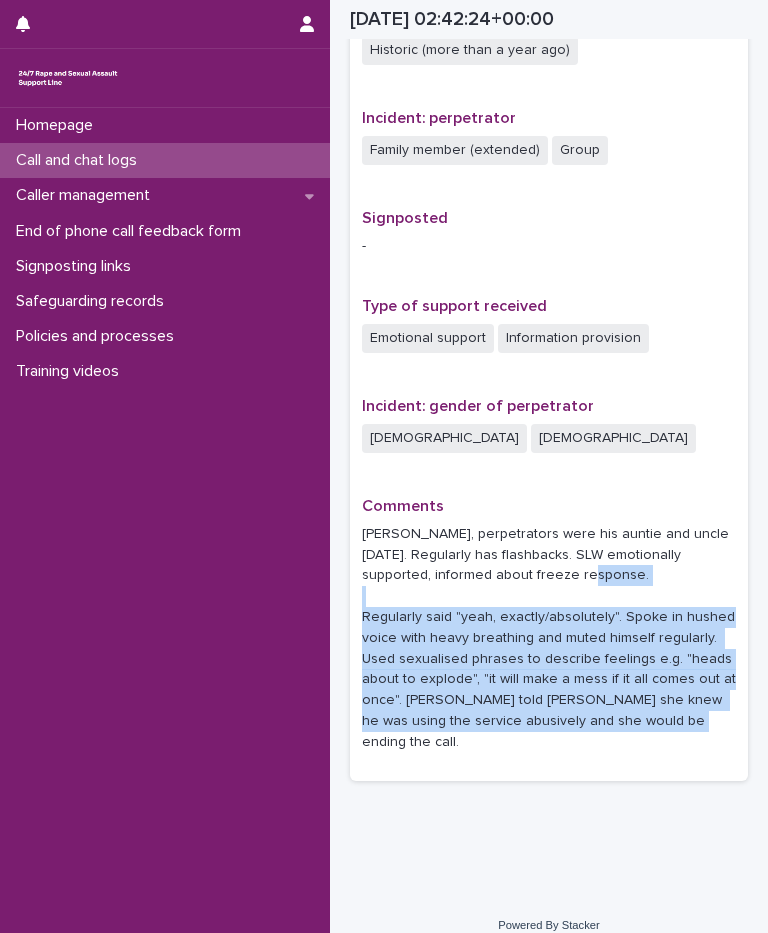 drag, startPoint x: 550, startPoint y: 566, endPoint x: 659, endPoint y: 727, distance: 194.42737 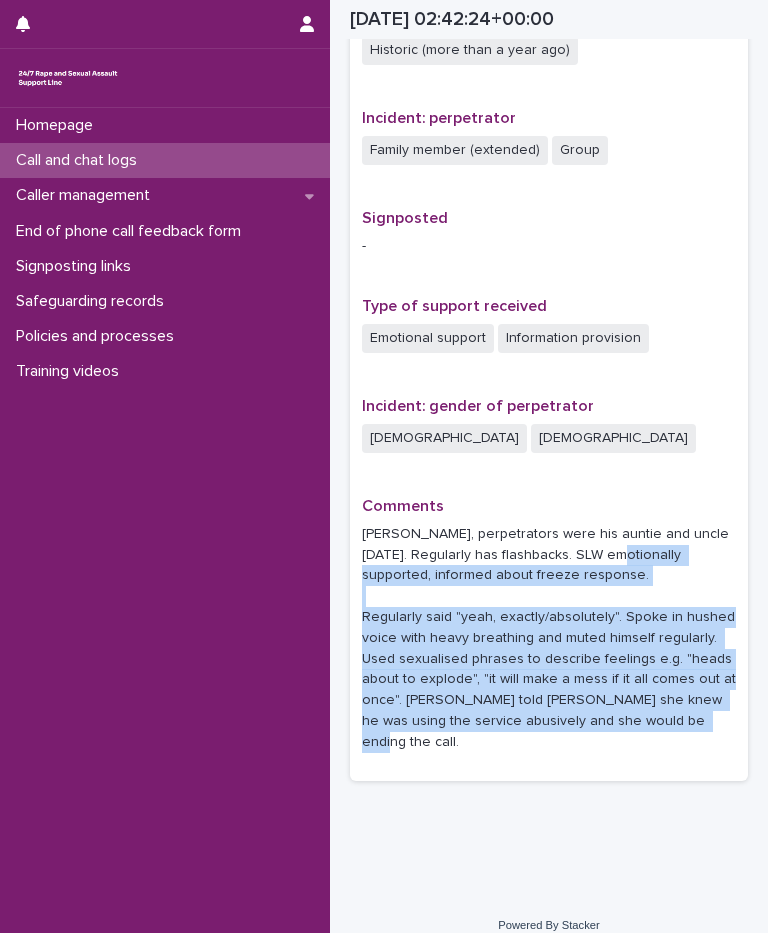 drag, startPoint x: 593, startPoint y: 565, endPoint x: 685, endPoint y: 720, distance: 180.24706 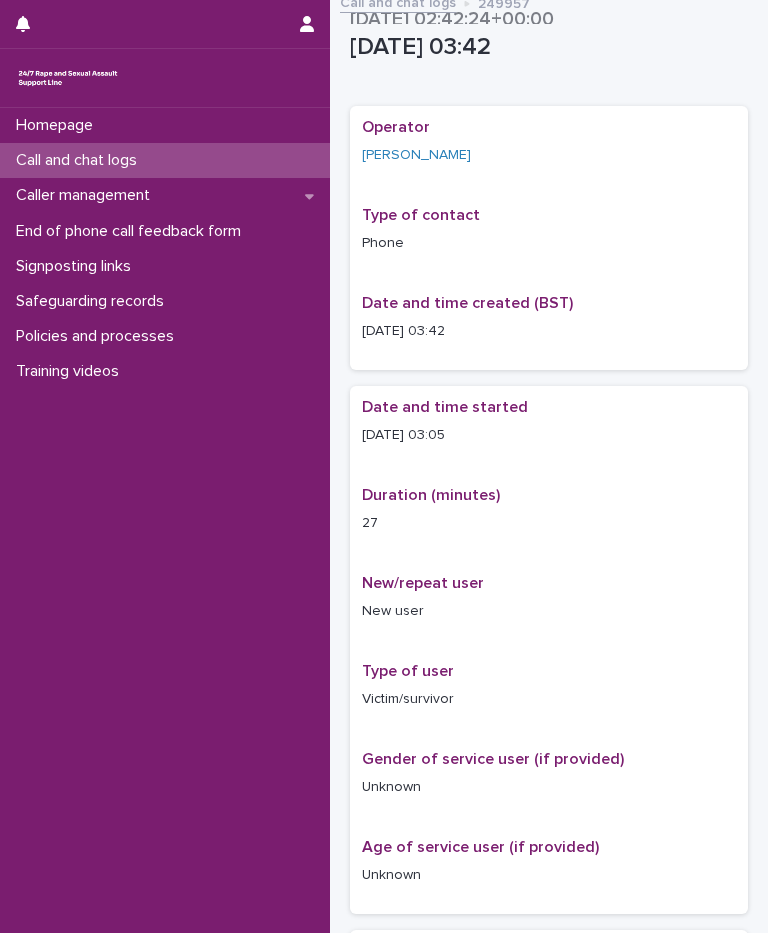 scroll, scrollTop: 0, scrollLeft: 0, axis: both 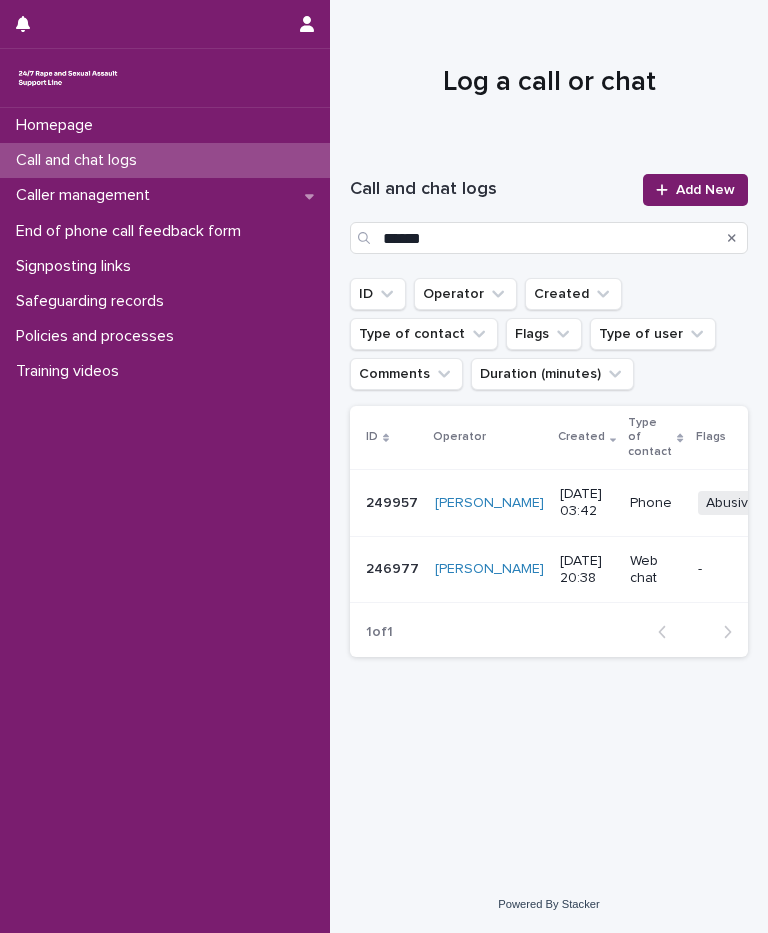 click on "Call and chat logs" at bounding box center (80, 160) 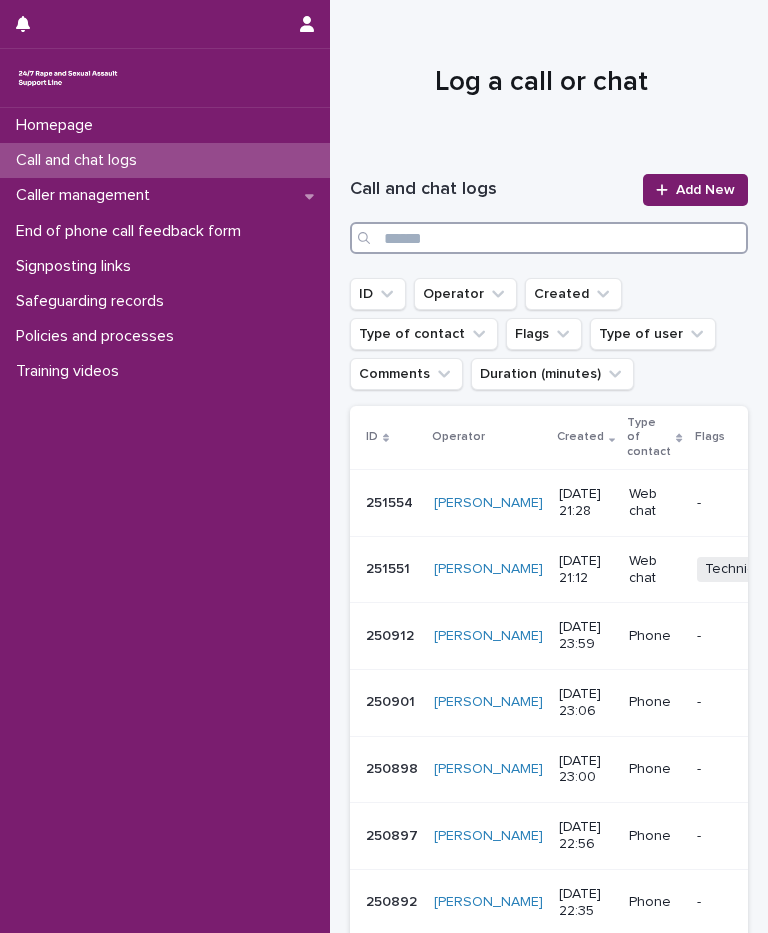 click at bounding box center (549, 238) 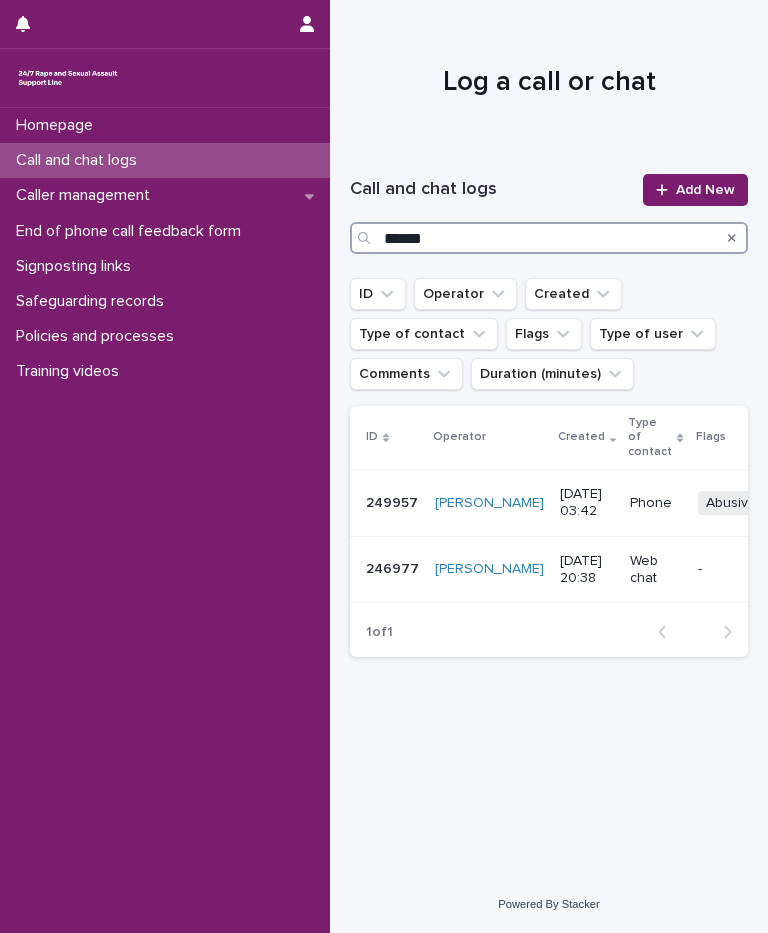 type on "******" 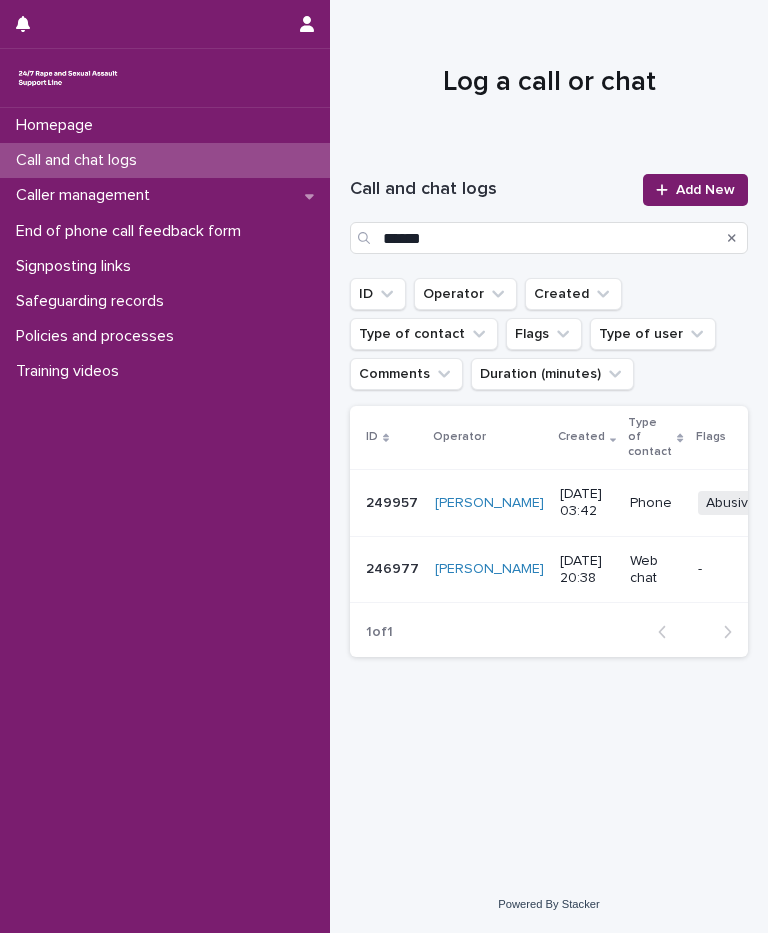 click on "Call and chat logs" at bounding box center (165, 160) 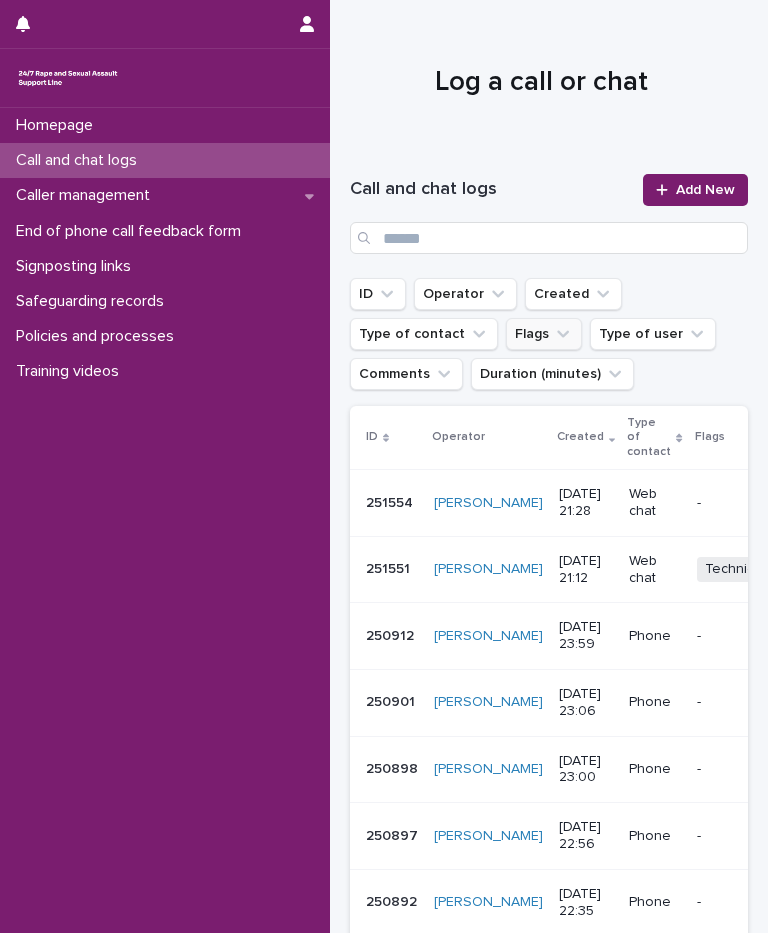click 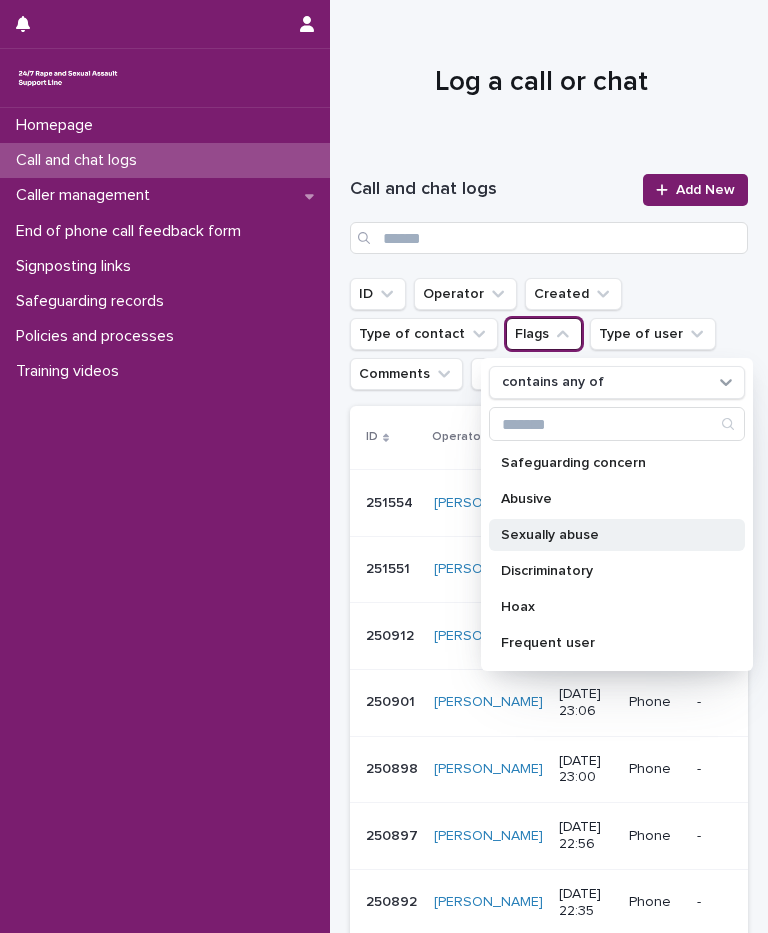 click on "Sexually abuse" at bounding box center (607, 535) 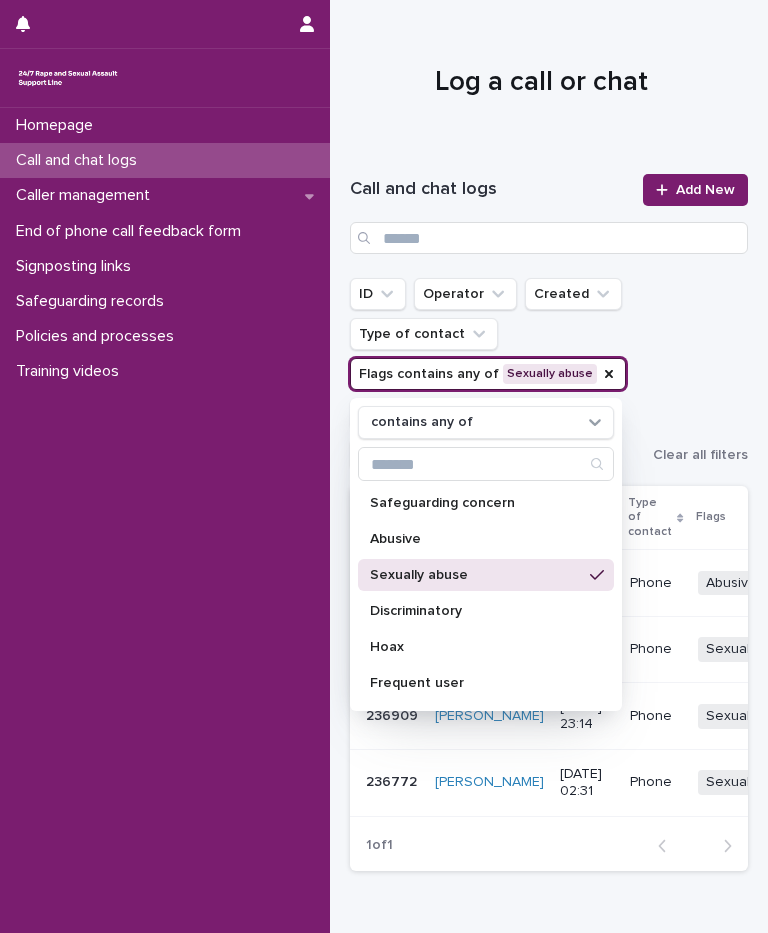 click on "ID Operator Created Type of contact Flags contains any of Sexually abuse contains any of Safeguarding concern Abusive Sexually abuse Discriminatory Hoax Frequent user Perpetrator Call waiting Suicide Technical issue - webchat Technical issue - other Interpreter Type of user Comments Duration (minutes) Clear all filters" at bounding box center (549, 374) 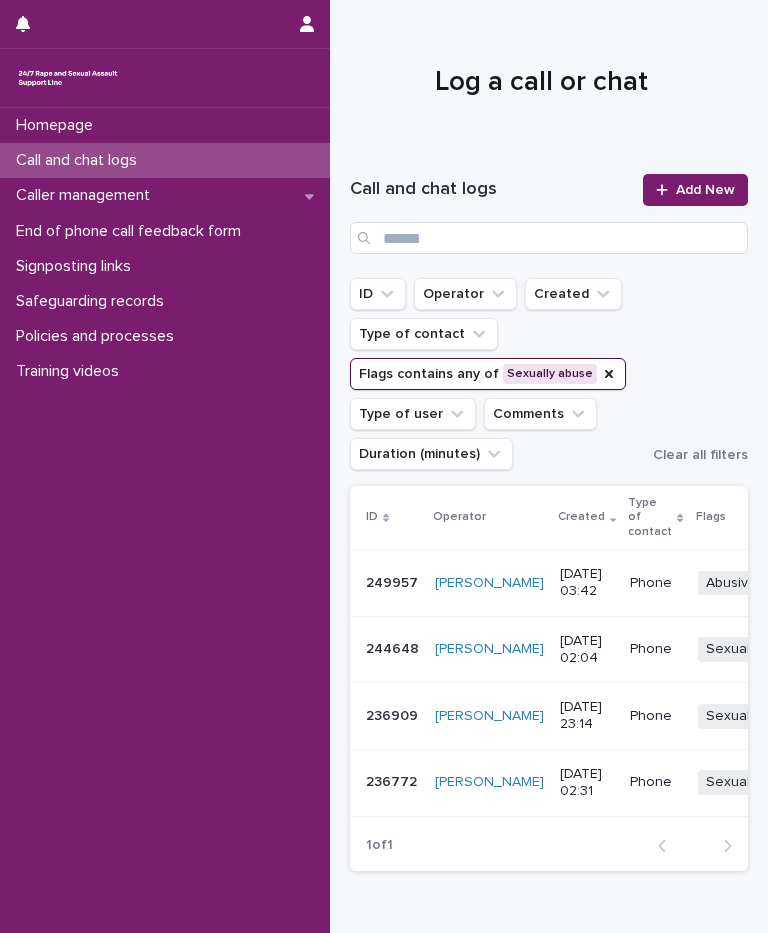 click on "Phone" at bounding box center (655, 782) 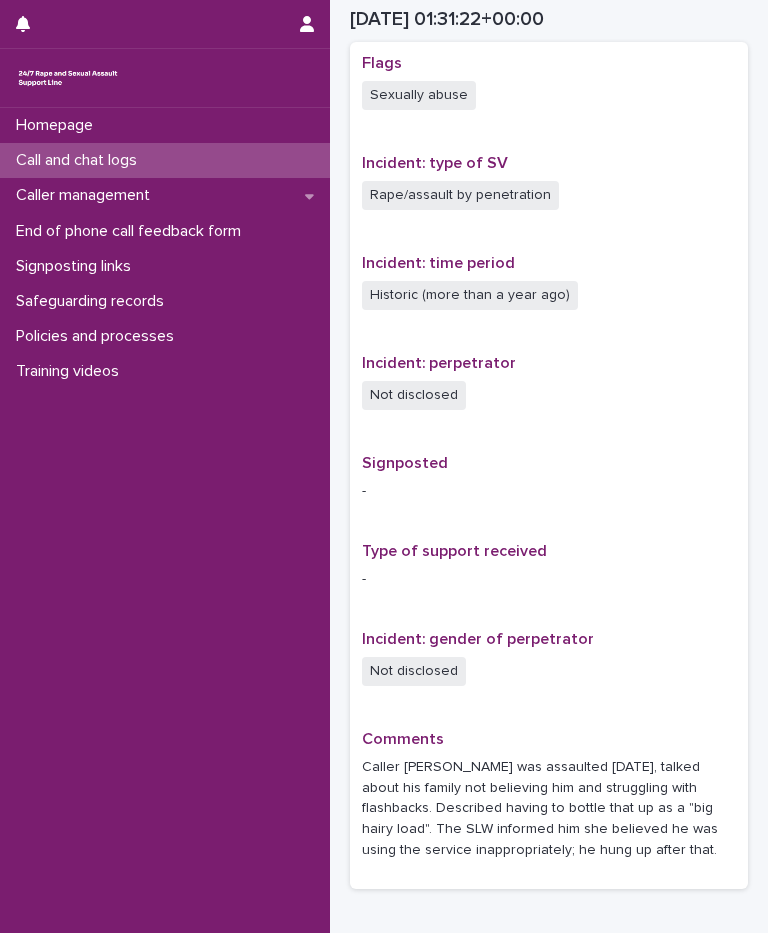 scroll, scrollTop: 1031, scrollLeft: 0, axis: vertical 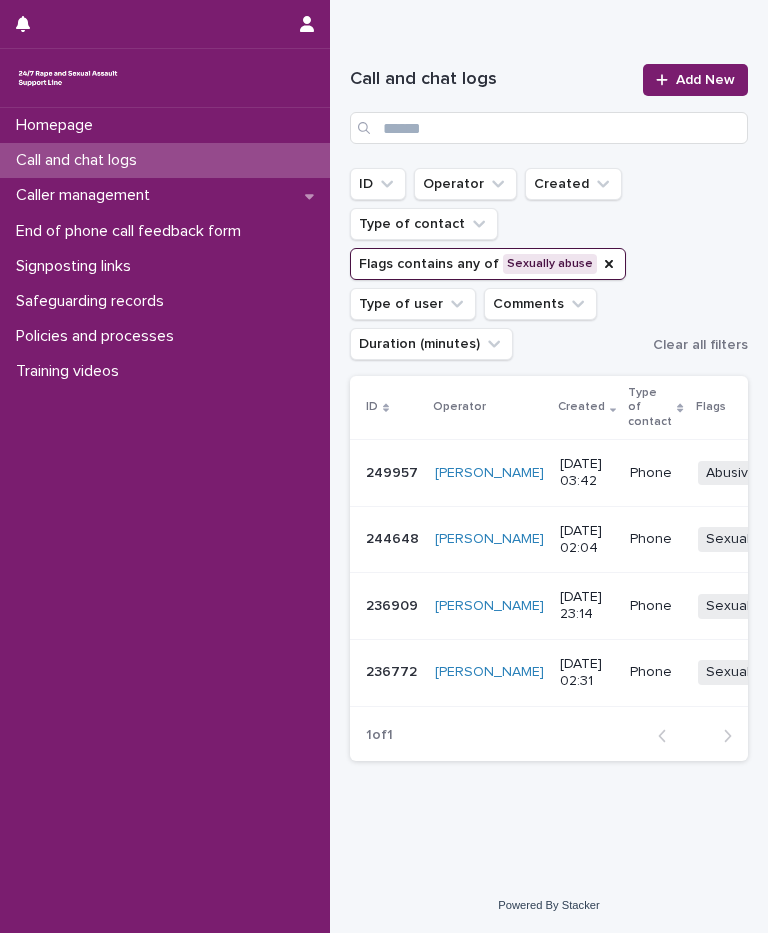 click on "Phone" at bounding box center (655, 606) 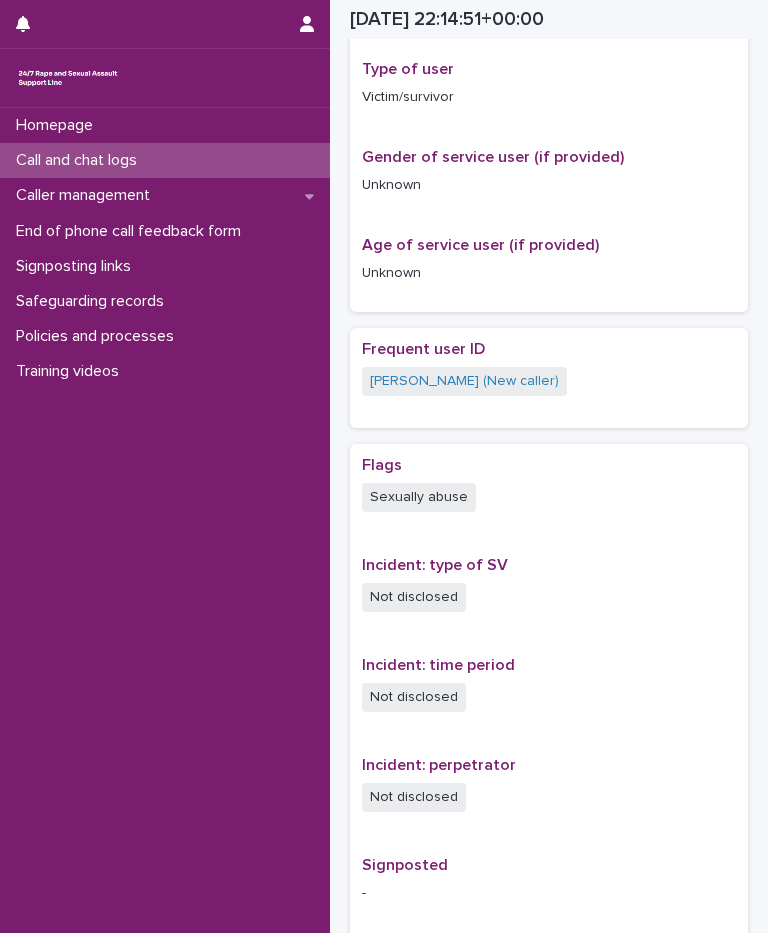scroll, scrollTop: 1216, scrollLeft: 0, axis: vertical 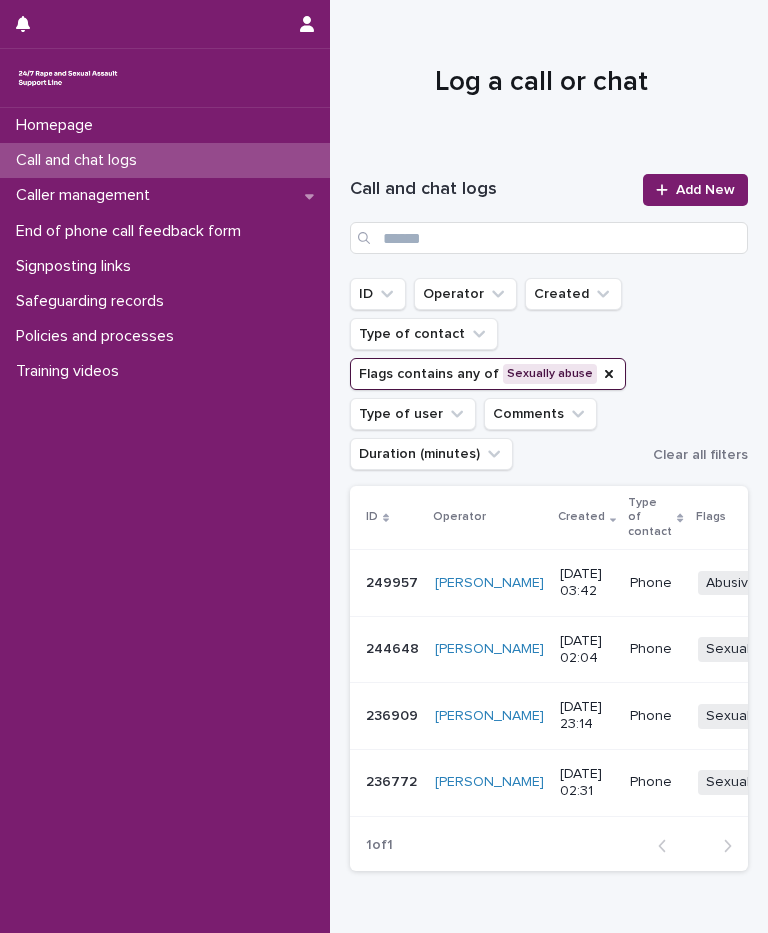 click on "Phone" at bounding box center (655, 649) 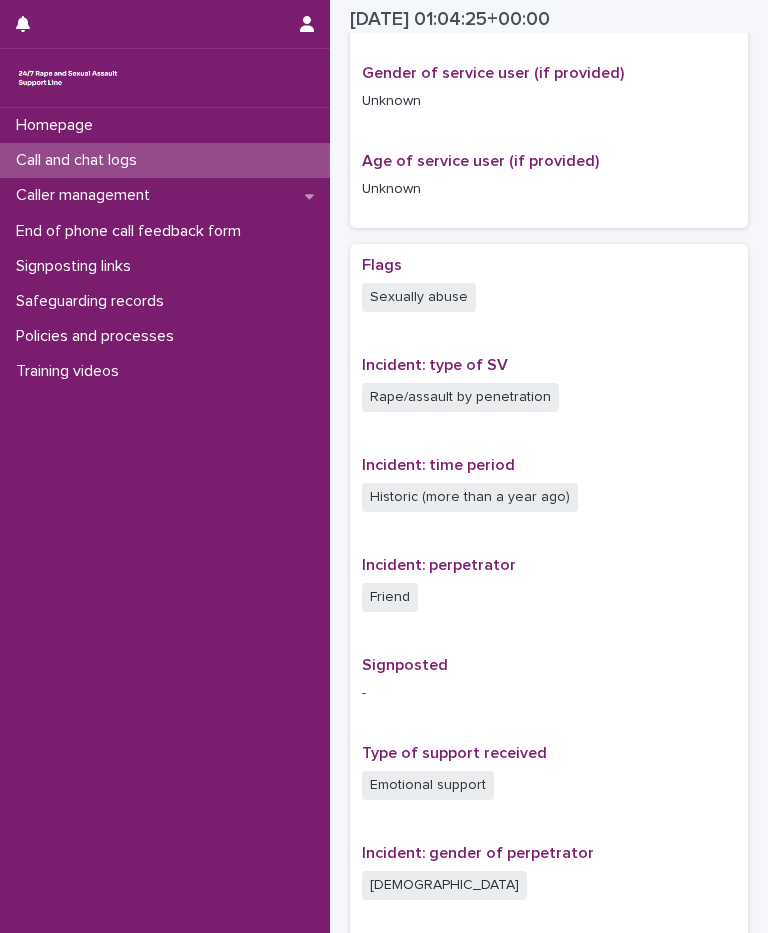 scroll, scrollTop: 1105, scrollLeft: 0, axis: vertical 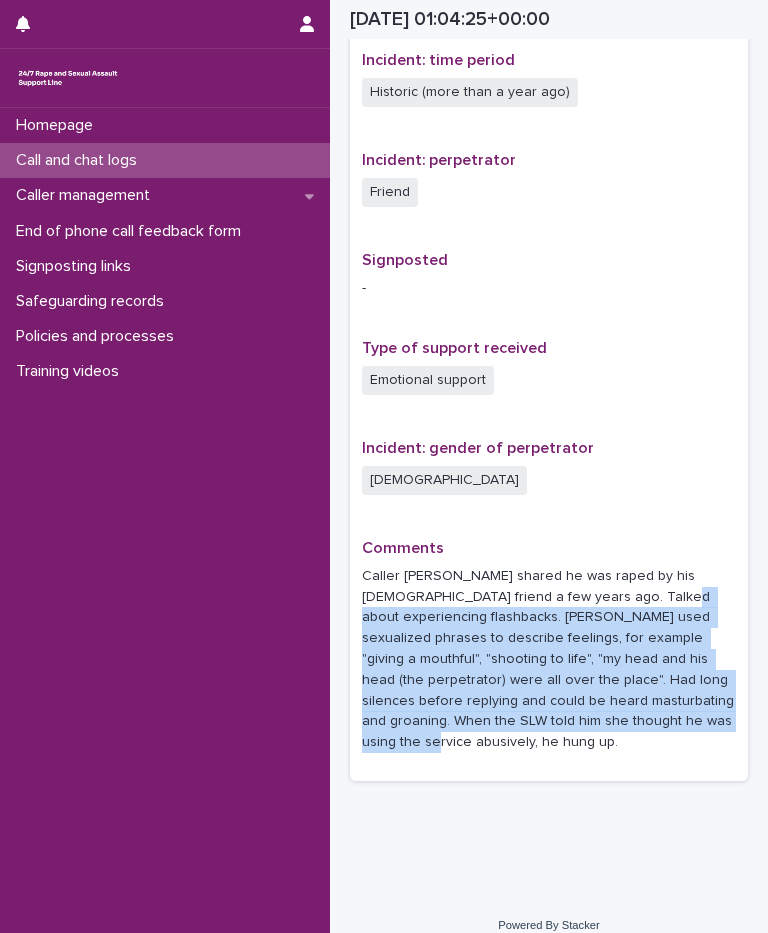 drag, startPoint x: 629, startPoint y: 736, endPoint x: 598, endPoint y: 605, distance: 134.61798 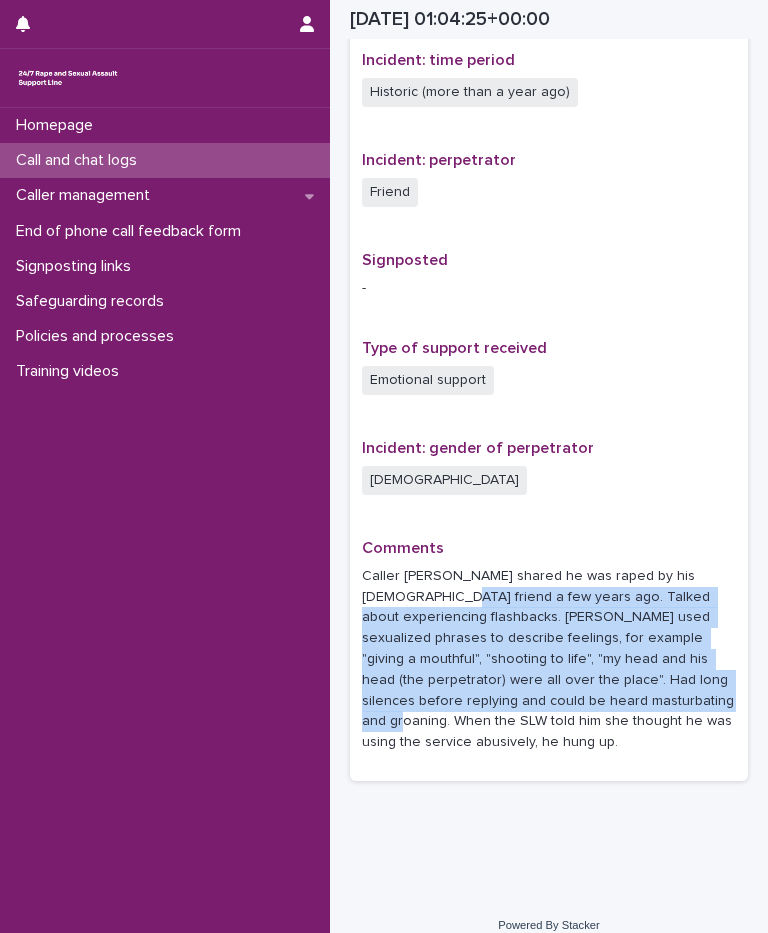 drag, startPoint x: 389, startPoint y: 591, endPoint x: 600, endPoint y: 695, distance: 235.23817 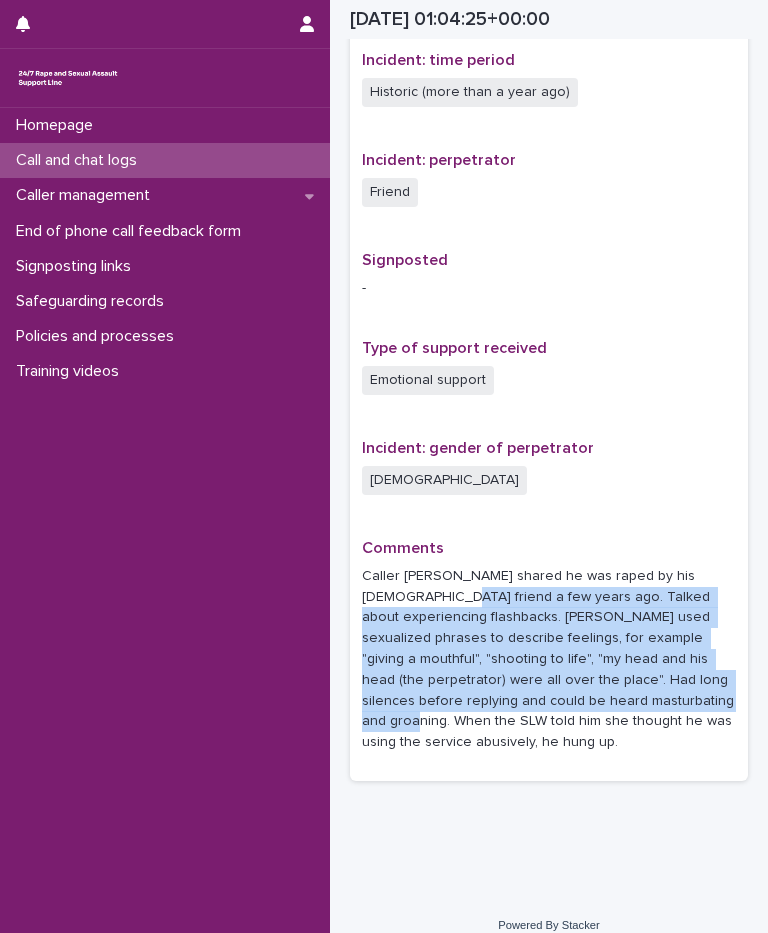 drag, startPoint x: 600, startPoint y: 695, endPoint x: 588, endPoint y: 704, distance: 15 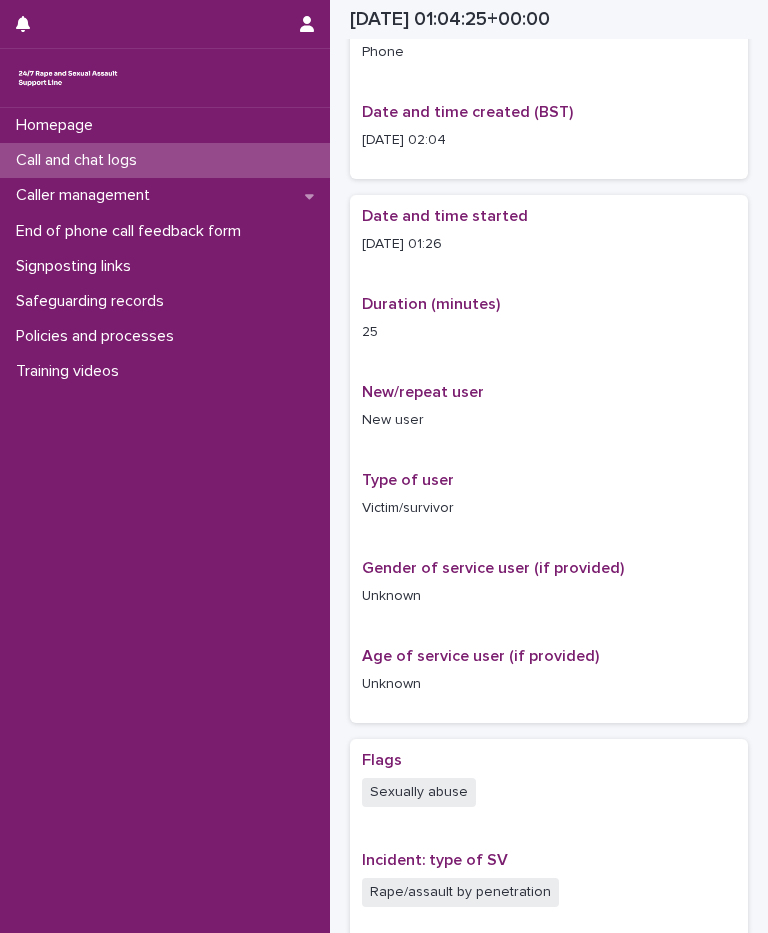 scroll, scrollTop: 0, scrollLeft: 0, axis: both 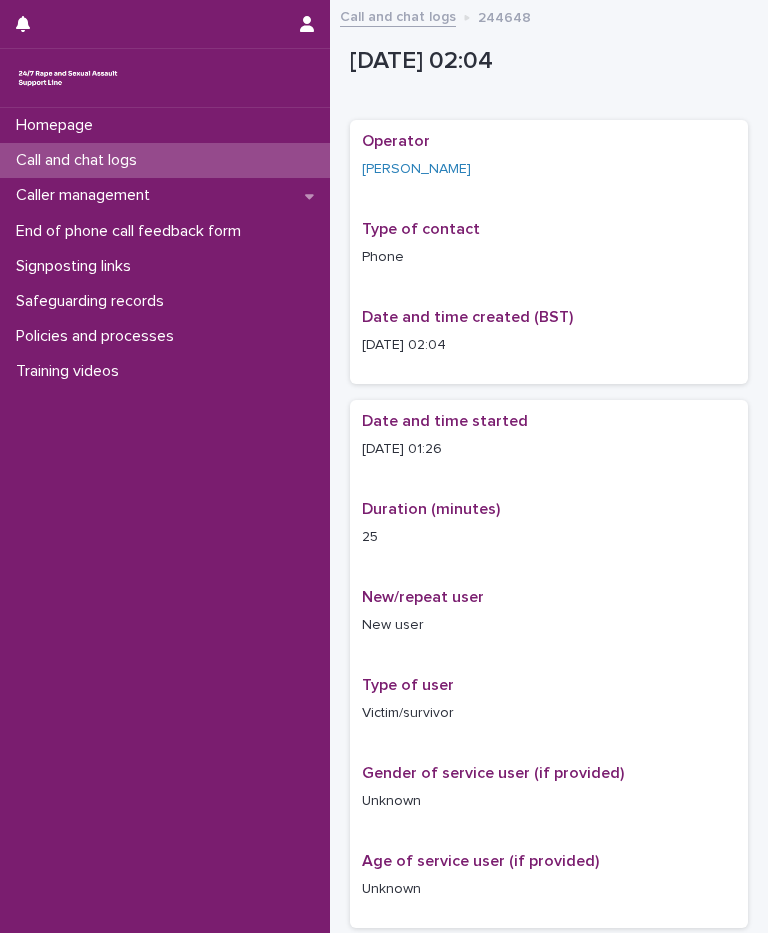 click on "[DATE] 02:04" at bounding box center (545, 61) 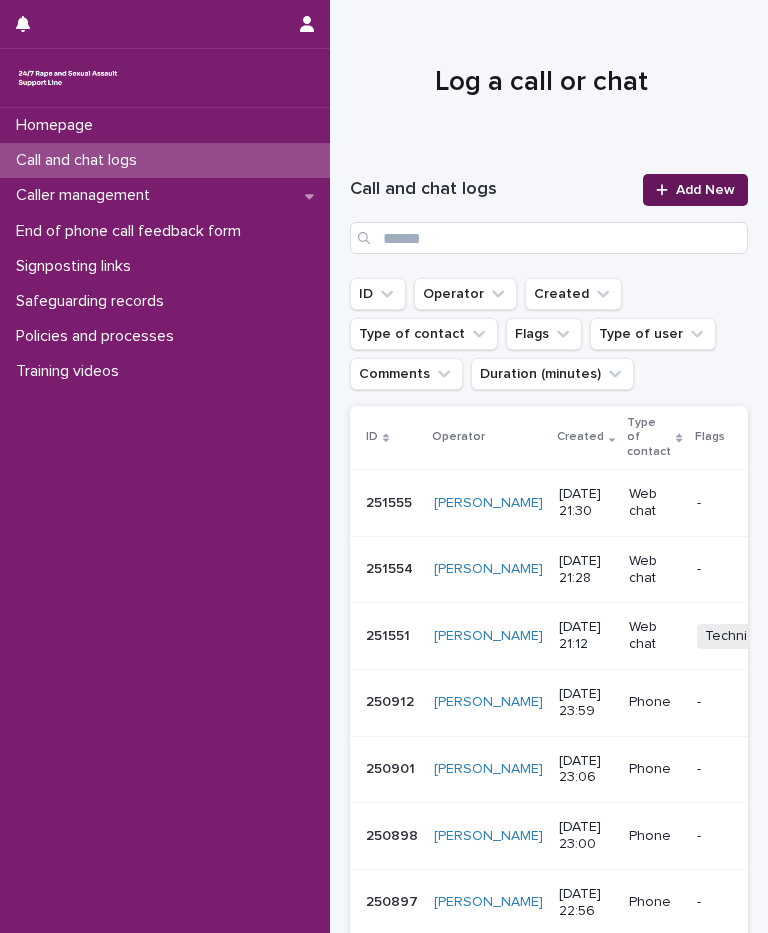 click on "Add New" at bounding box center [705, 190] 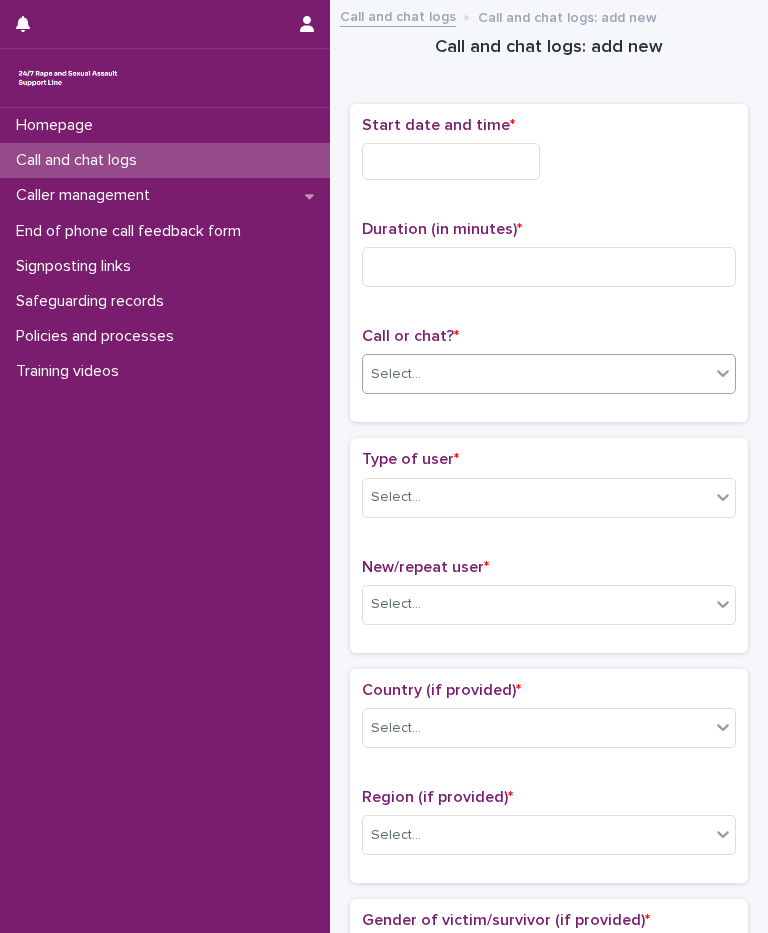 click on "Select..." at bounding box center (536, 374) 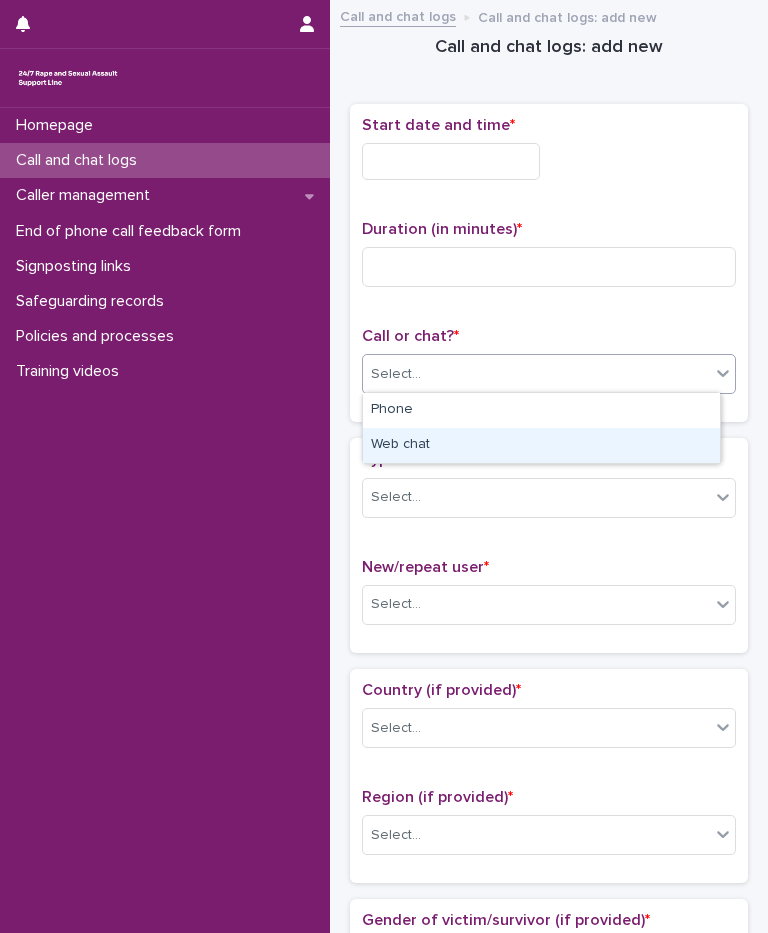click on "Web chat" at bounding box center [541, 445] 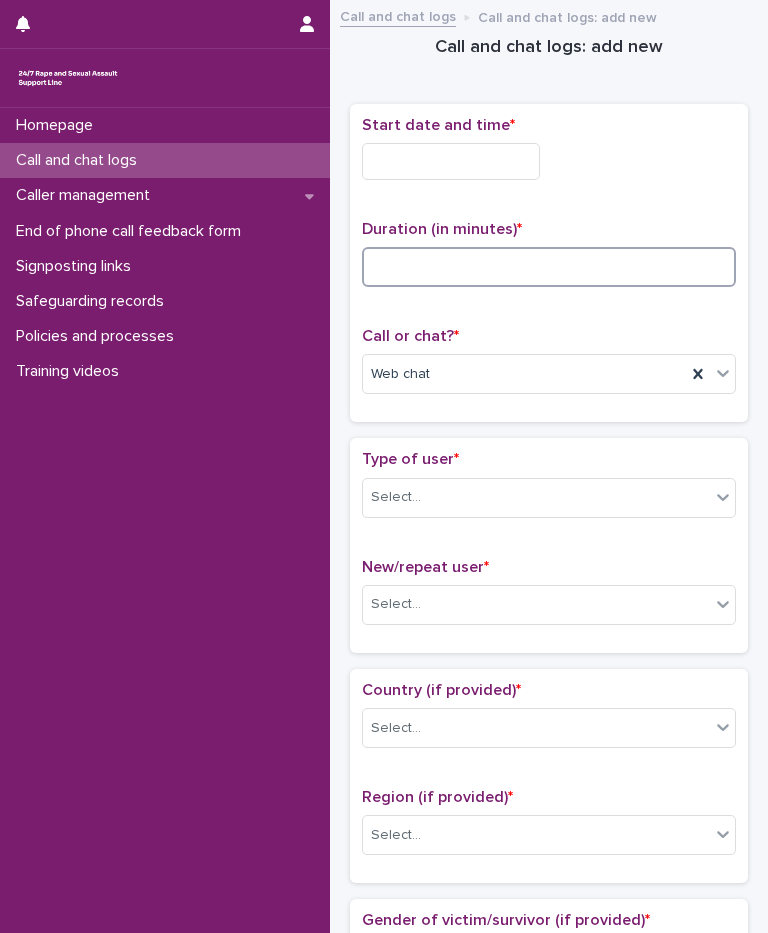 click at bounding box center [549, 267] 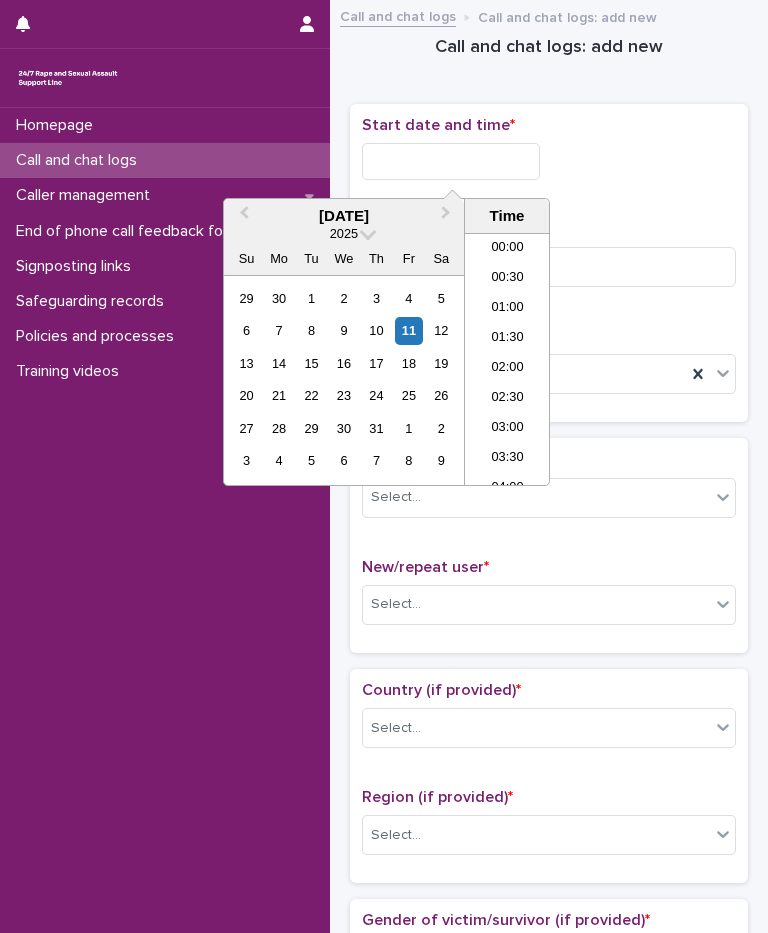 click at bounding box center (451, 161) 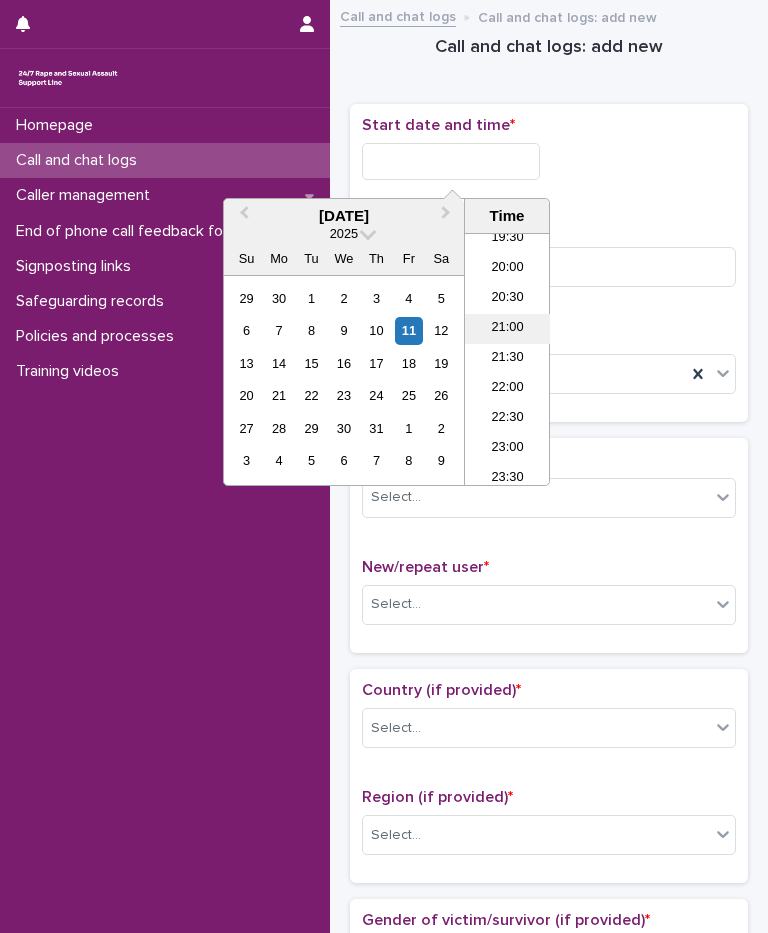 click on "21:00" at bounding box center [507, 329] 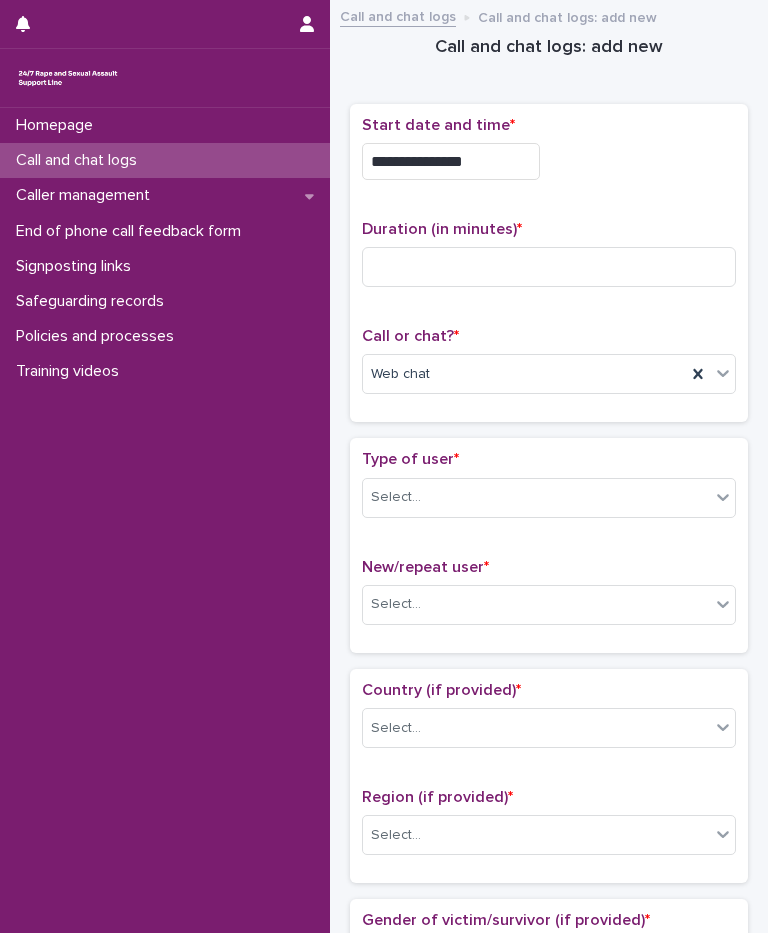 click on "**********" at bounding box center [451, 161] 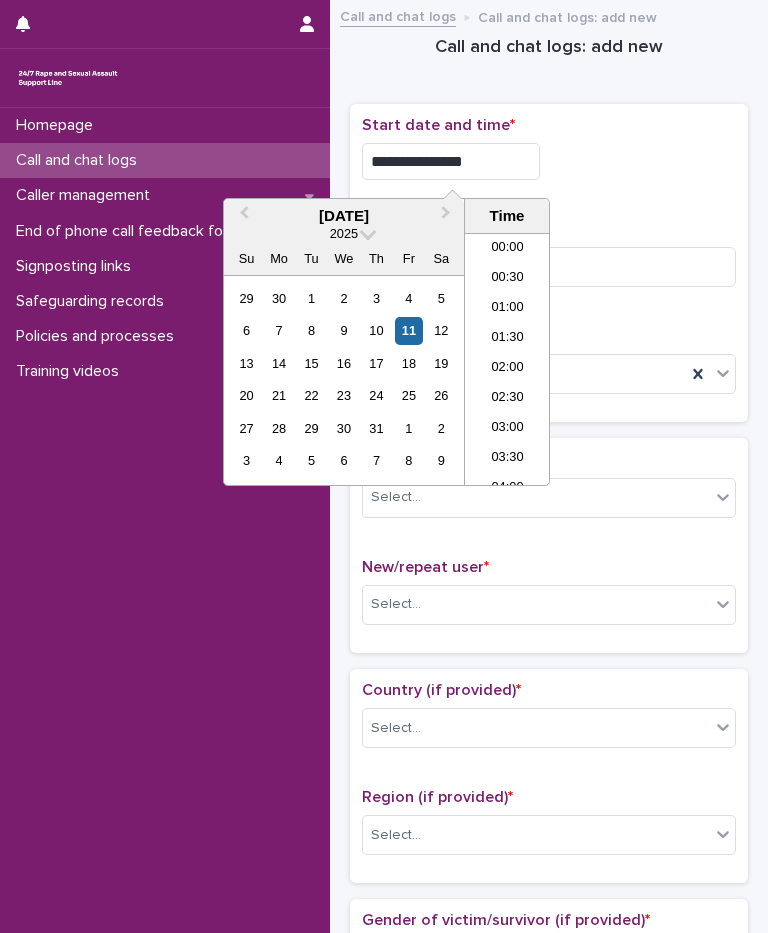 scroll, scrollTop: 1150, scrollLeft: 0, axis: vertical 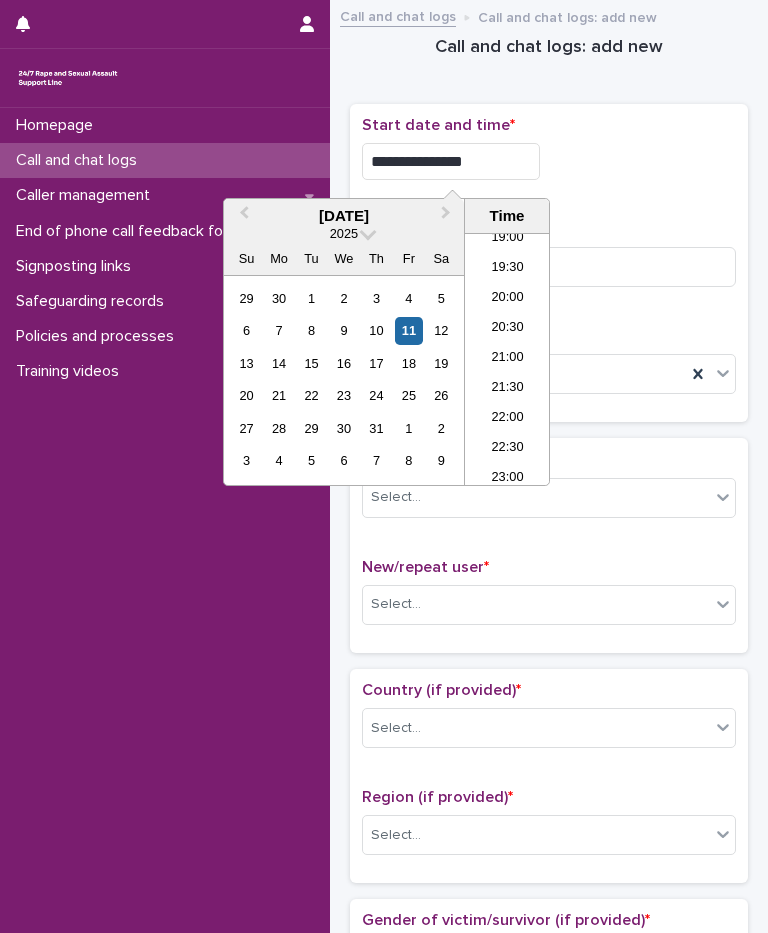 type on "**********" 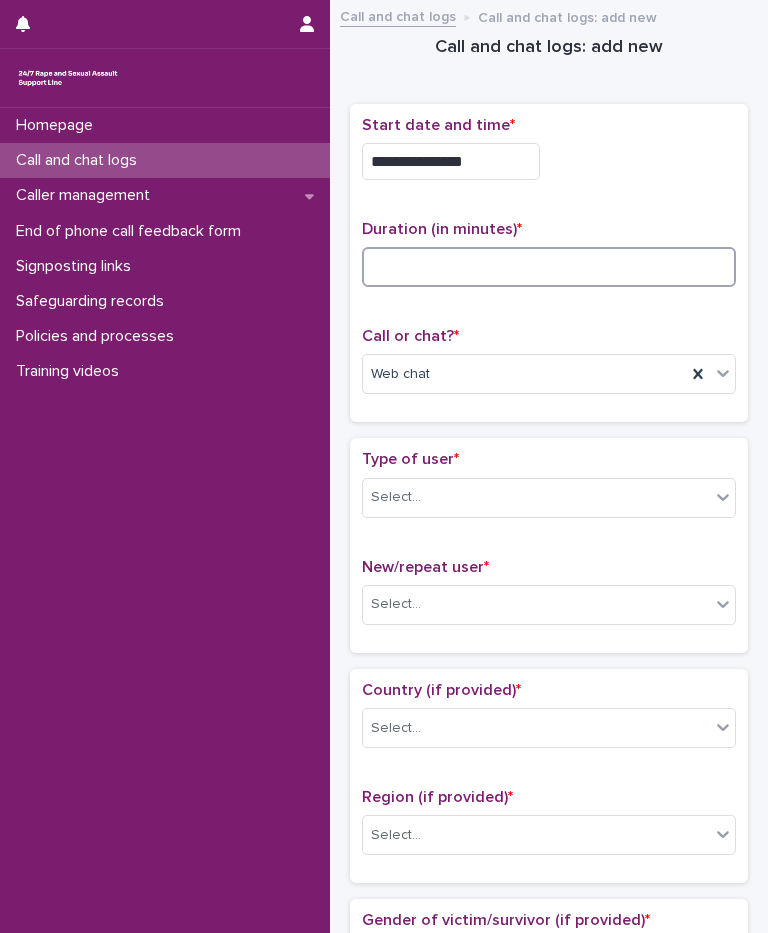 click at bounding box center (549, 267) 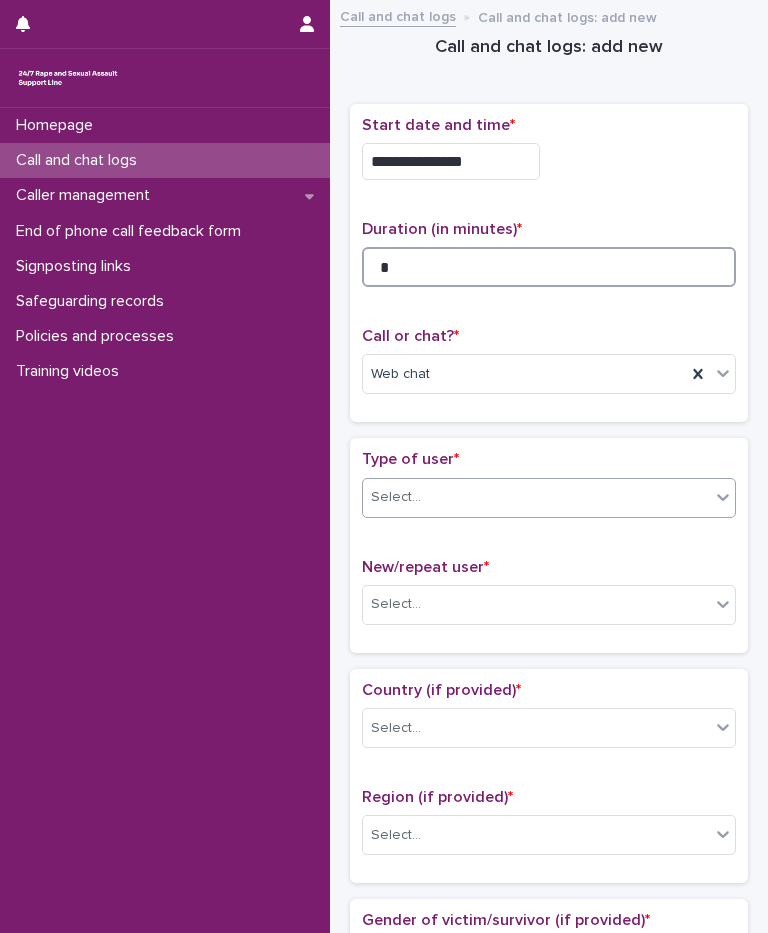 type on "*" 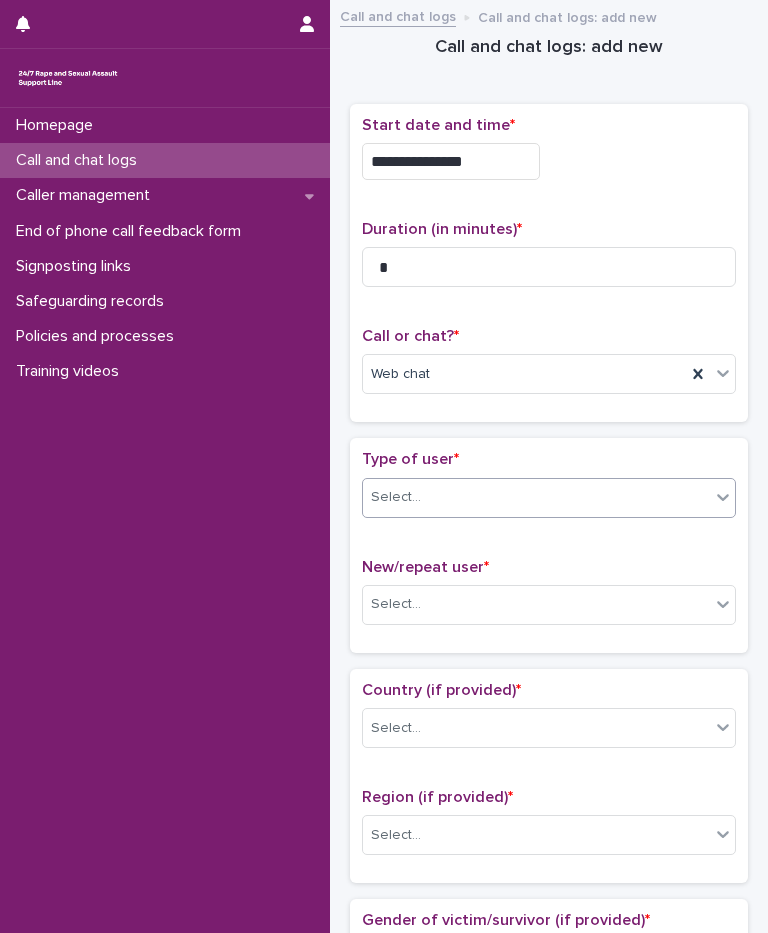 click on "Select..." at bounding box center (536, 497) 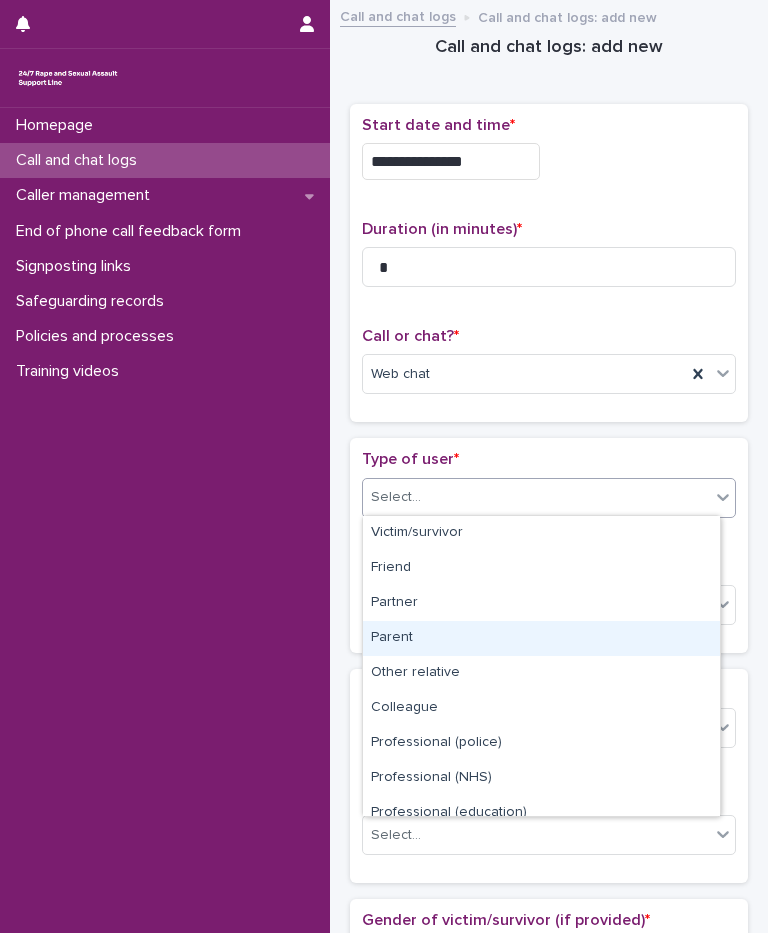 scroll, scrollTop: 225, scrollLeft: 0, axis: vertical 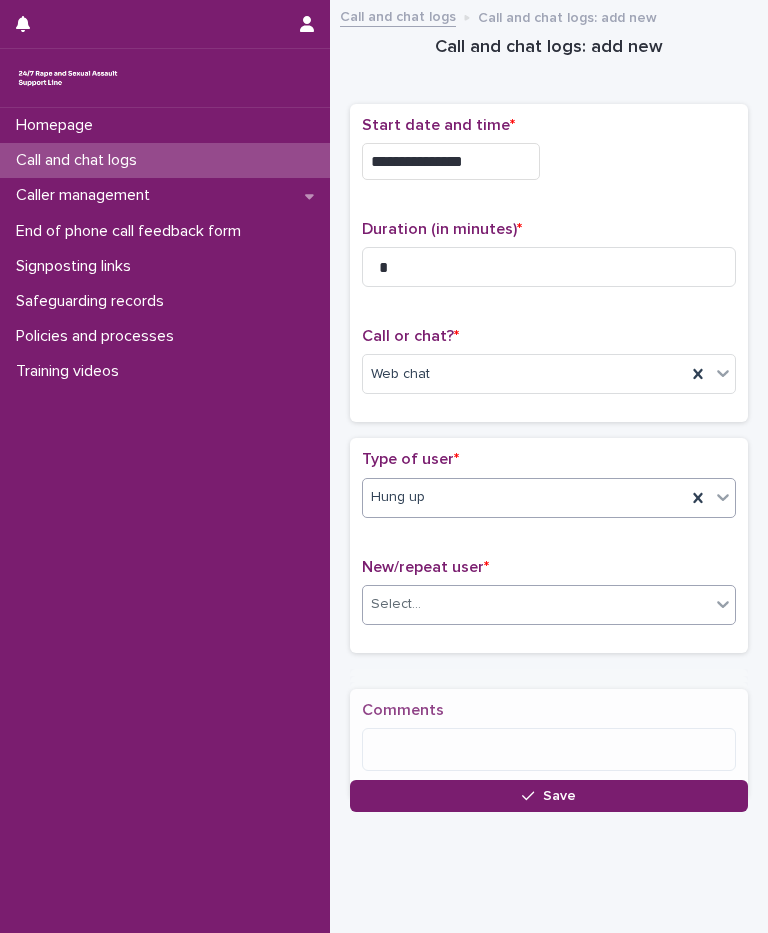 click on "Select..." at bounding box center [536, 604] 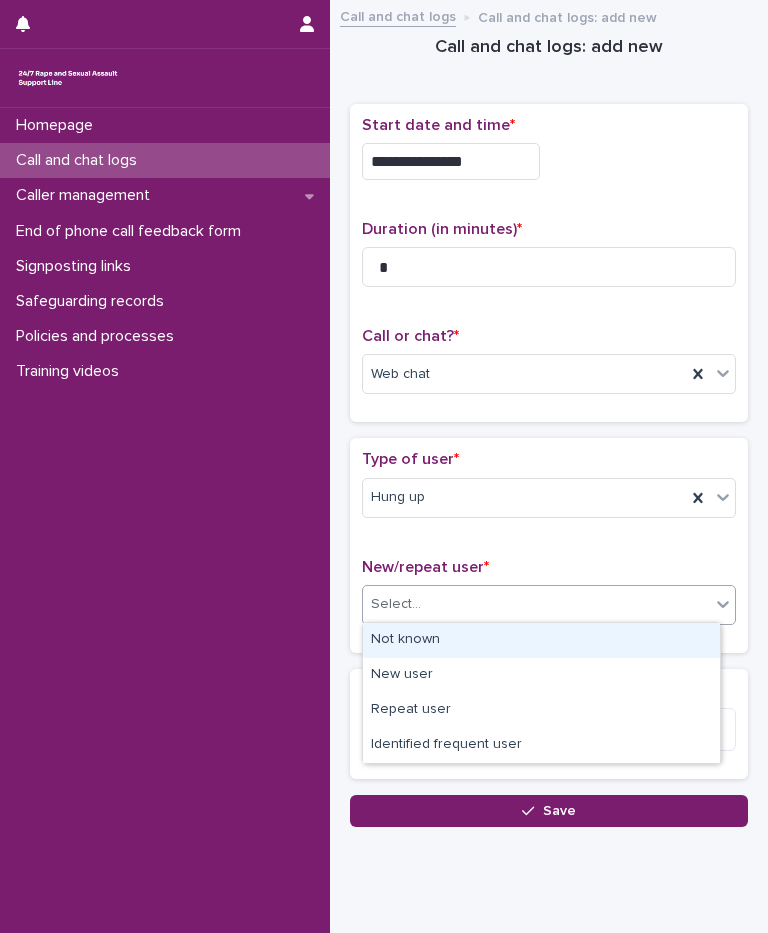 click on "Not known" at bounding box center (541, 640) 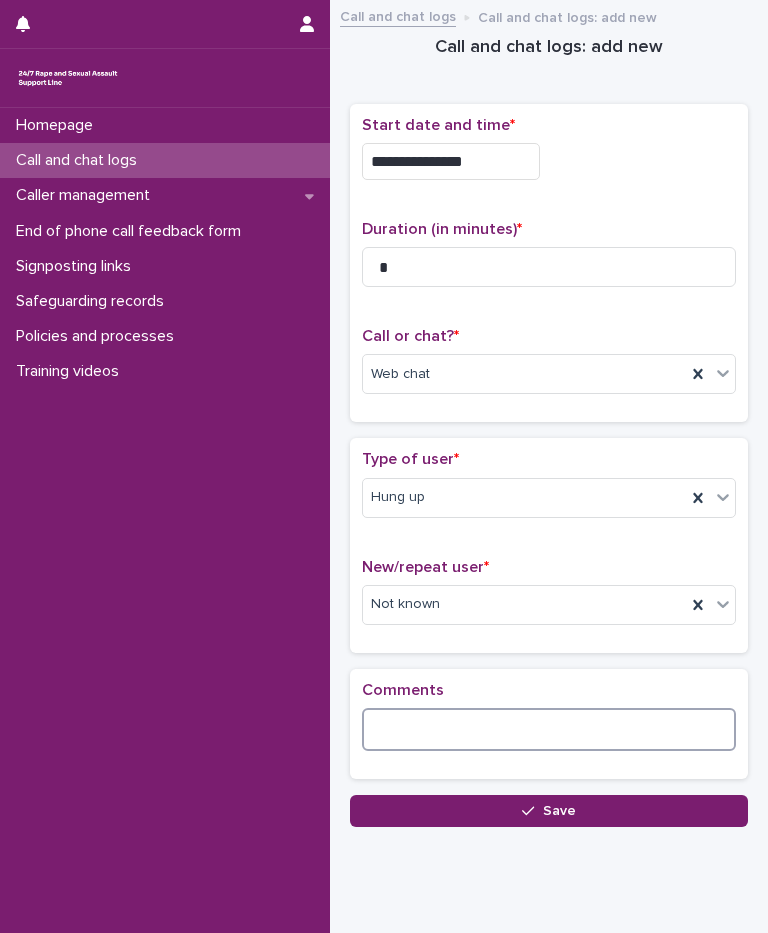 click at bounding box center [549, 729] 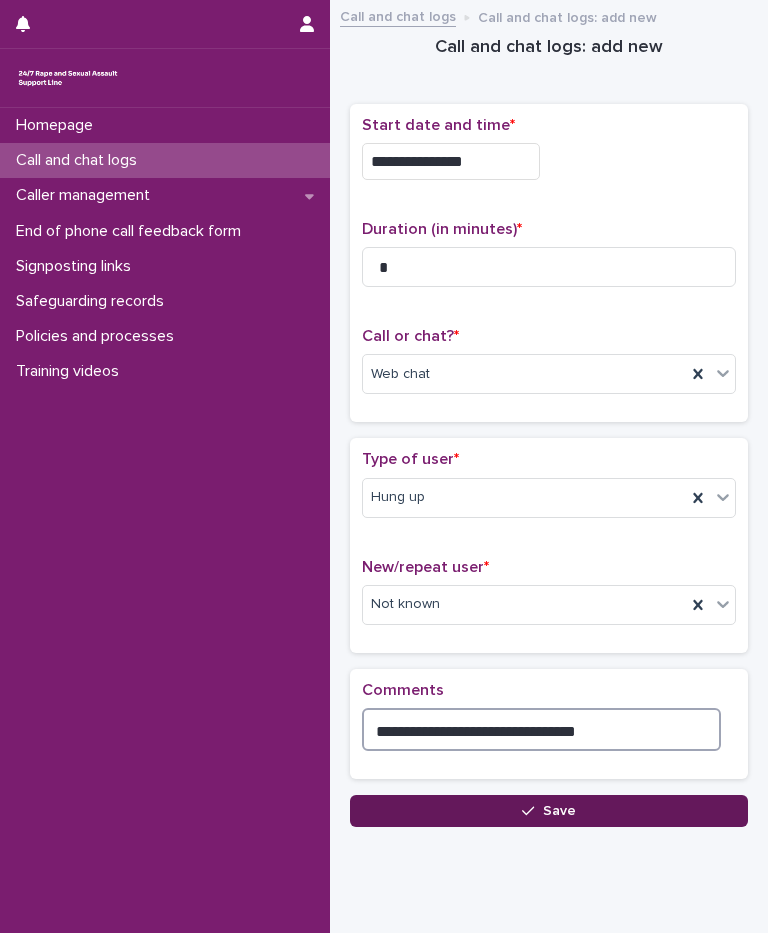 type on "**********" 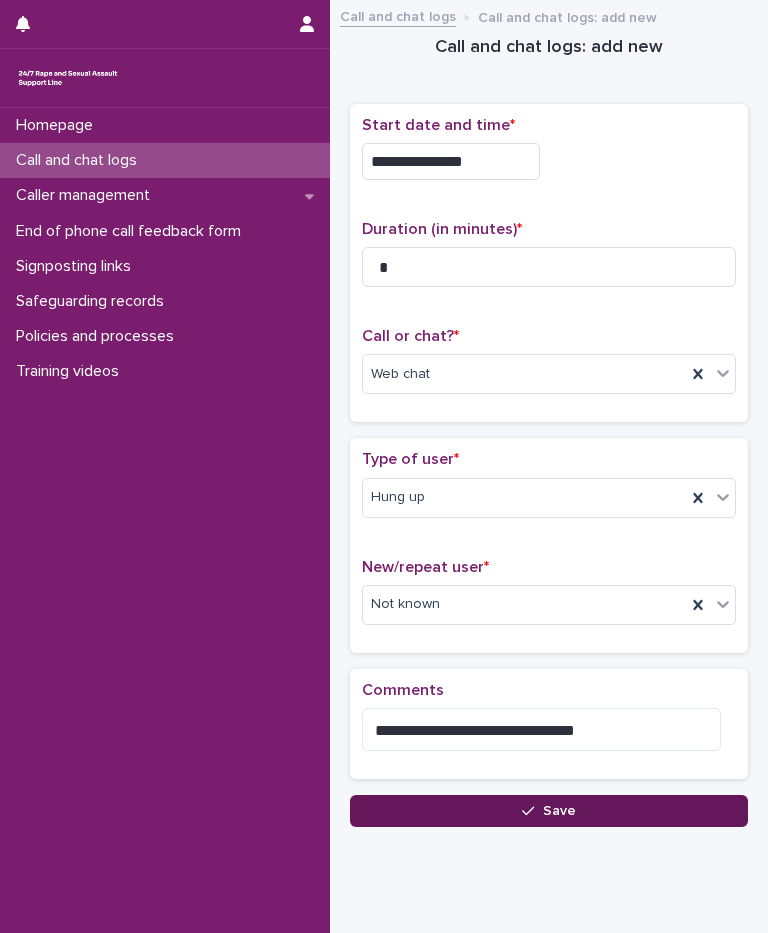 click on "Save" at bounding box center (559, 811) 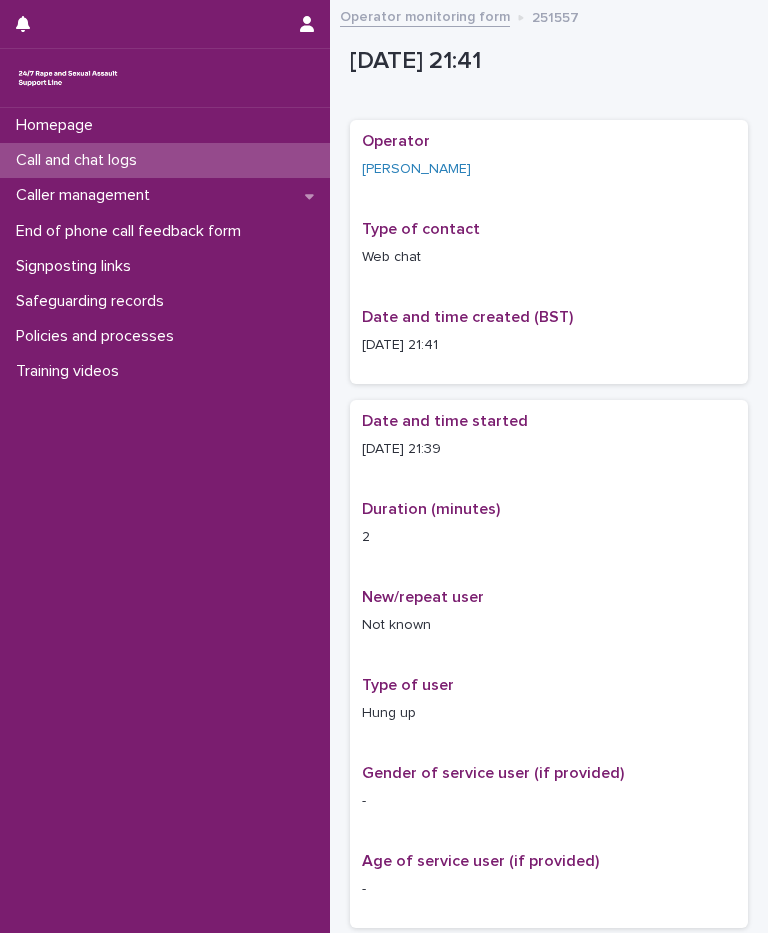 click on "Call and chat logs" at bounding box center [80, 160] 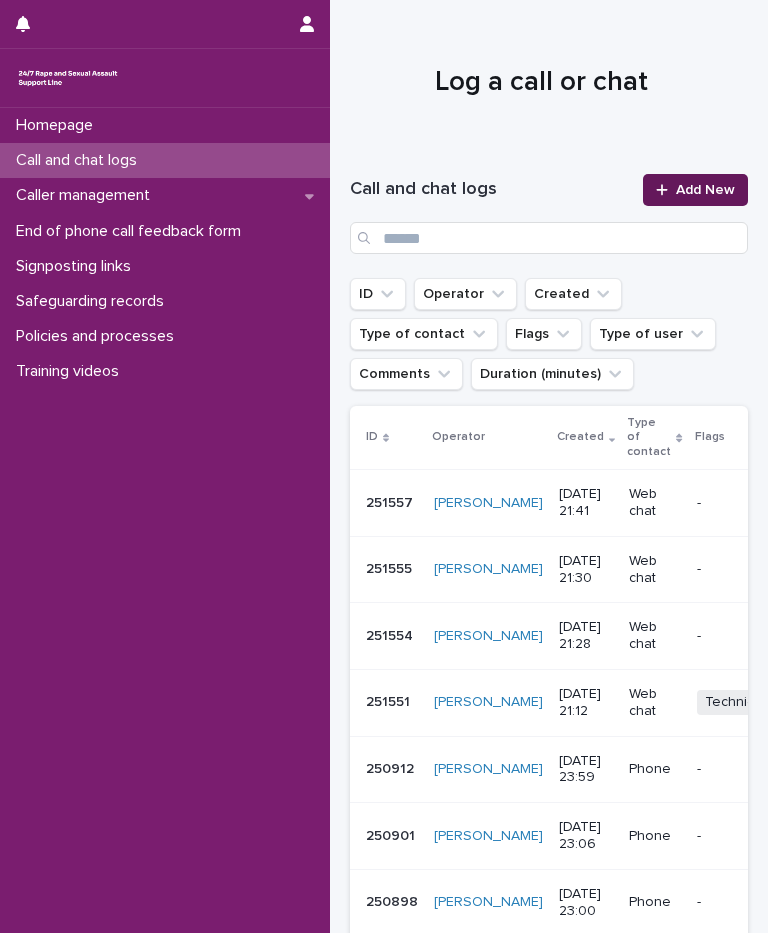 click on "Add New" at bounding box center [705, 190] 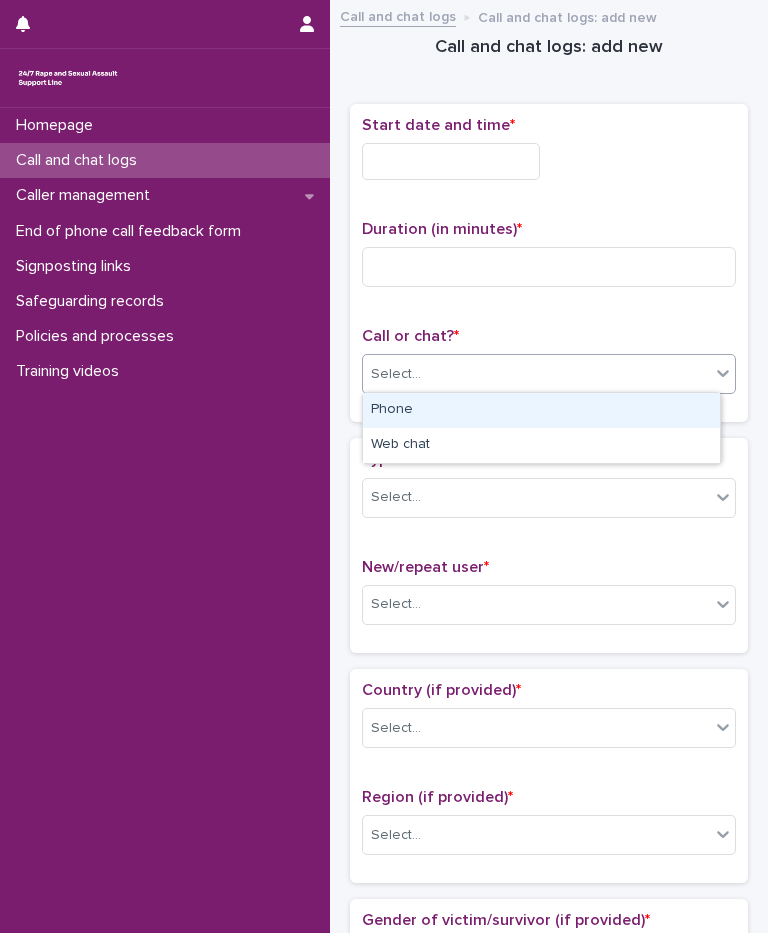 click on "Select..." at bounding box center [396, 374] 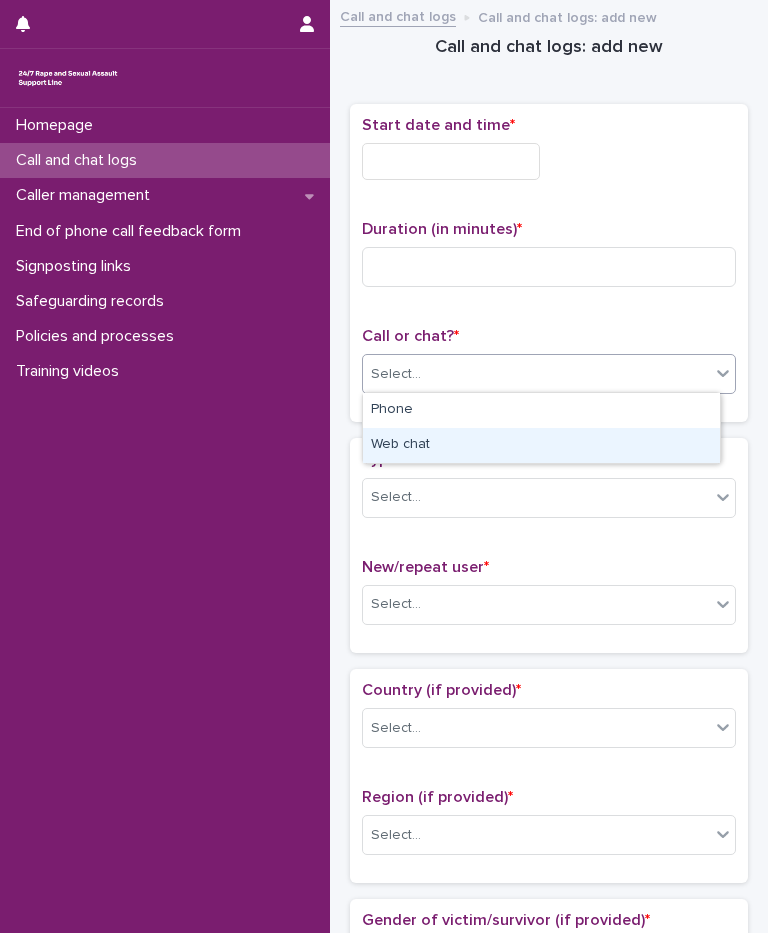 click on "Web chat" at bounding box center (541, 445) 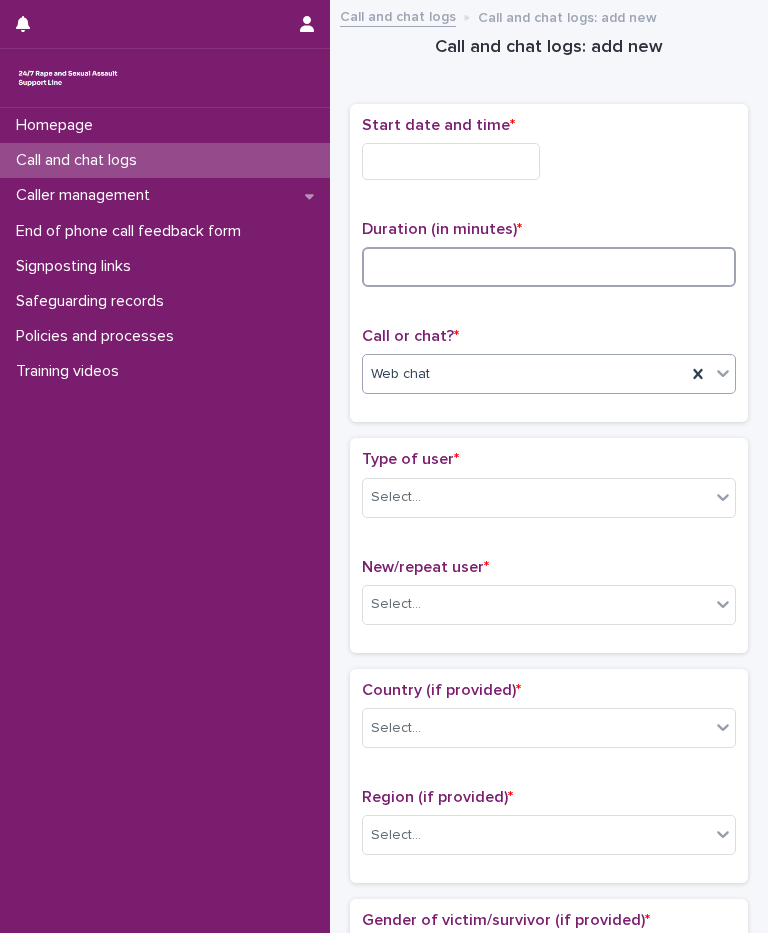 click at bounding box center [549, 267] 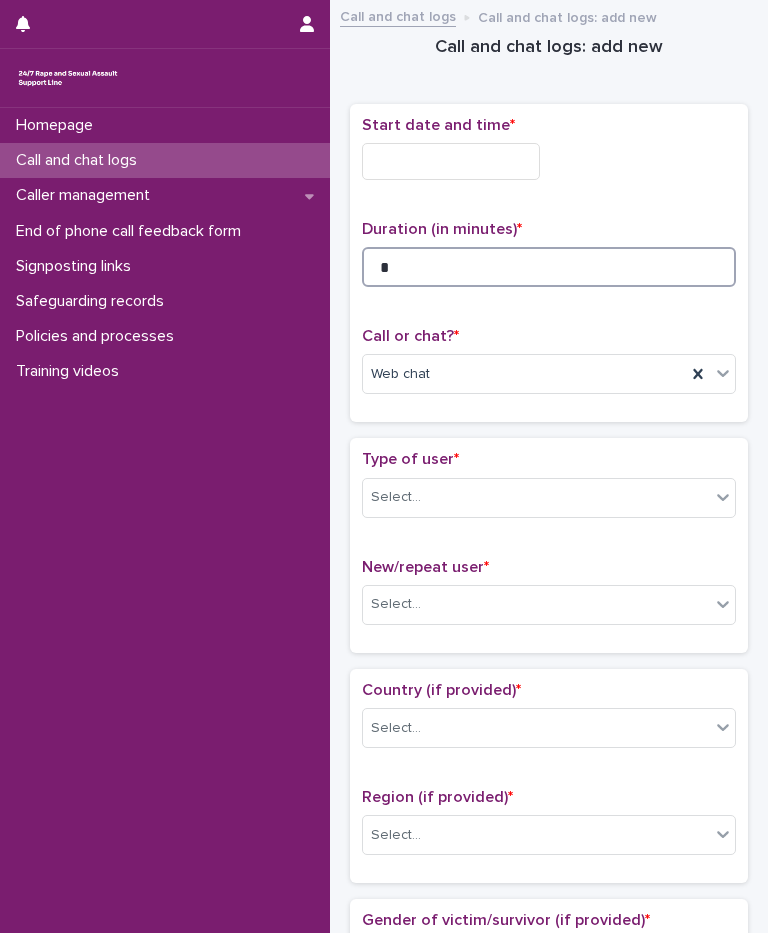 type on "*" 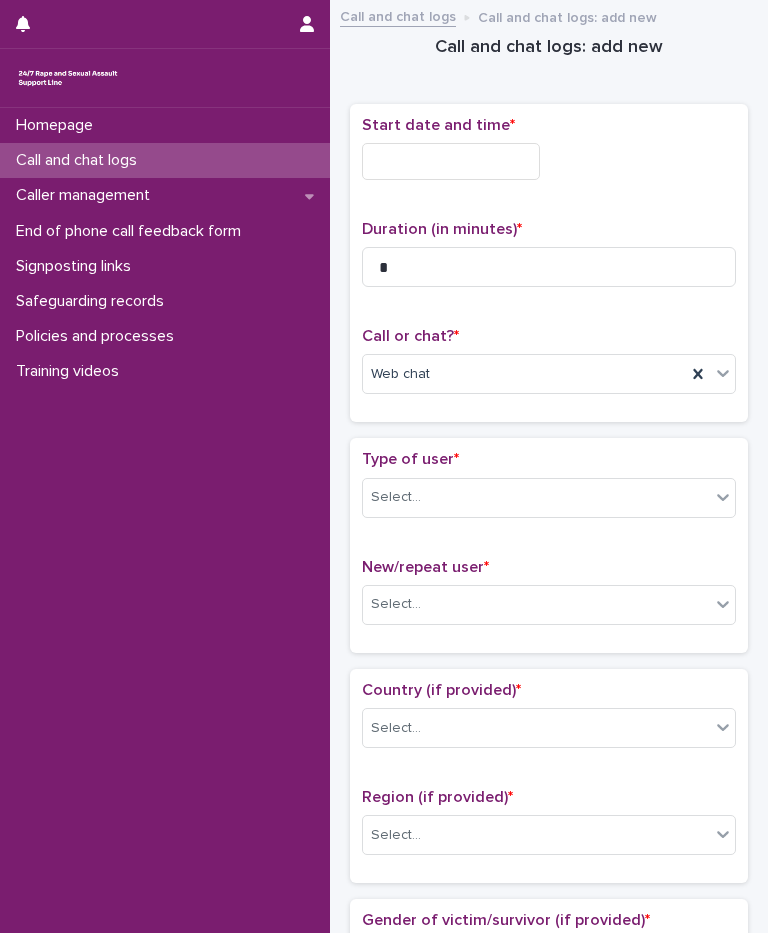 click at bounding box center [451, 161] 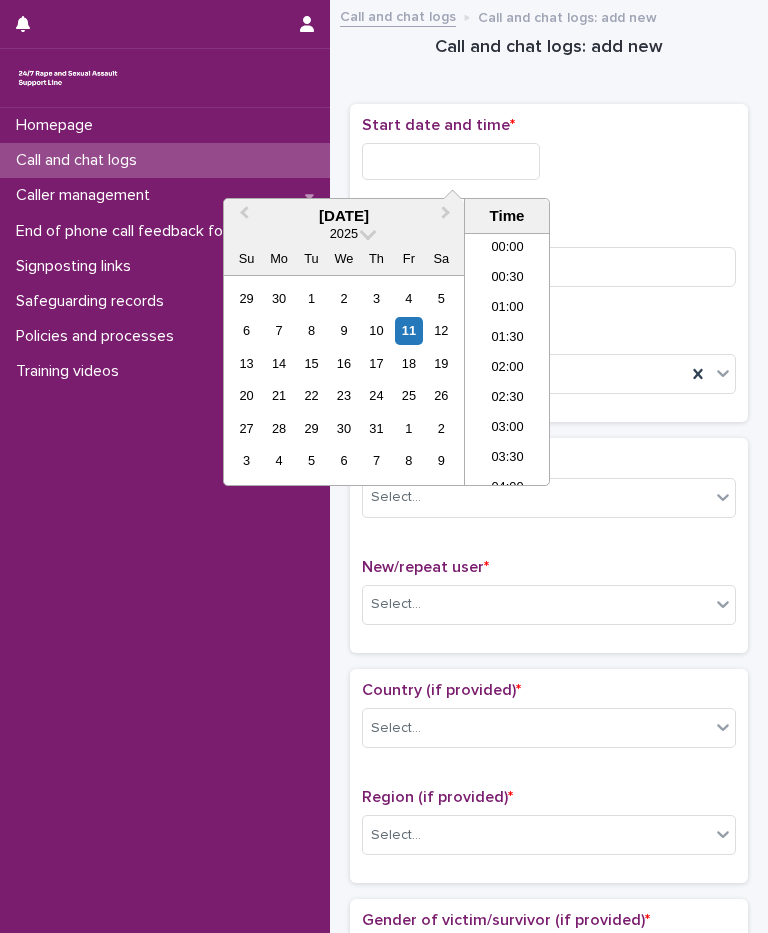 scroll, scrollTop: 1180, scrollLeft: 0, axis: vertical 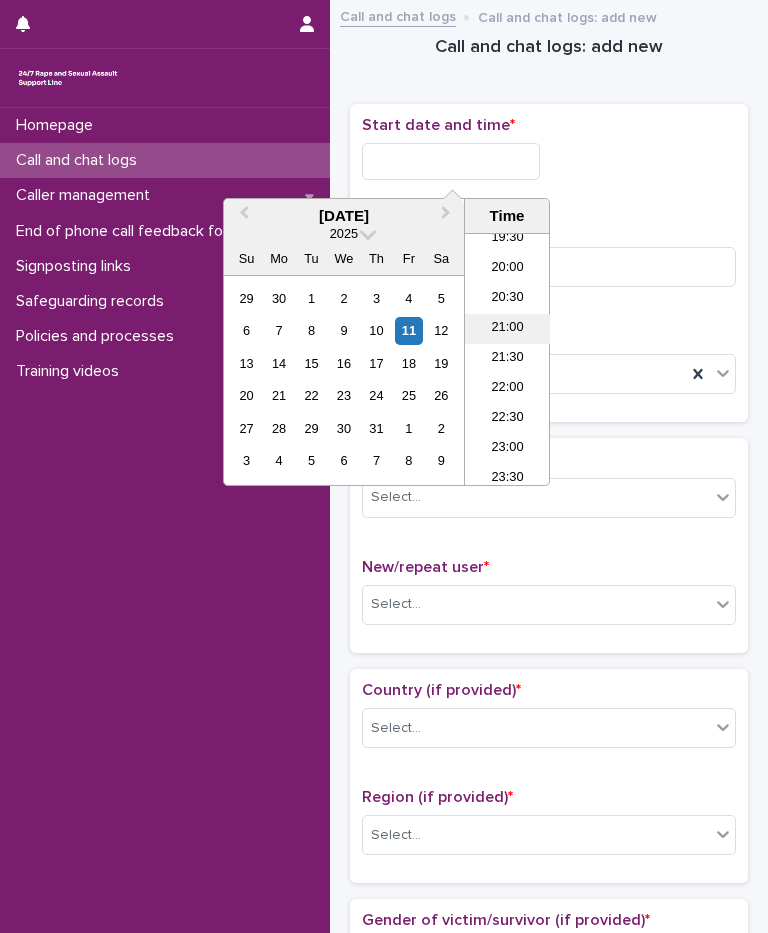 click on "21:00" at bounding box center [507, 329] 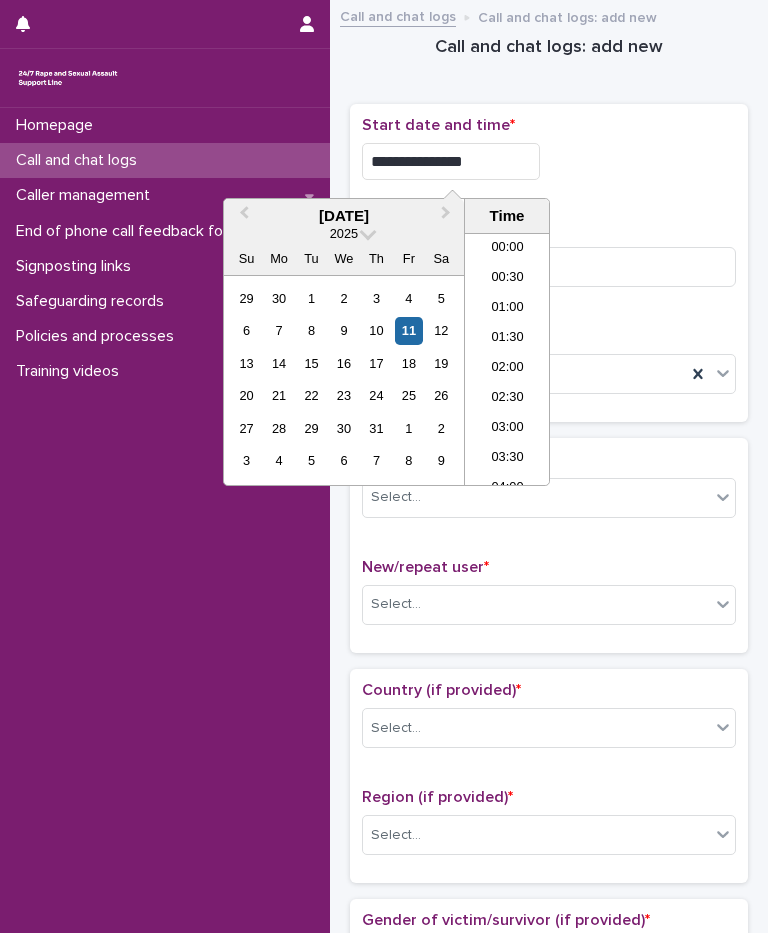 click on "**********" at bounding box center (451, 161) 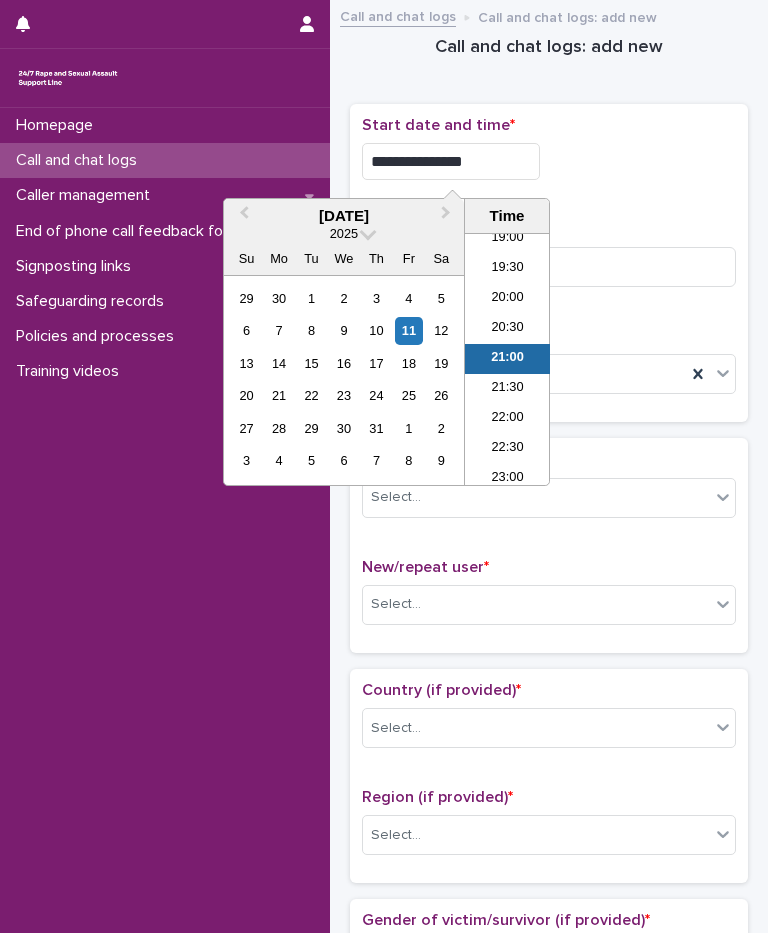 type on "**********" 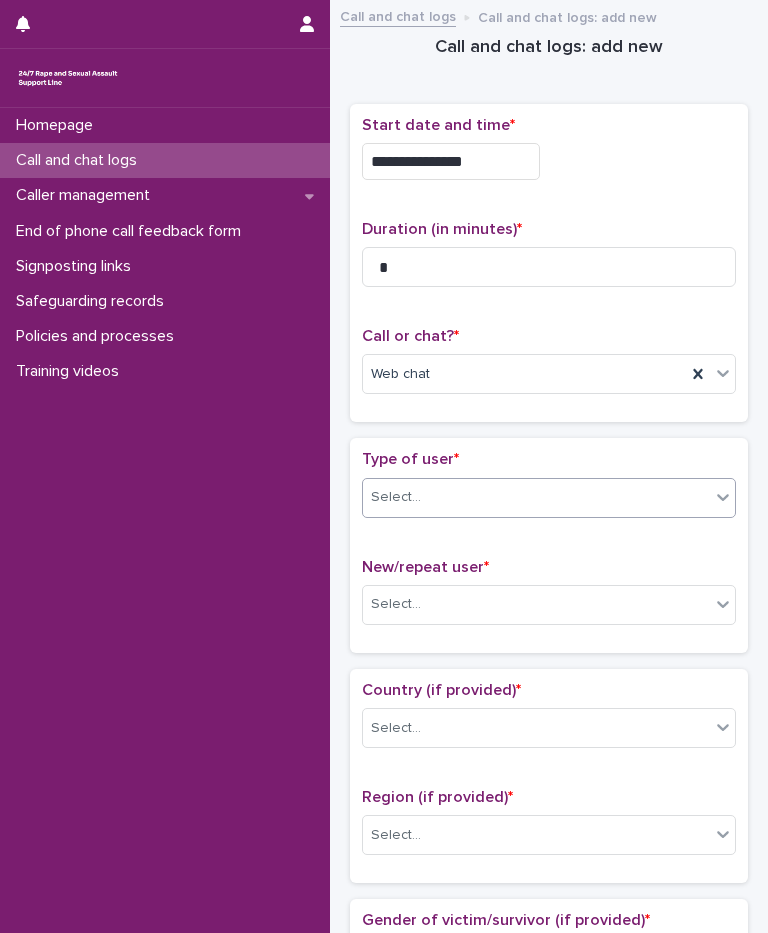 click on "Select..." at bounding box center (536, 497) 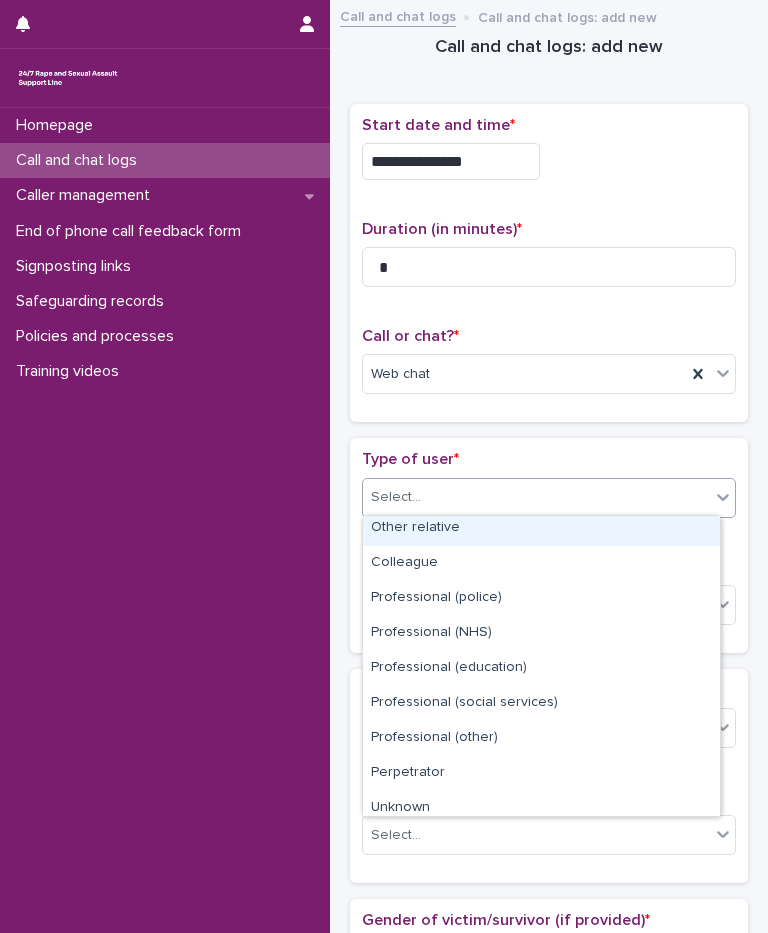 scroll, scrollTop: 225, scrollLeft: 0, axis: vertical 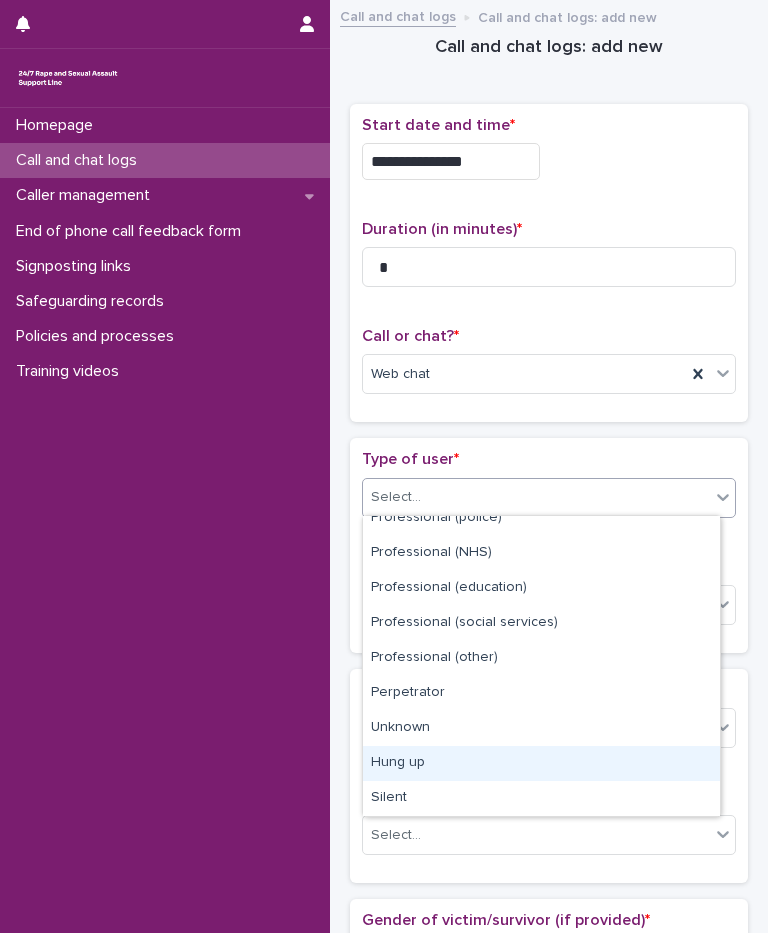 click on "Hung up" at bounding box center [541, 763] 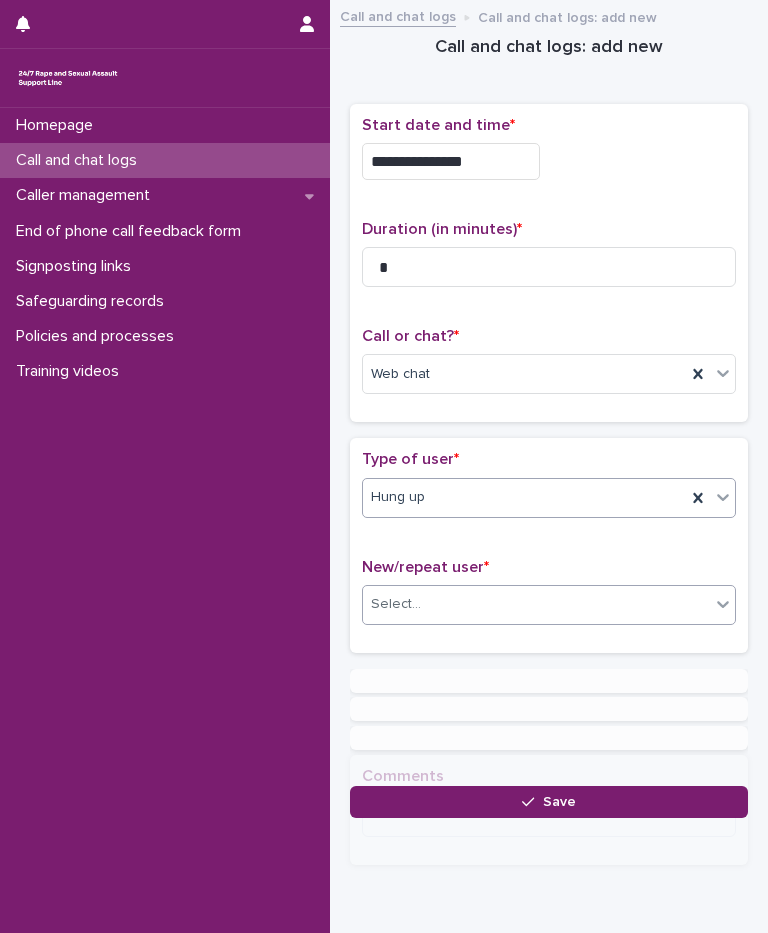 click on "Select..." at bounding box center [536, 604] 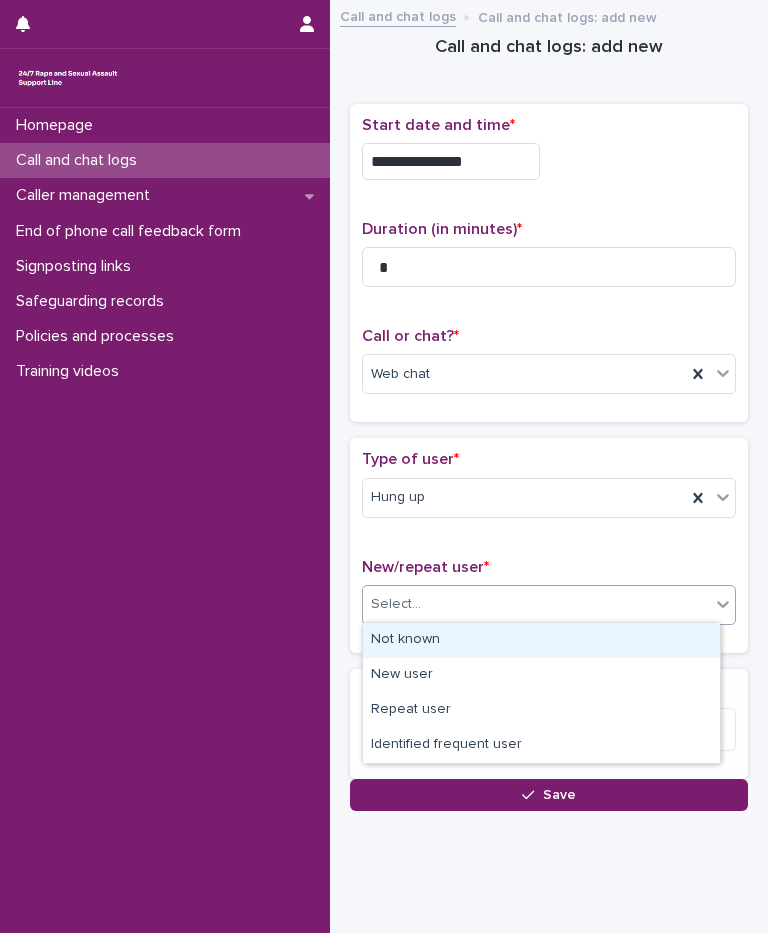 click on "Not known" at bounding box center (541, 640) 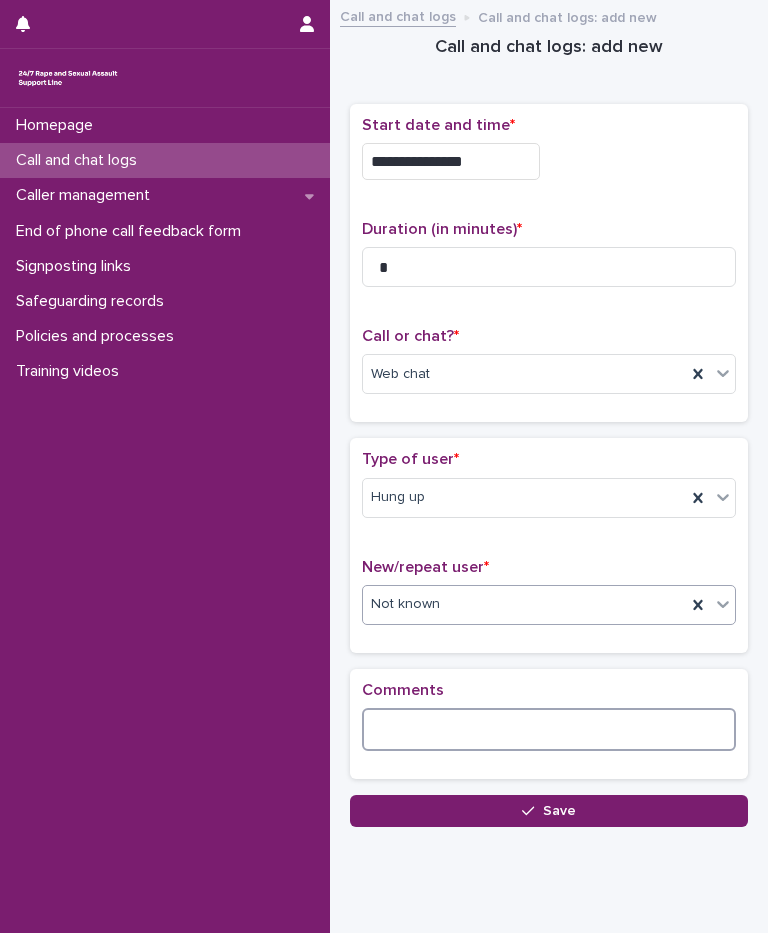 click at bounding box center (549, 729) 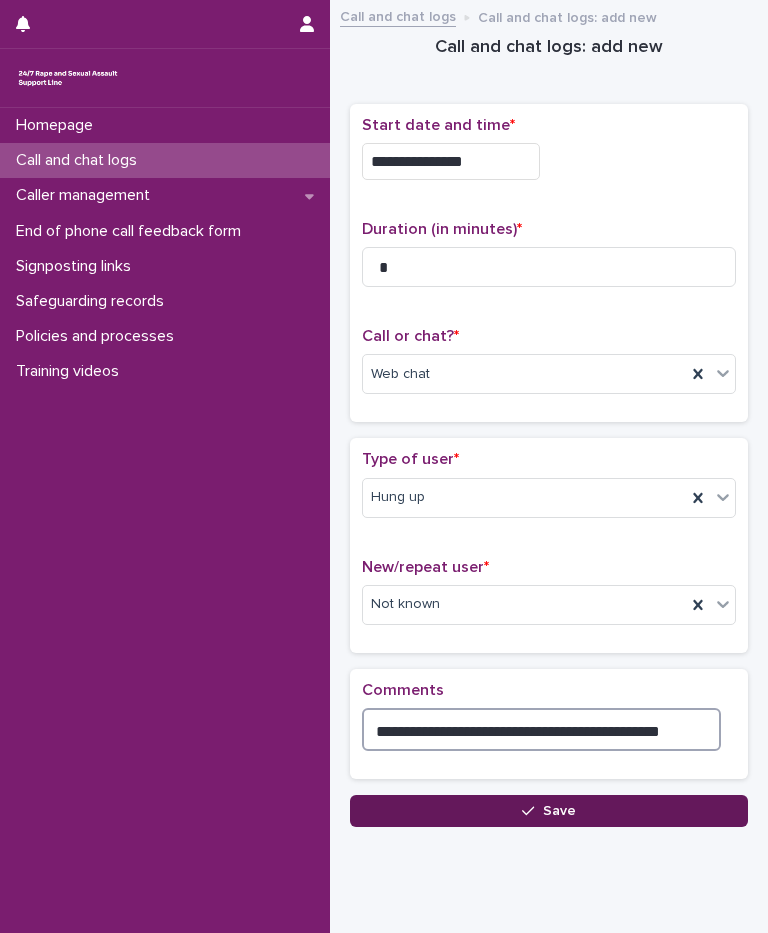 type on "**********" 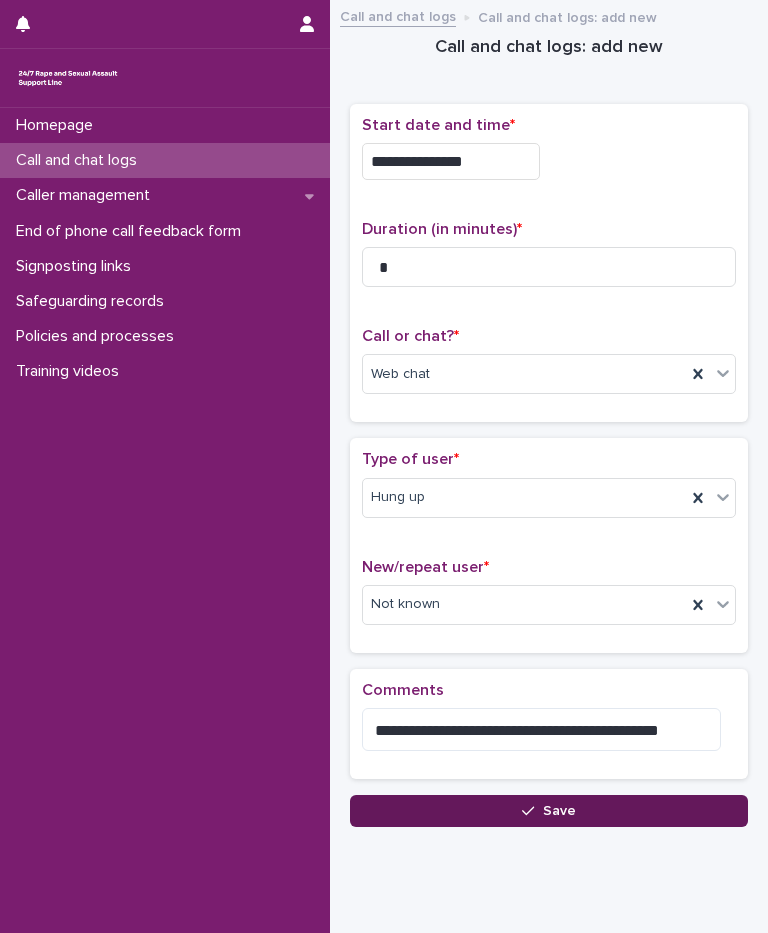 click on "Save" at bounding box center [549, 811] 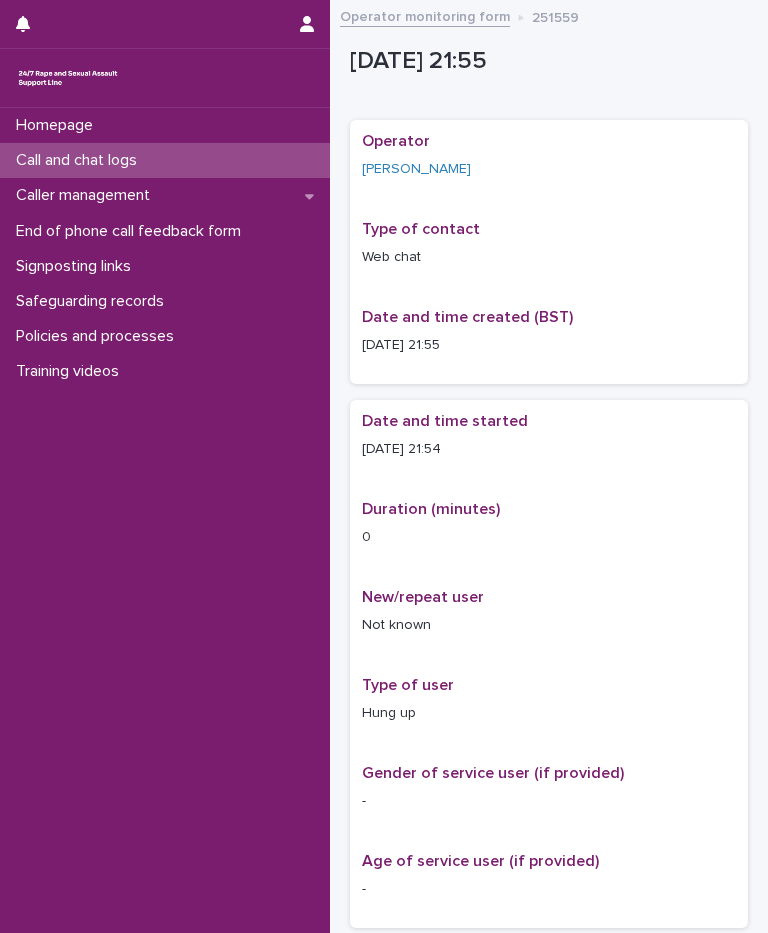 click on "Call and chat logs" at bounding box center (80, 160) 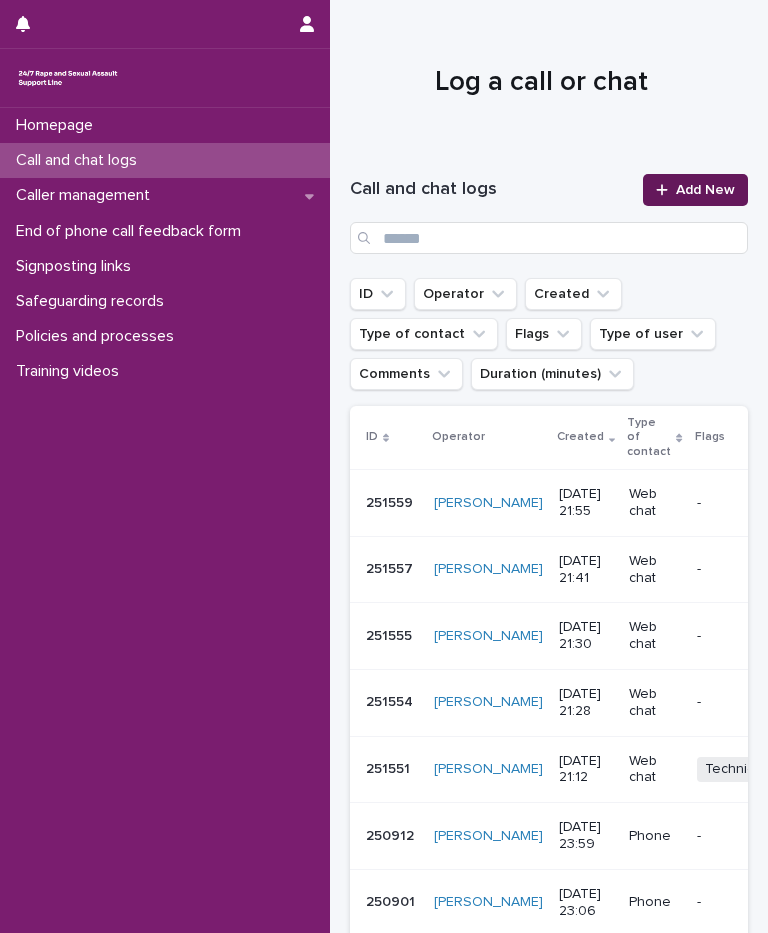 click on "Add New" at bounding box center (695, 190) 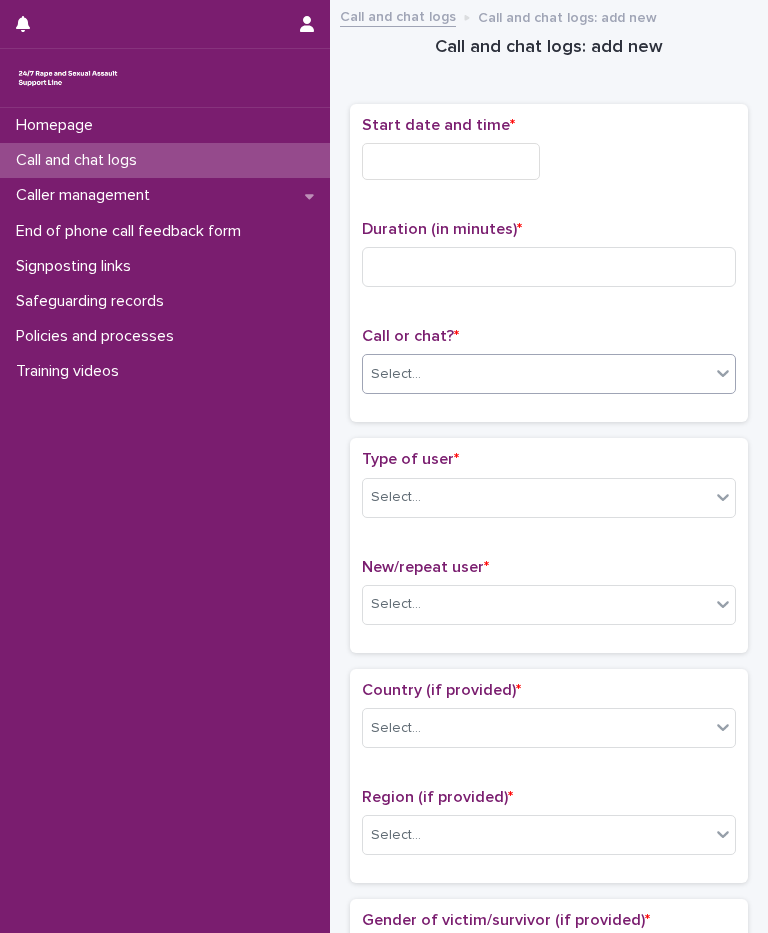 click on "Select..." at bounding box center (396, 374) 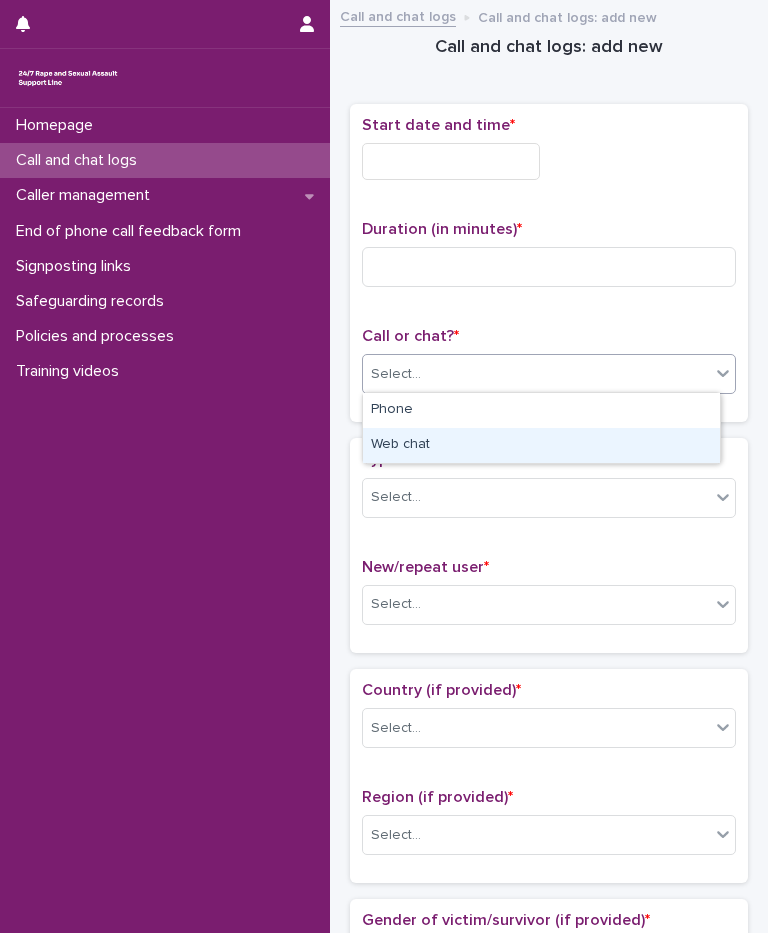 click on "Web chat" at bounding box center (541, 445) 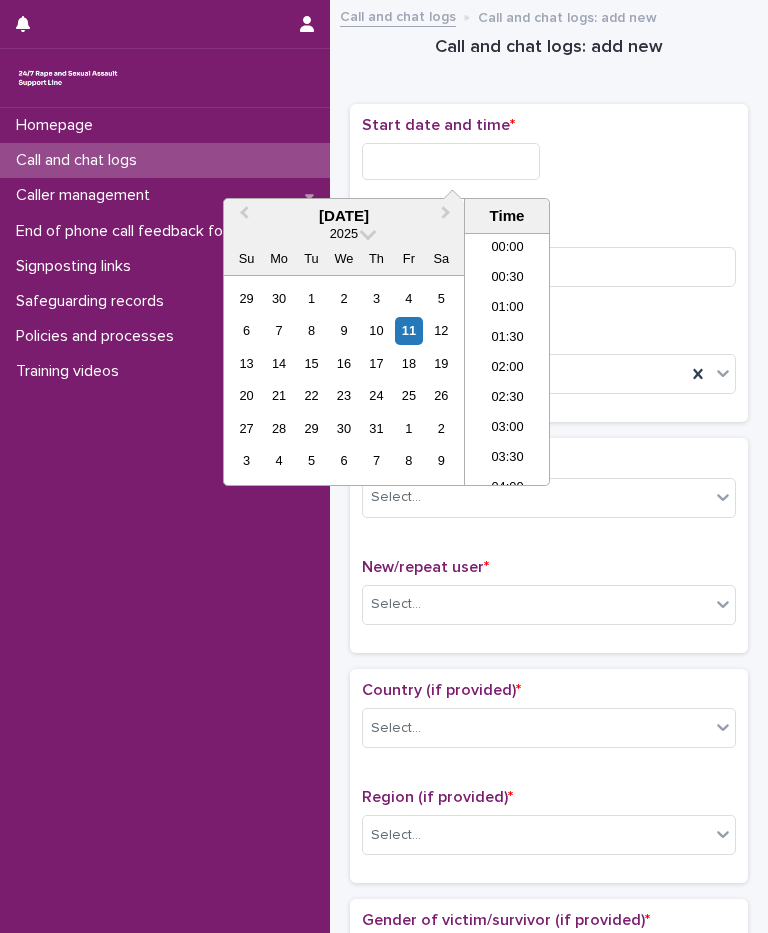 click at bounding box center [451, 161] 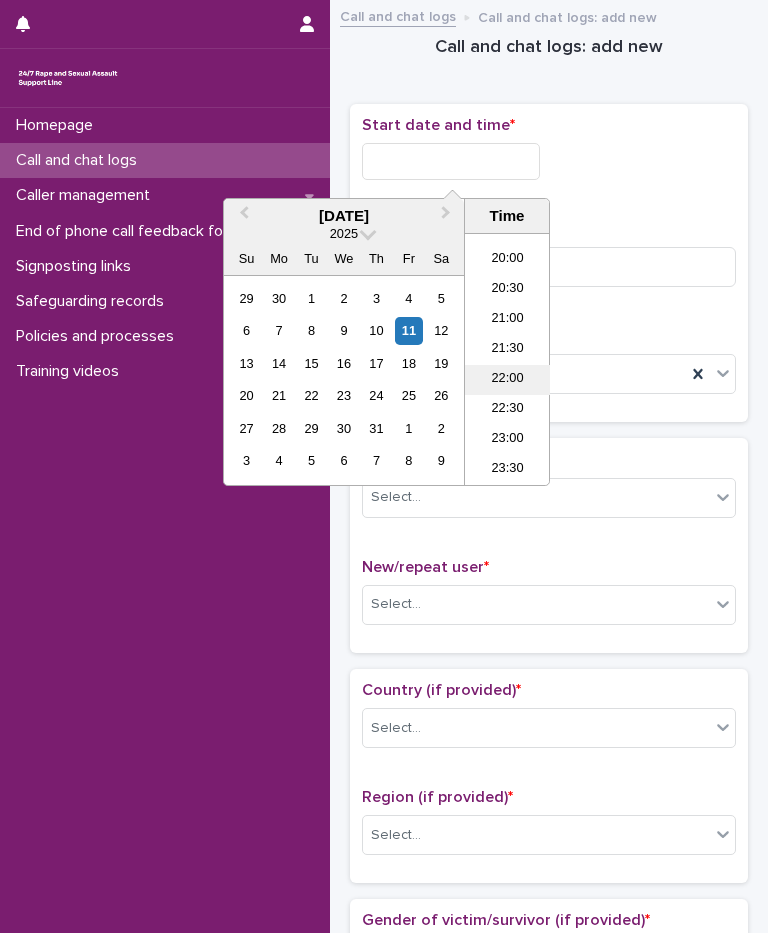 click on "22:00" at bounding box center (507, 380) 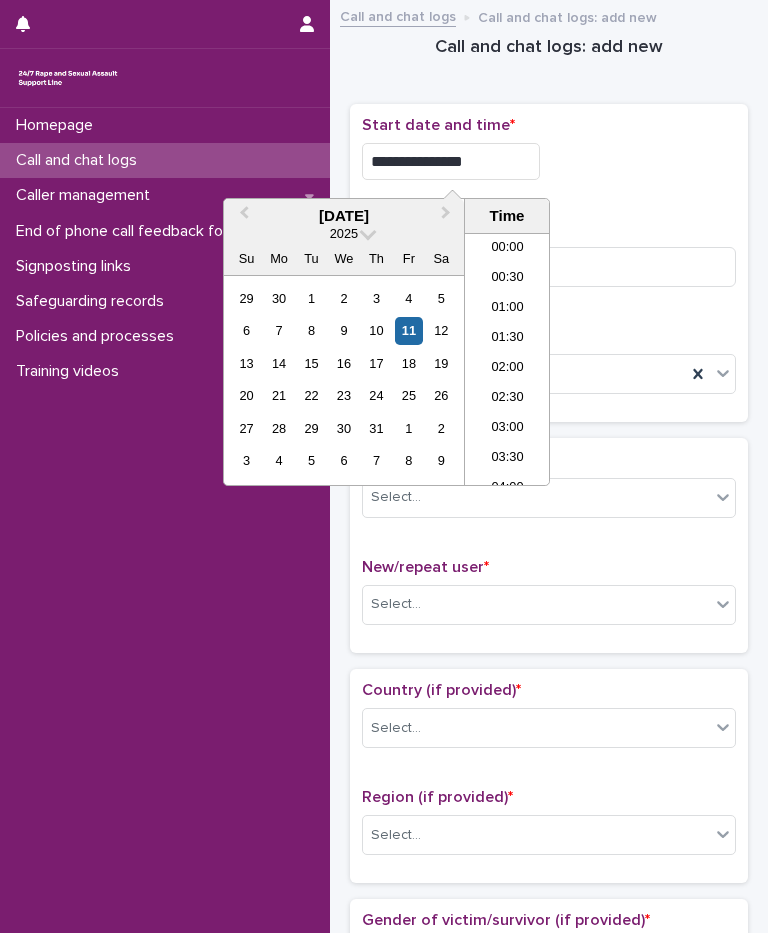 click on "**********" at bounding box center (451, 161) 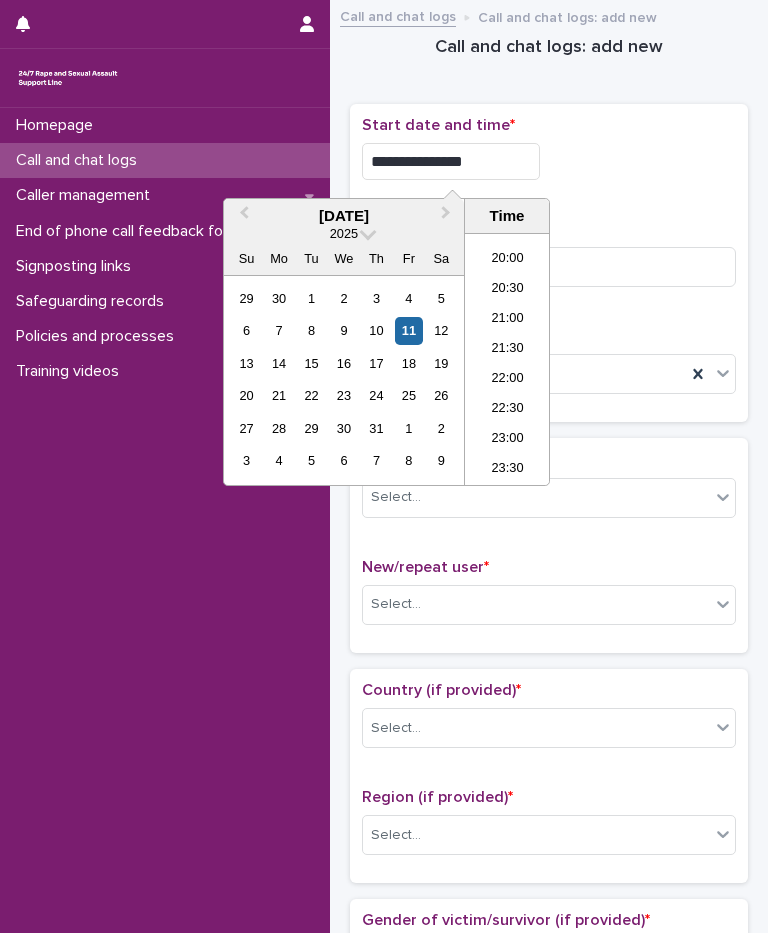 type on "**********" 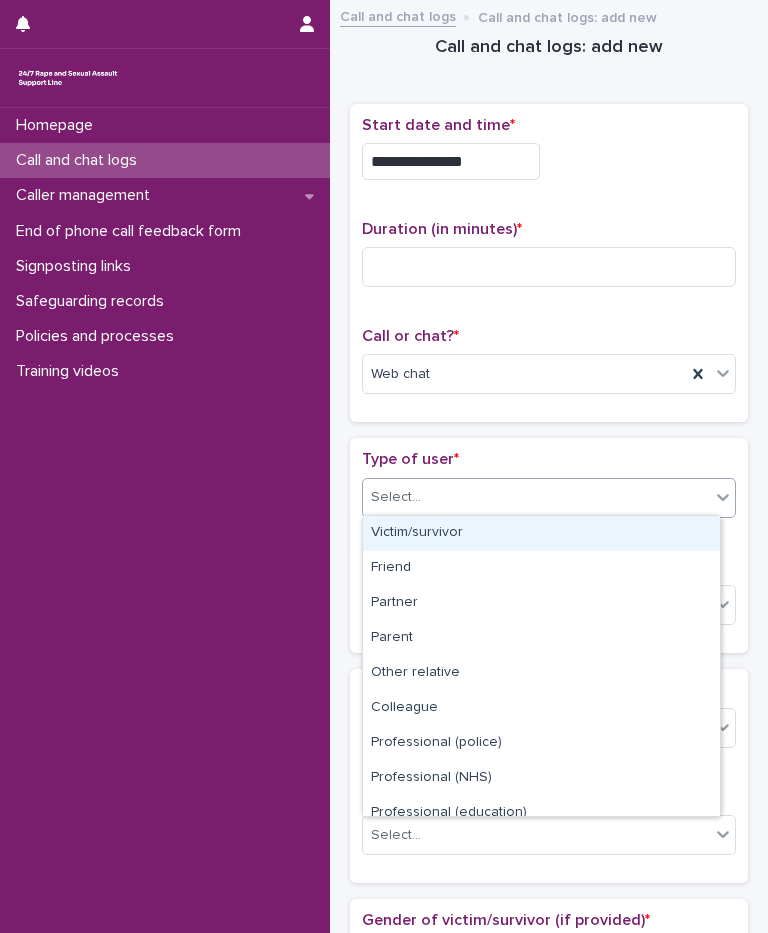 click on "Select..." at bounding box center (536, 497) 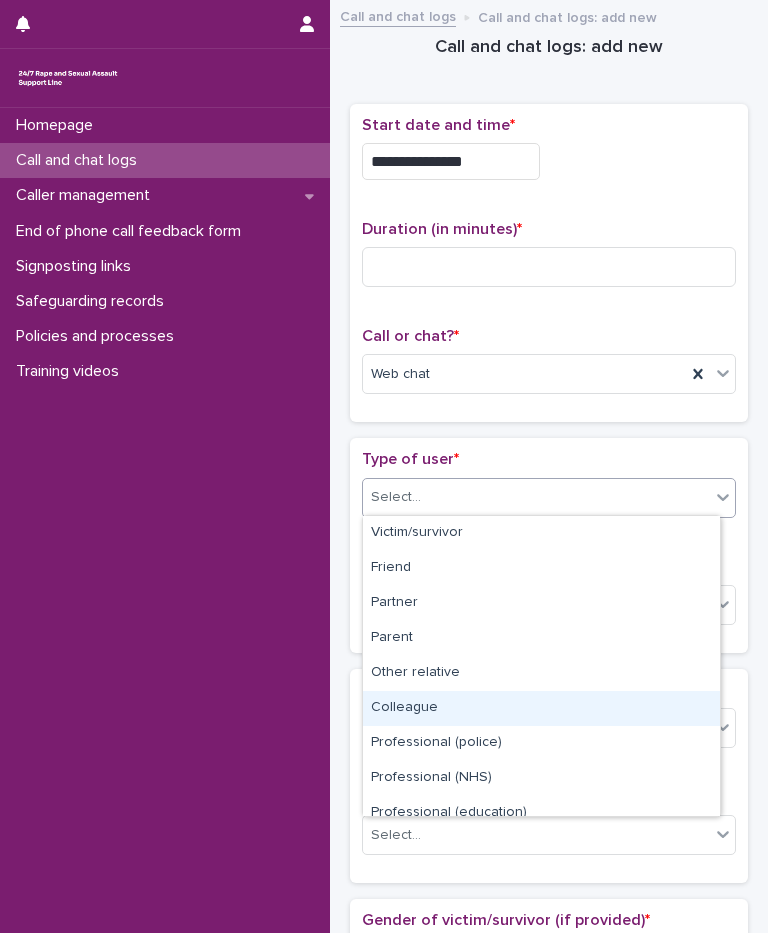 scroll, scrollTop: 225, scrollLeft: 0, axis: vertical 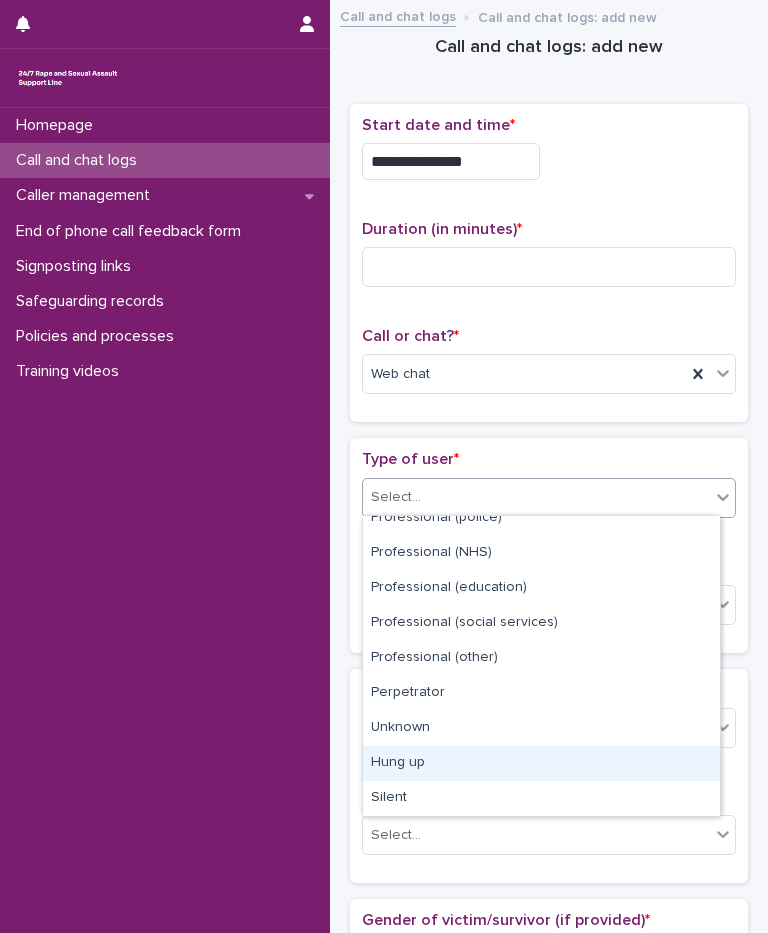 click on "Hung up" at bounding box center (541, 763) 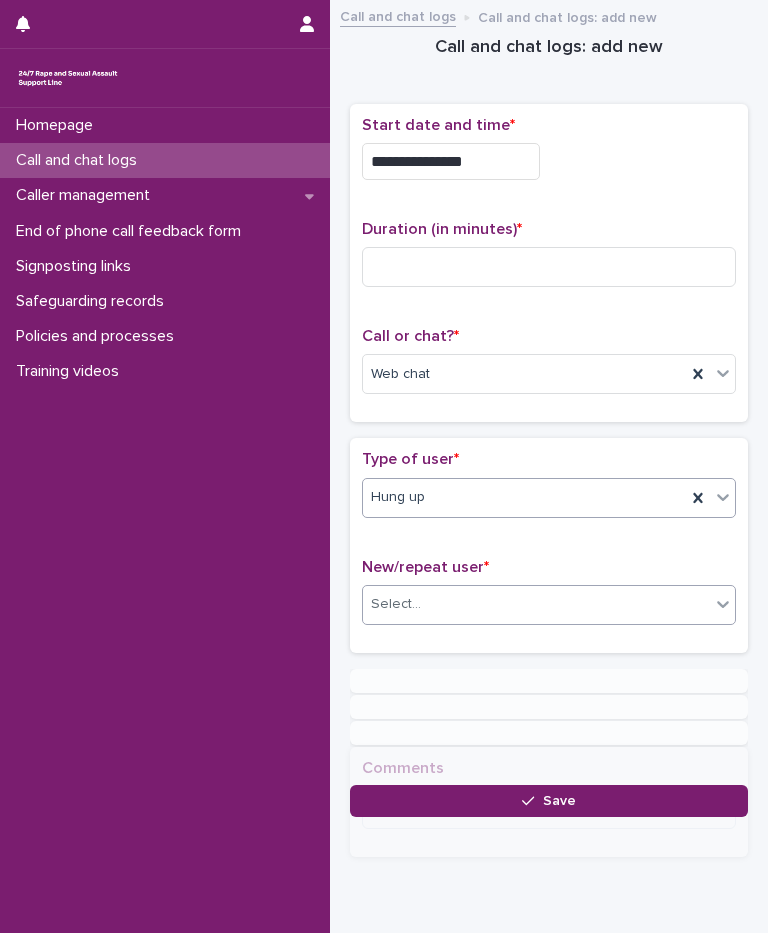 click on "Select..." at bounding box center (536, 604) 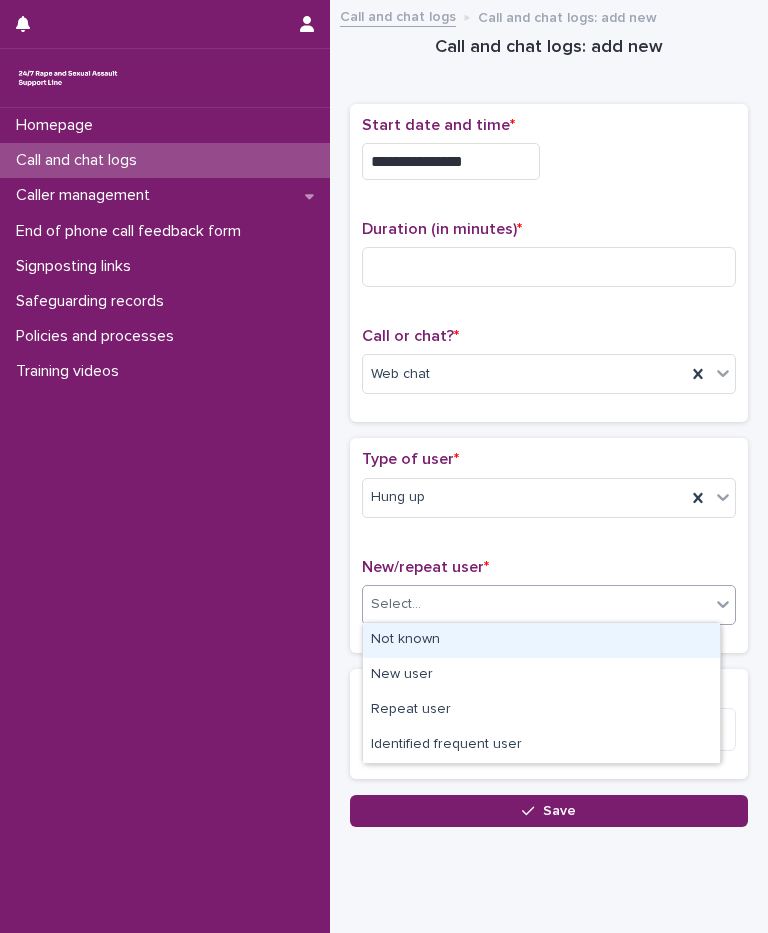 click on "Not known" at bounding box center (541, 640) 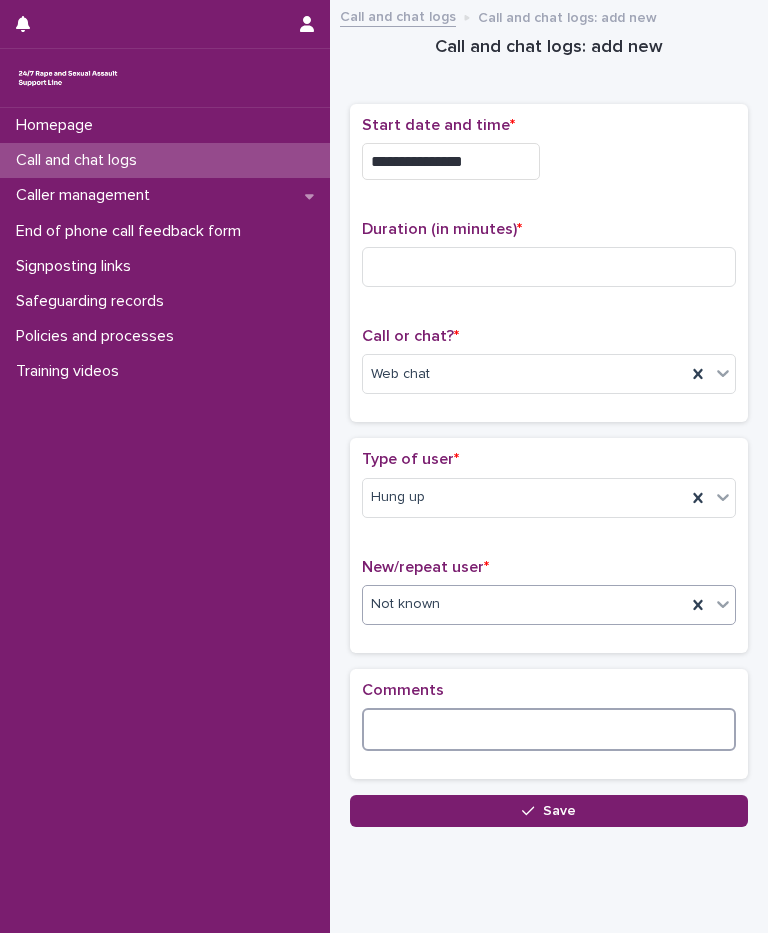 click at bounding box center [549, 729] 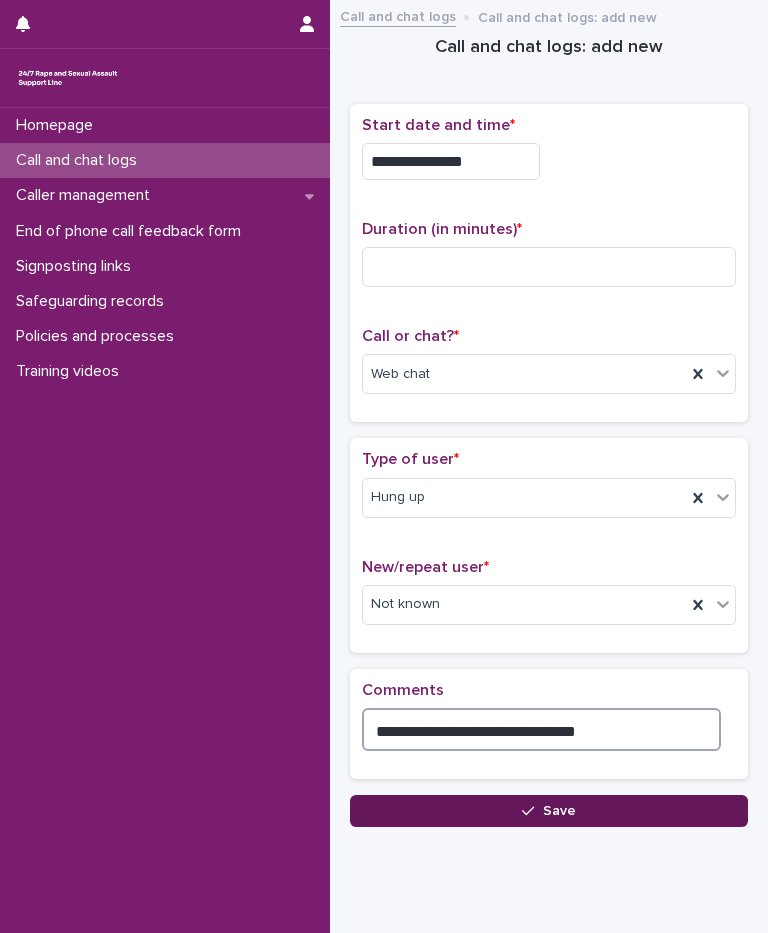 type on "**********" 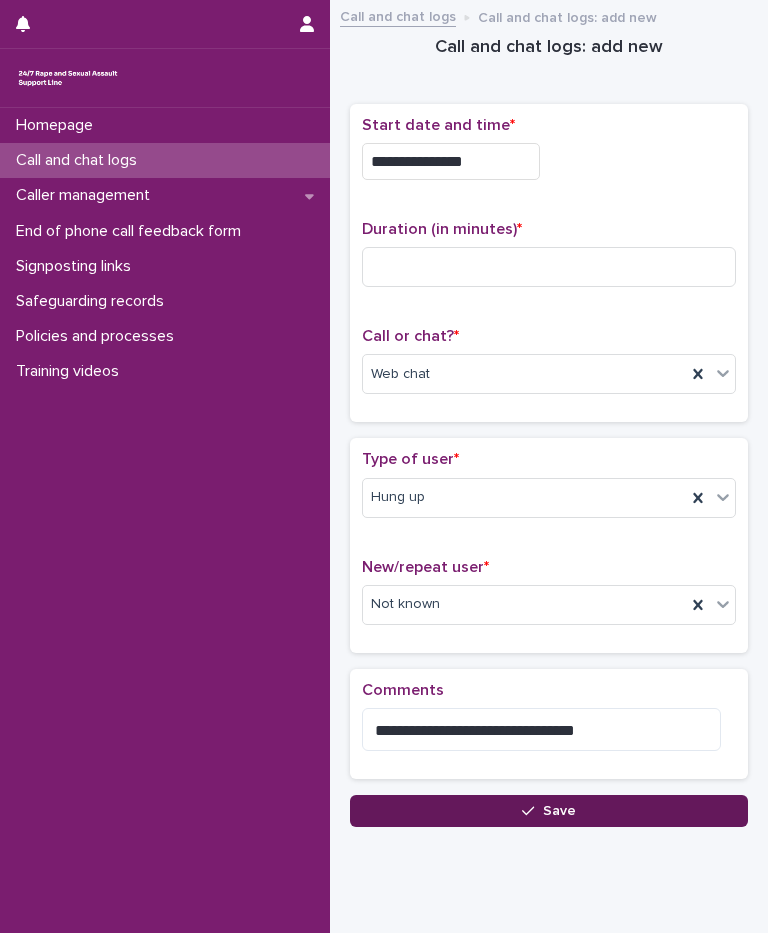 click on "Save" at bounding box center [559, 811] 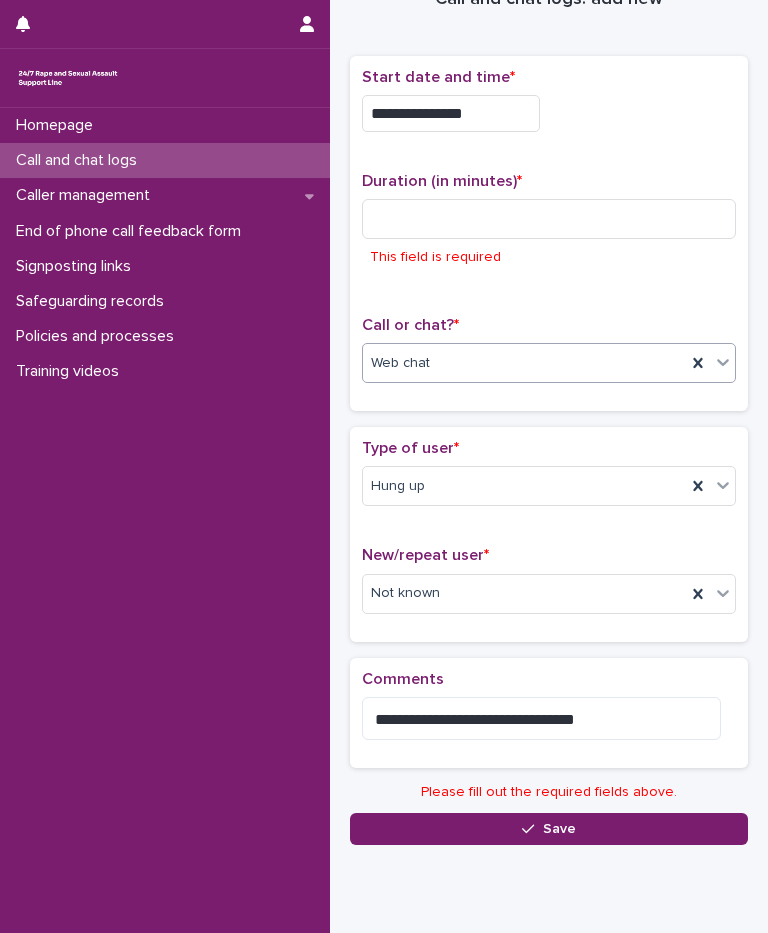 scroll, scrollTop: 0, scrollLeft: 0, axis: both 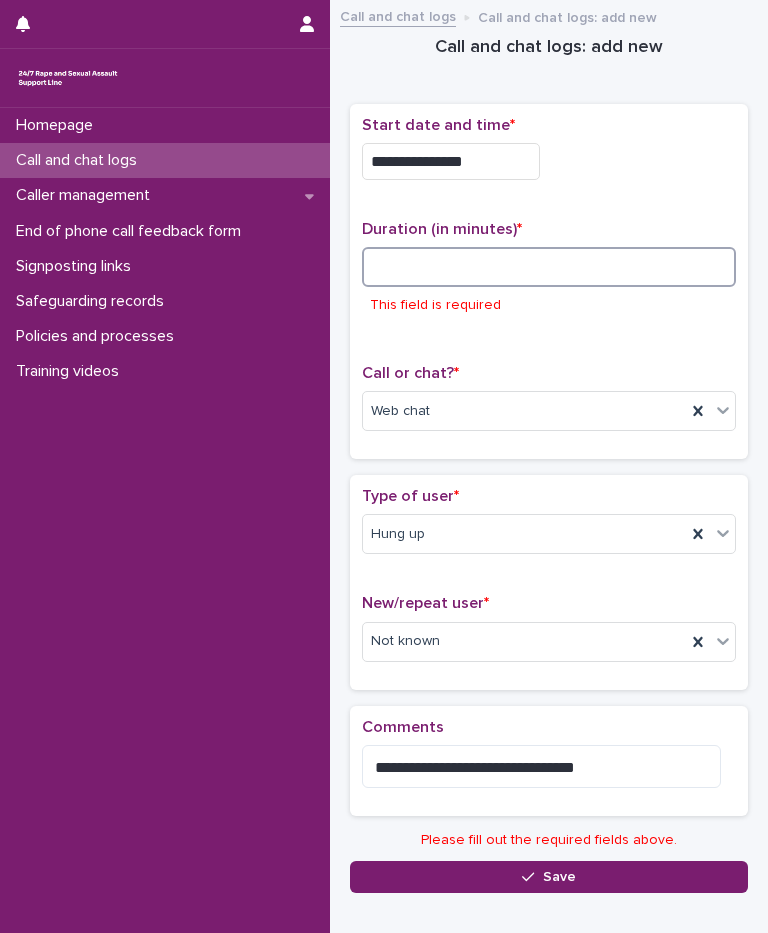 click at bounding box center [549, 267] 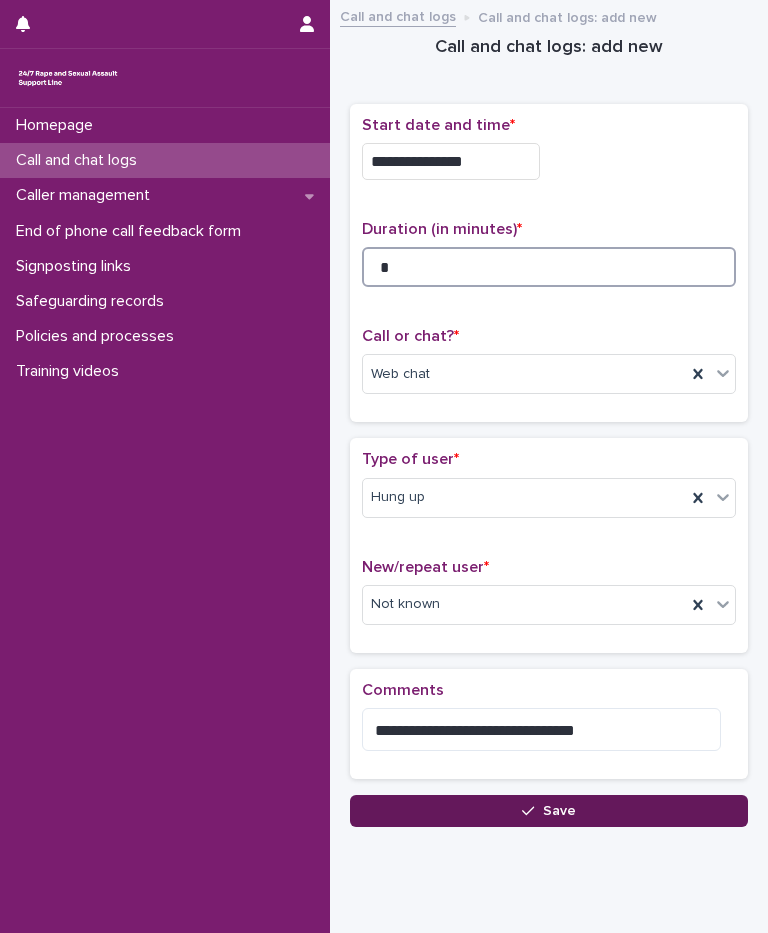 type on "*" 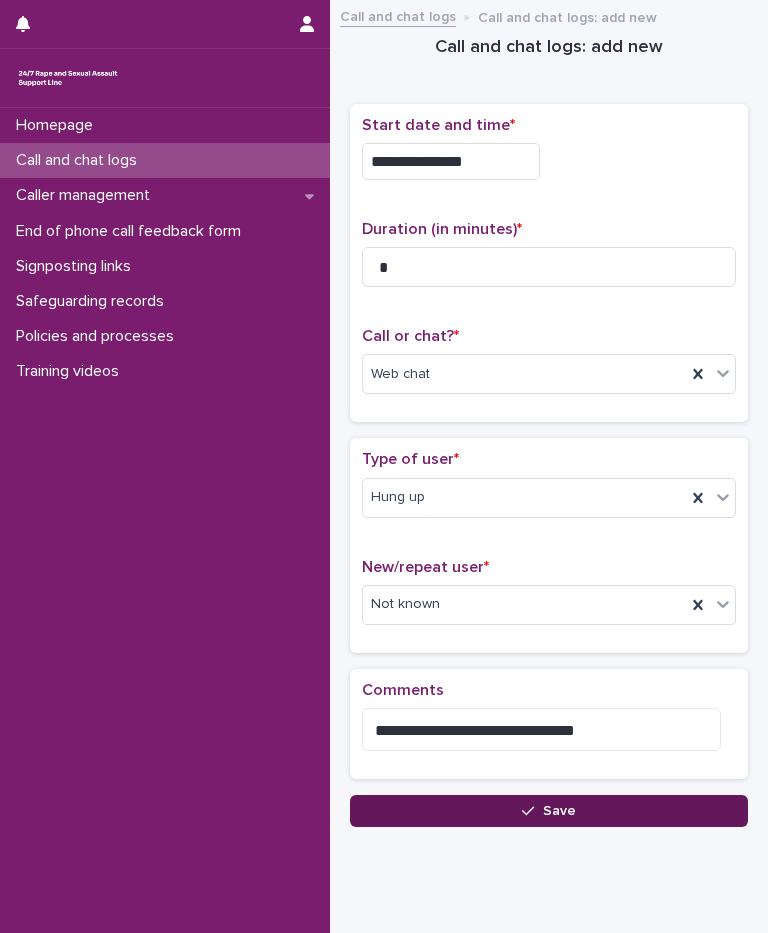 click on "Save" at bounding box center [549, 811] 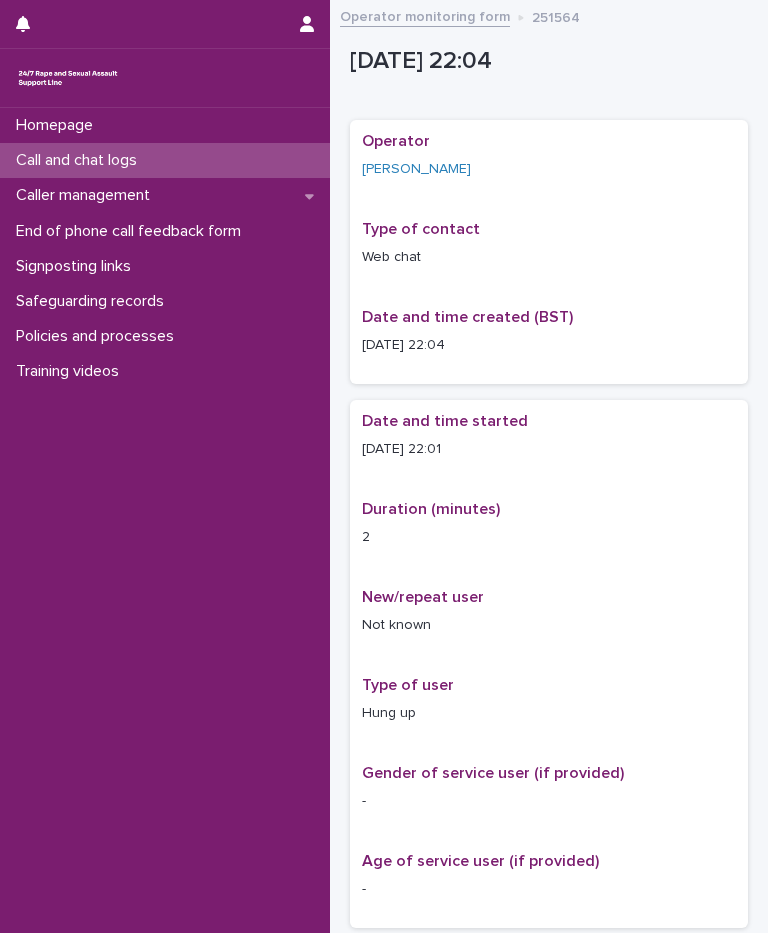 click on "Call and chat logs" at bounding box center [80, 160] 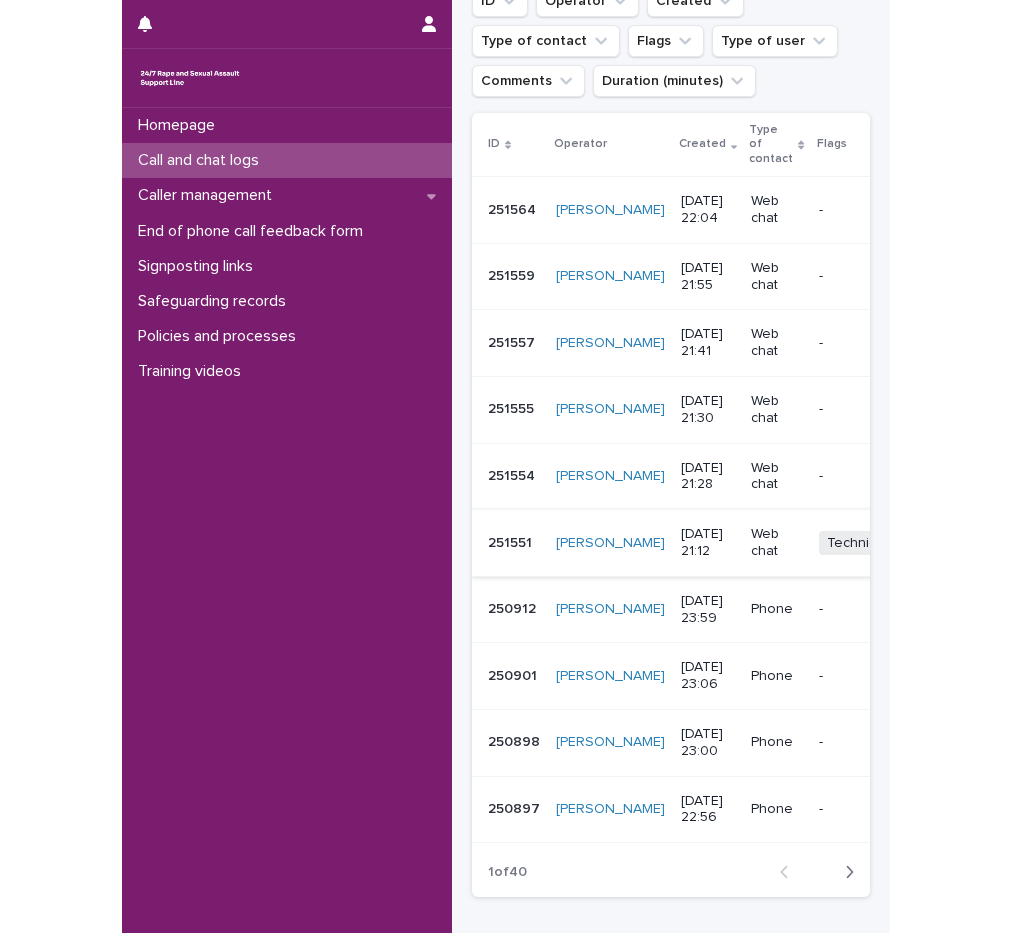scroll, scrollTop: 300, scrollLeft: 0, axis: vertical 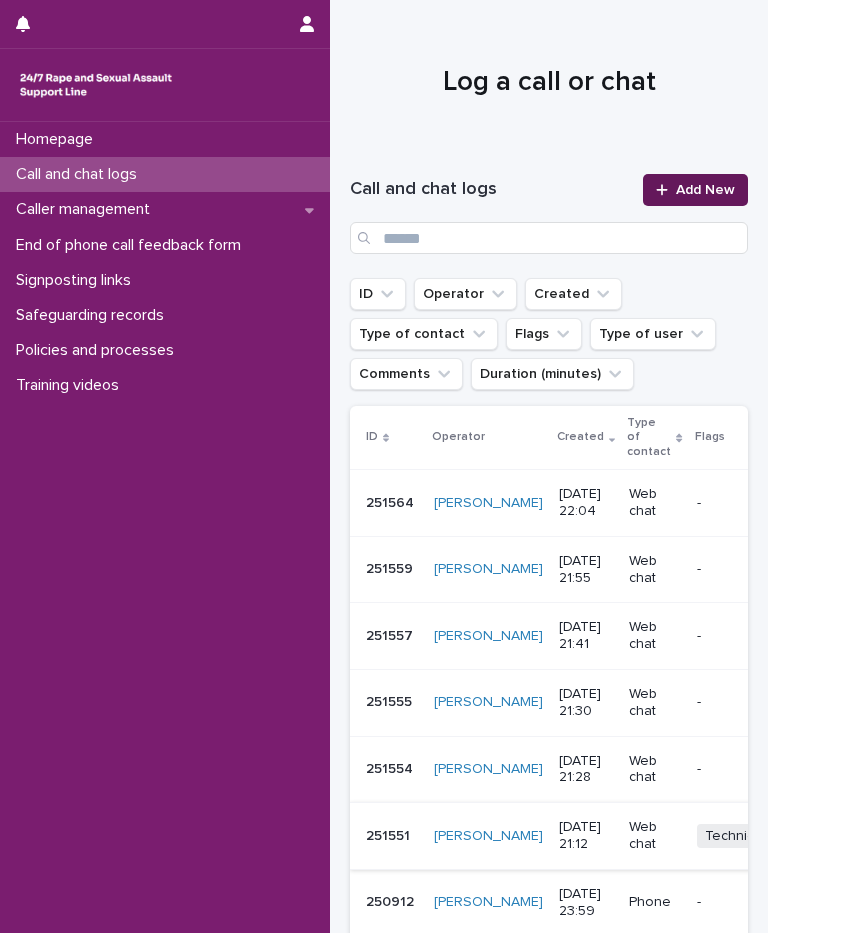 click on "Add New" at bounding box center [705, 190] 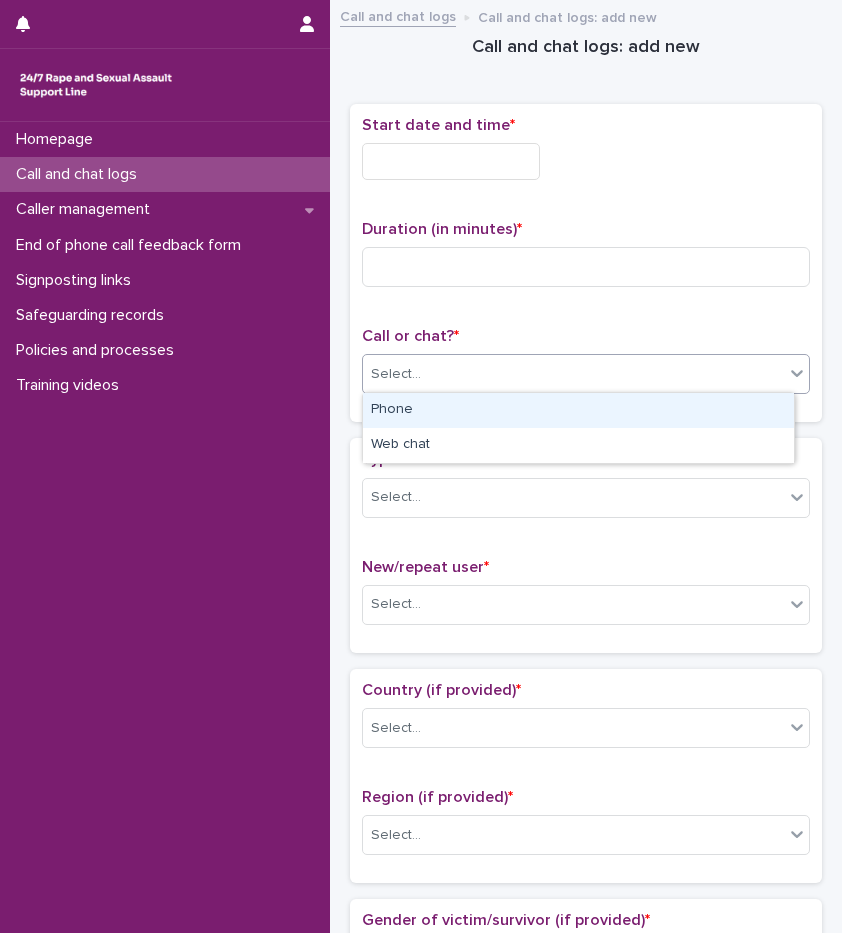 click on "Select..." at bounding box center [573, 374] 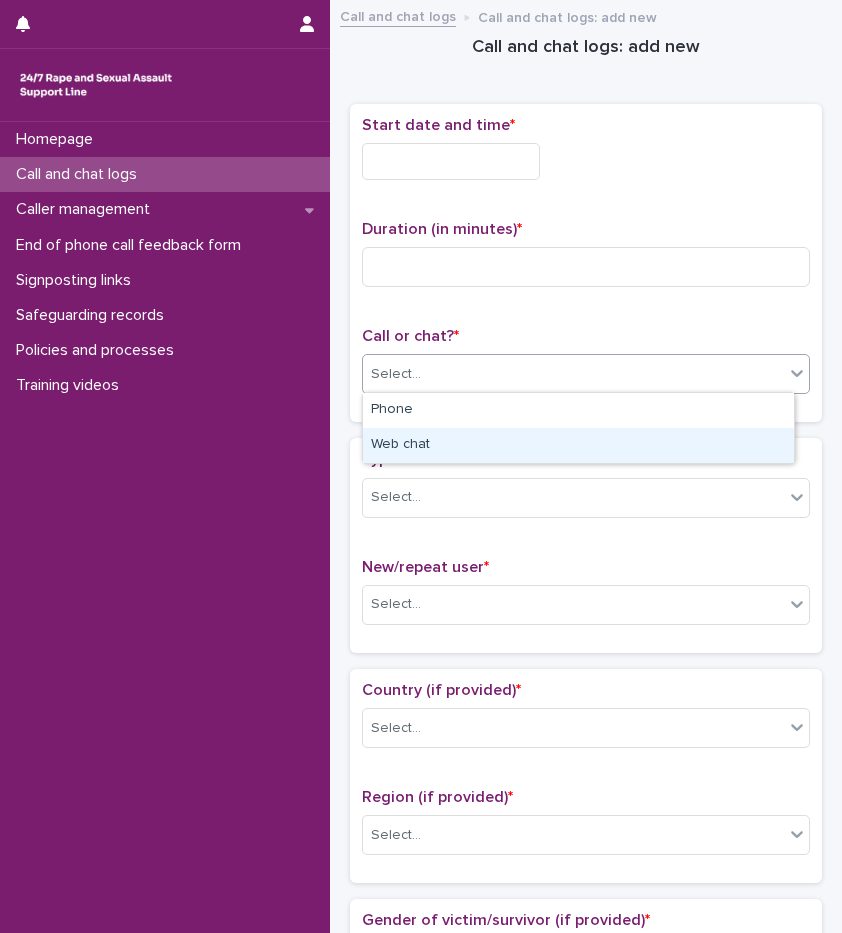click on "Web chat" at bounding box center (578, 445) 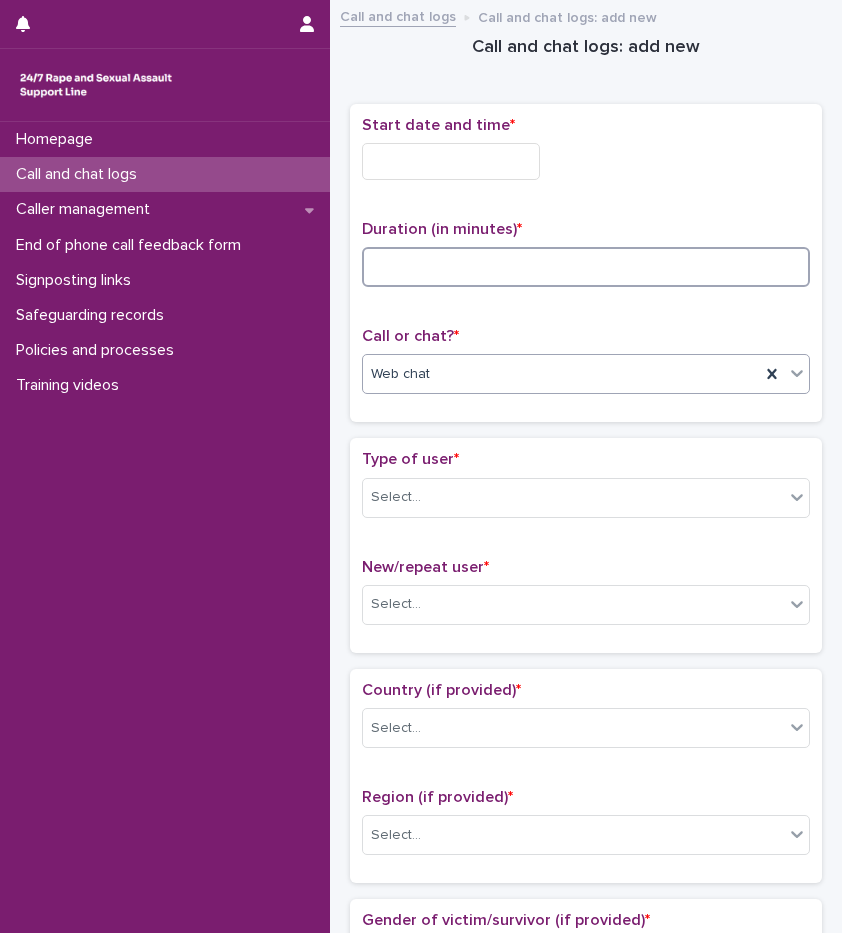 click at bounding box center [586, 267] 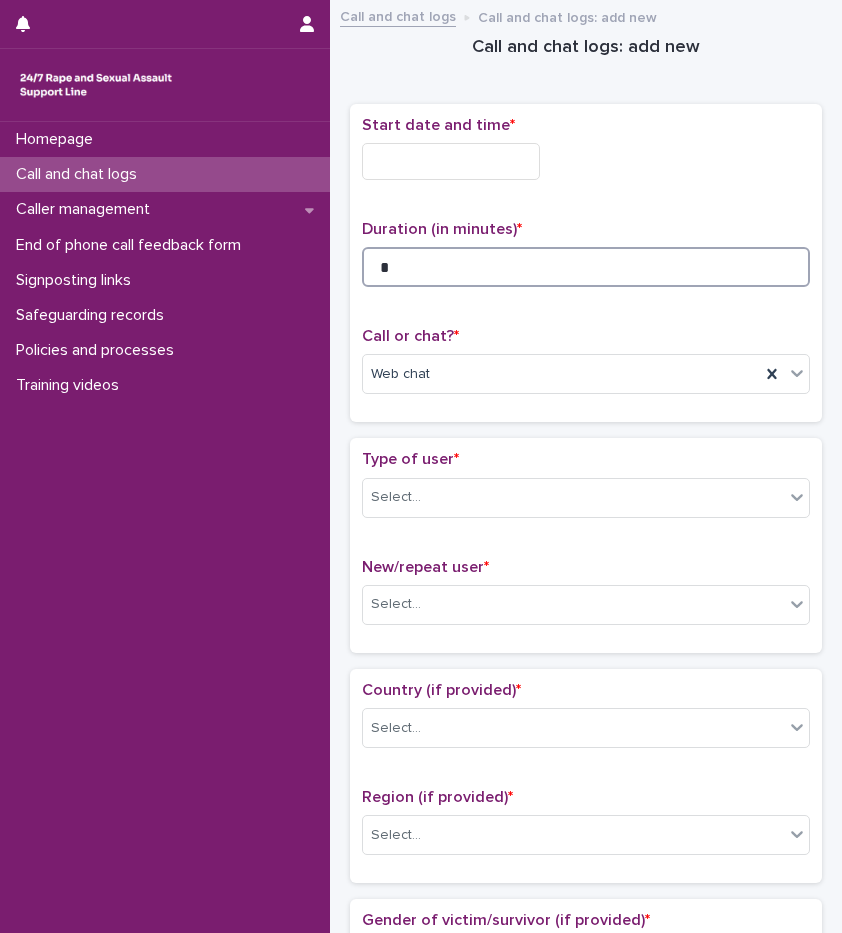 type on "*" 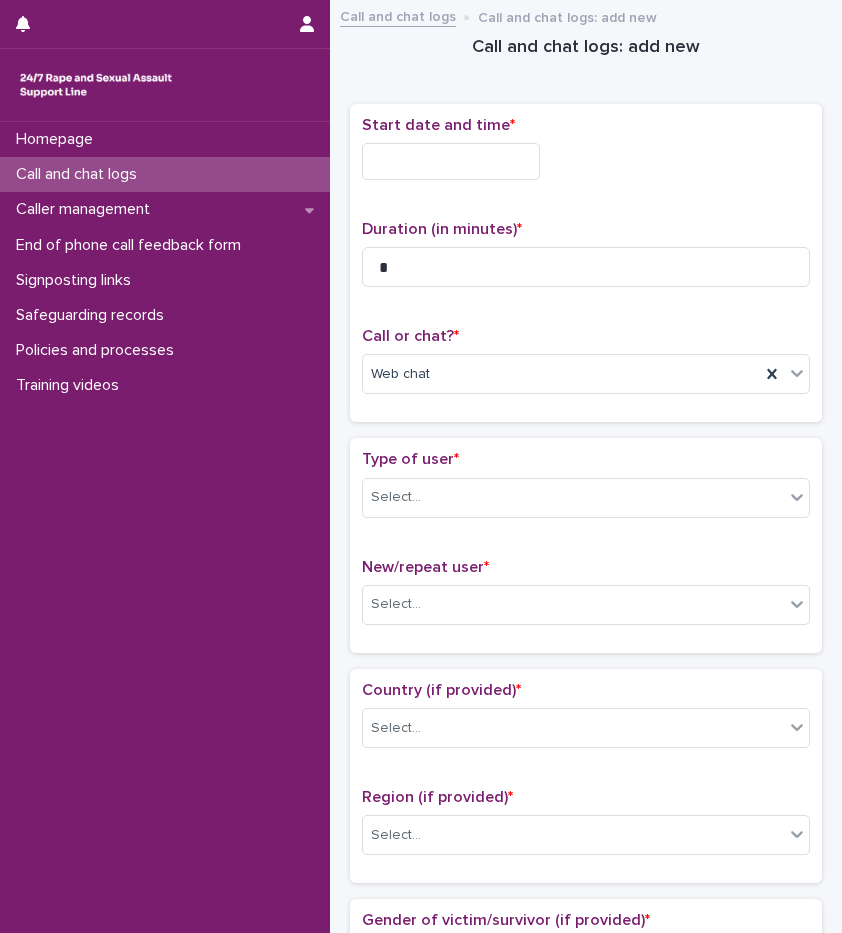 click at bounding box center (451, 161) 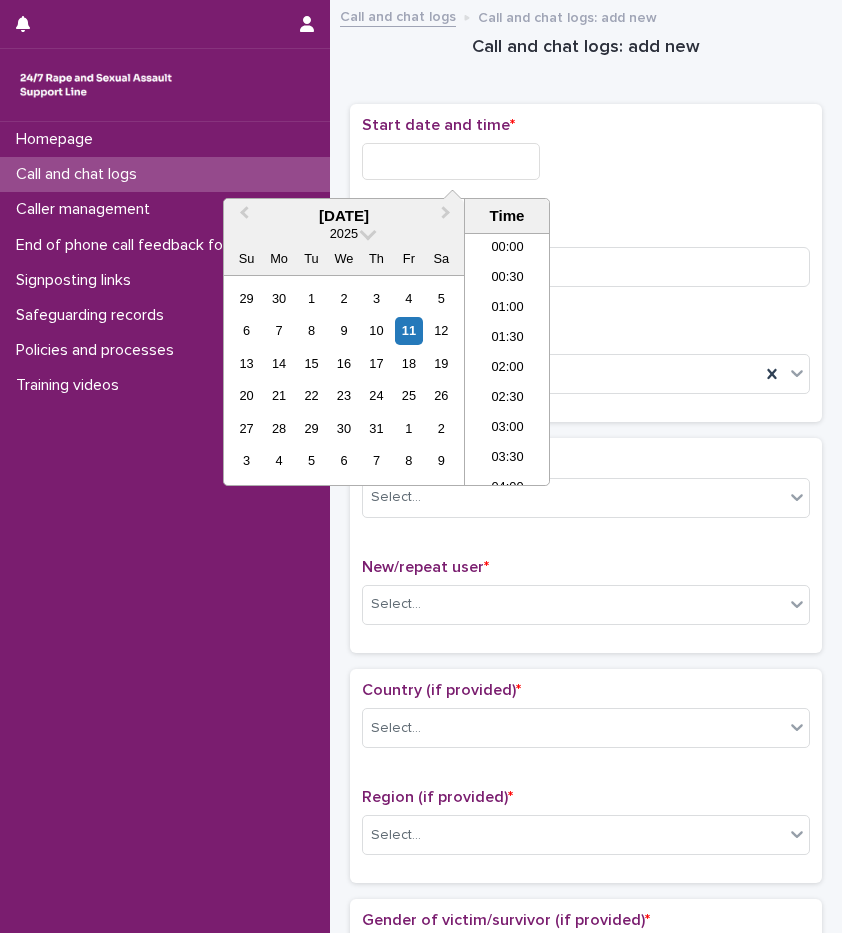 scroll, scrollTop: 1189, scrollLeft: 0, axis: vertical 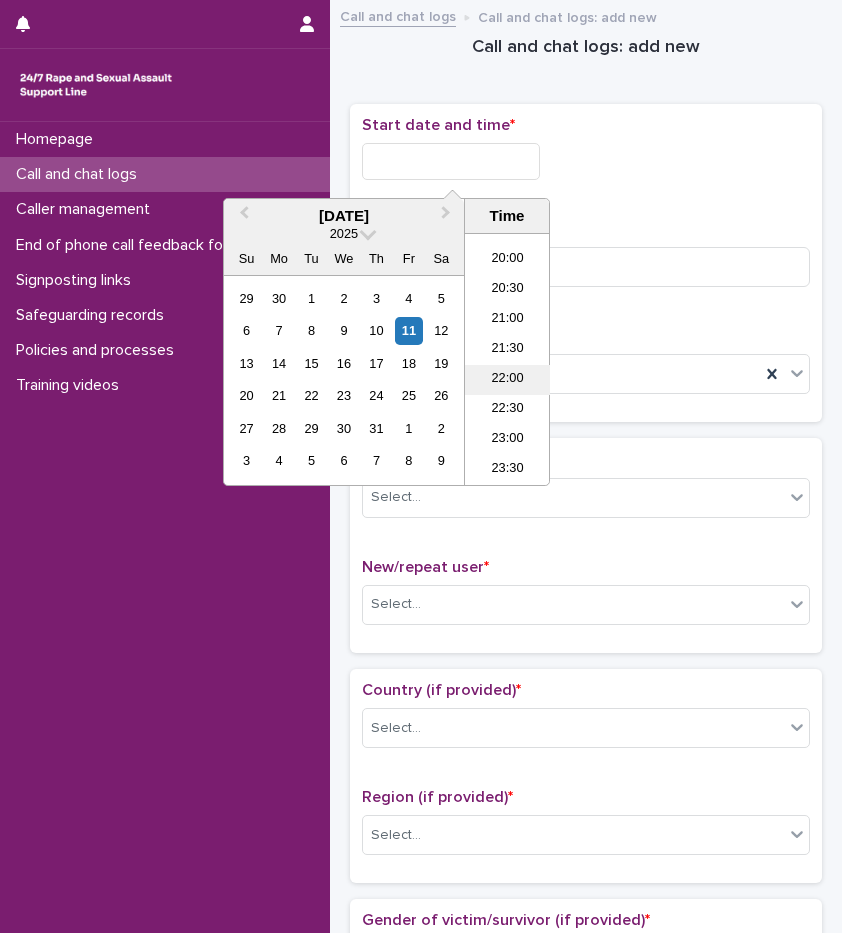 click on "22:00" at bounding box center [507, 380] 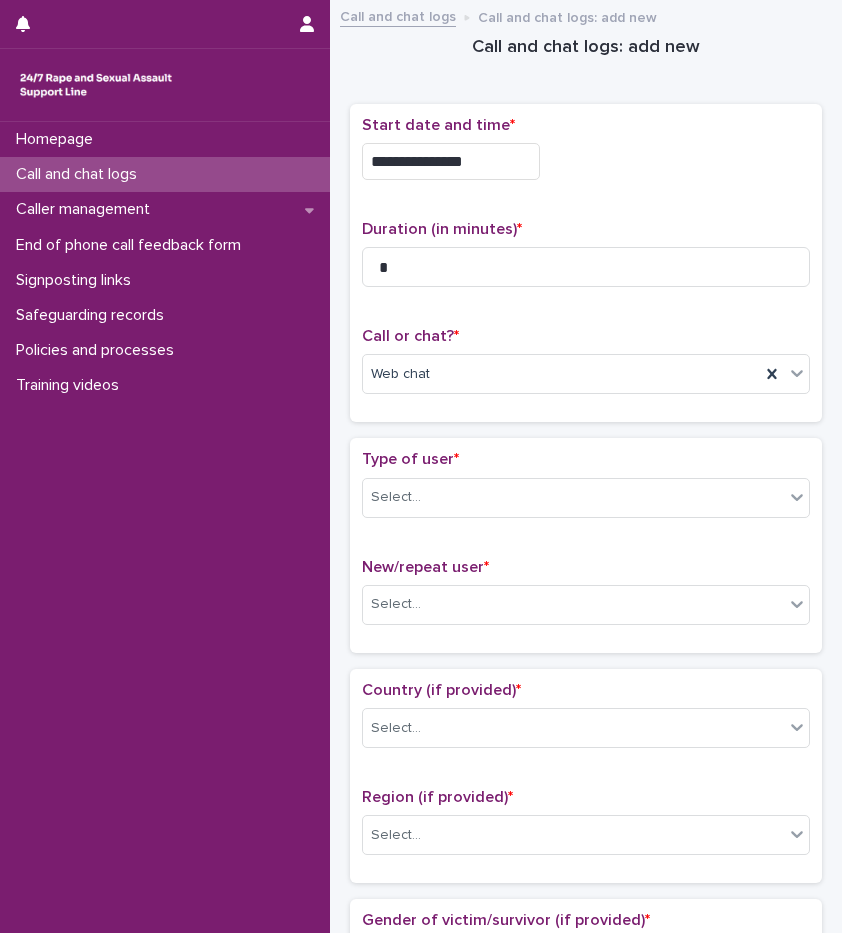 click on "**********" at bounding box center [451, 161] 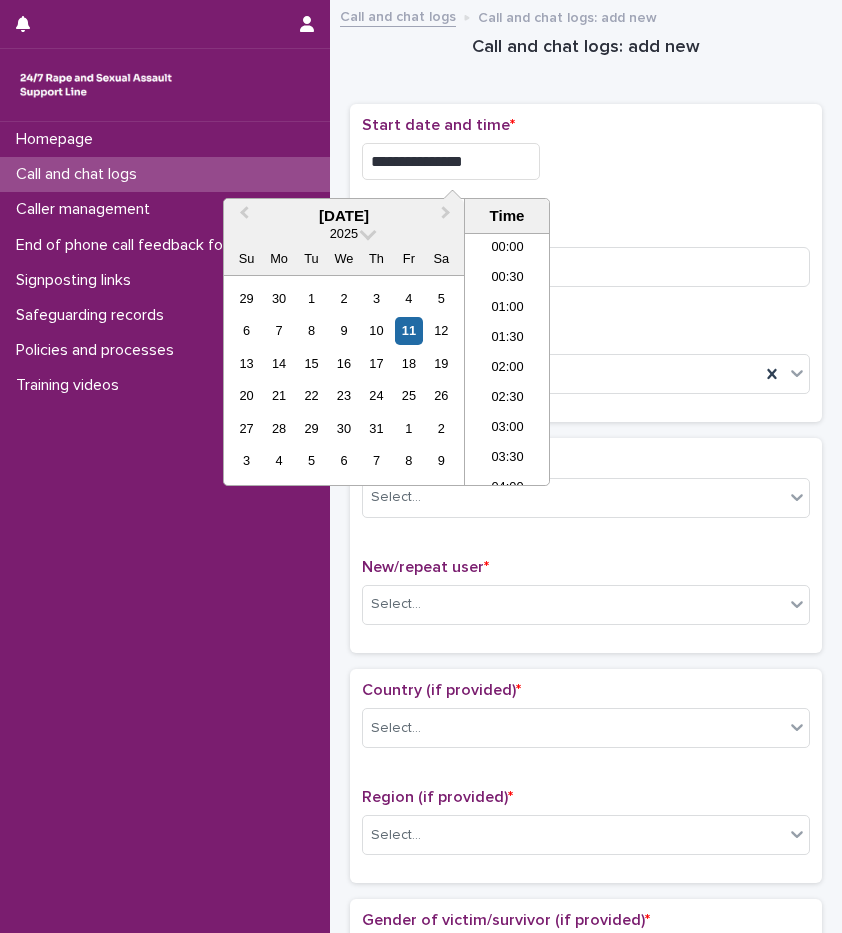 scroll, scrollTop: 1189, scrollLeft: 0, axis: vertical 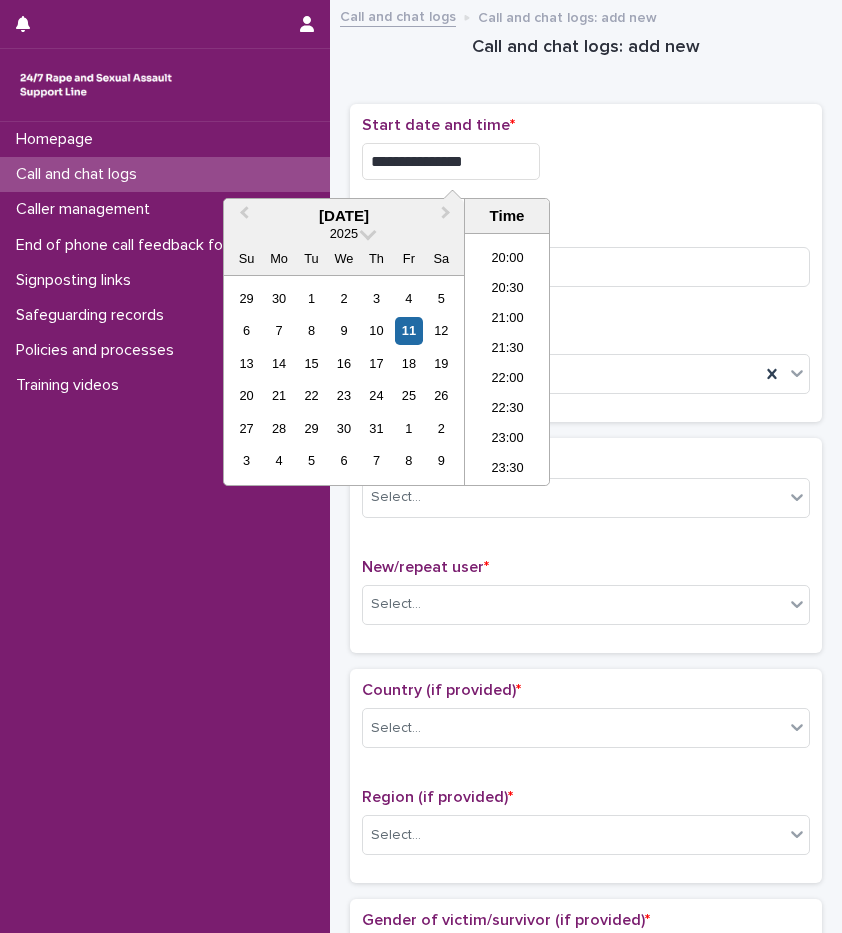 type on "**********" 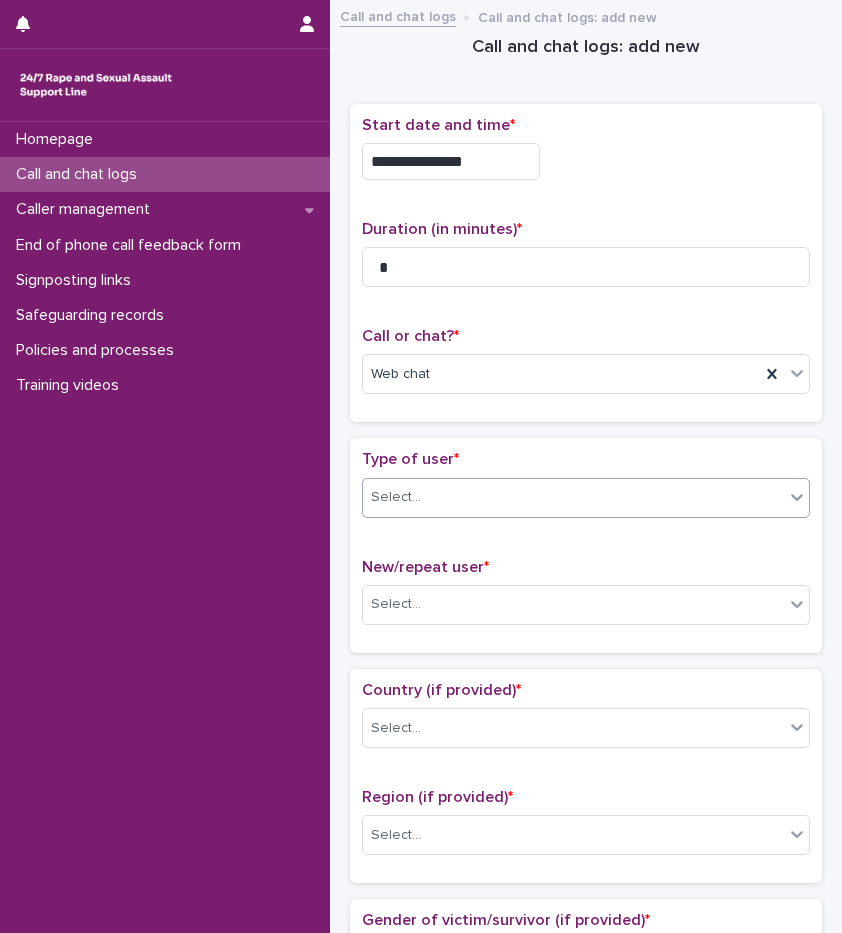 click on "Select..." at bounding box center [573, 497] 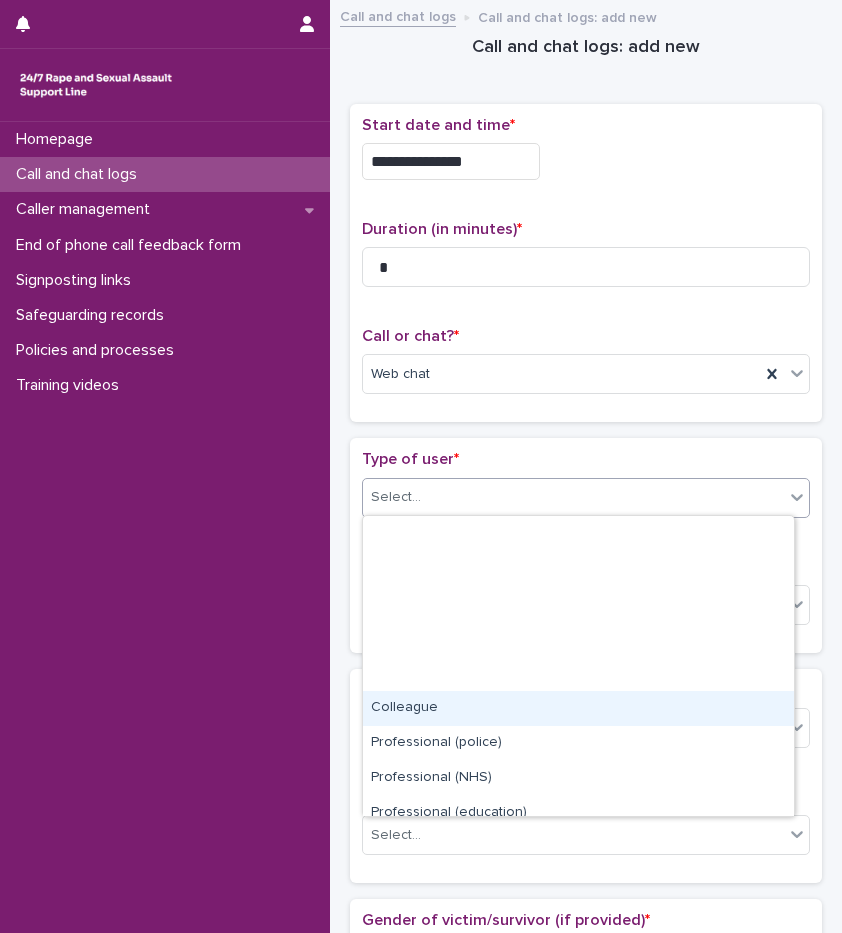 scroll, scrollTop: 225, scrollLeft: 0, axis: vertical 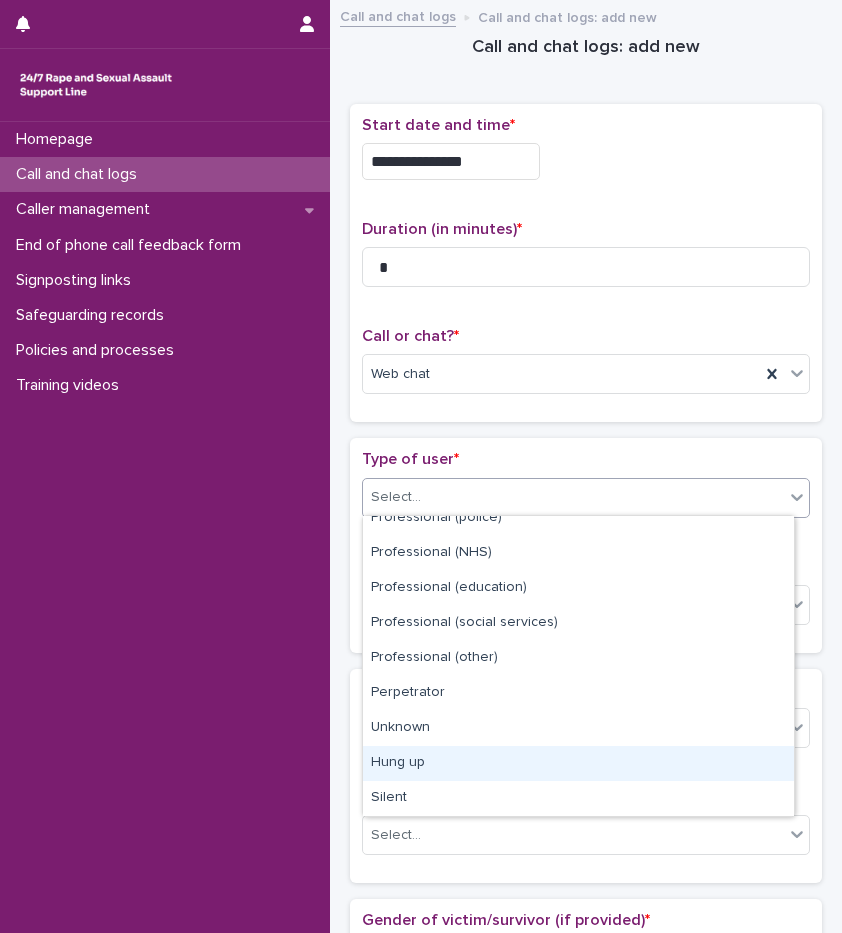 drag, startPoint x: 426, startPoint y: 782, endPoint x: 438, endPoint y: 755, distance: 29.546574 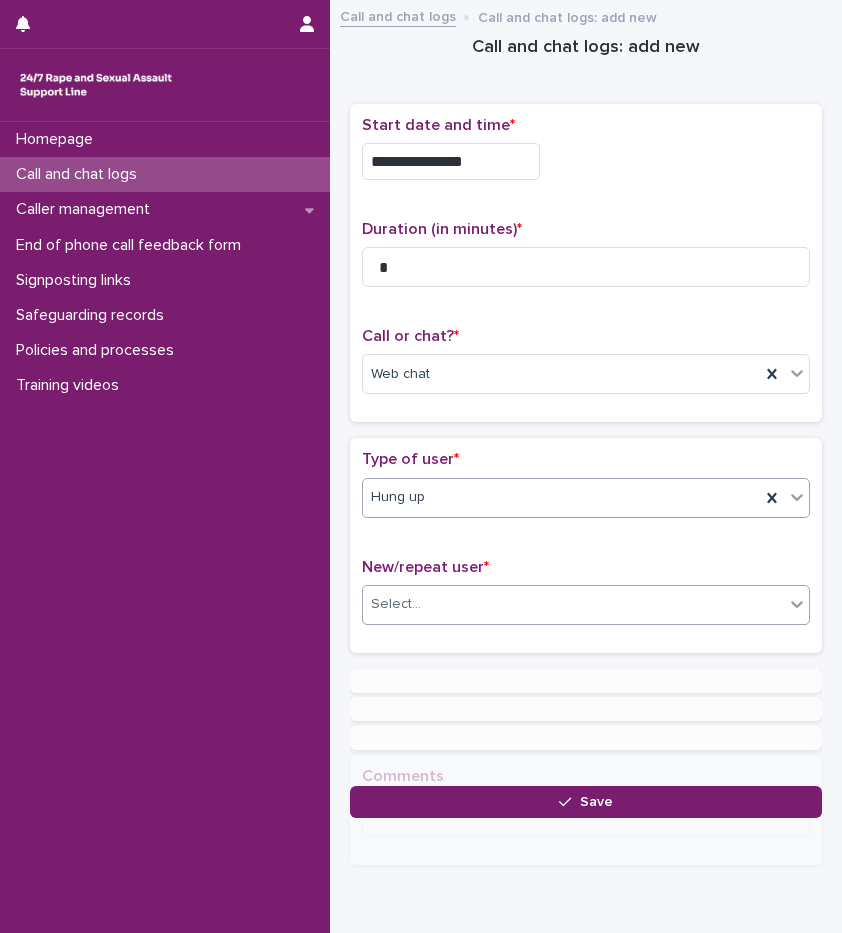 click on "Select..." at bounding box center [586, 605] 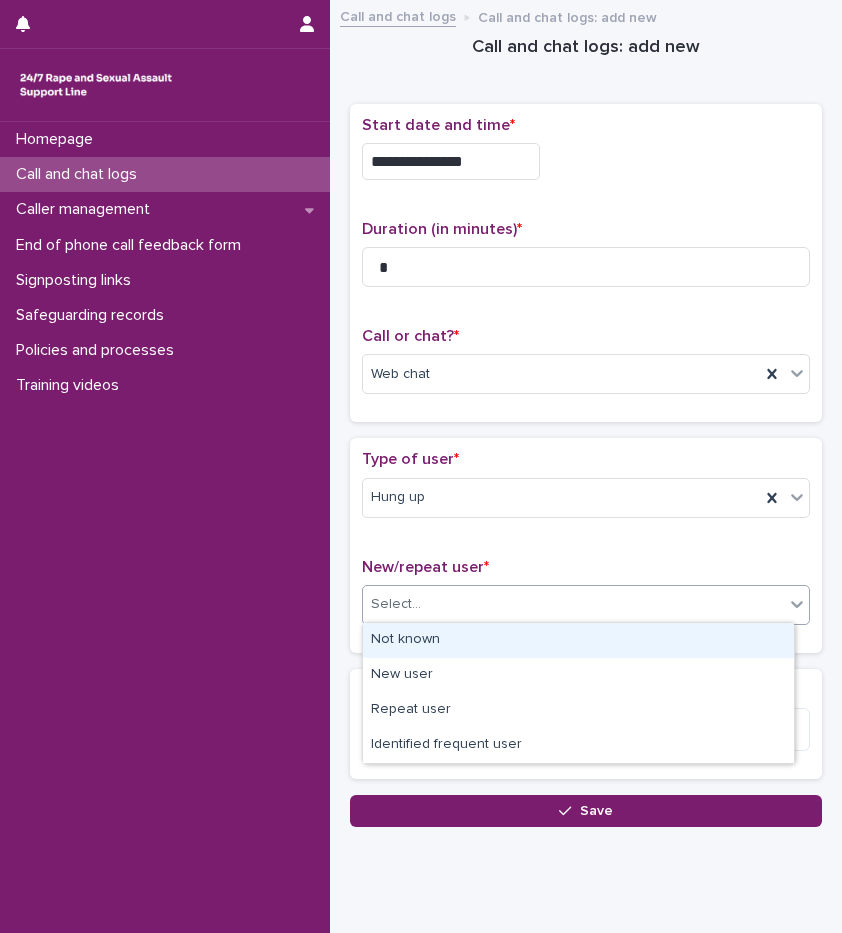 click on "Not known" at bounding box center [578, 640] 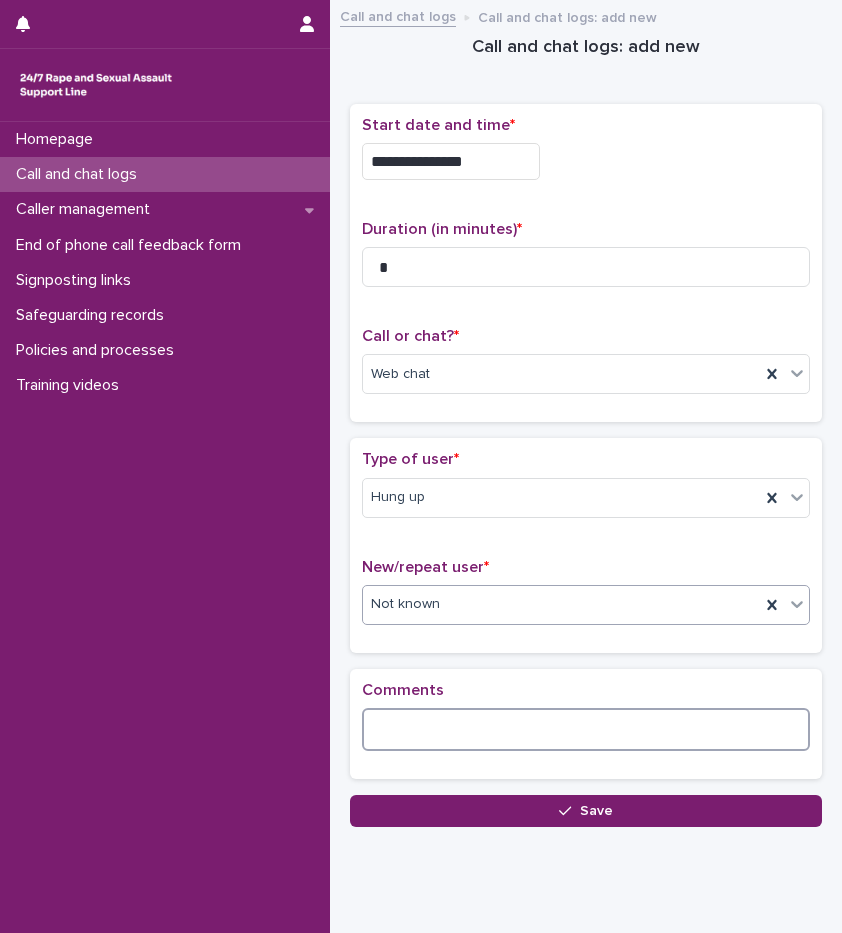 click at bounding box center [586, 729] 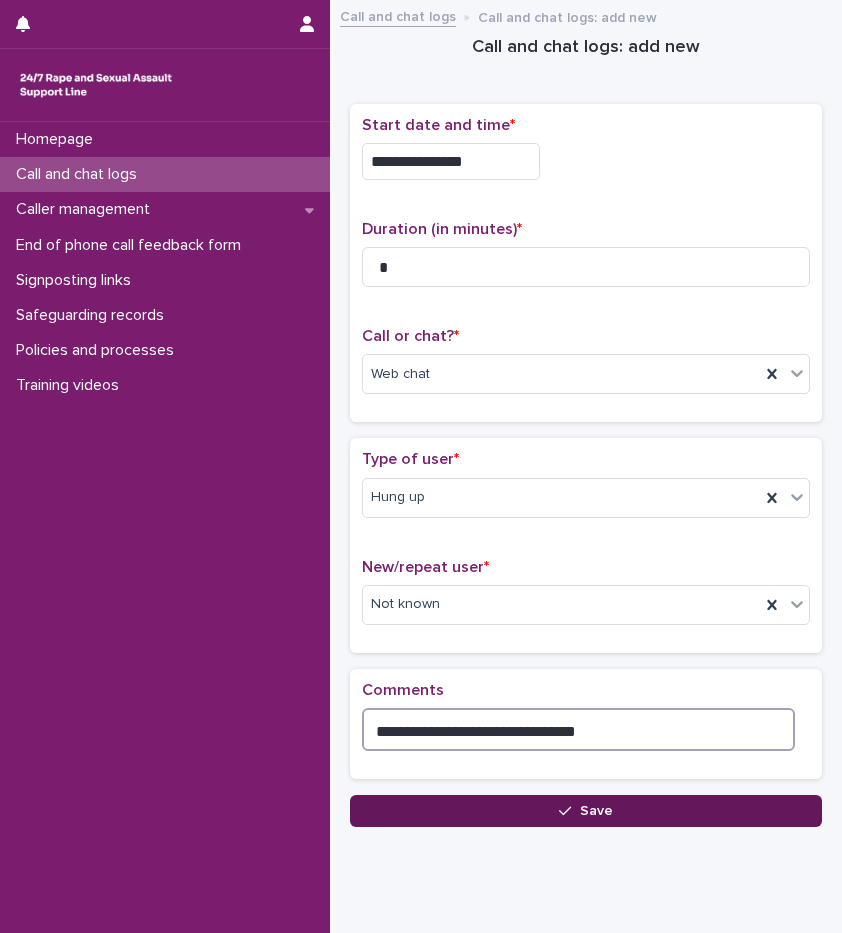 type on "**********" 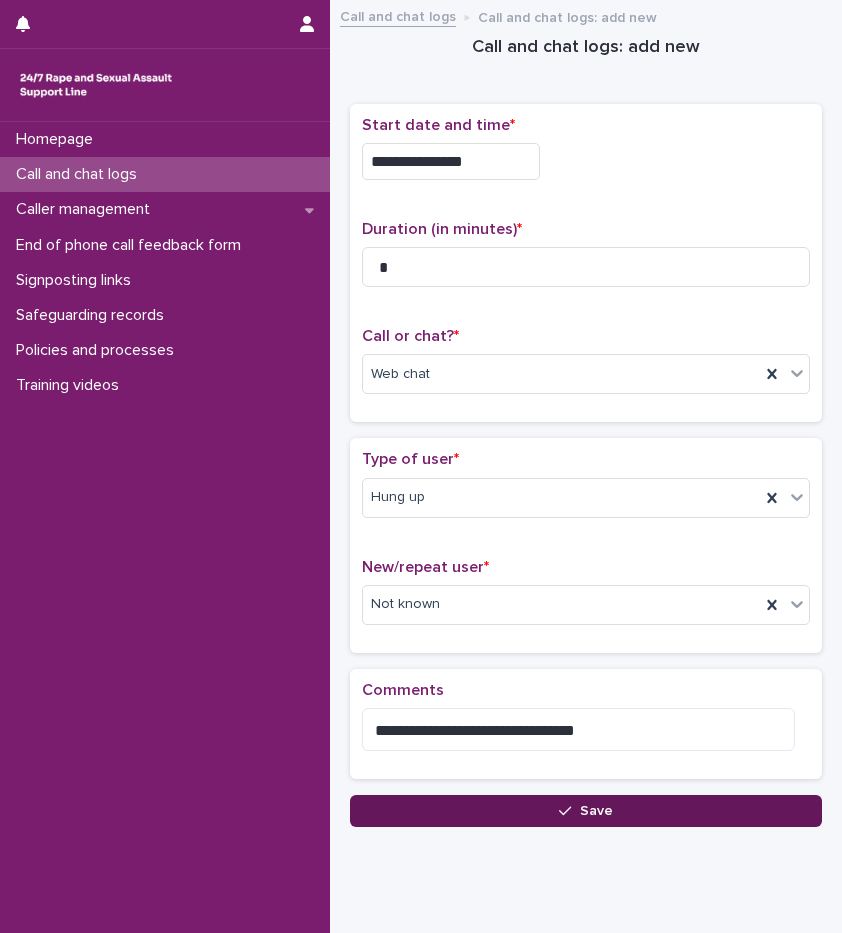 click on "Save" at bounding box center (586, 811) 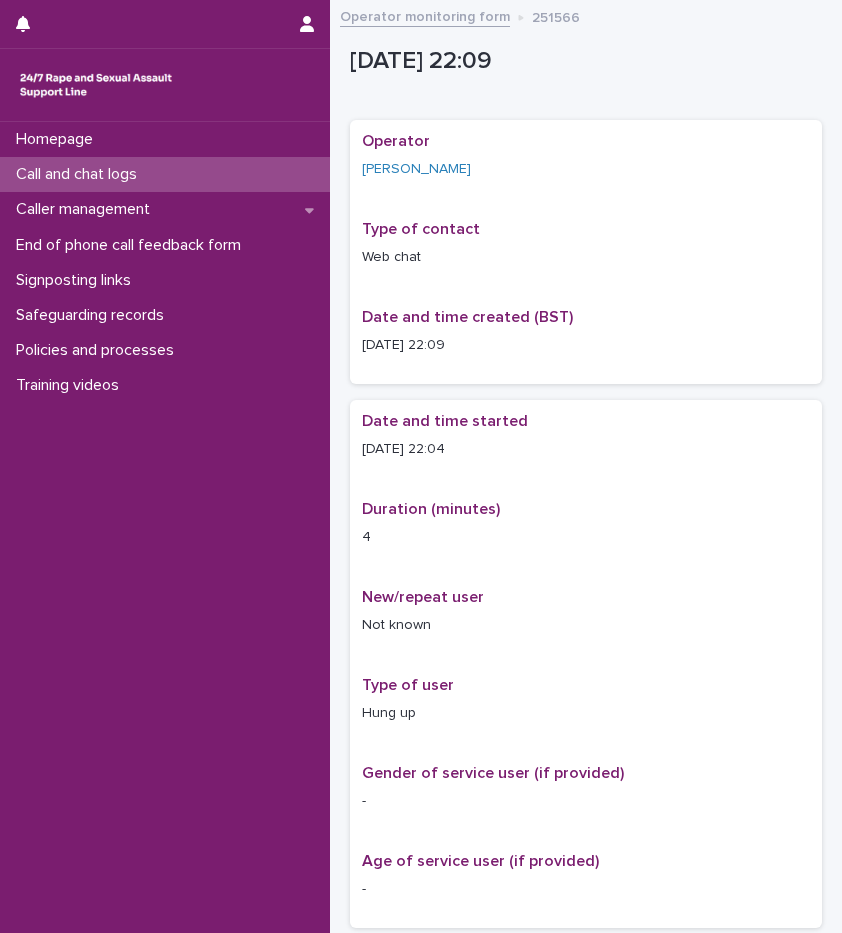 click on "Call and chat logs" at bounding box center (80, 174) 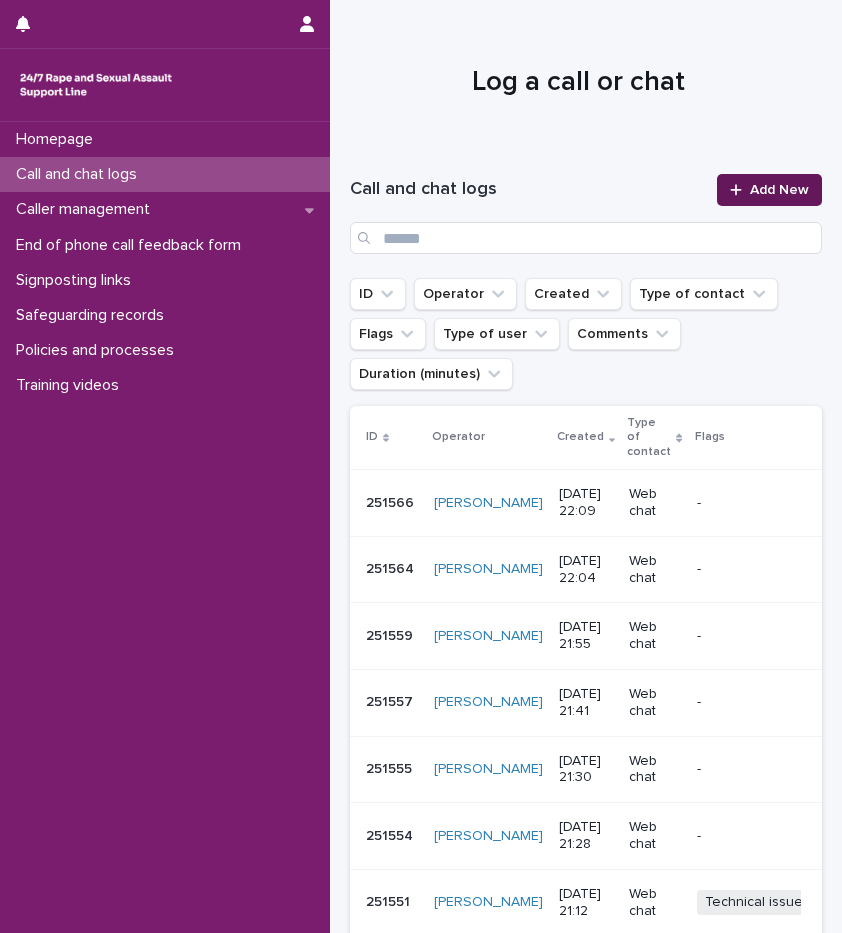 click on "Add New" at bounding box center (769, 190) 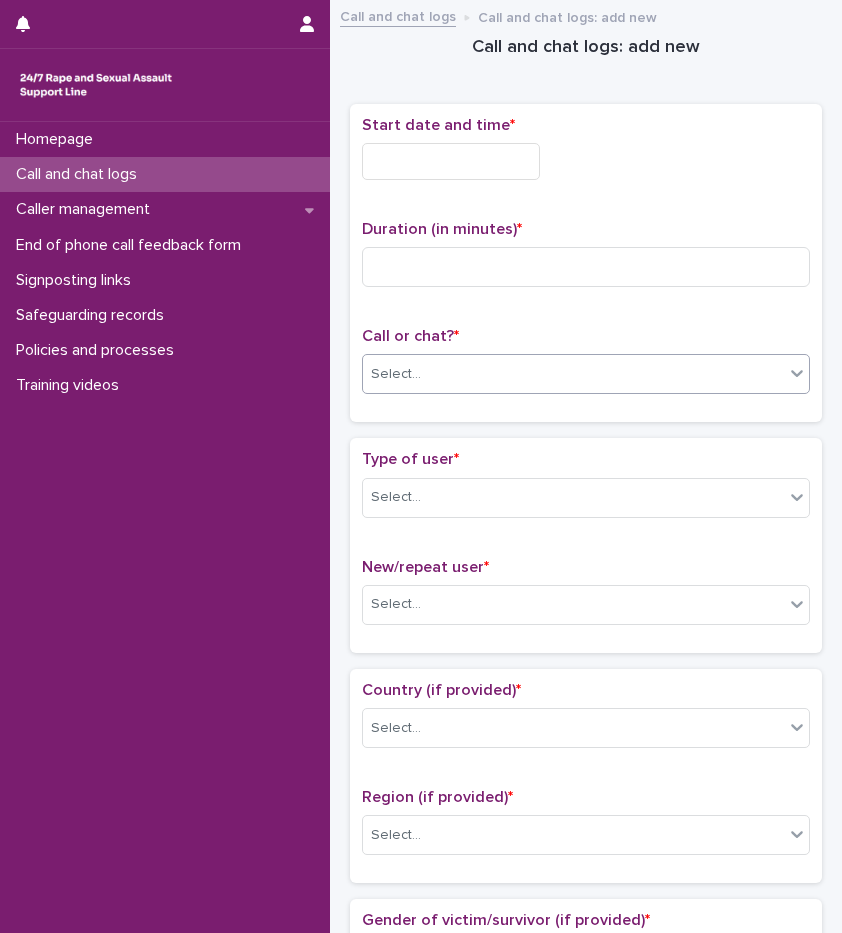 click on "Select..." at bounding box center (573, 374) 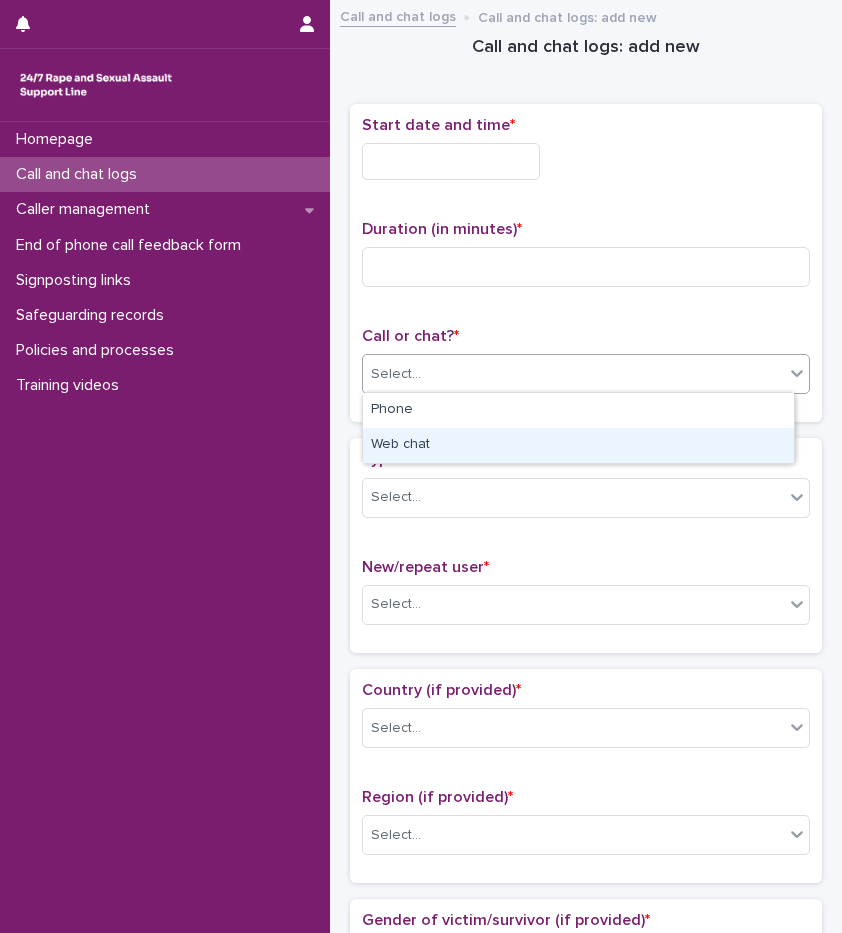 click on "Web chat" at bounding box center [578, 445] 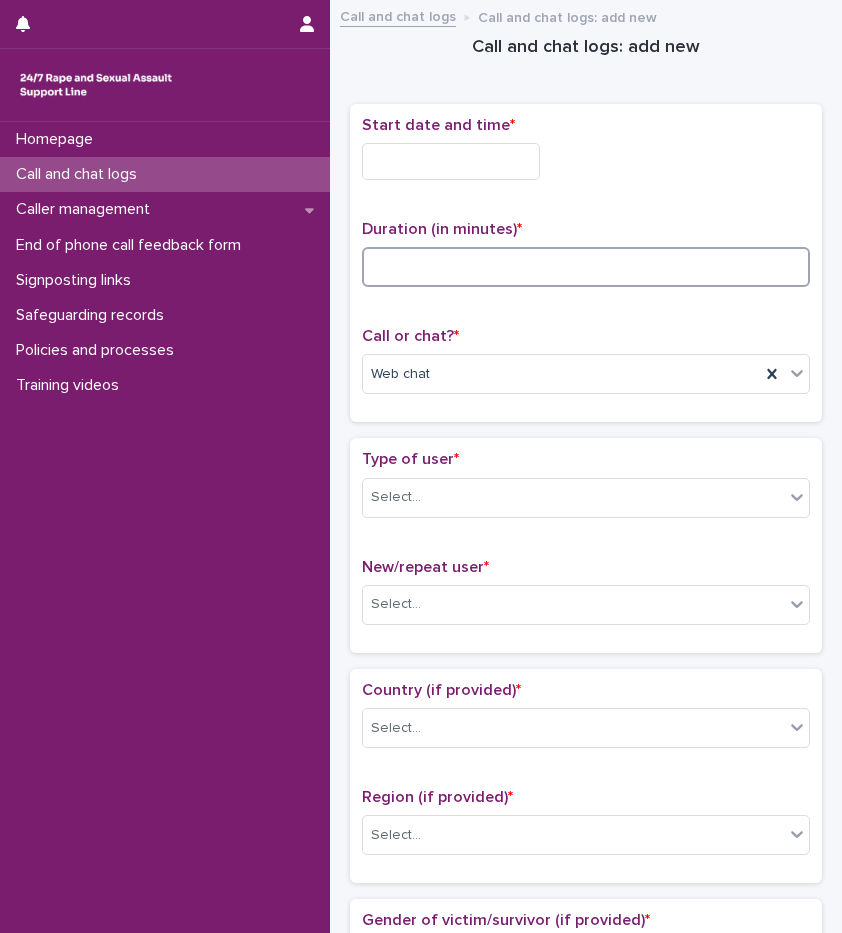 click at bounding box center (586, 267) 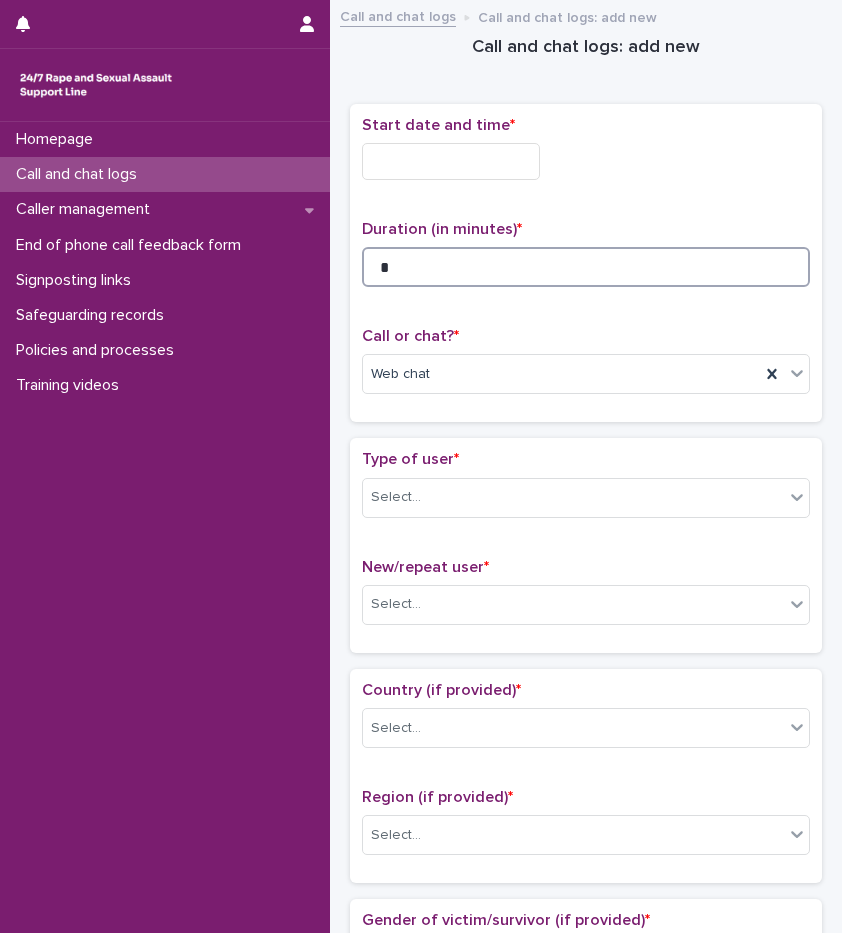 type on "*" 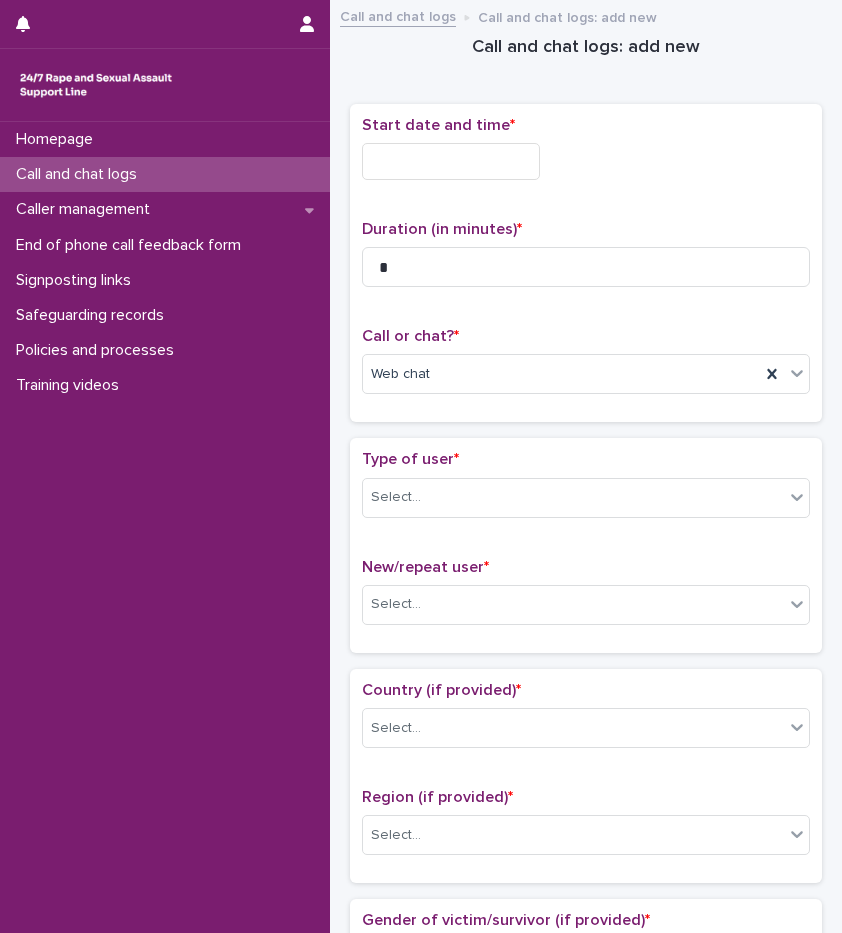 click at bounding box center (451, 161) 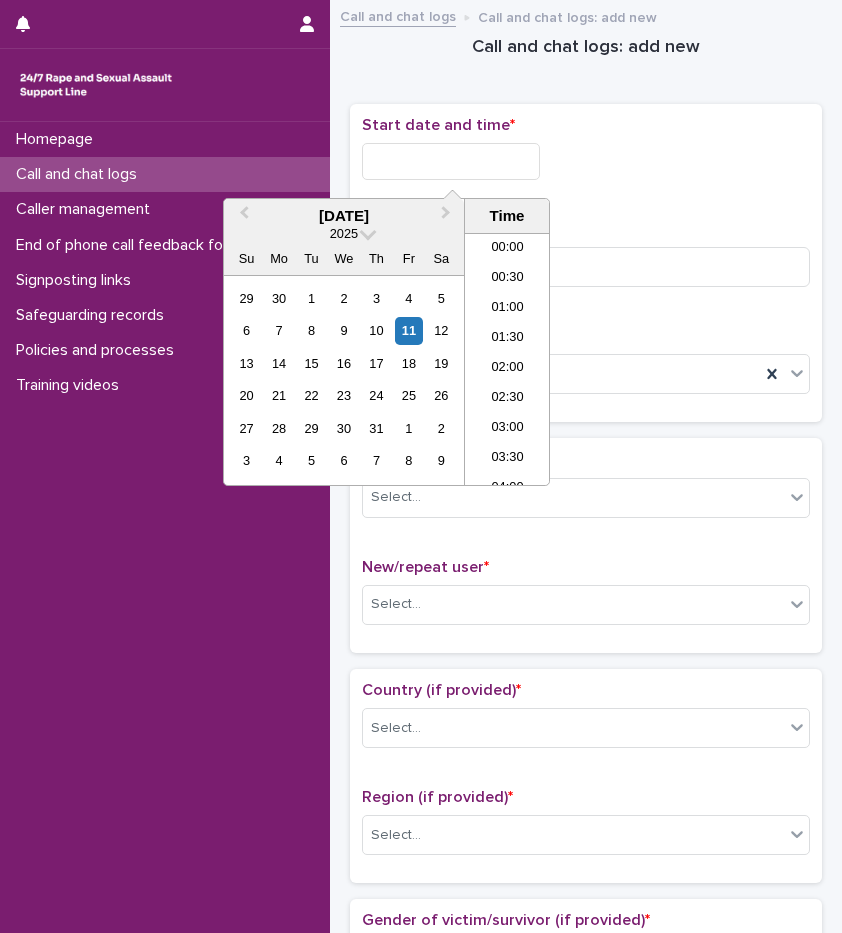 scroll, scrollTop: 1189, scrollLeft: 0, axis: vertical 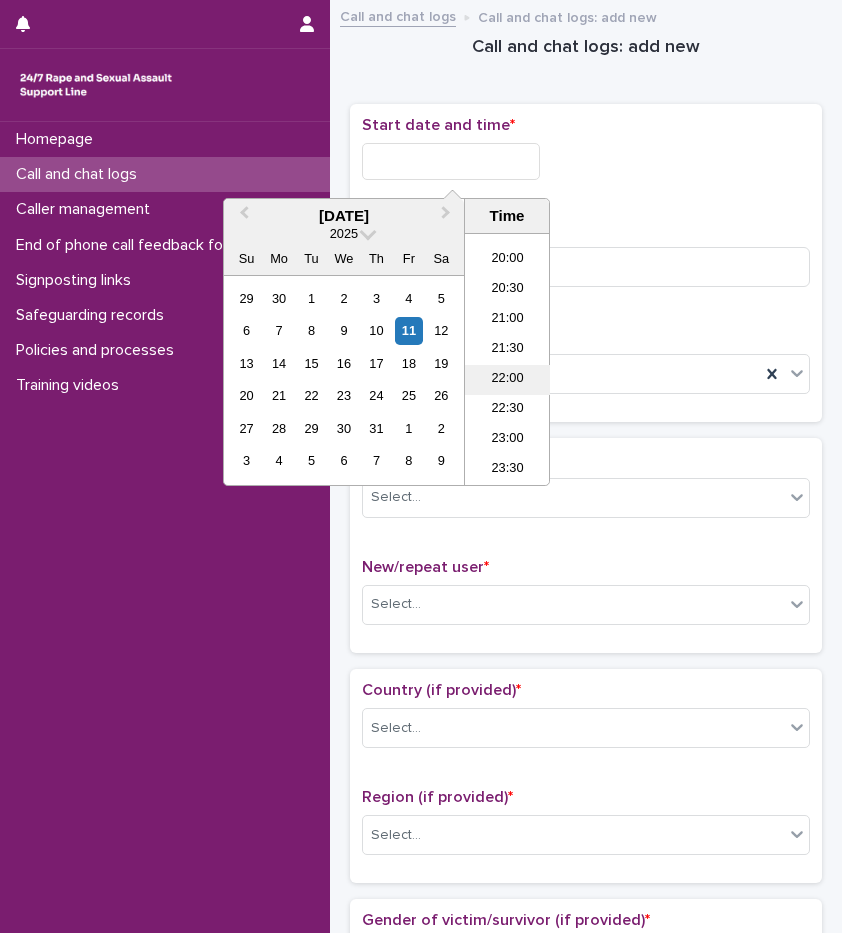 click on "22:00" at bounding box center [507, 380] 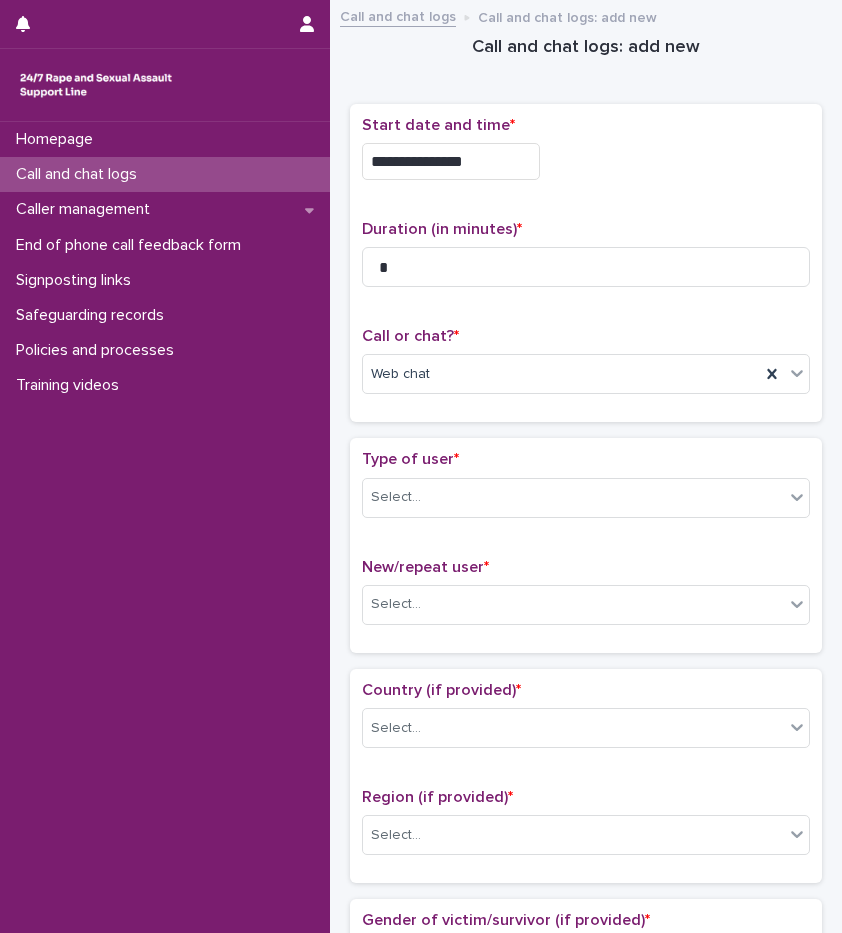 click on "**********" at bounding box center (451, 161) 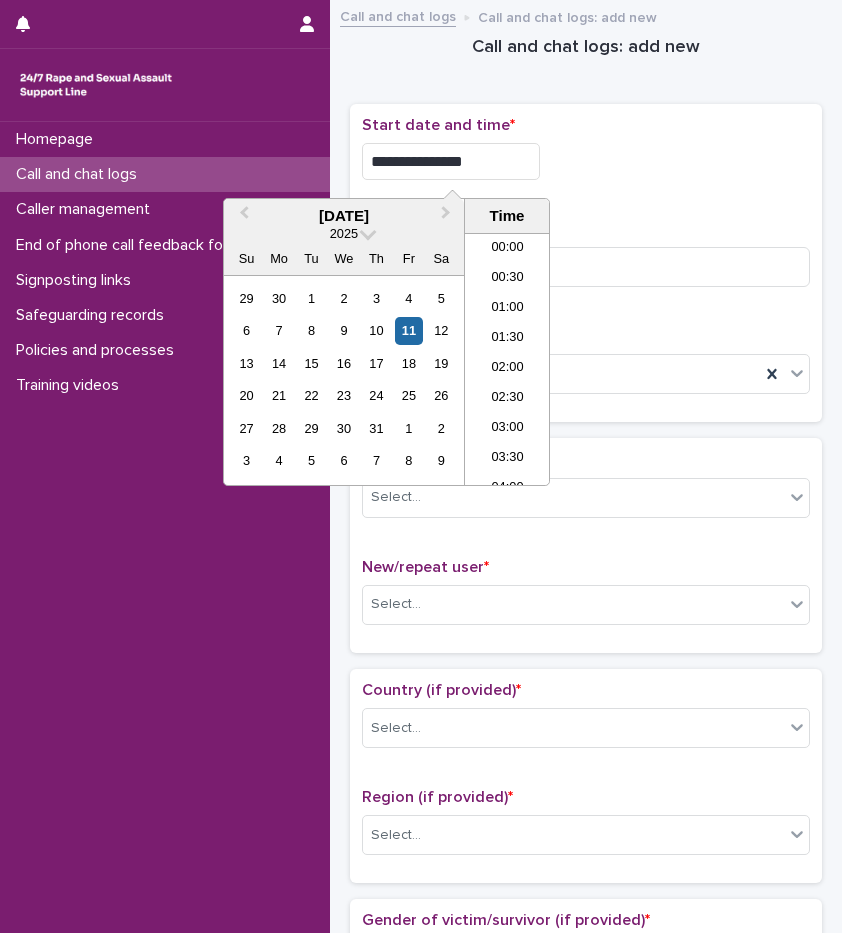scroll, scrollTop: 1189, scrollLeft: 0, axis: vertical 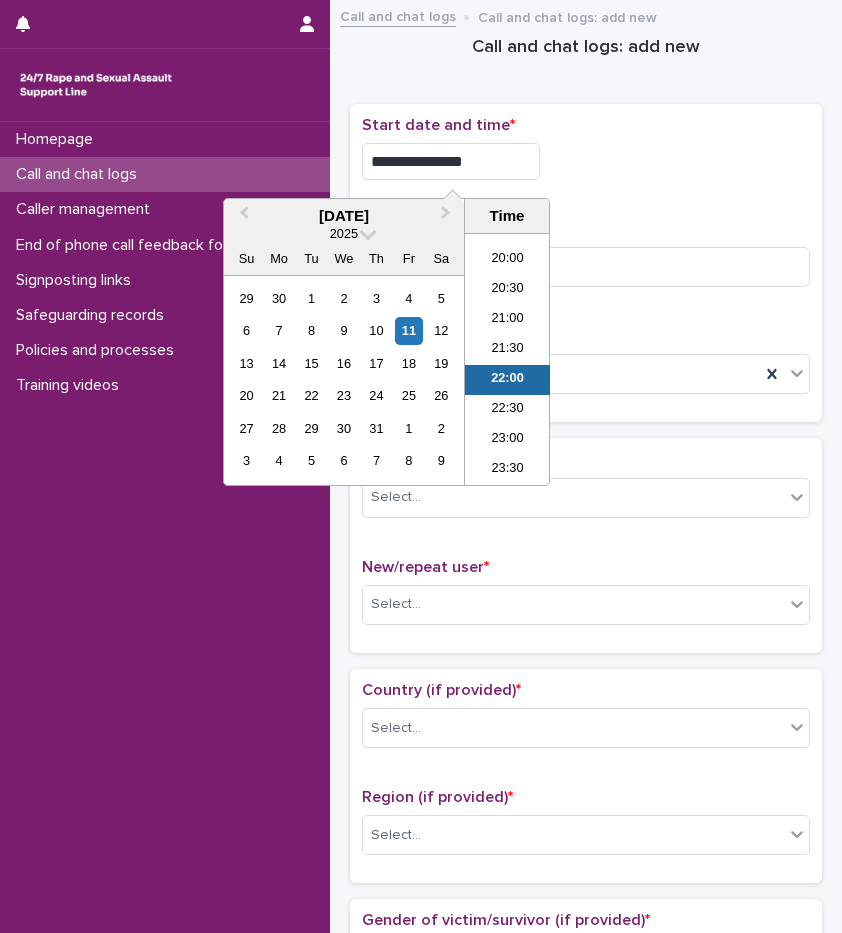 type on "**********" 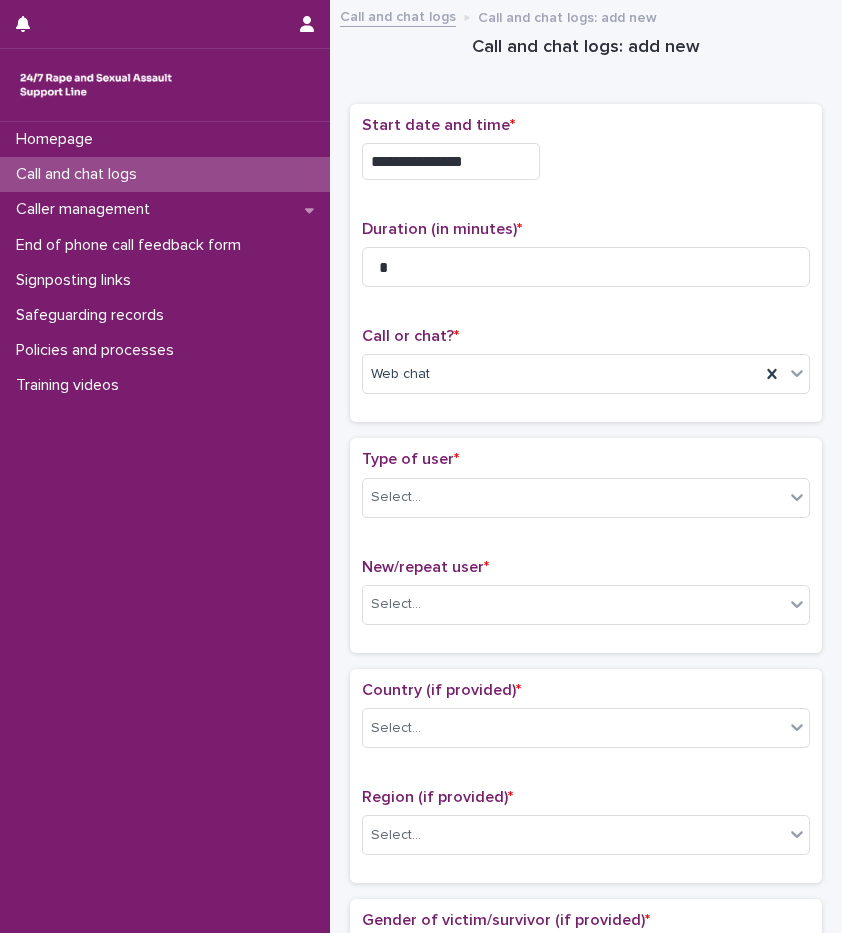 click on "Type of user * Select..." at bounding box center (586, 491) 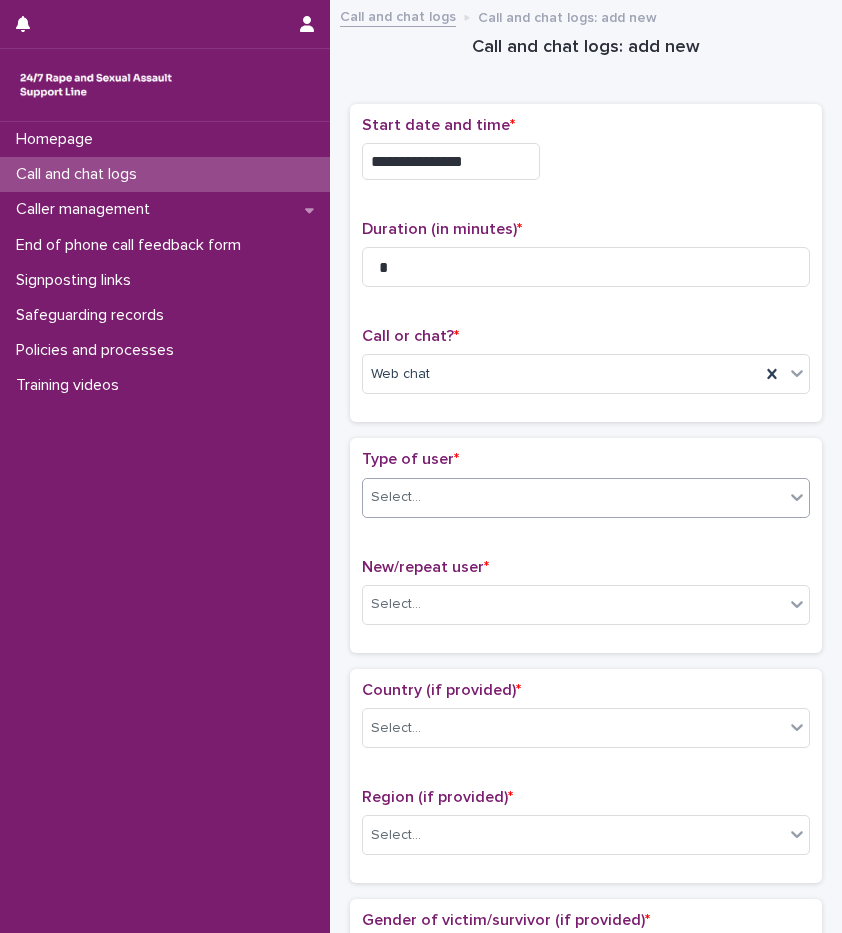 click on "Select..." at bounding box center (396, 497) 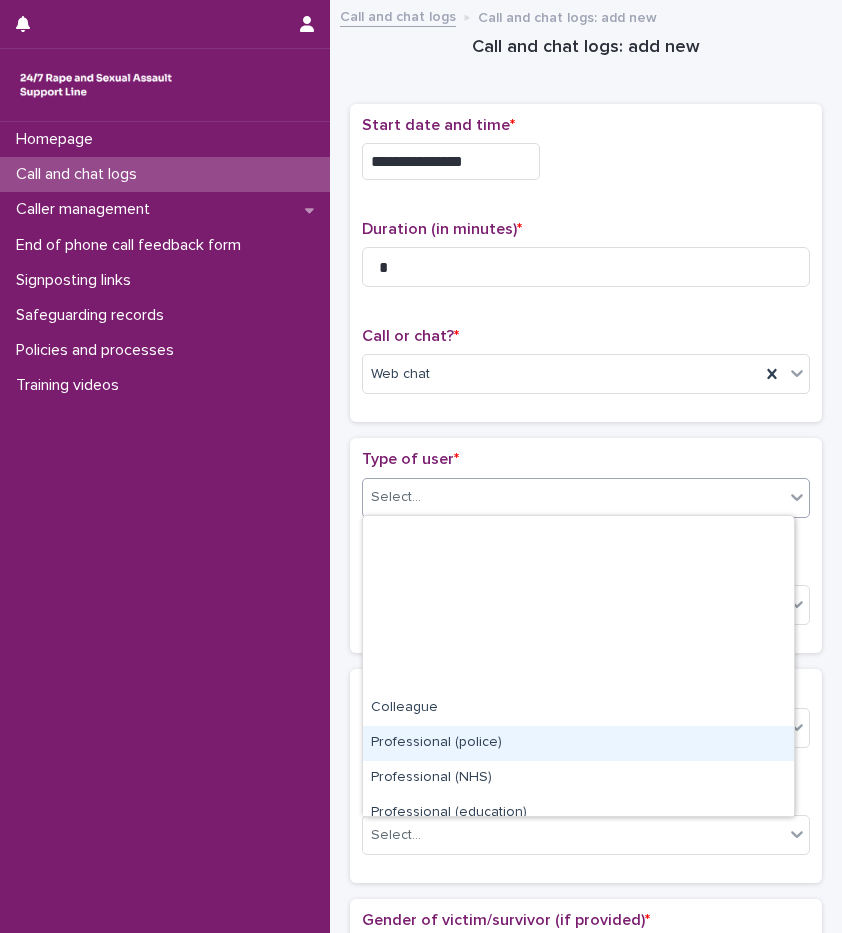 scroll, scrollTop: 225, scrollLeft: 0, axis: vertical 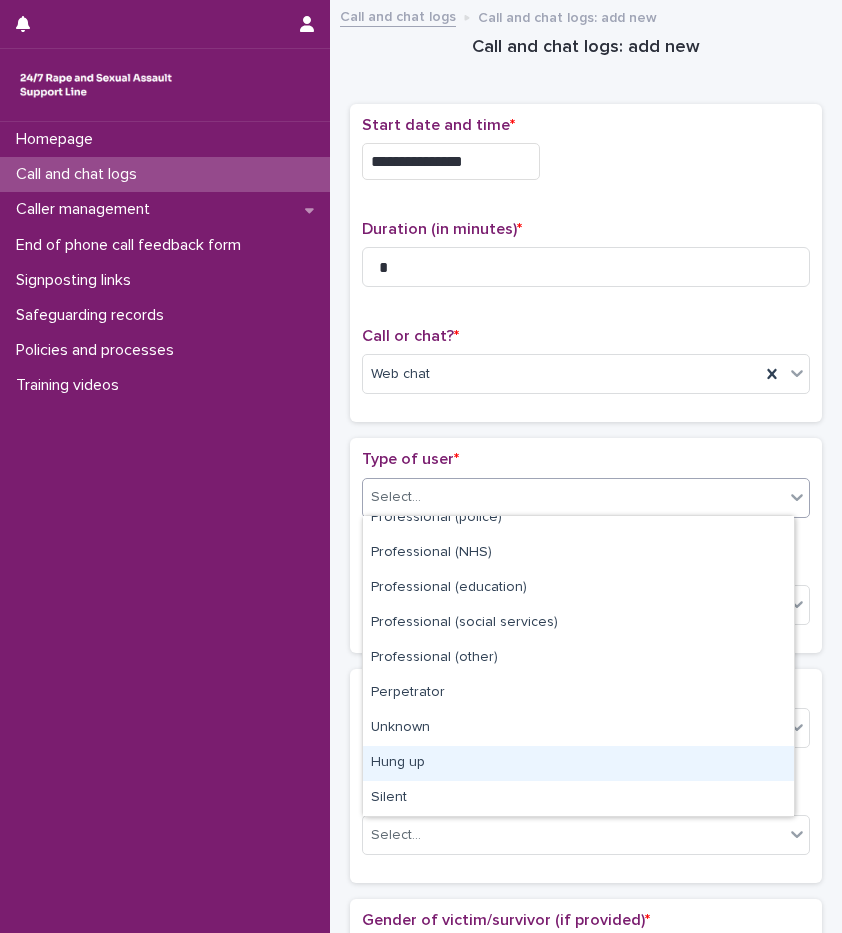 click on "Hung up" at bounding box center (578, 763) 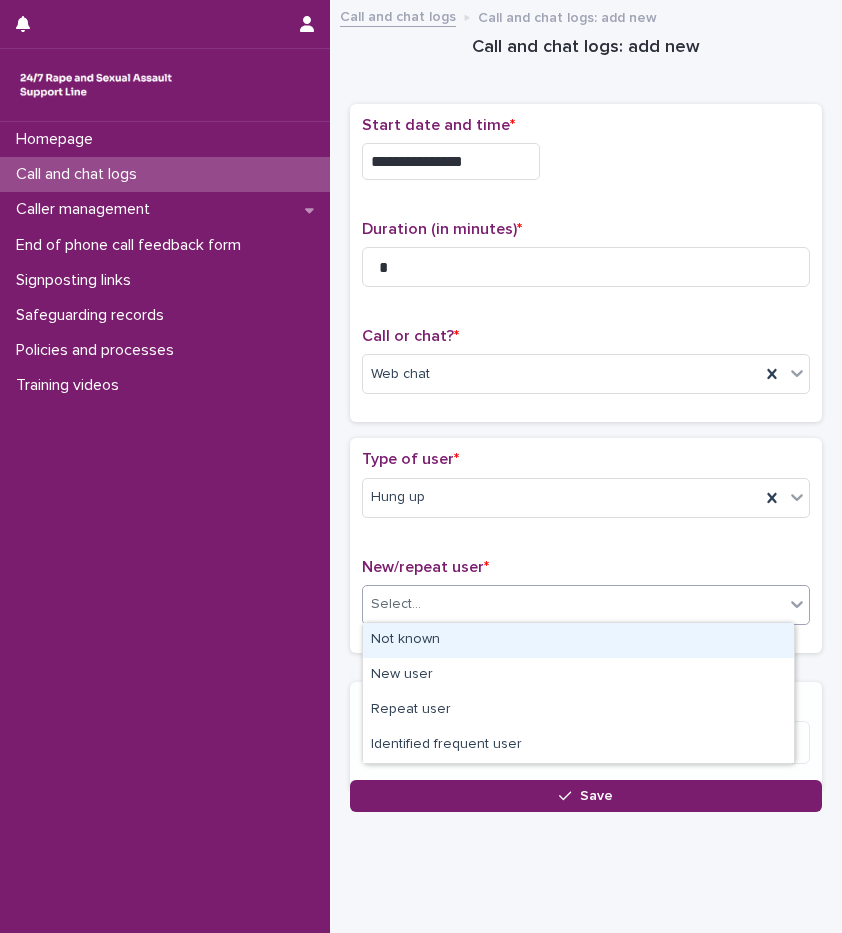 click on "Select..." at bounding box center [573, 604] 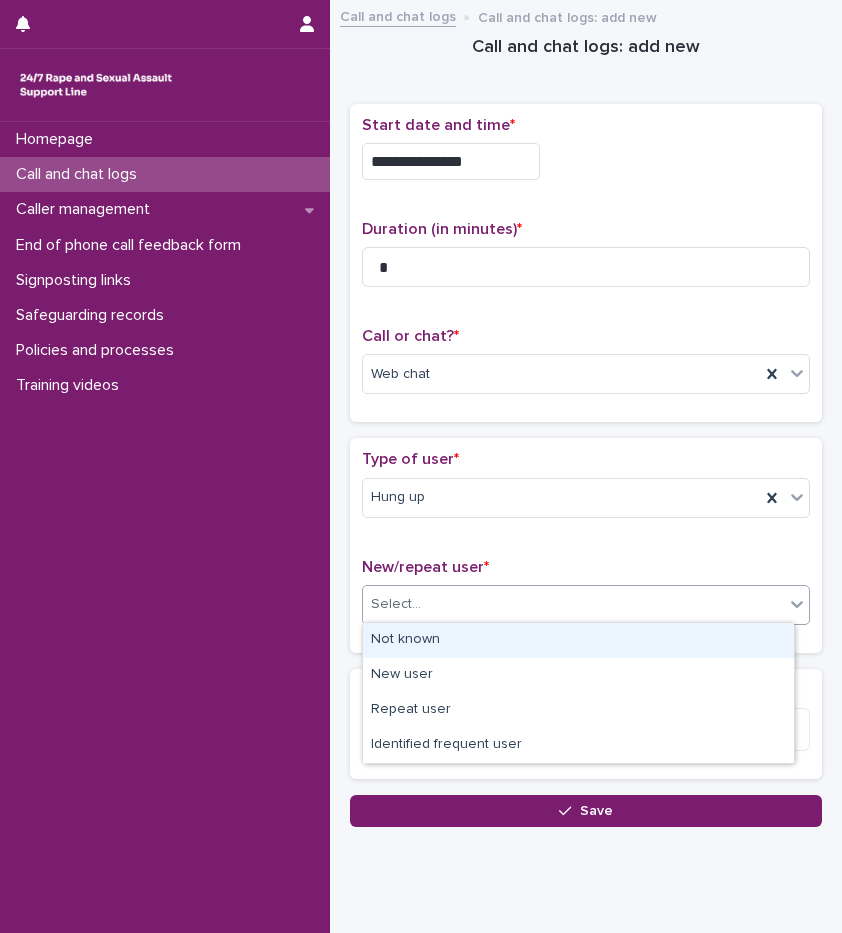 click on "Not known" at bounding box center [578, 640] 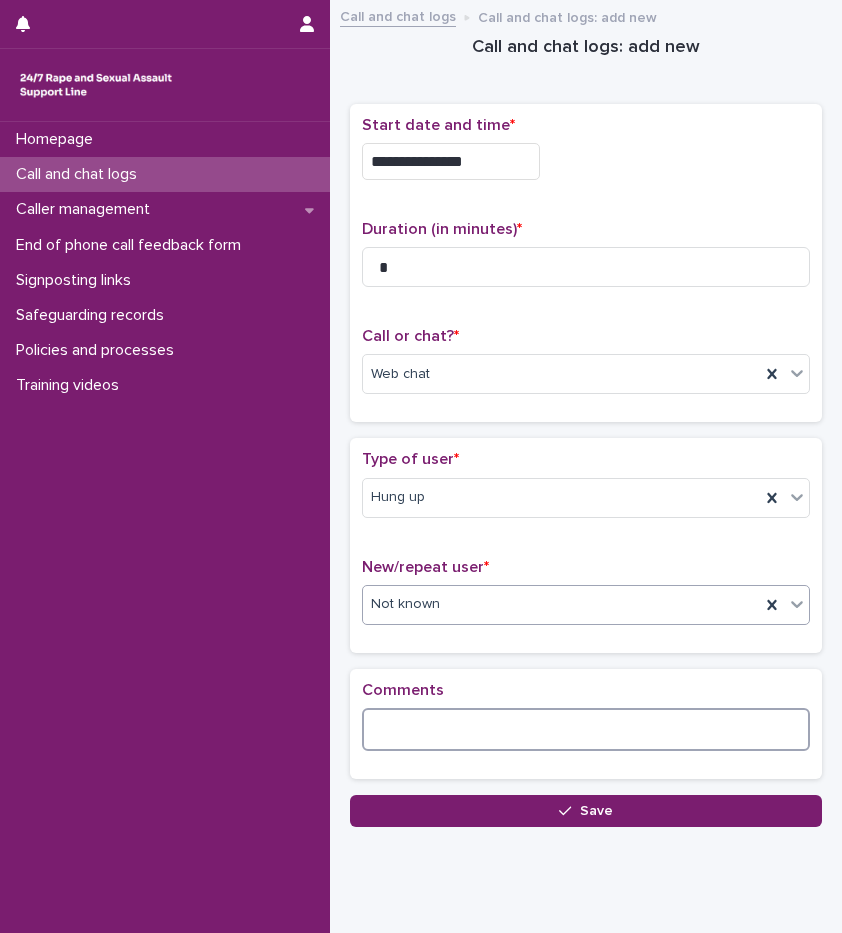 click at bounding box center [586, 729] 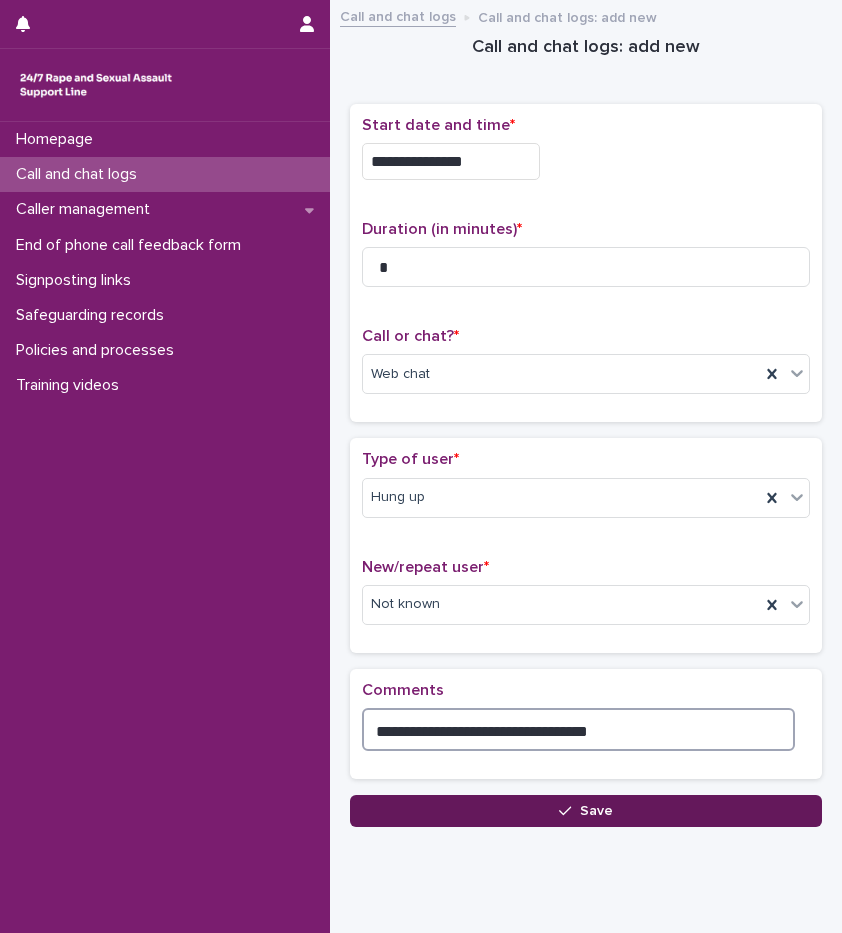 type on "**********" 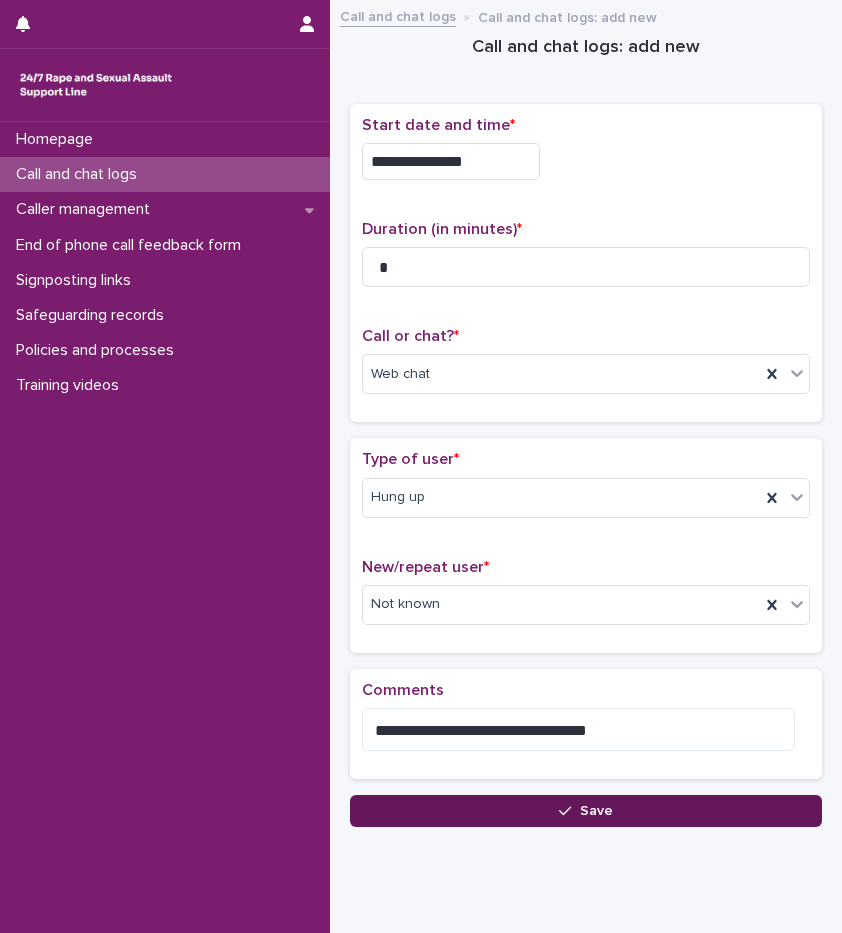 click at bounding box center [569, 811] 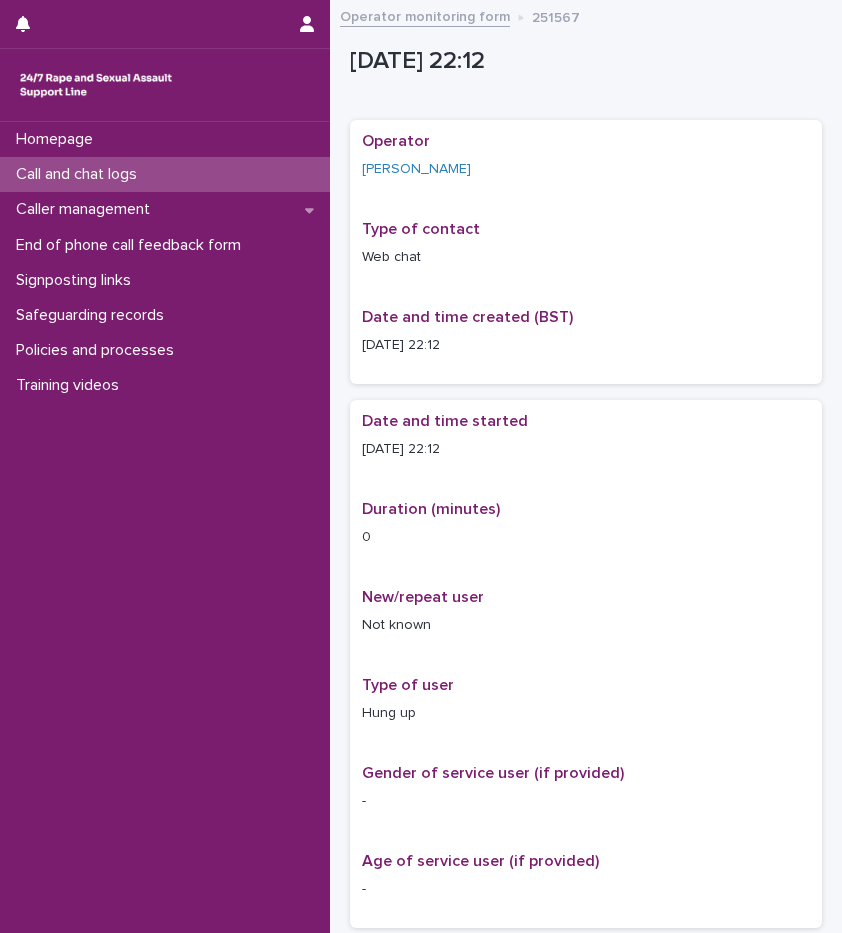 click on "Call and chat logs" at bounding box center (80, 174) 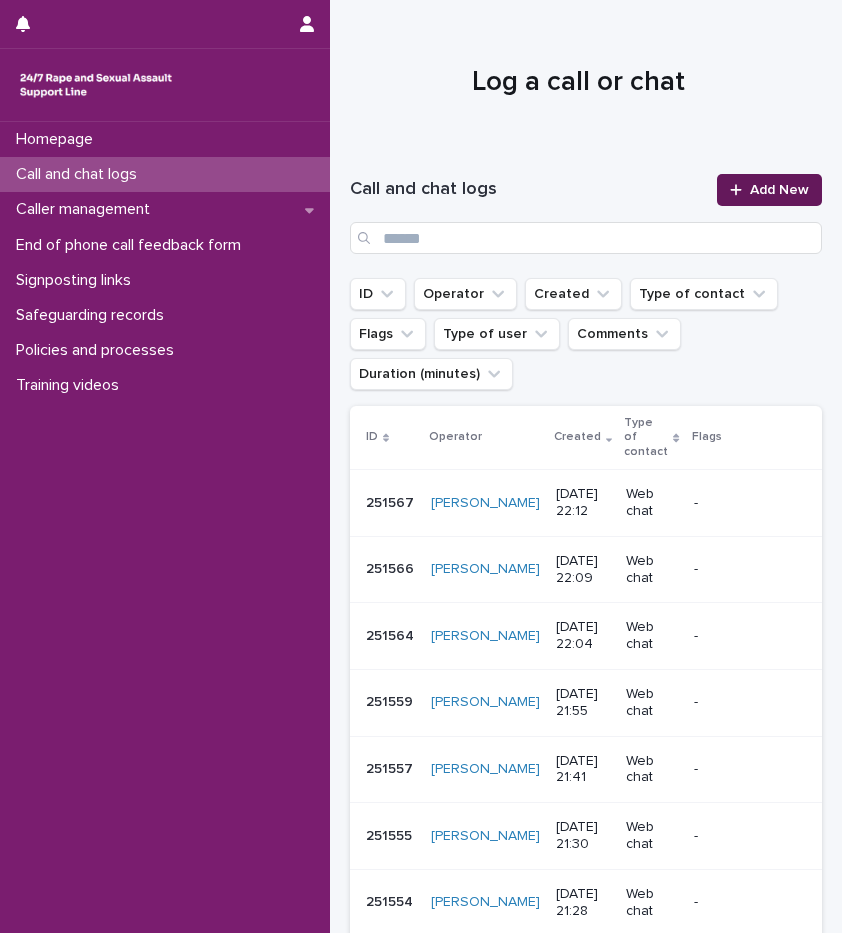 click on "Add New" at bounding box center (769, 190) 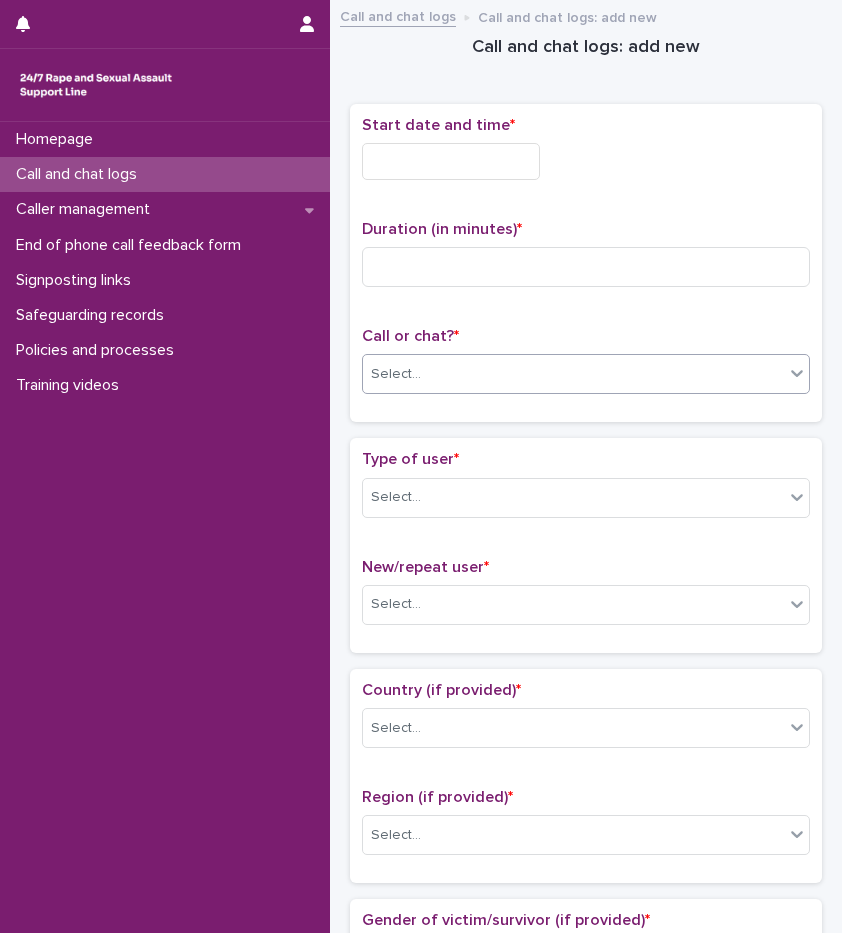 click on "Select..." at bounding box center [396, 374] 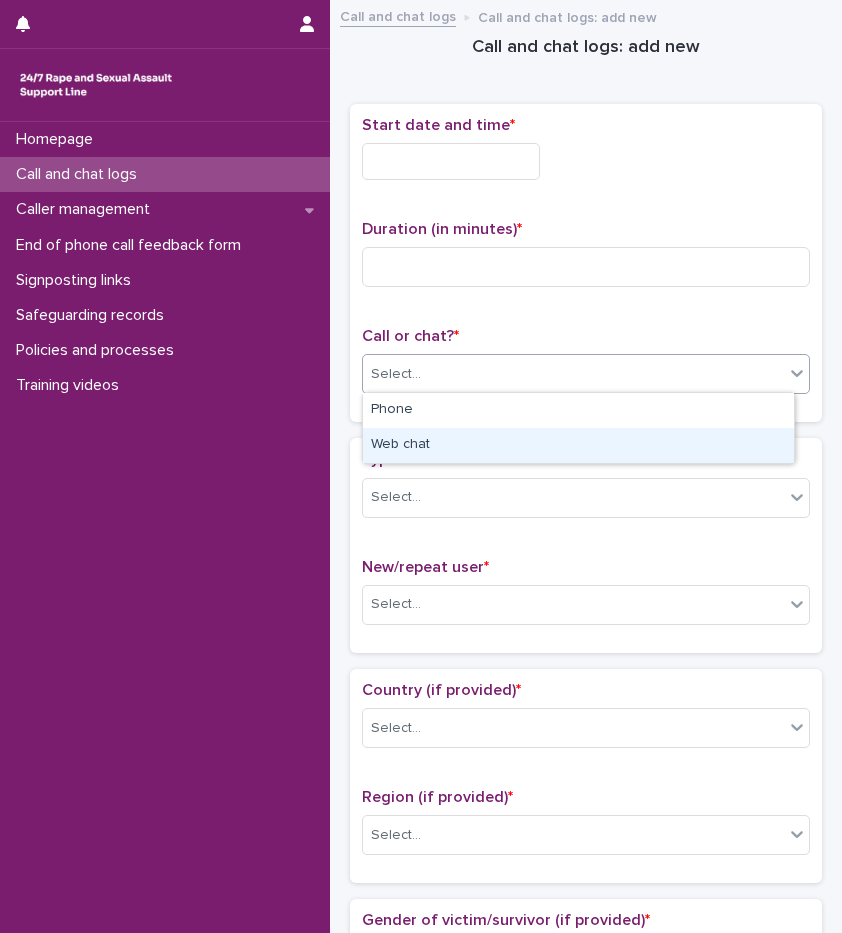 click on "Web chat" at bounding box center (578, 445) 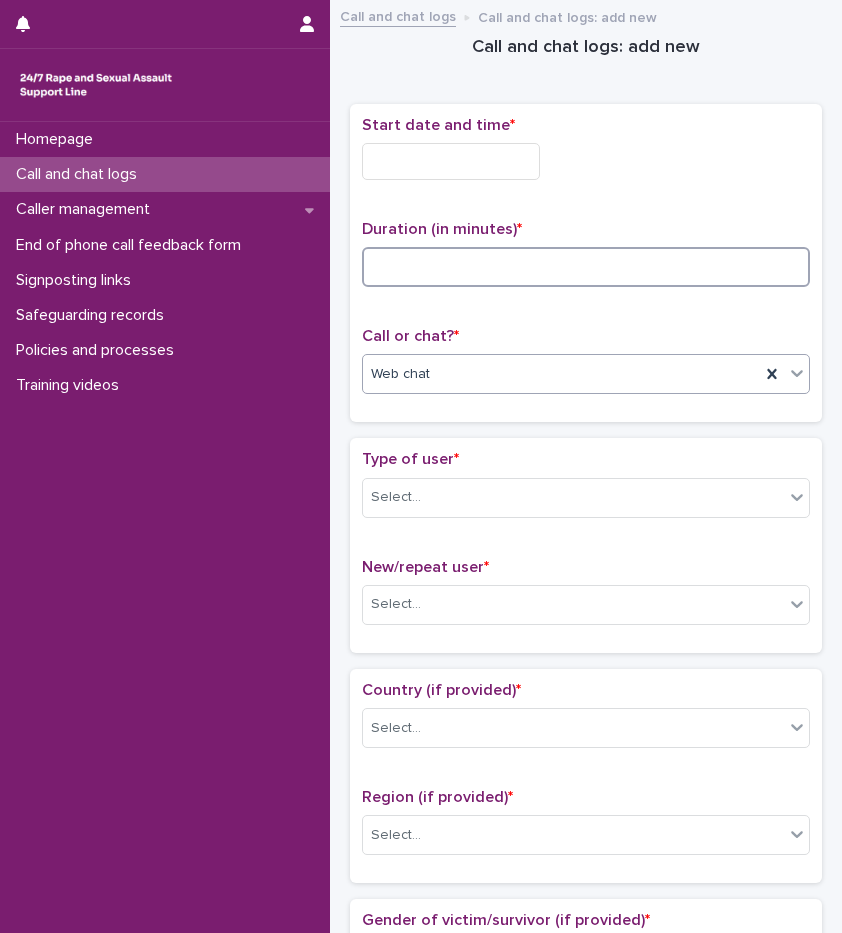 click at bounding box center (586, 267) 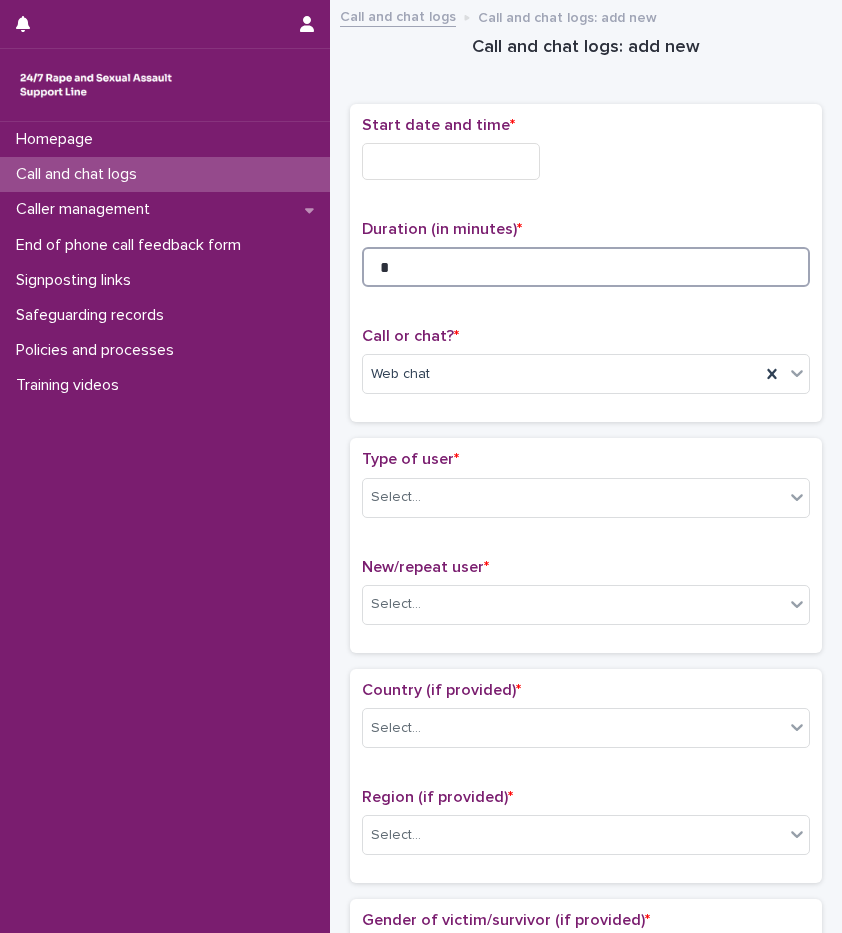 type on "*" 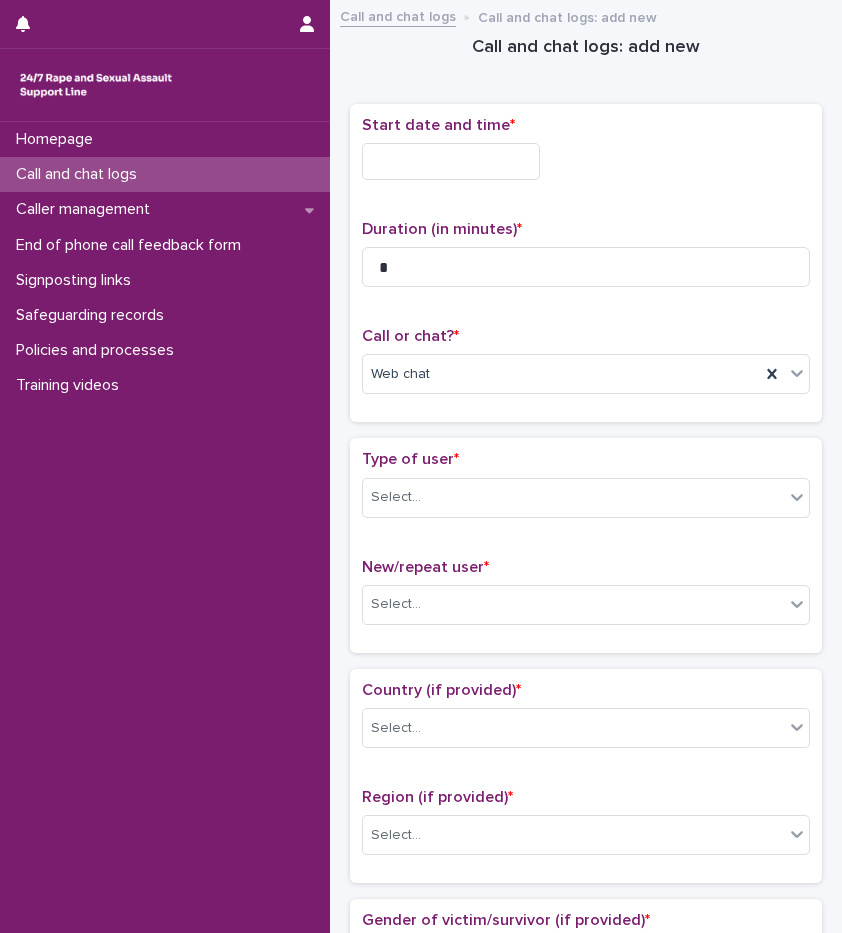 click at bounding box center (451, 161) 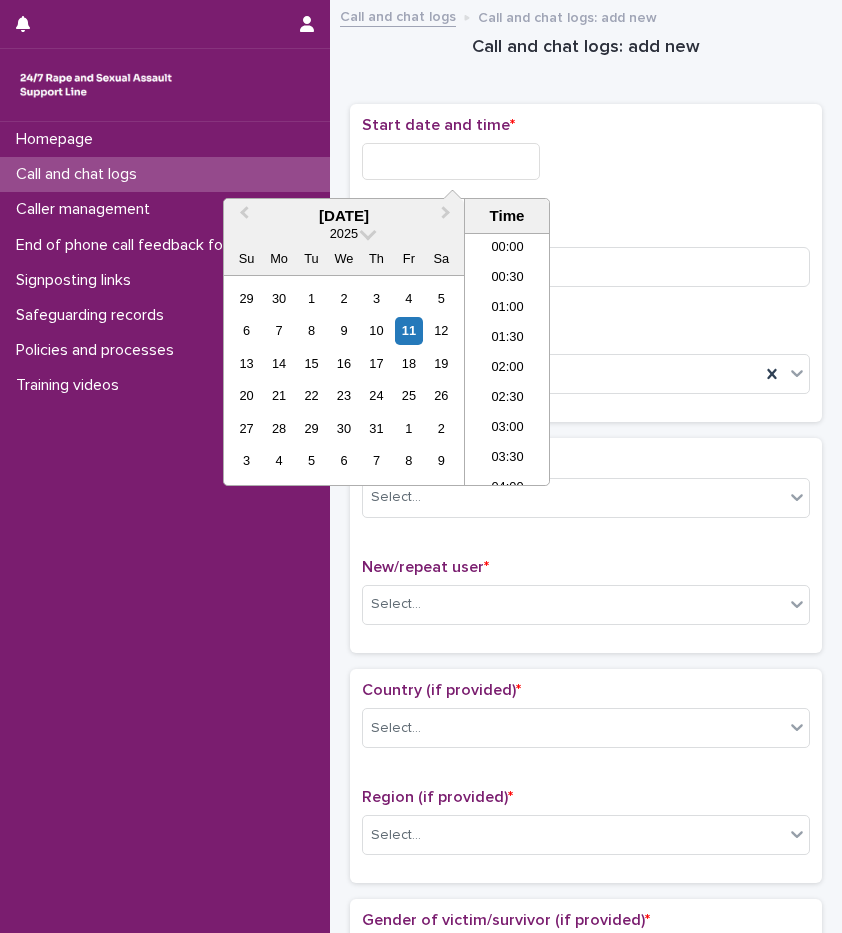 scroll, scrollTop: 1189, scrollLeft: 0, axis: vertical 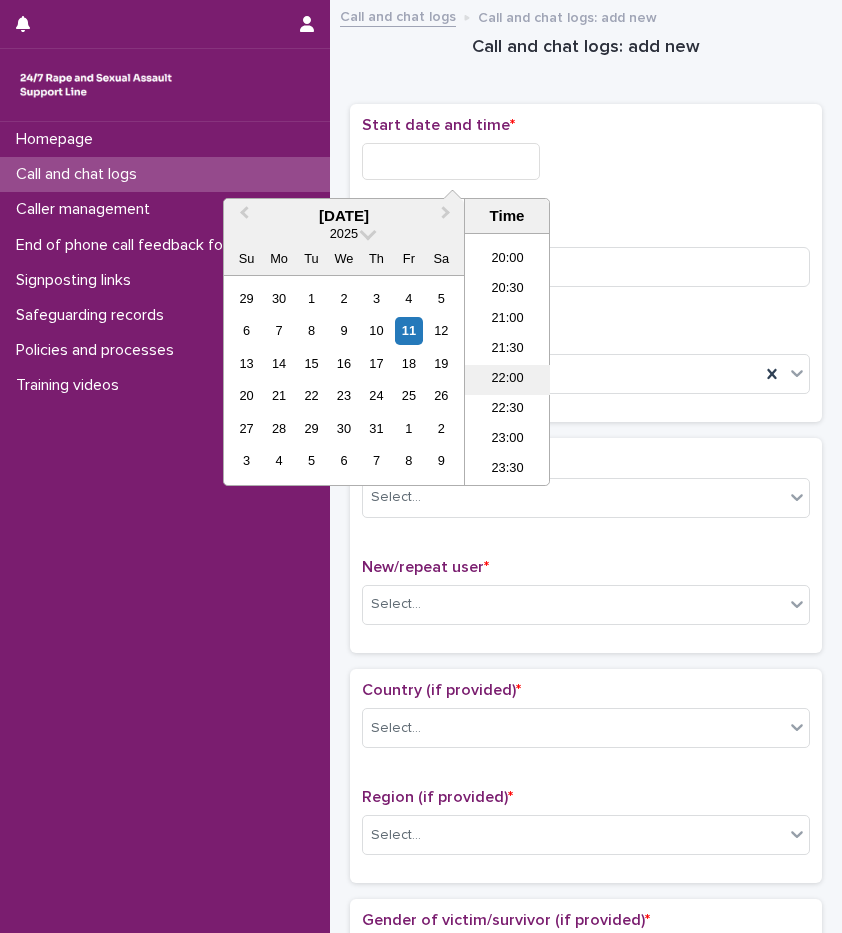click on "22:00" at bounding box center (507, 380) 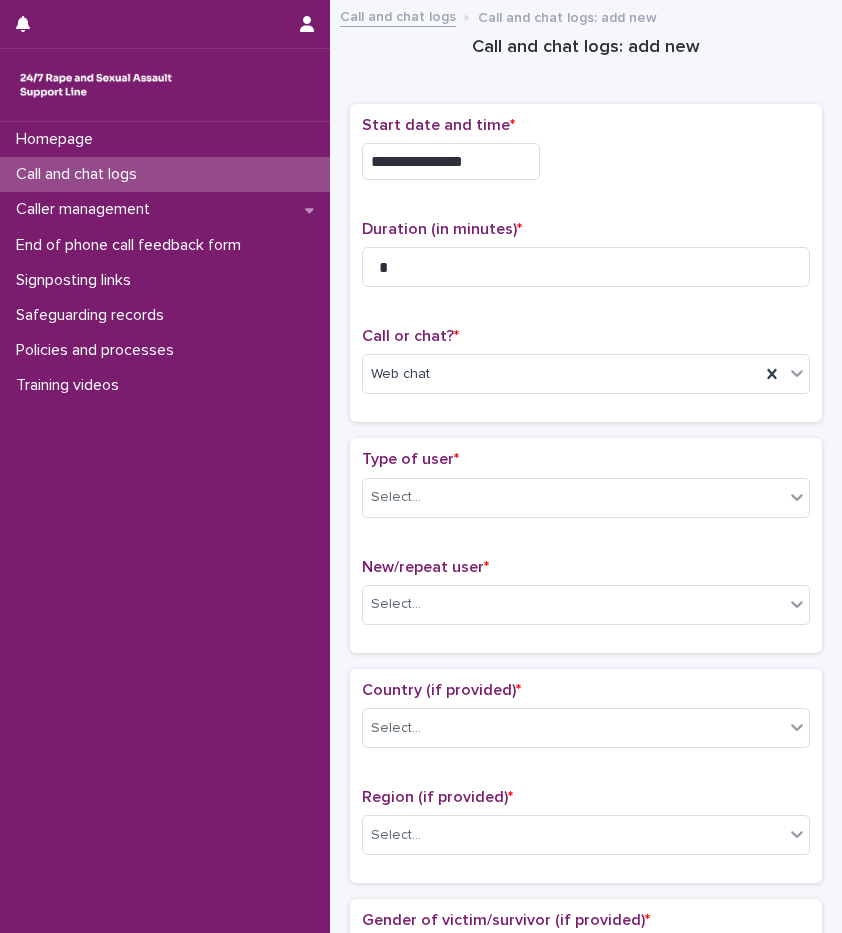 click on "Start date and time *" at bounding box center (586, 125) 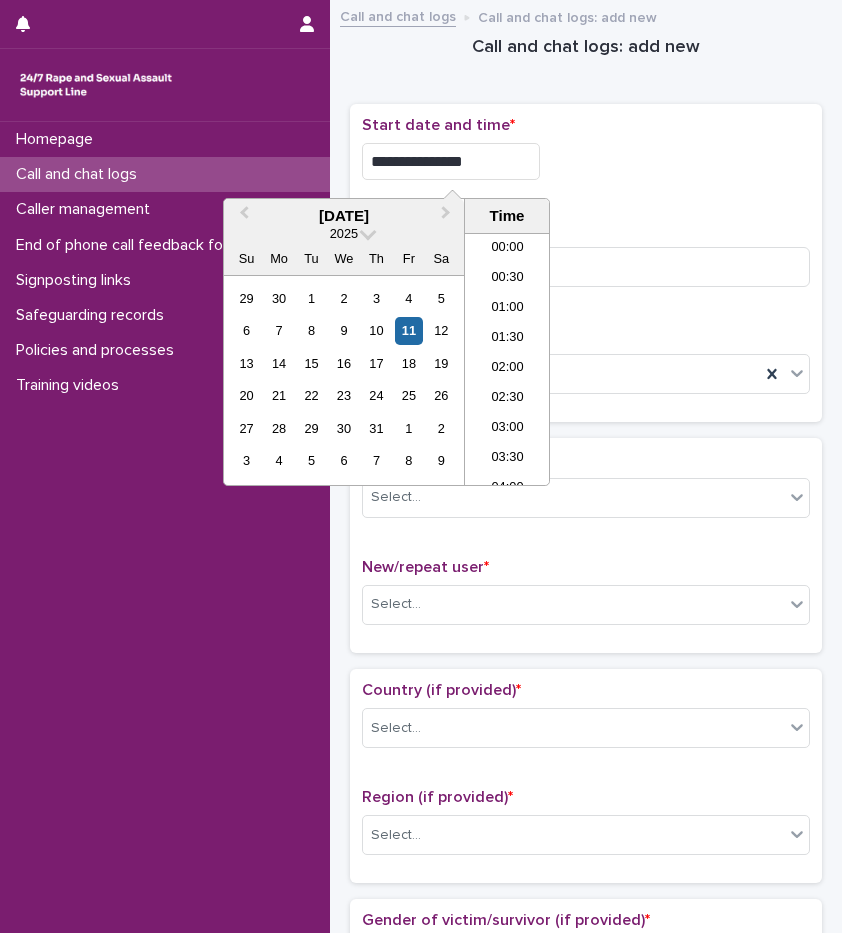 scroll, scrollTop: 1189, scrollLeft: 0, axis: vertical 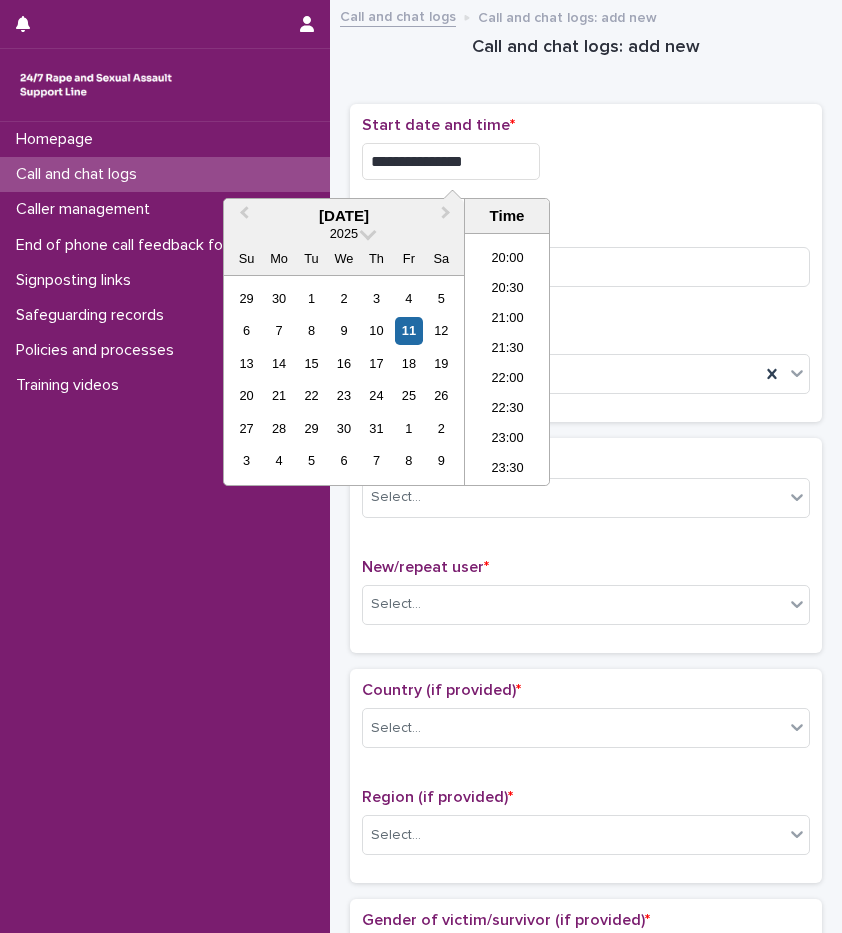 type on "**********" 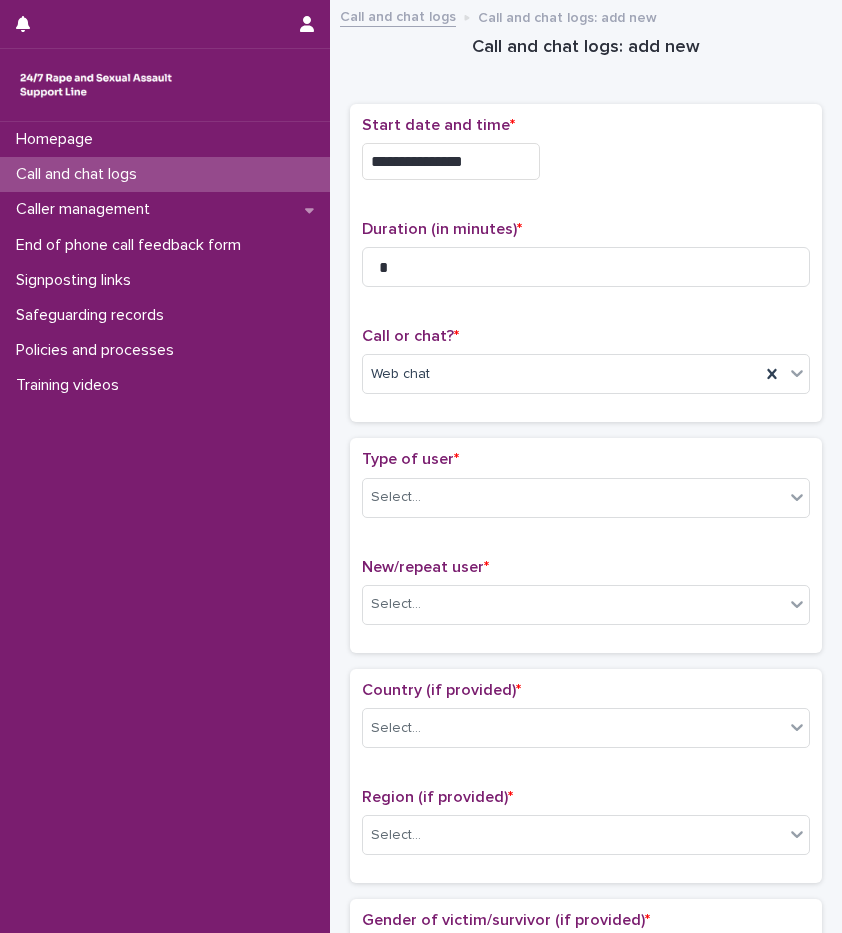 click on "Type of user * Select..." at bounding box center [586, 491] 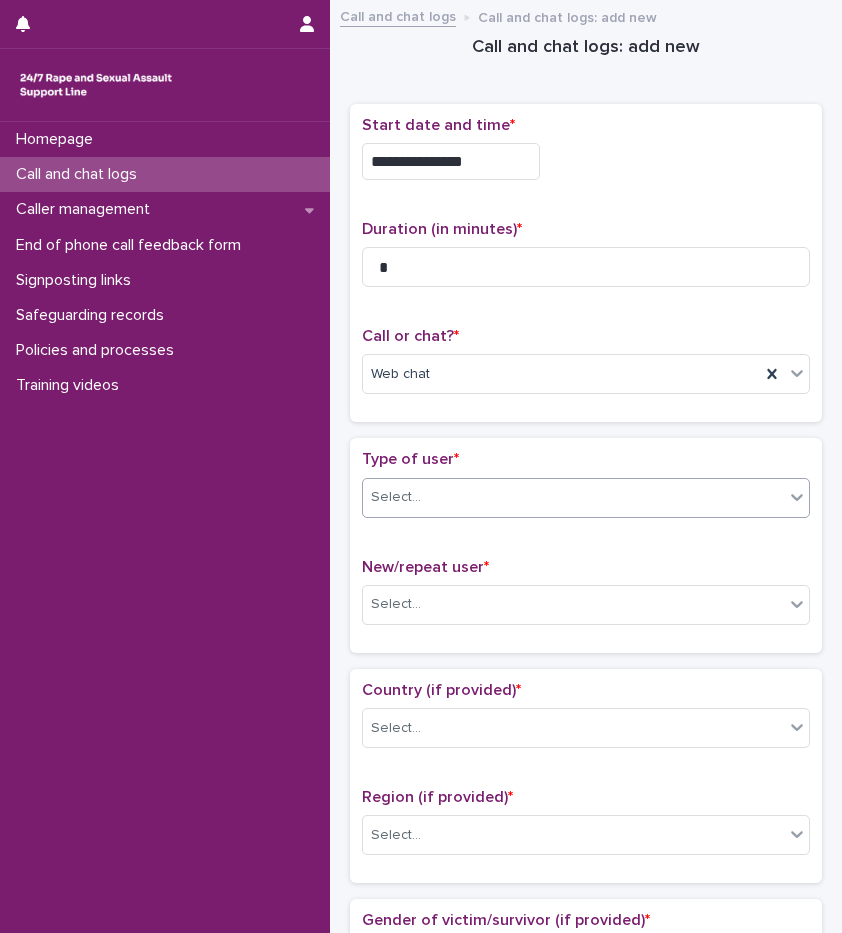 click on "Select..." at bounding box center (573, 497) 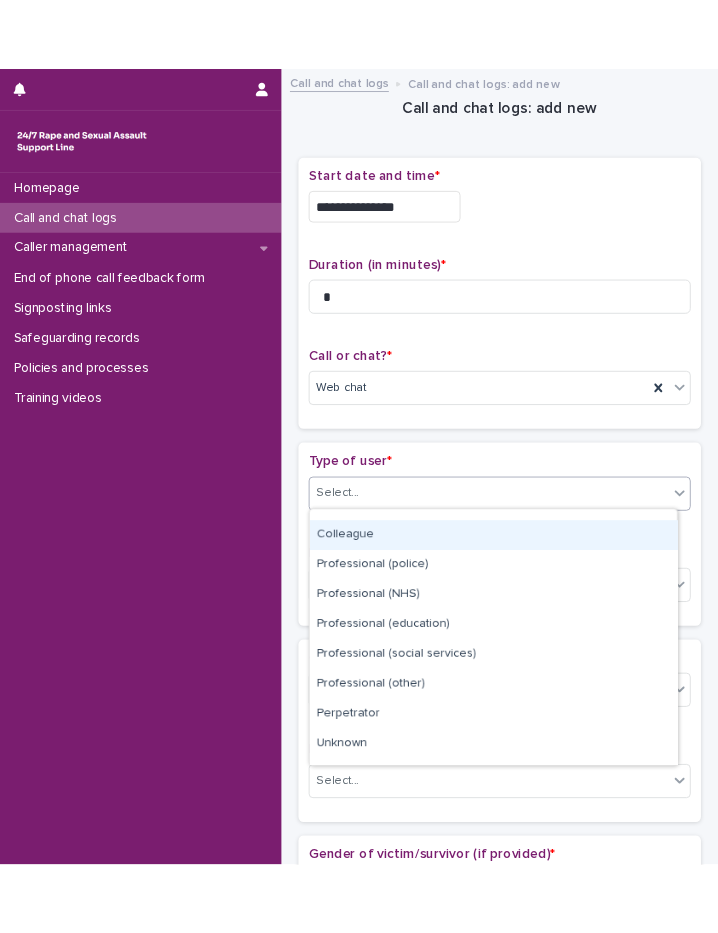 scroll, scrollTop: 225, scrollLeft: 0, axis: vertical 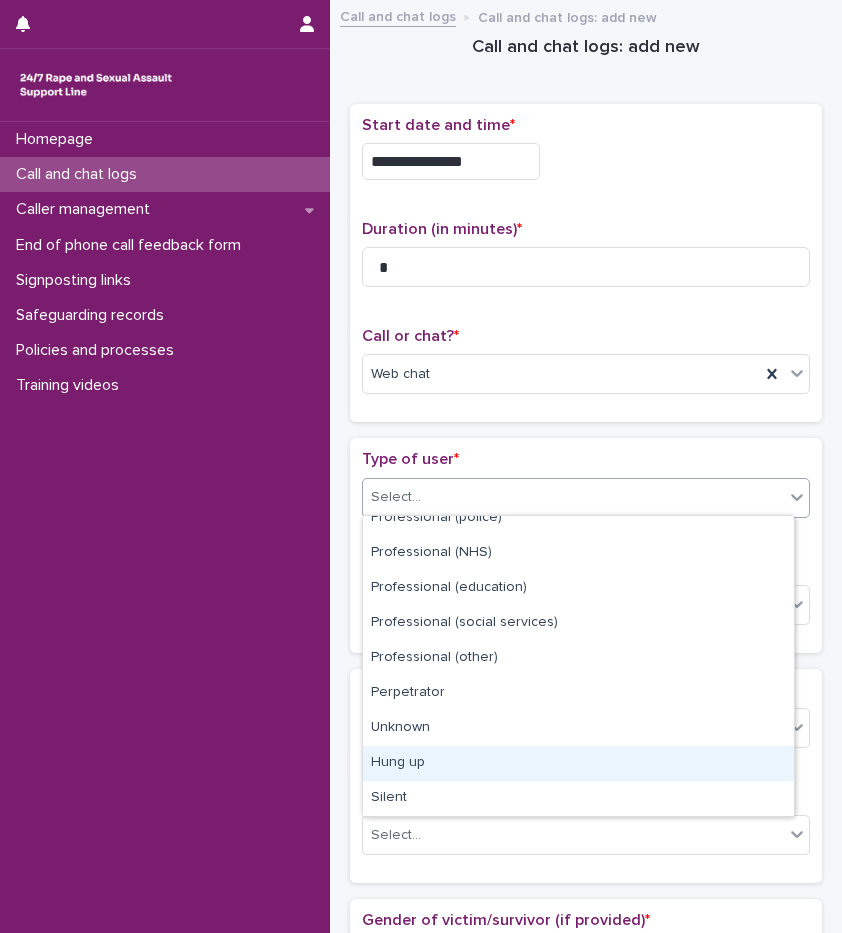 click on "Hung up" at bounding box center [578, 763] 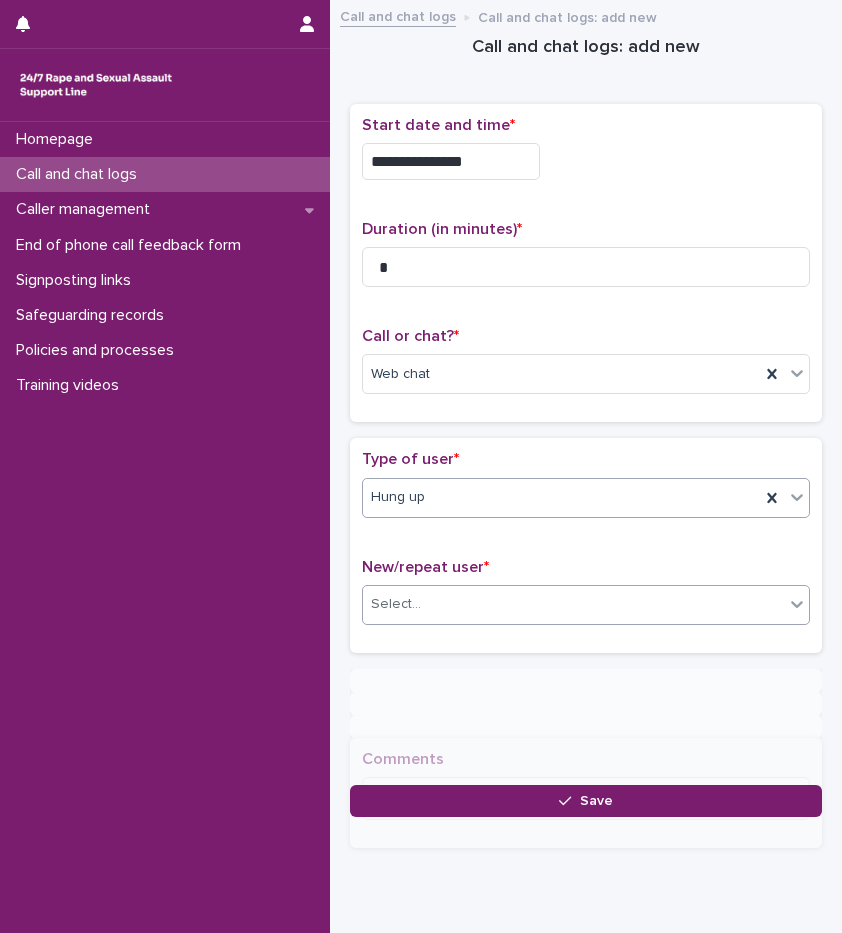 click on "Select..." at bounding box center [396, 604] 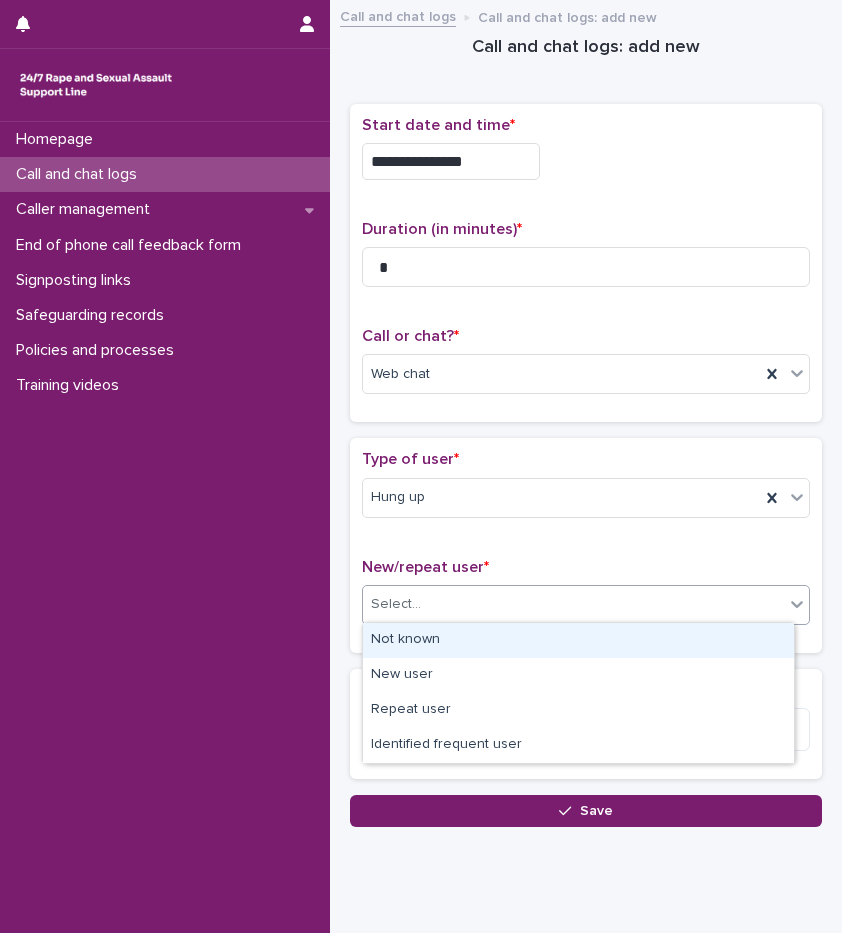 click on "Not known" at bounding box center (578, 640) 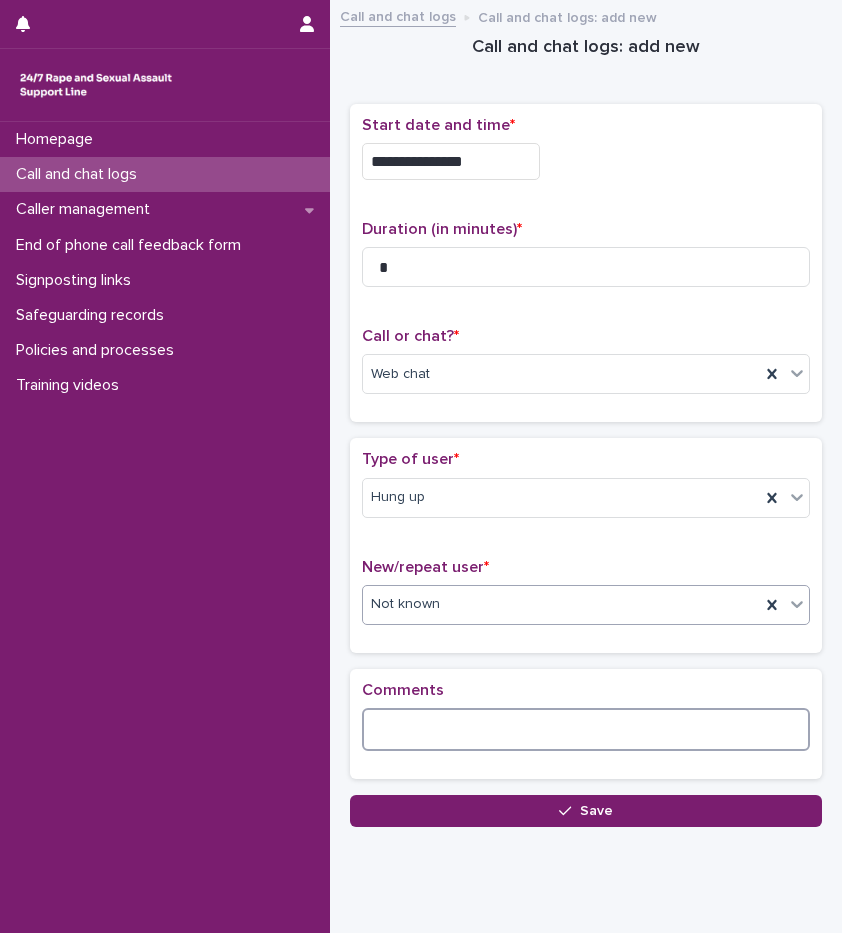 click at bounding box center [586, 729] 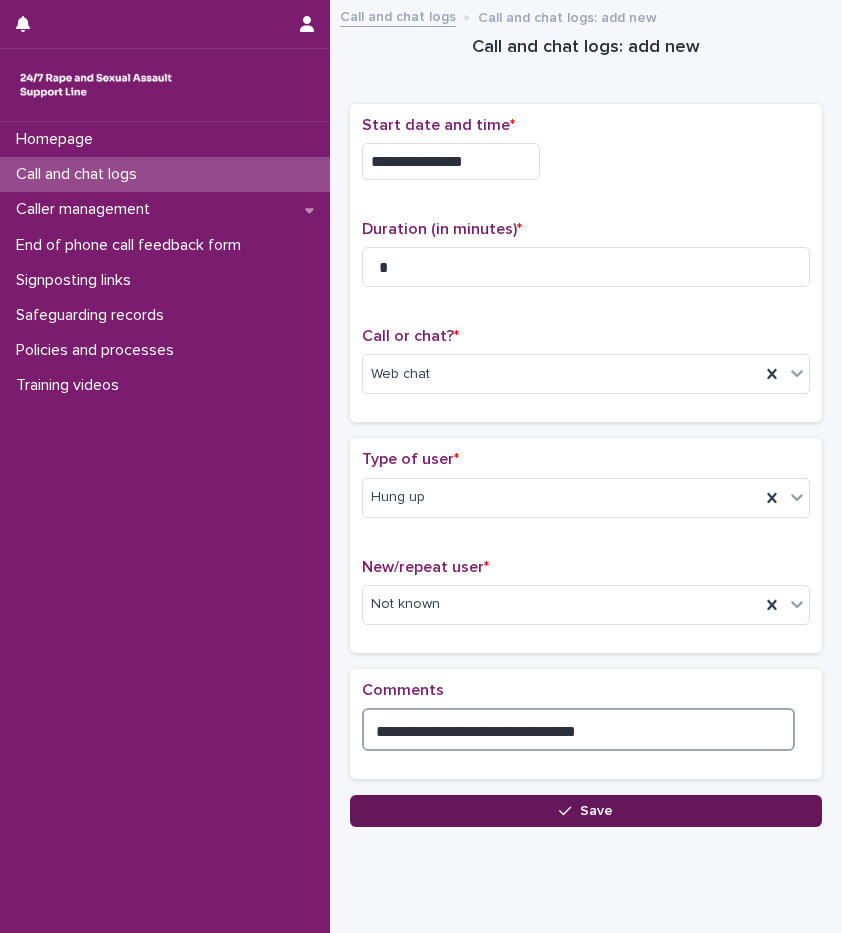 type on "**********" 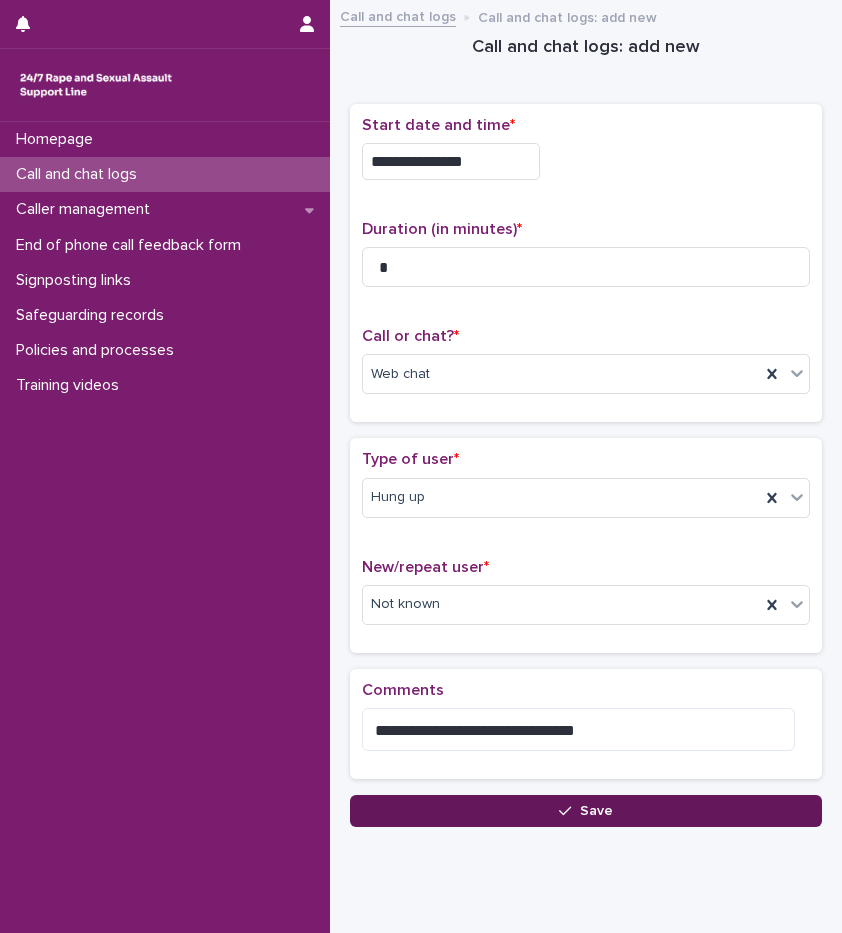 click on "Save" at bounding box center (586, 811) 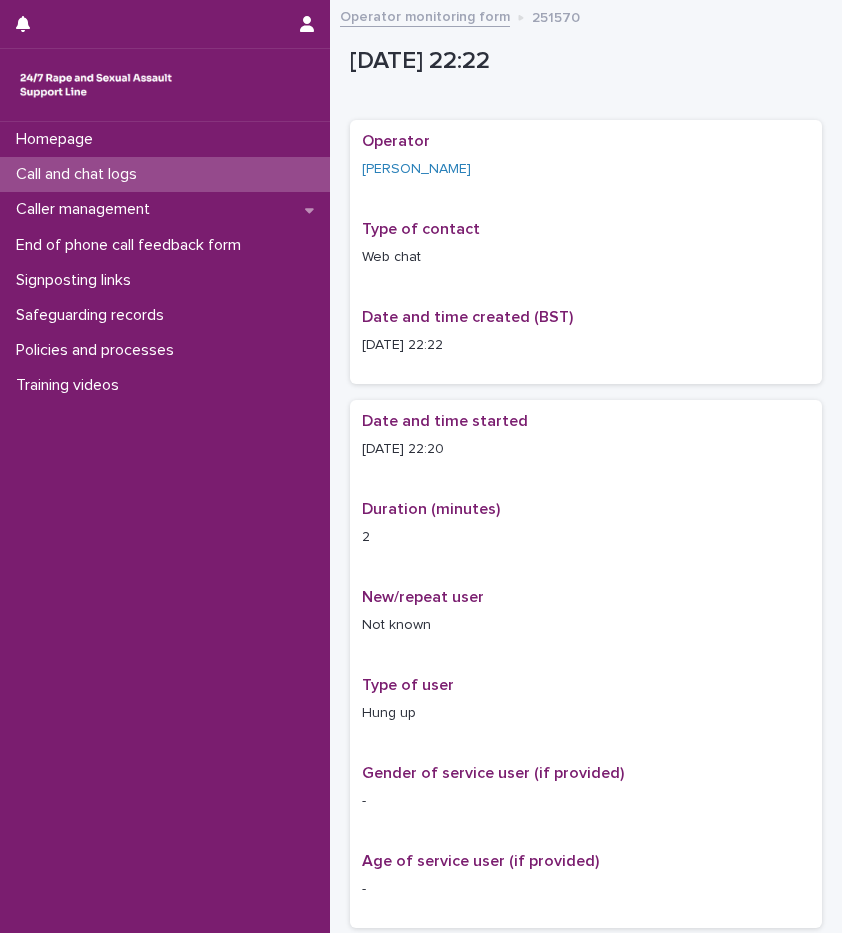 click on "Call and chat logs" at bounding box center [80, 174] 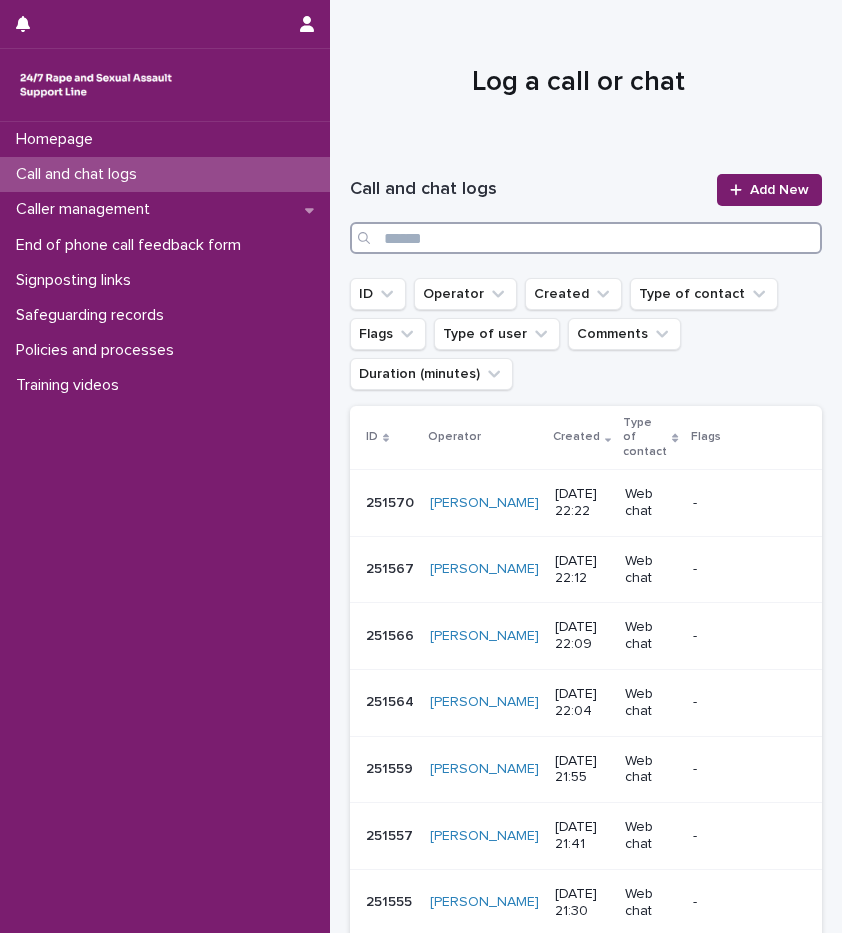 click at bounding box center (586, 238) 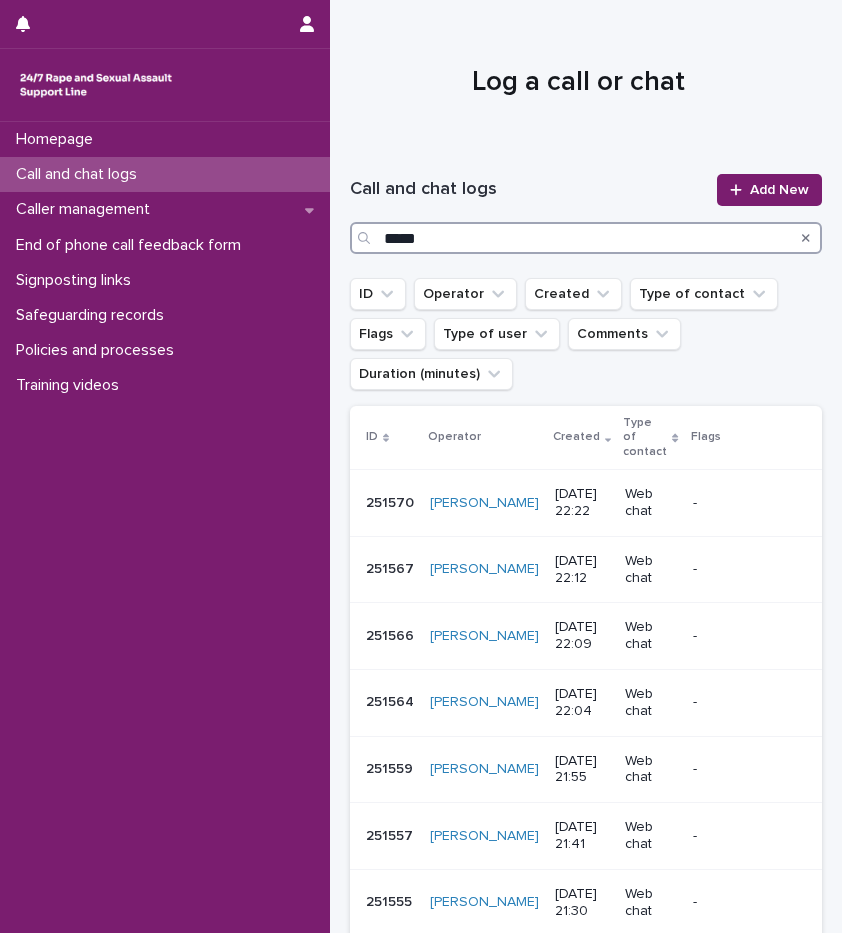 type on "*****" 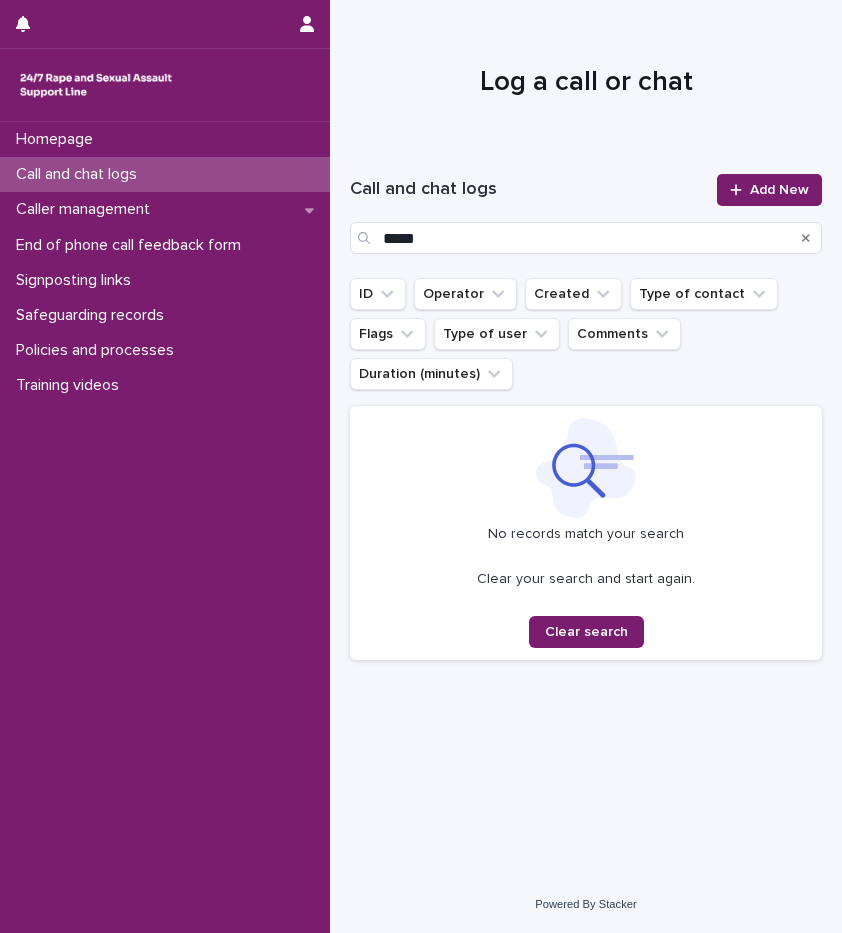 click on "Call and chat logs" at bounding box center [80, 174] 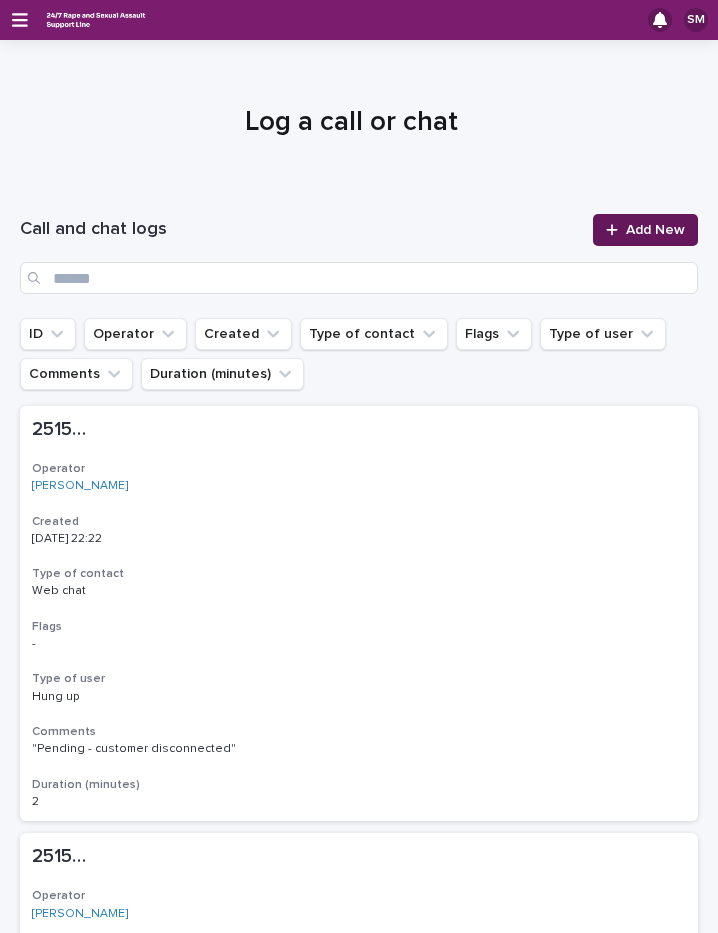 click on "Add New" at bounding box center (655, 230) 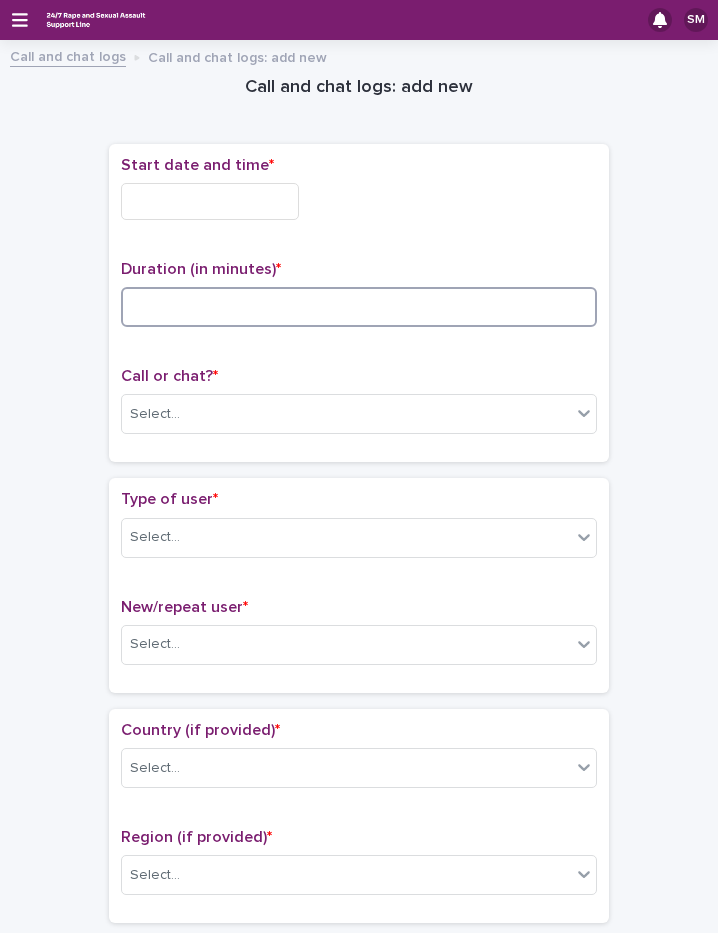 click at bounding box center [359, 307] 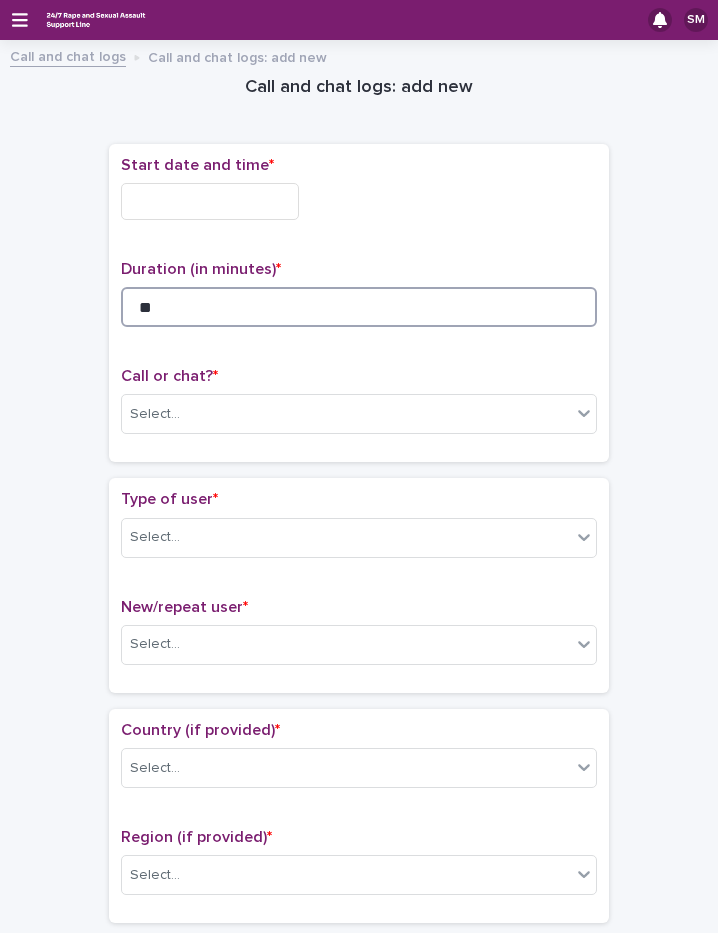type on "**" 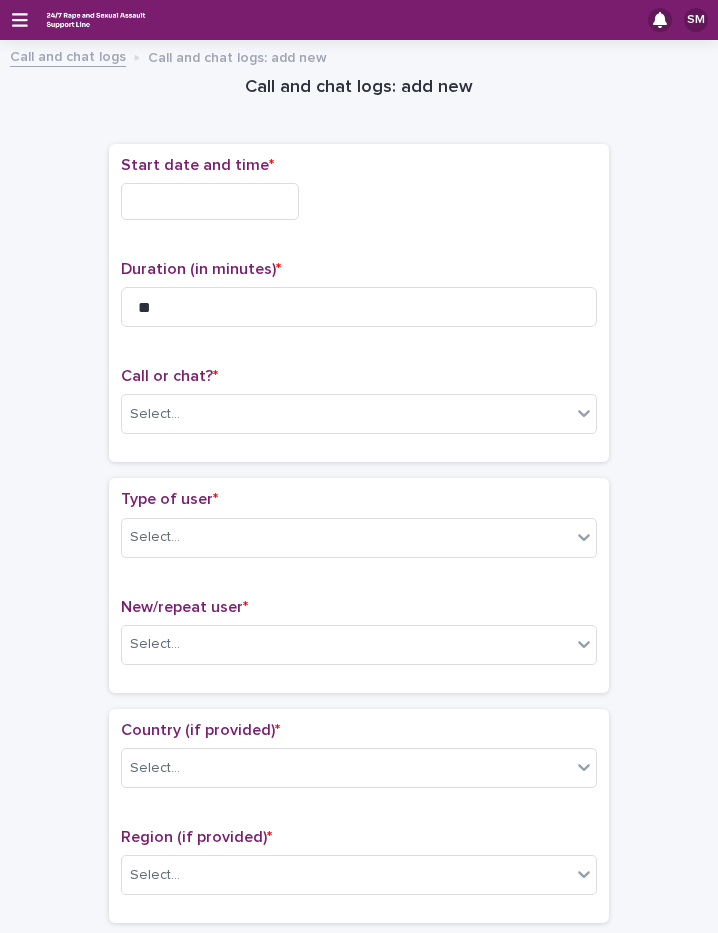click at bounding box center [210, 201] 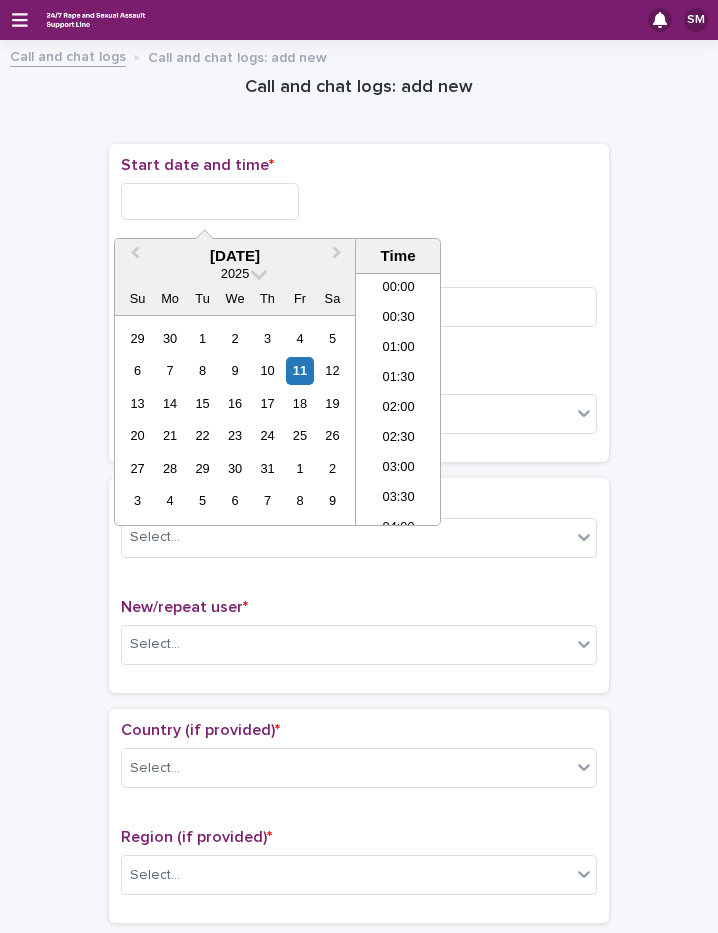scroll, scrollTop: 1189, scrollLeft: 0, axis: vertical 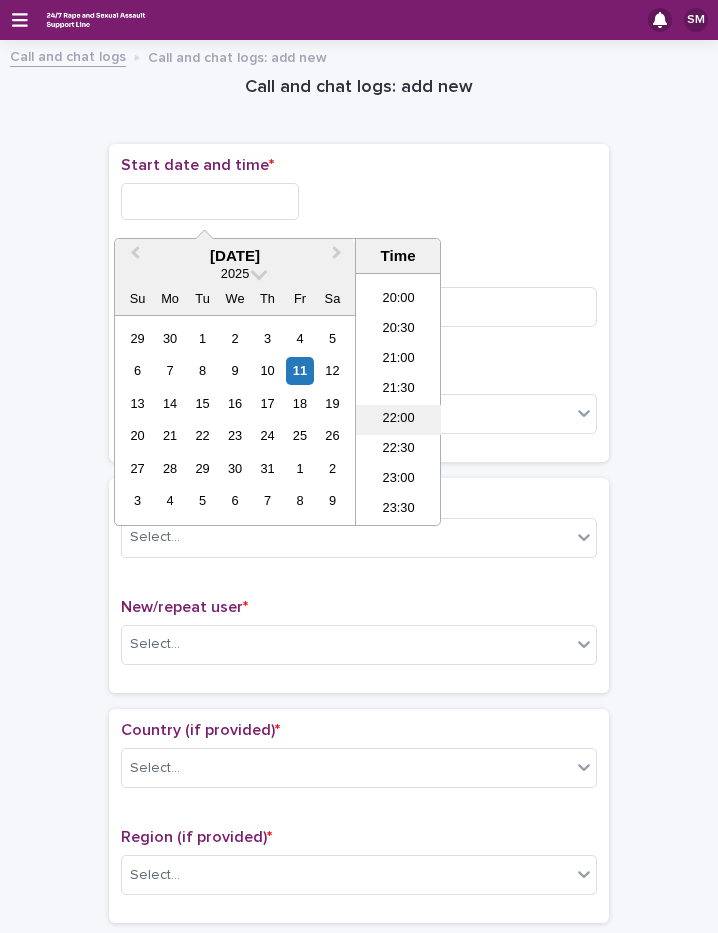 click on "22:00" at bounding box center (398, 420) 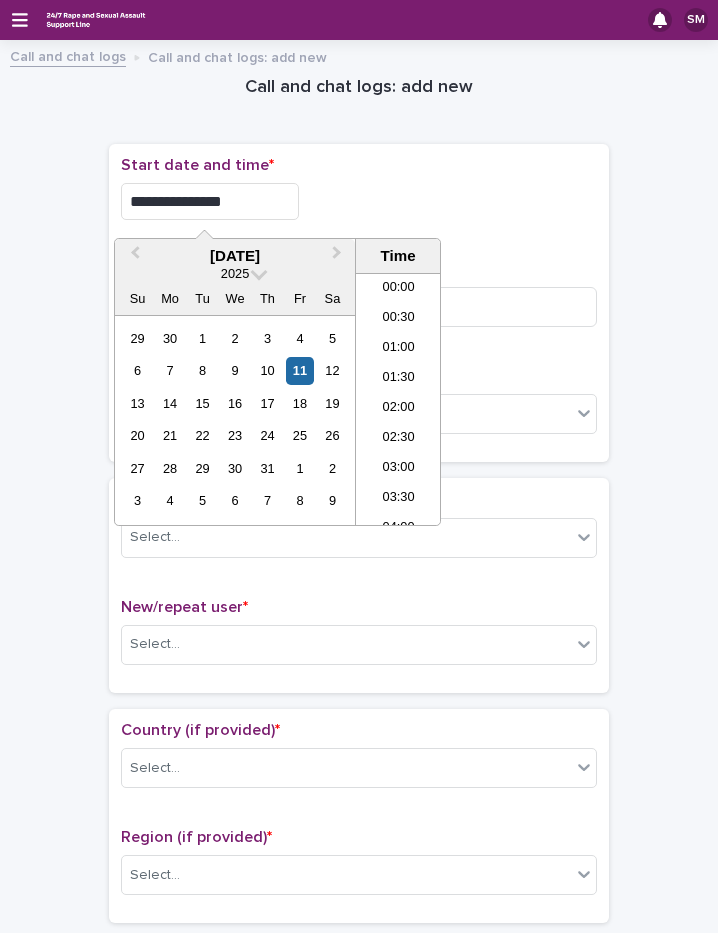 click on "**********" at bounding box center [210, 201] 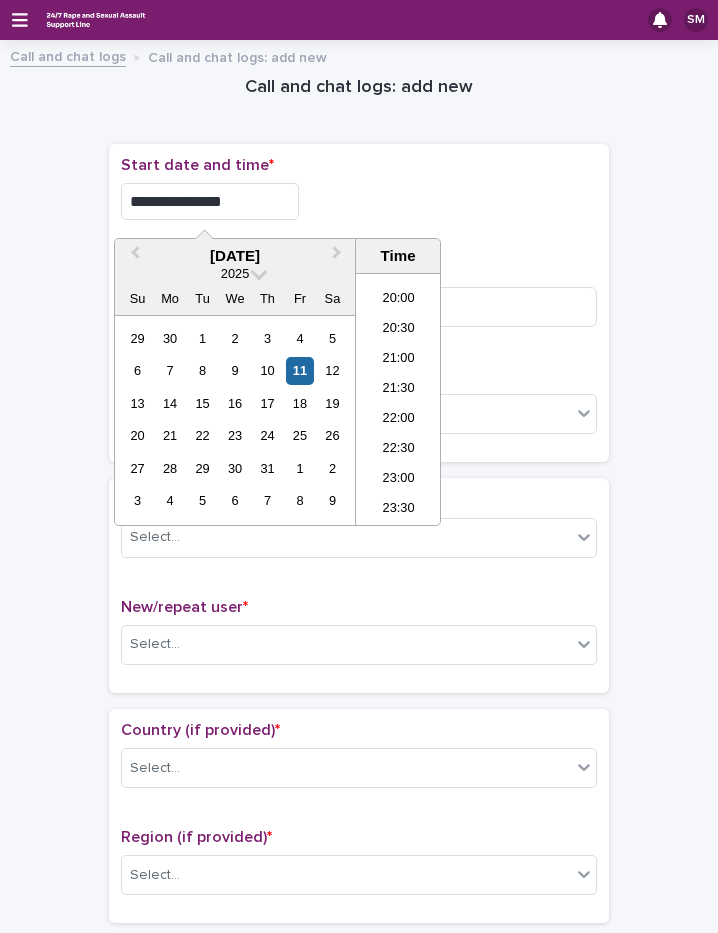 type on "**********" 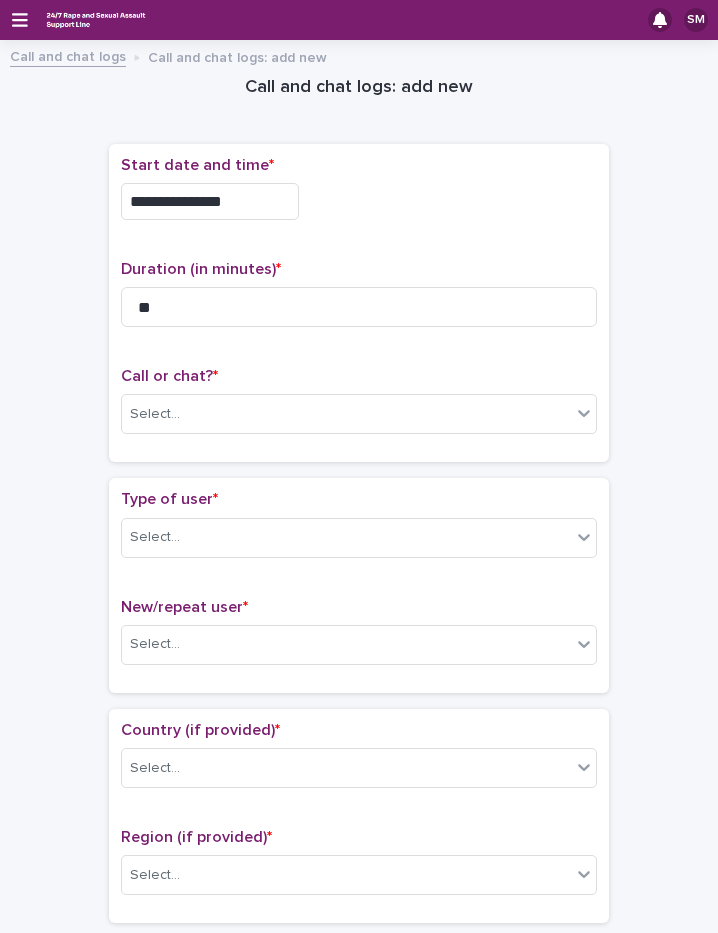 click on "Call or chat? * Select..." at bounding box center [359, 408] 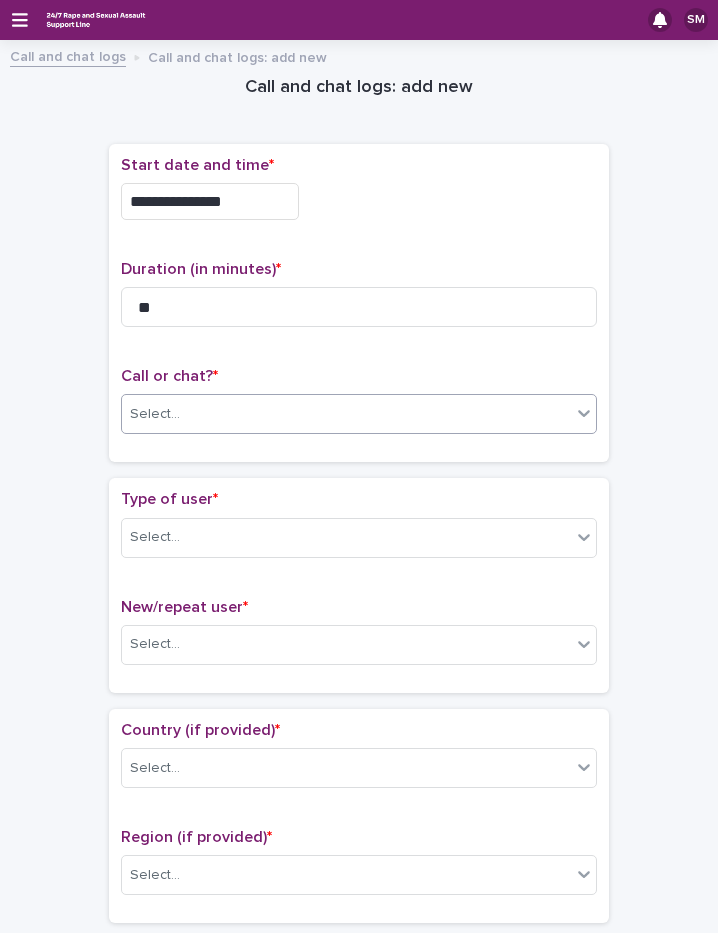 click on "**********" at bounding box center (359, 466) 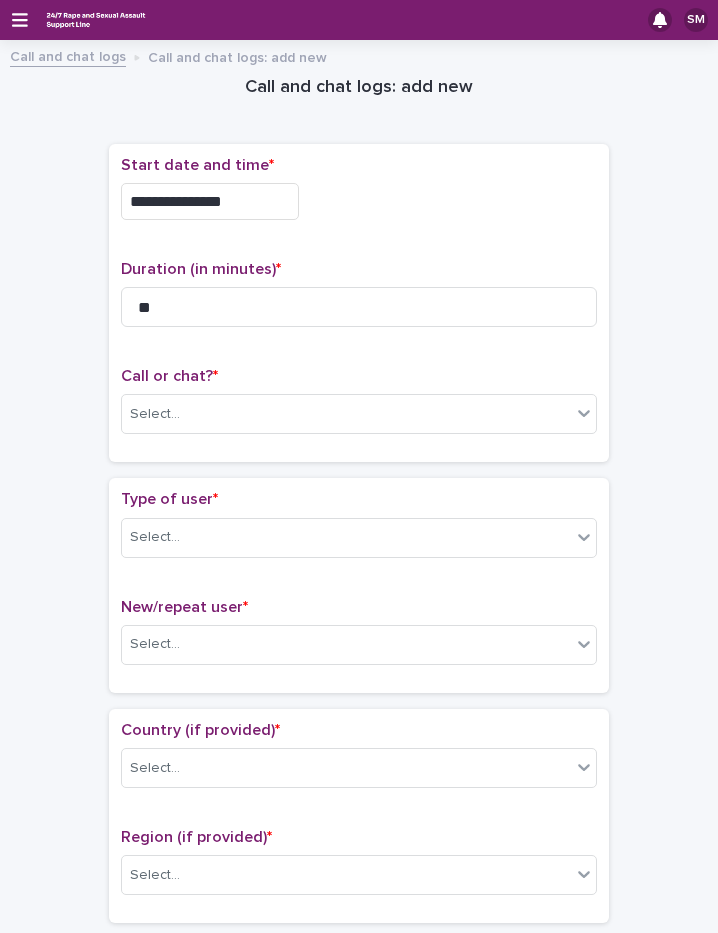 click on "Call or chat? *" at bounding box center (359, 376) 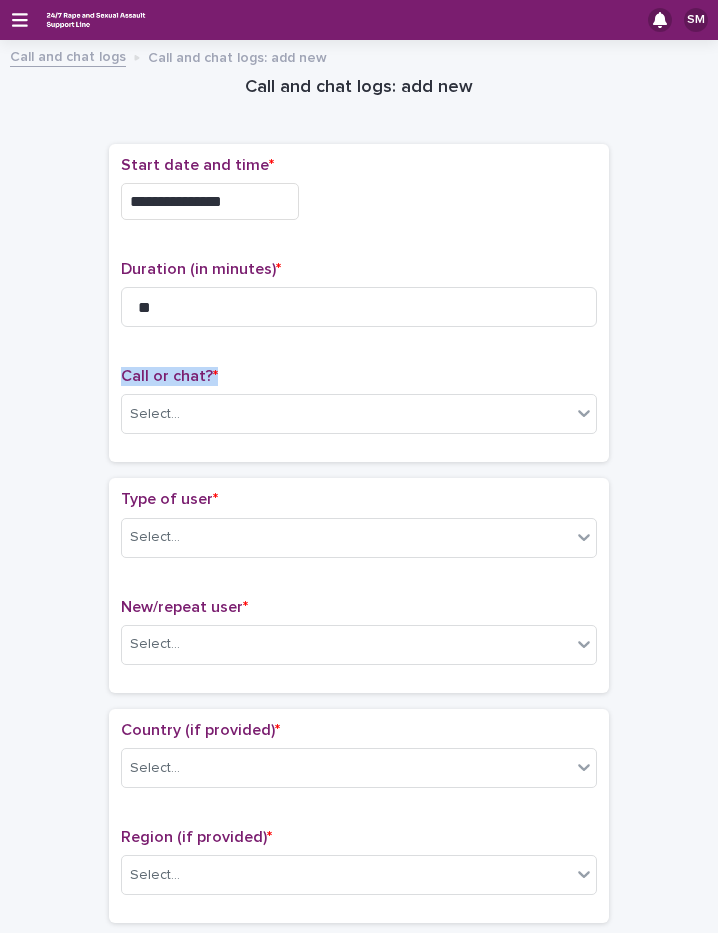 drag, startPoint x: 245, startPoint y: 368, endPoint x: 108, endPoint y: 377, distance: 137.2953 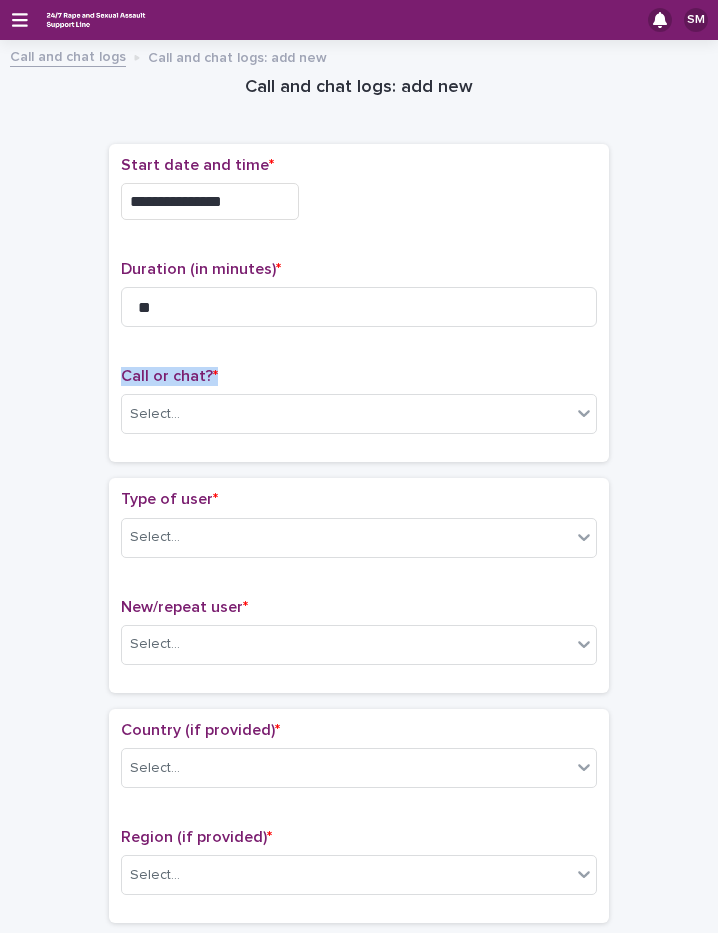 drag, startPoint x: 108, startPoint y: 377, endPoint x: 162, endPoint y: 370, distance: 54.451813 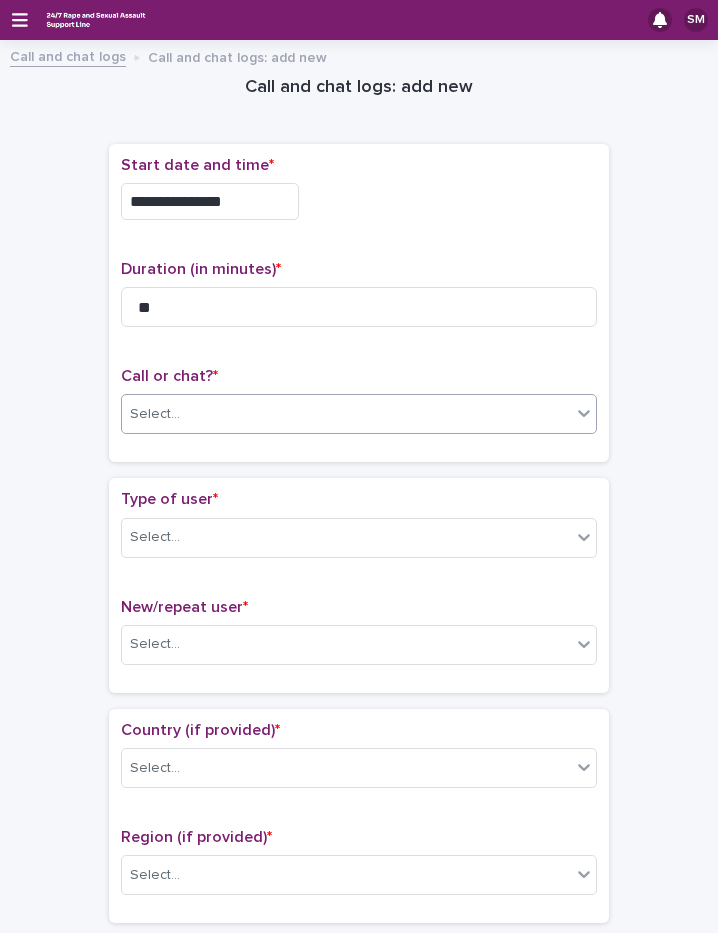 click on "Select..." at bounding box center (346, 414) 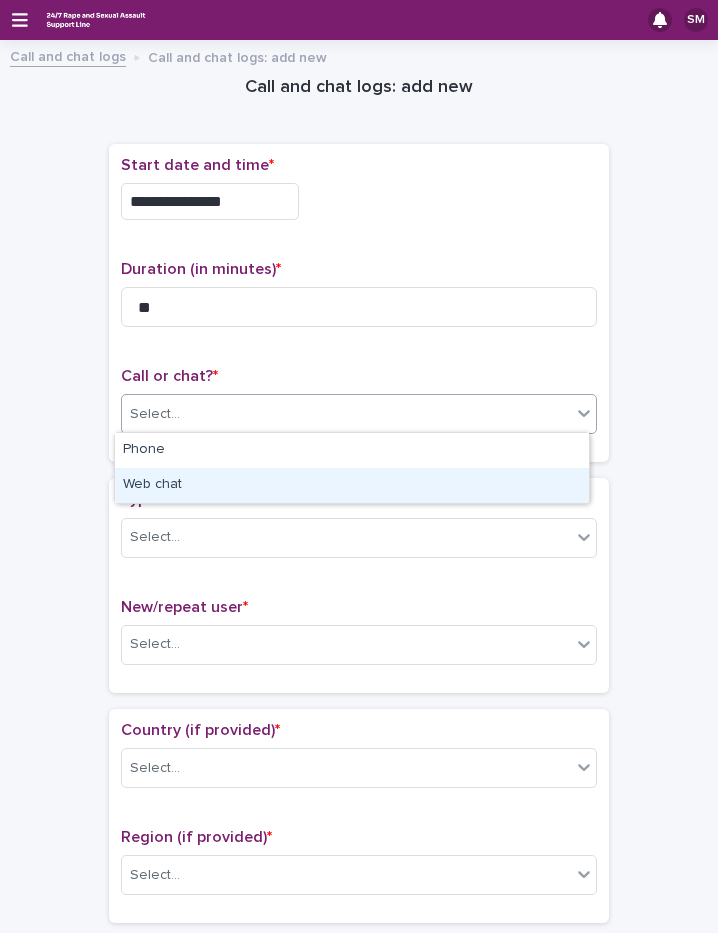 drag, startPoint x: 166, startPoint y: 465, endPoint x: 165, endPoint y: 485, distance: 20.024984 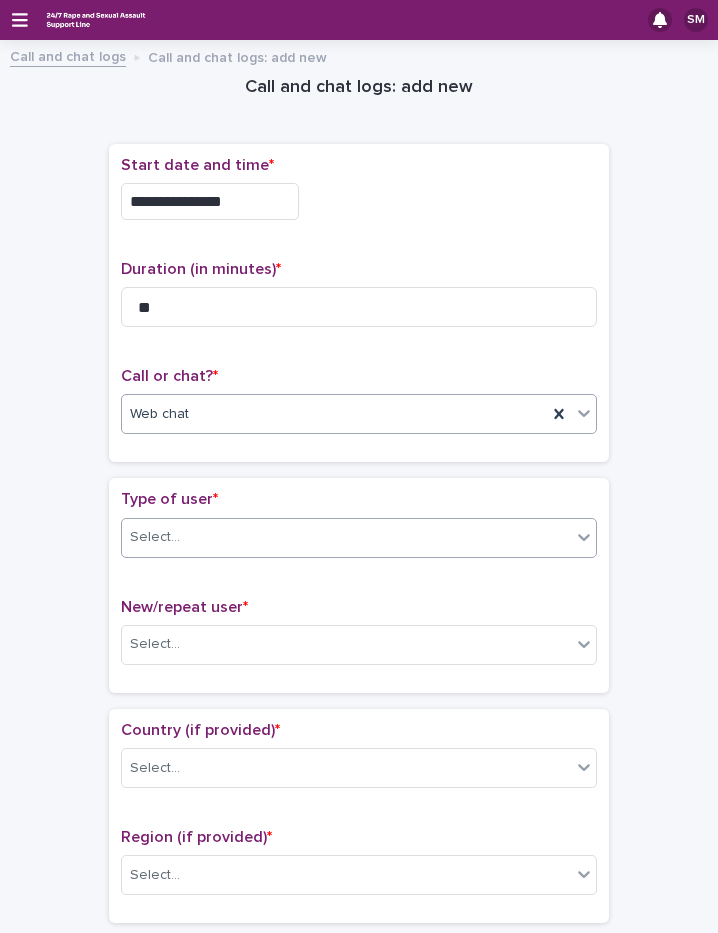 click on "Select..." at bounding box center [346, 537] 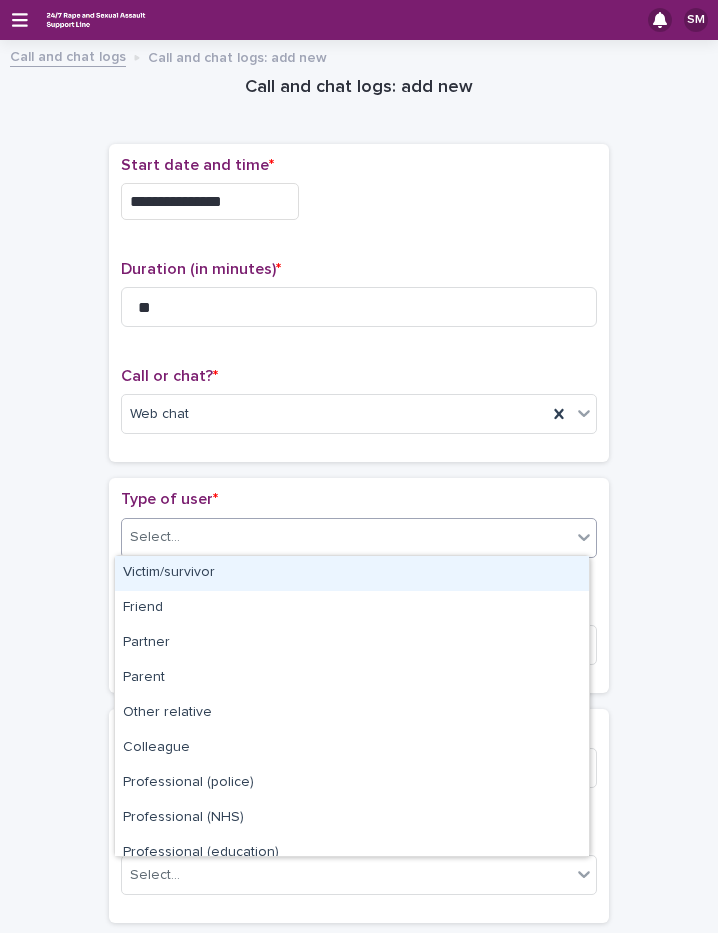 click on "Victim/survivor" at bounding box center [352, 573] 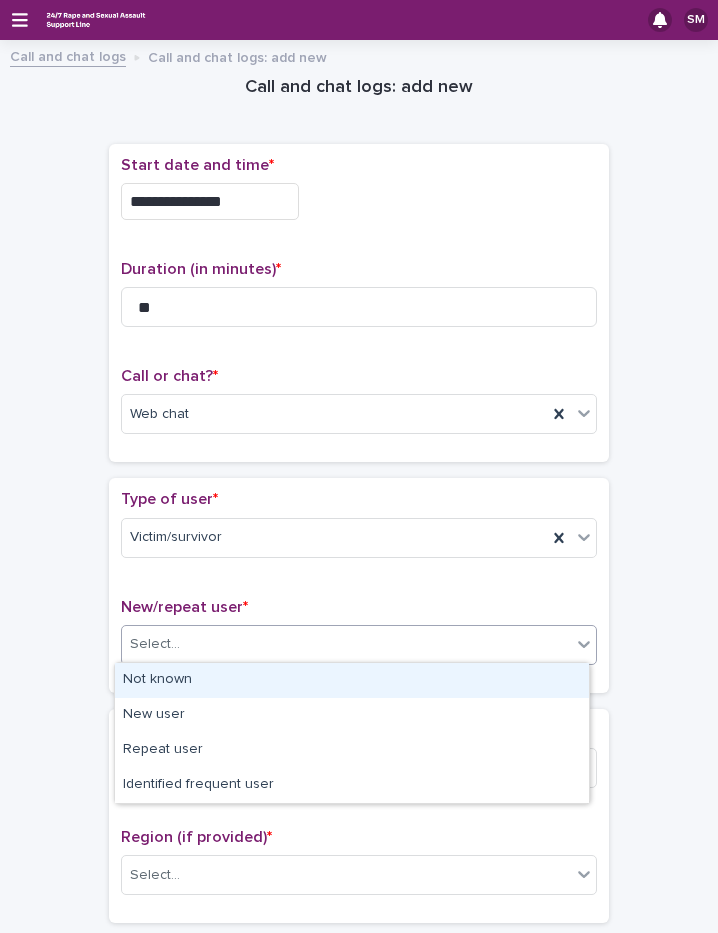 click on "Select..." at bounding box center (346, 644) 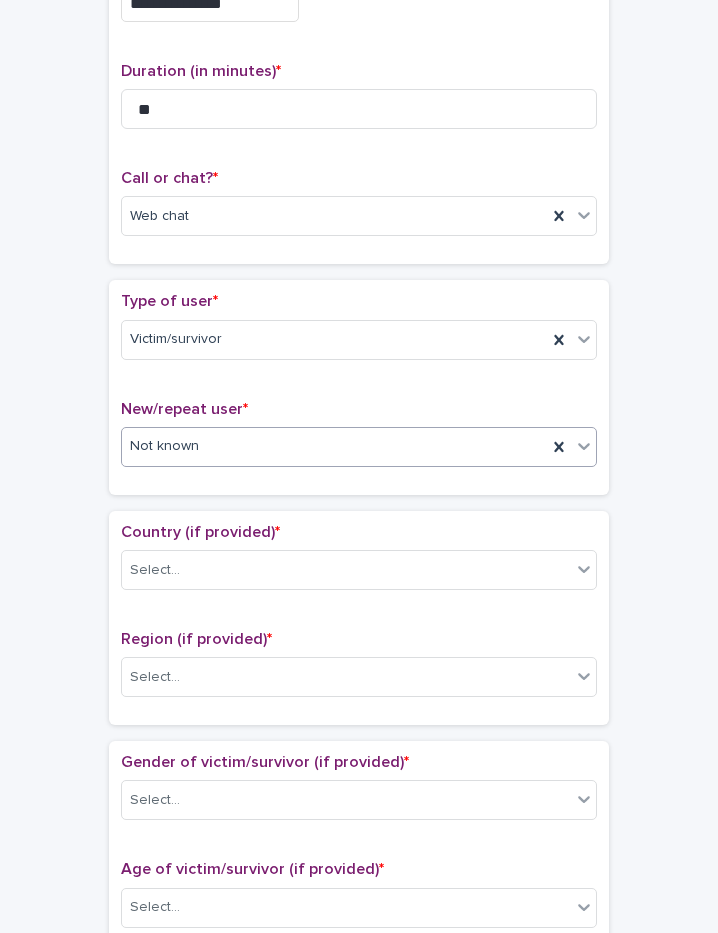 scroll, scrollTop: 400, scrollLeft: 0, axis: vertical 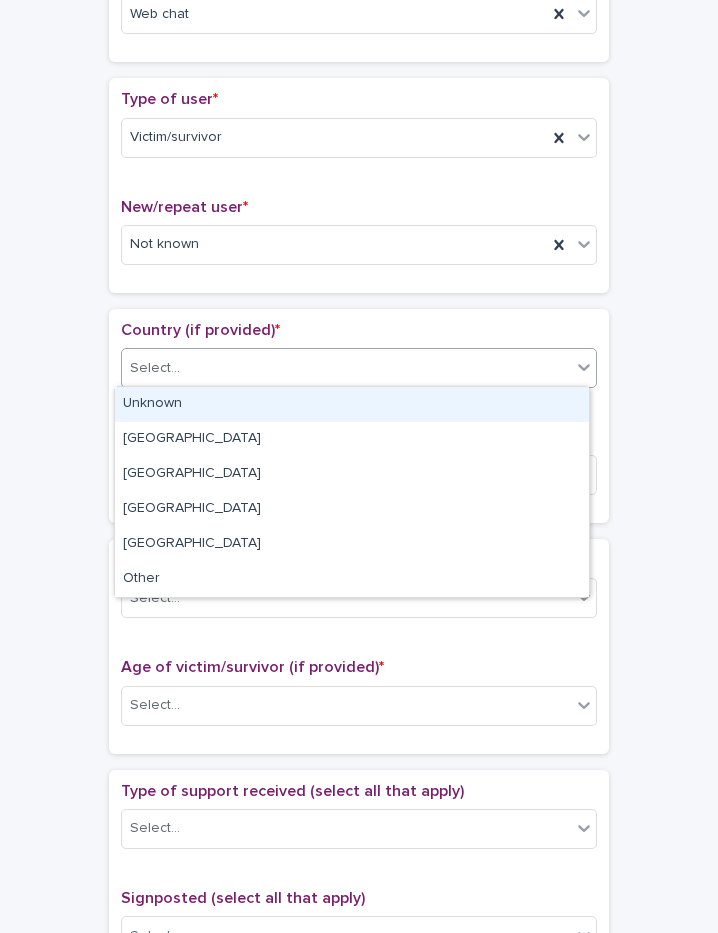 click on "Select..." at bounding box center [346, 368] 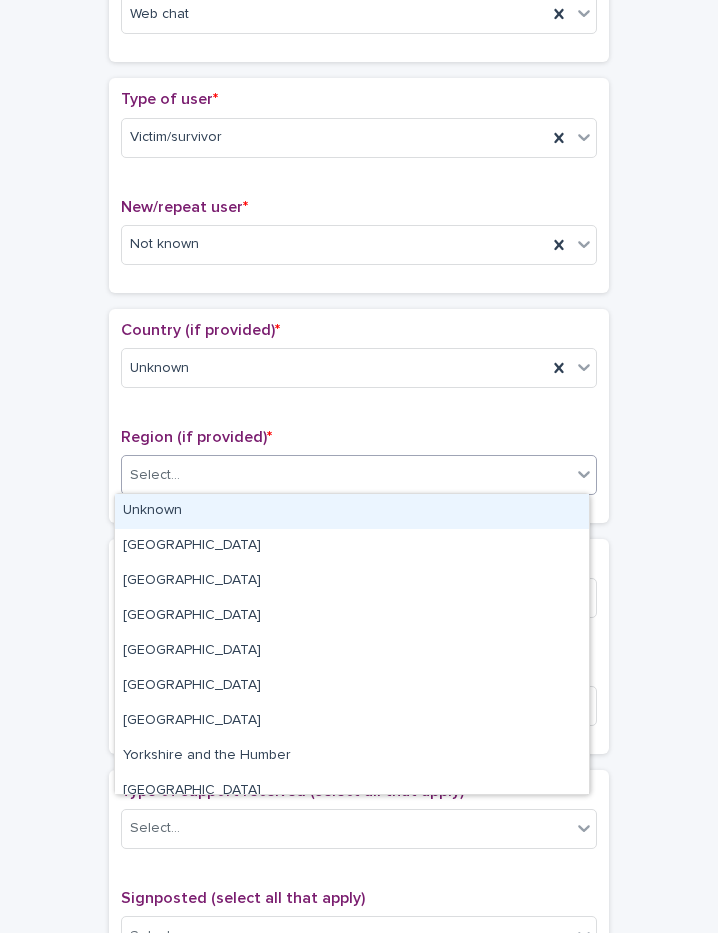 click on "Select..." at bounding box center (155, 475) 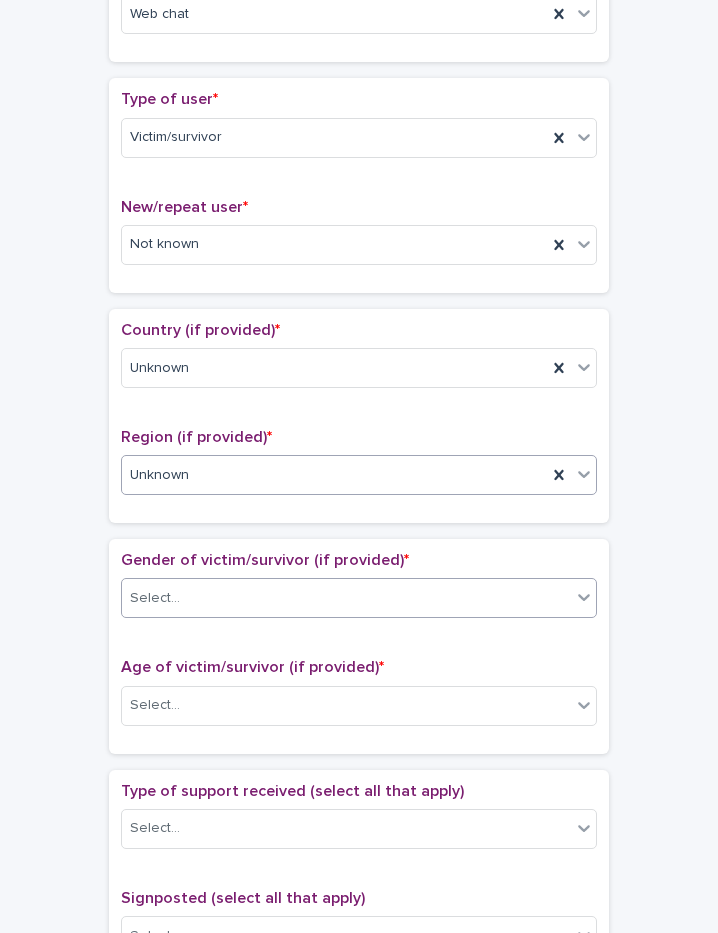 click on "Select..." at bounding box center [155, 598] 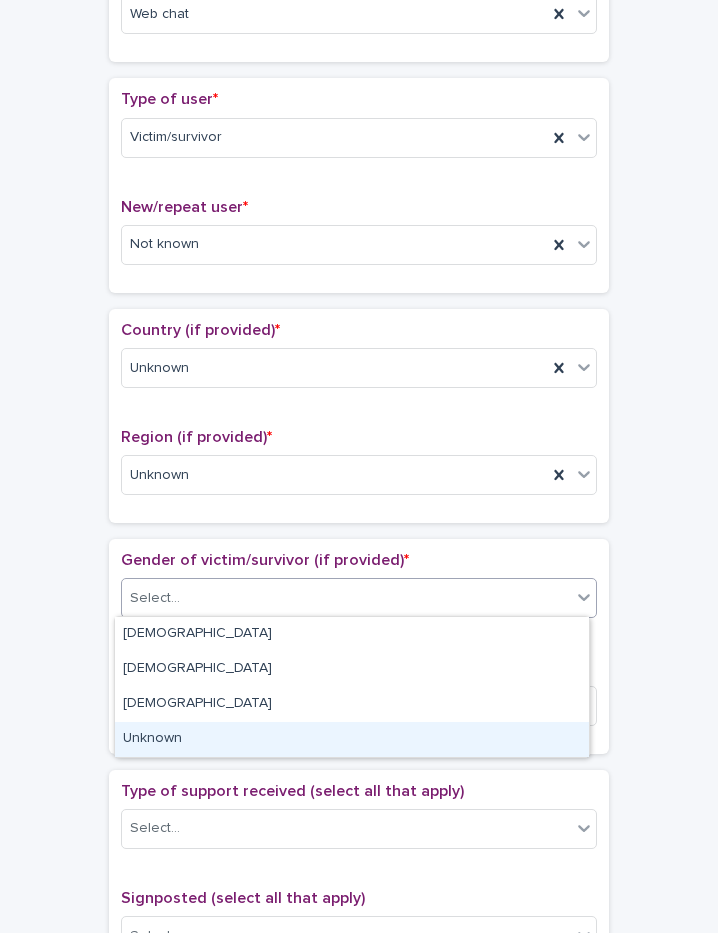 click on "Unknown" at bounding box center (352, 739) 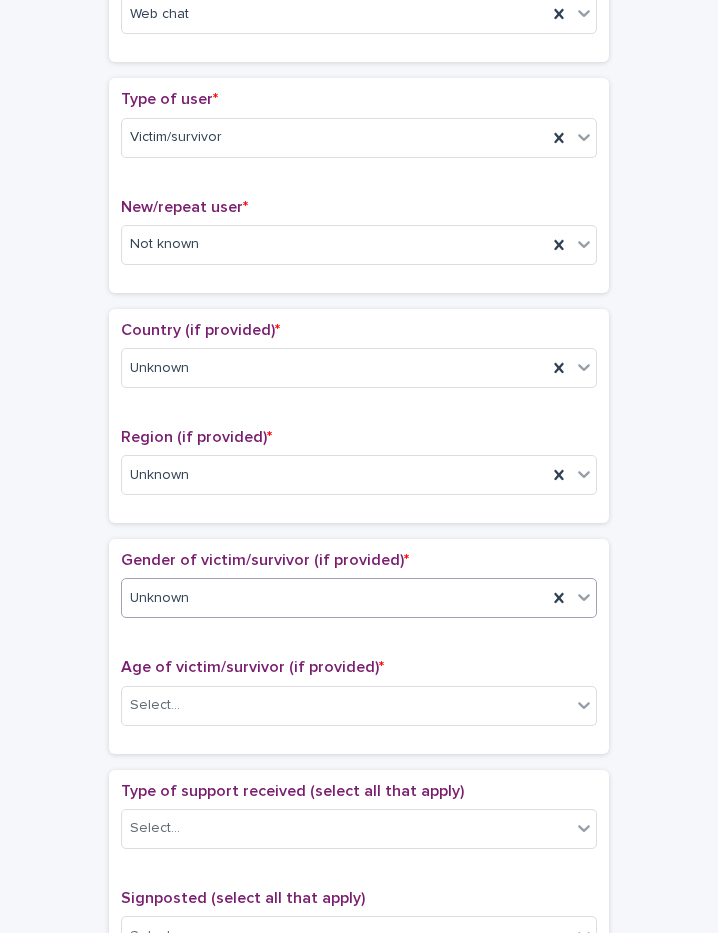 scroll, scrollTop: 700, scrollLeft: 0, axis: vertical 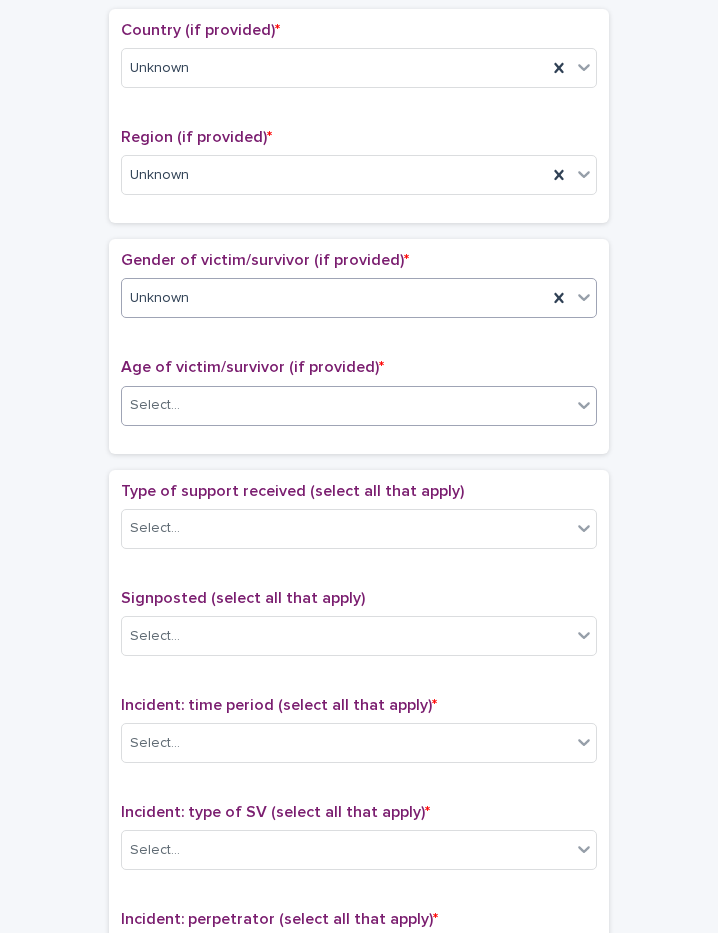 click on "Select..." at bounding box center [346, 405] 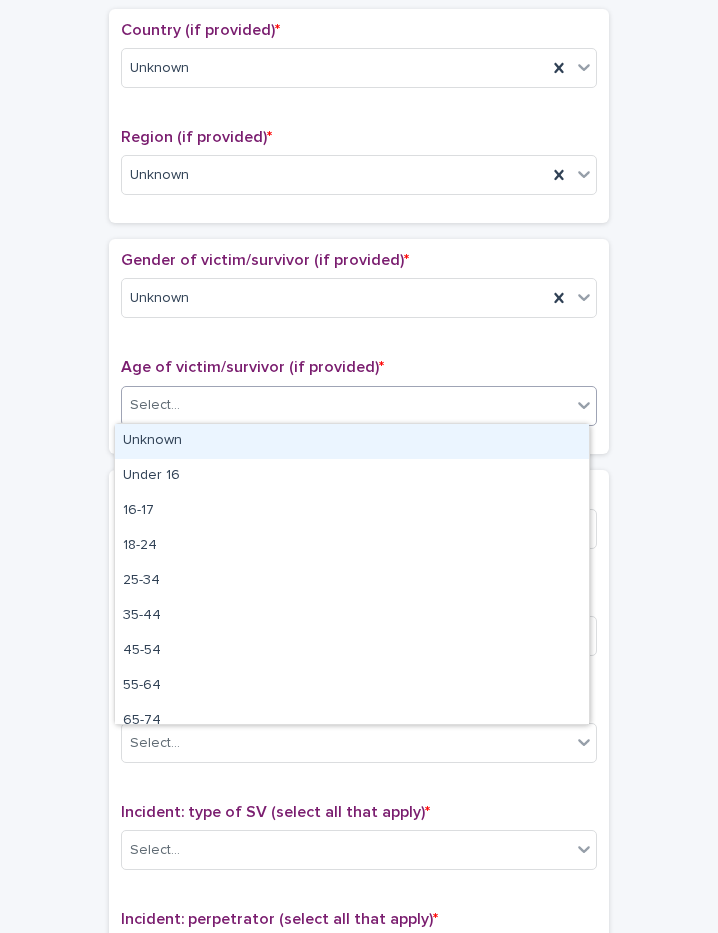 click on "Unknown" at bounding box center [352, 441] 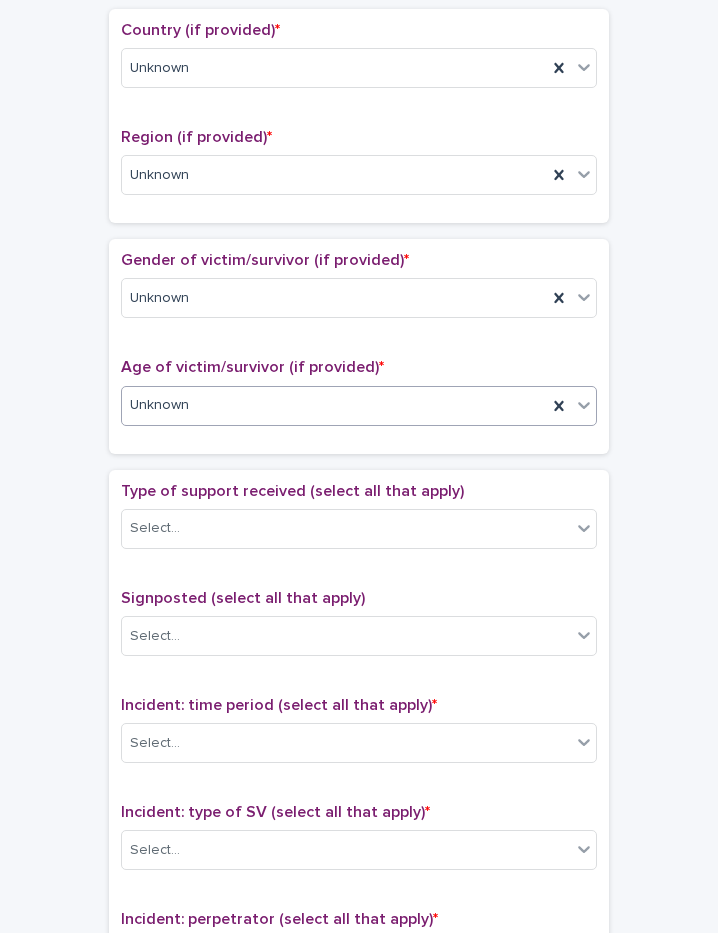 scroll, scrollTop: 1100, scrollLeft: 0, axis: vertical 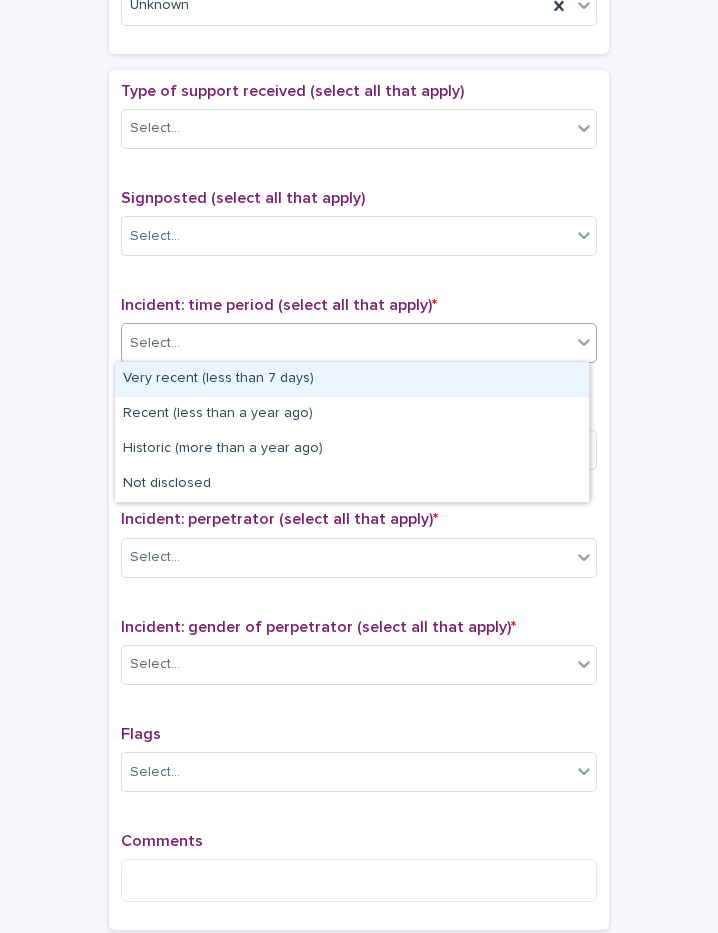 click on "Select..." at bounding box center [346, 343] 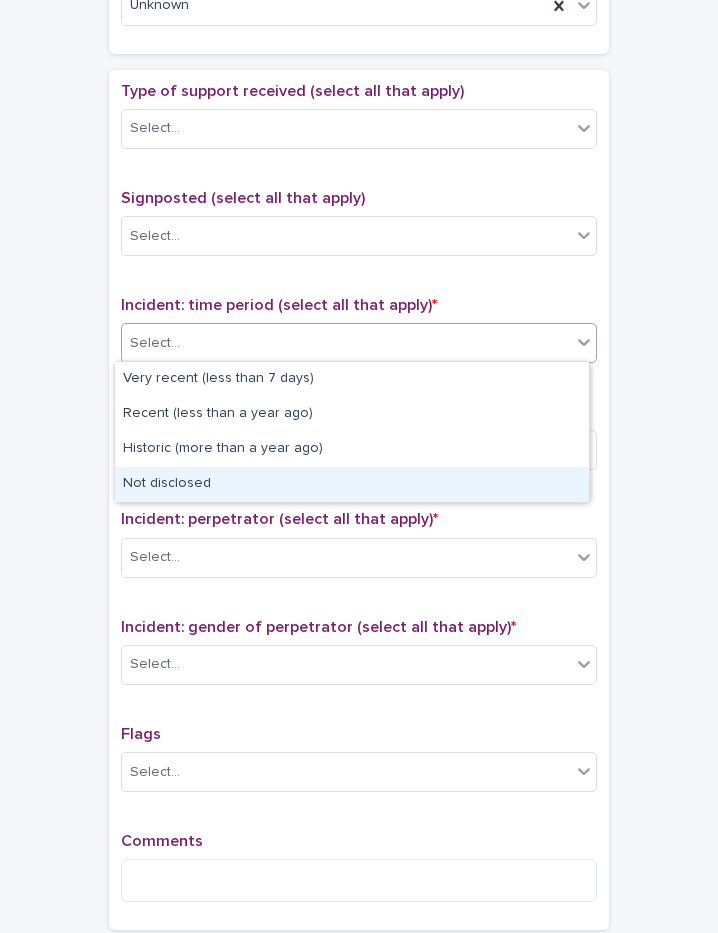 click on "Not disclosed" at bounding box center [352, 484] 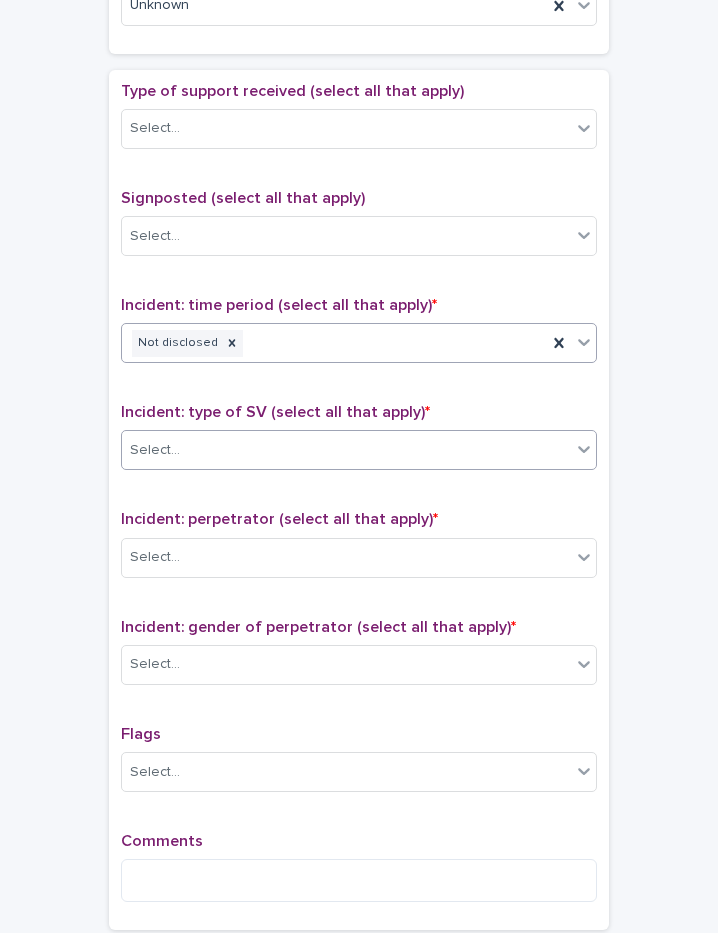 click on "Select..." at bounding box center [346, 450] 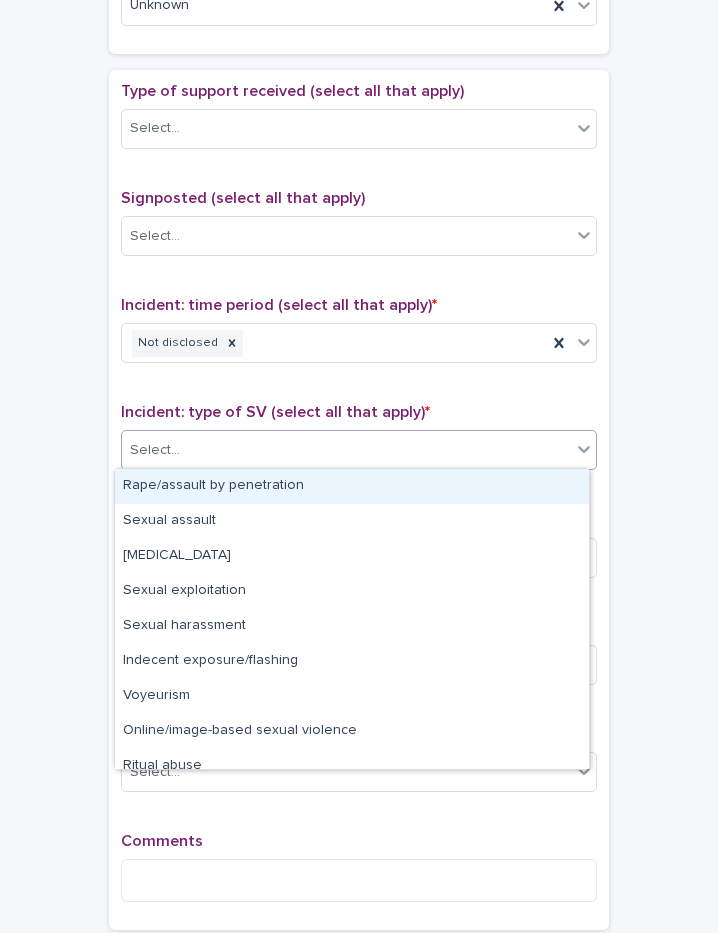 click on "Rape/assault by penetration" at bounding box center [352, 486] 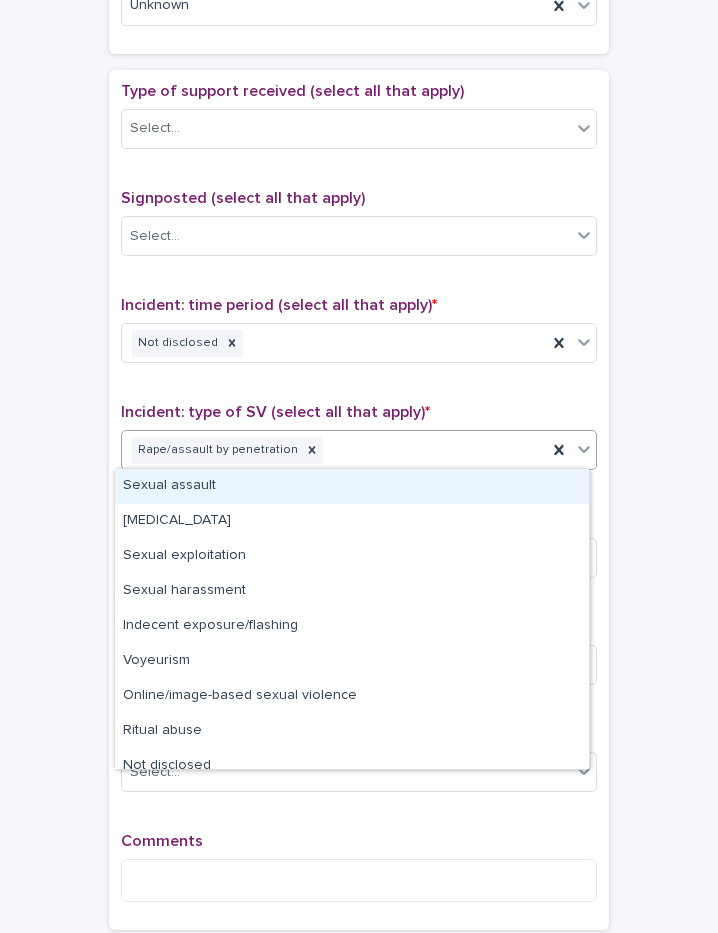 click on "Rape/assault by penetration" at bounding box center (334, 450) 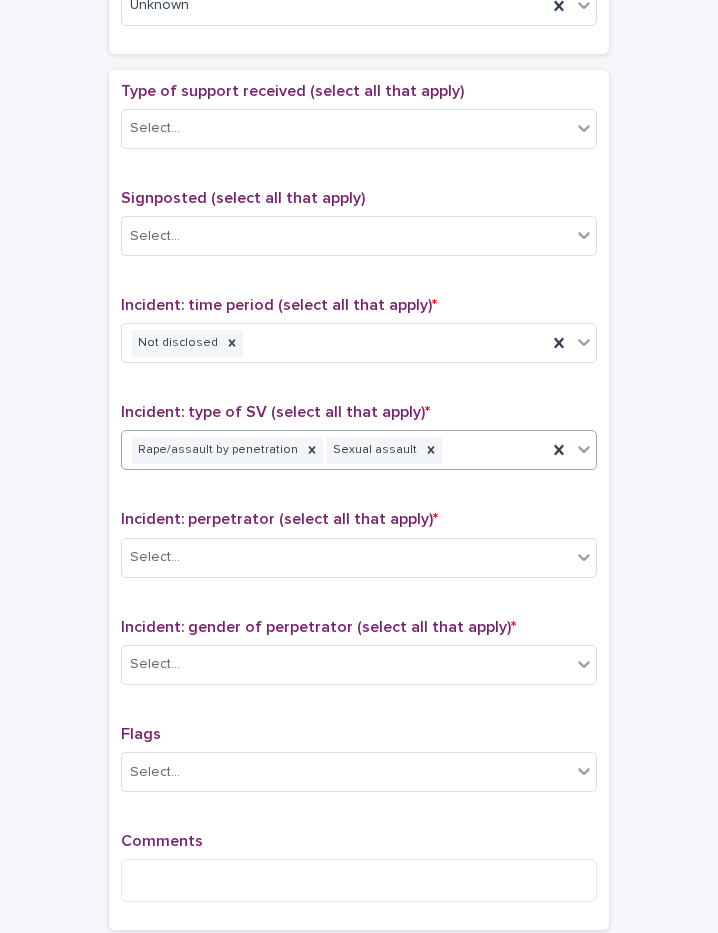click on "Rape/assault by penetration Sexual assault" at bounding box center (334, 450) 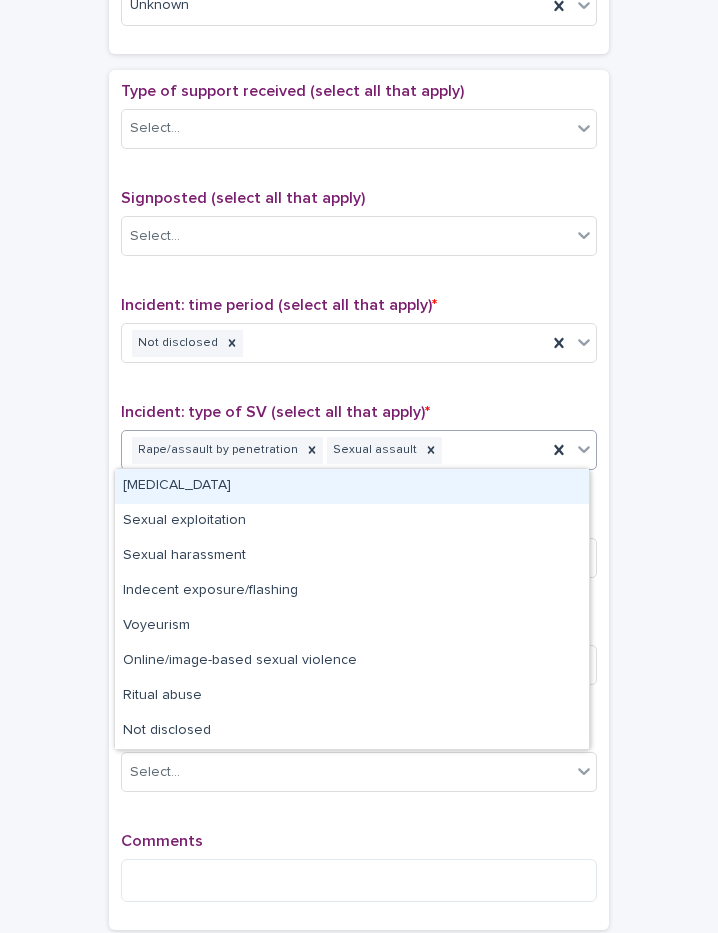 click on "[MEDICAL_DATA]" at bounding box center (352, 486) 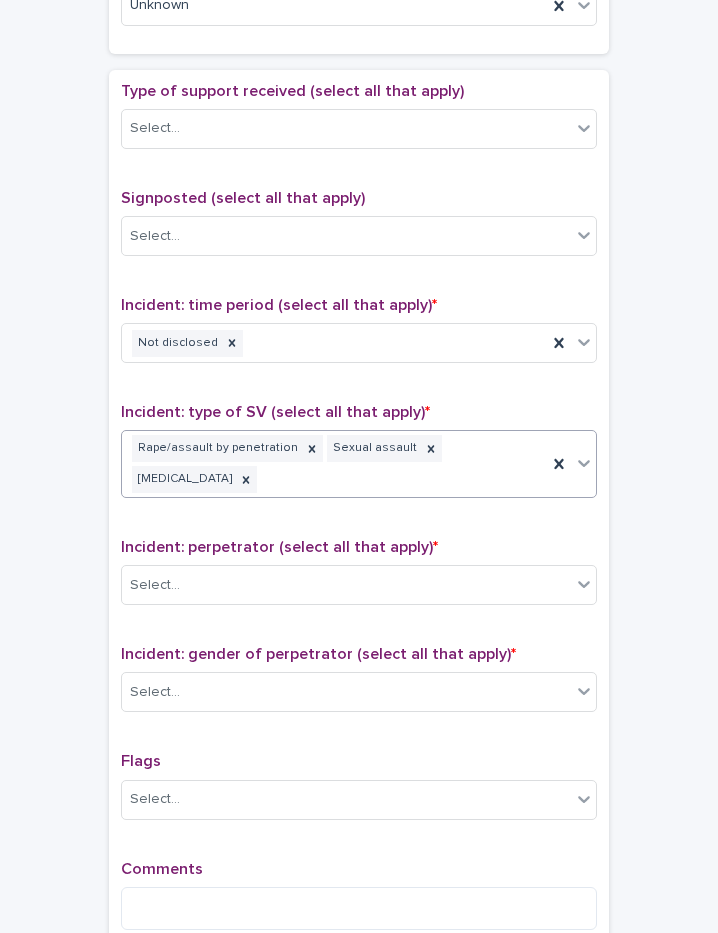 scroll, scrollTop: 1114, scrollLeft: 0, axis: vertical 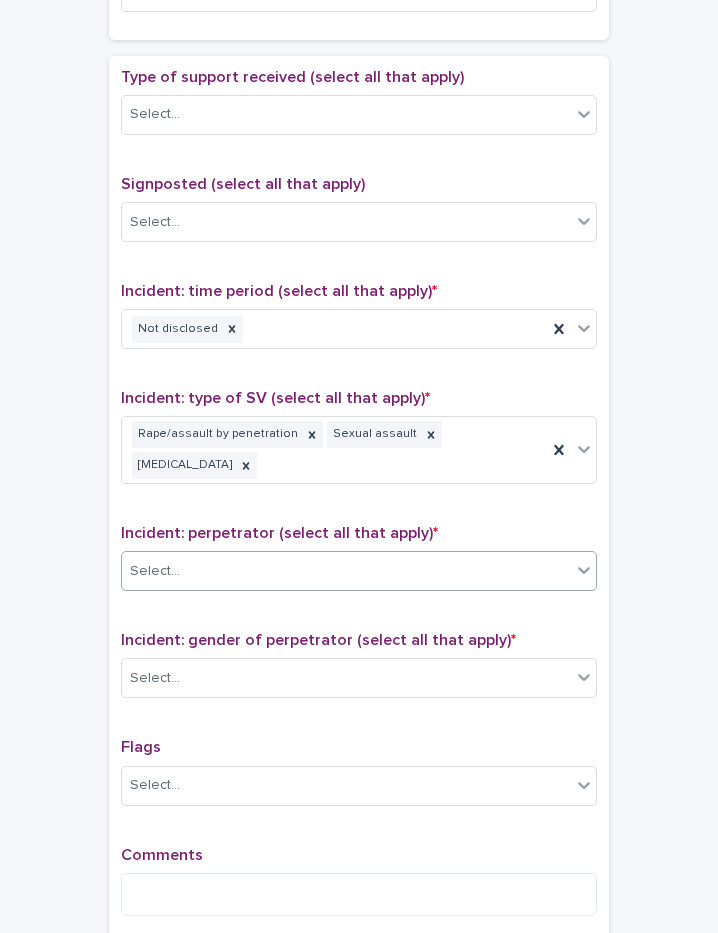 drag, startPoint x: 207, startPoint y: 540, endPoint x: 206, endPoint y: 554, distance: 14.035668 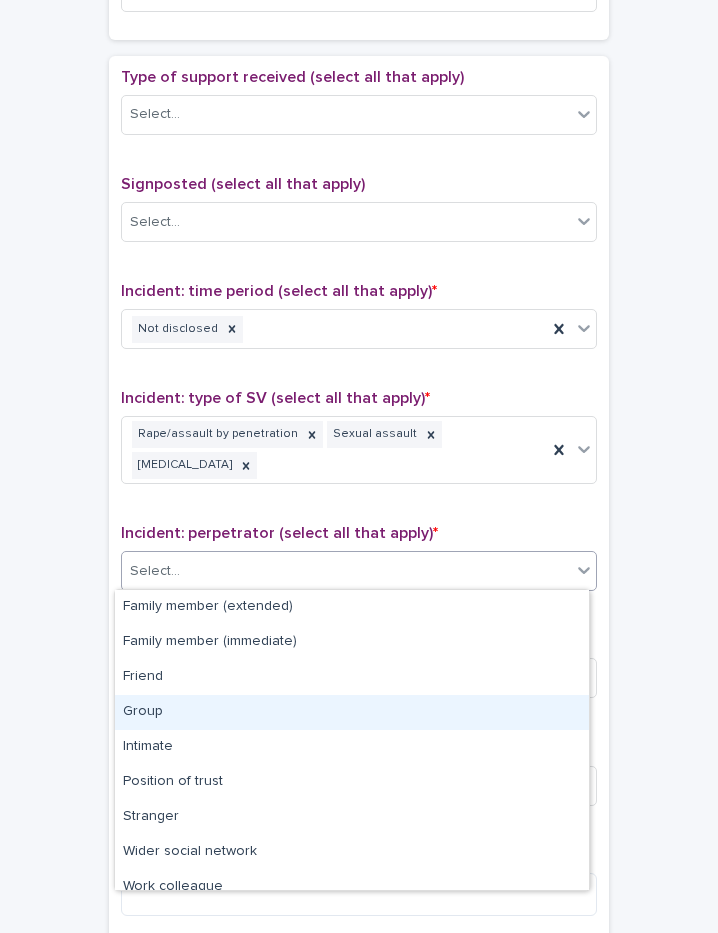 scroll, scrollTop: 85, scrollLeft: 0, axis: vertical 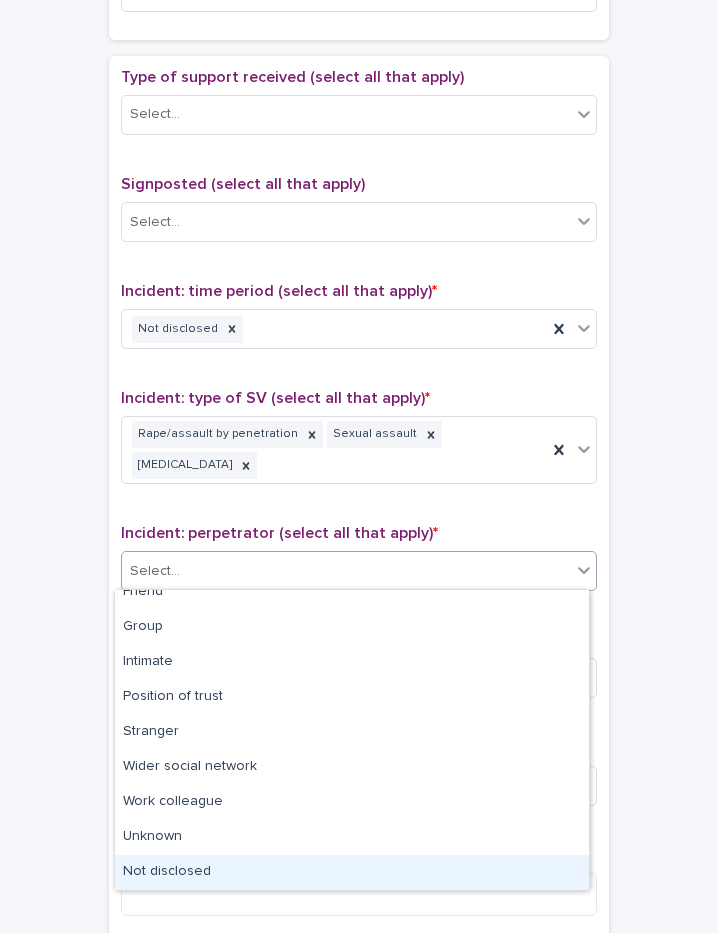click on "Not disclosed" at bounding box center [352, 872] 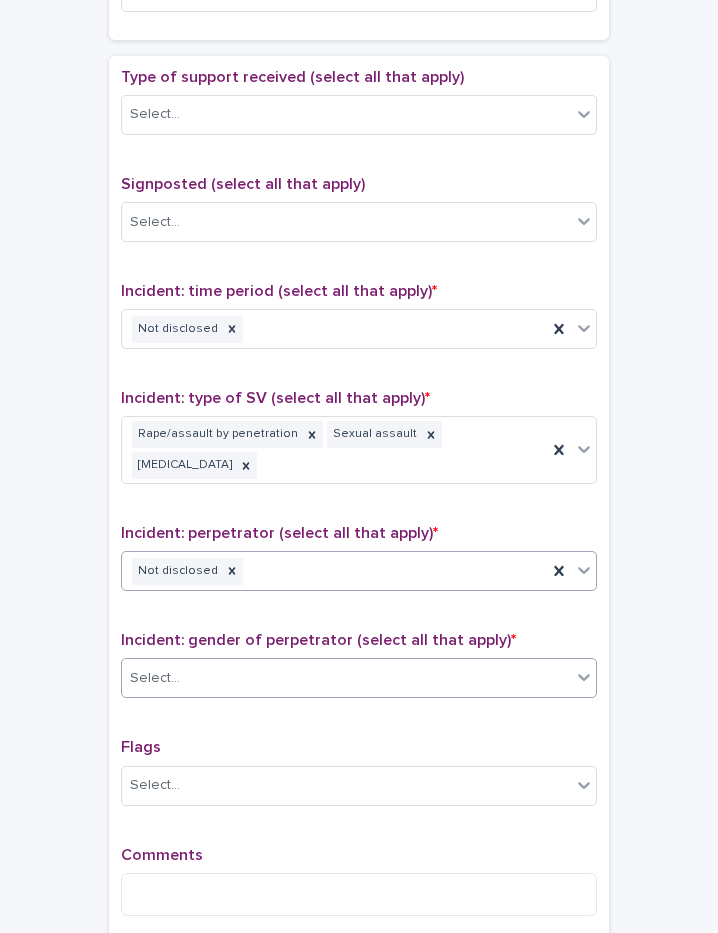 click at bounding box center [183, 677] 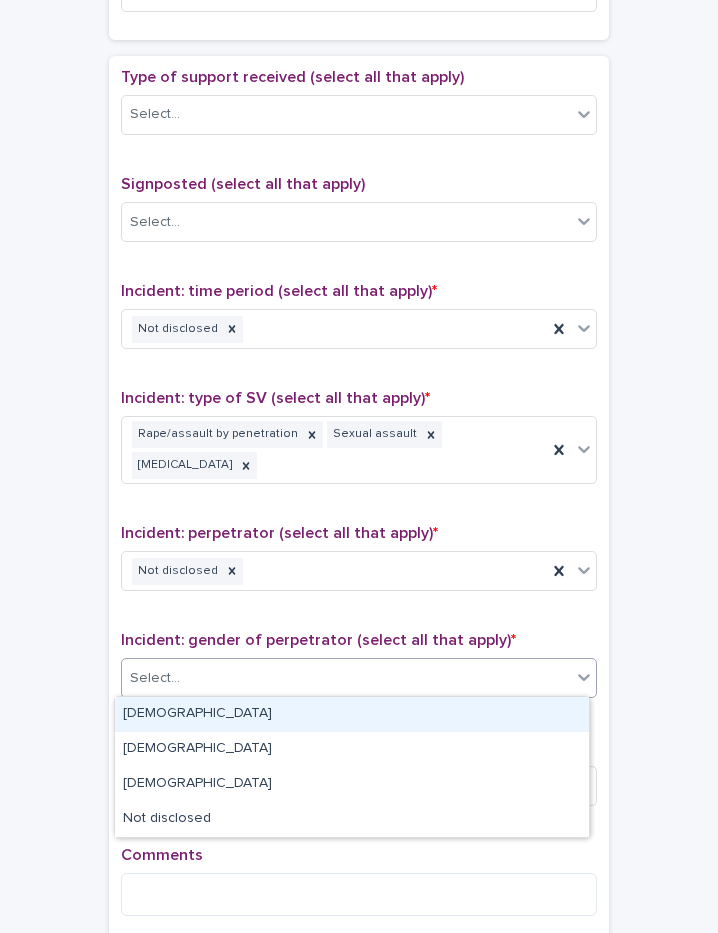 click on "[DEMOGRAPHIC_DATA]" at bounding box center [352, 714] 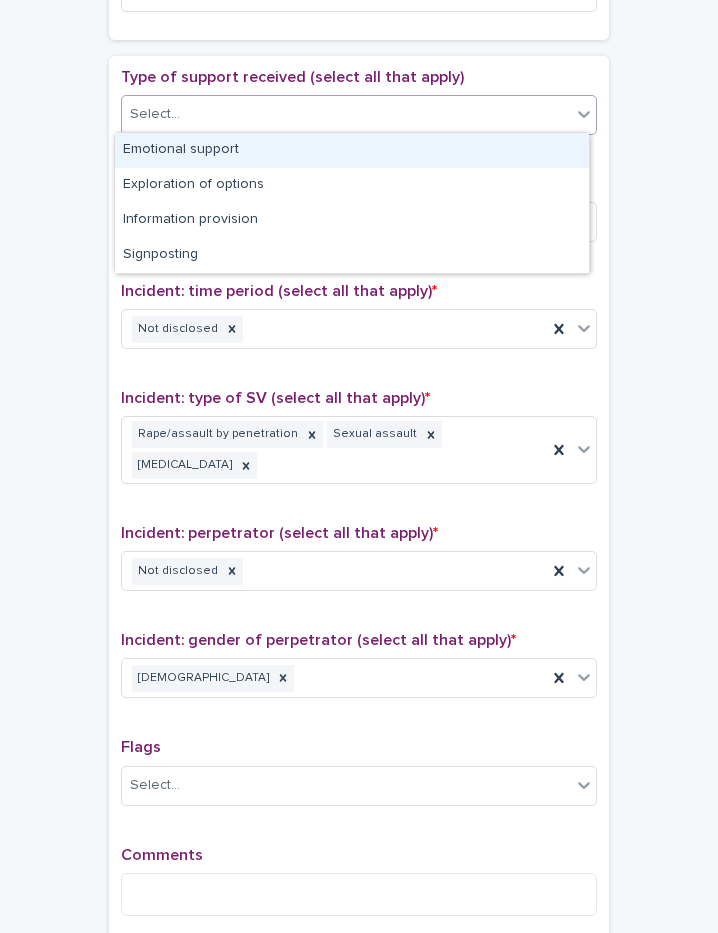 click on "Select..." at bounding box center [346, 114] 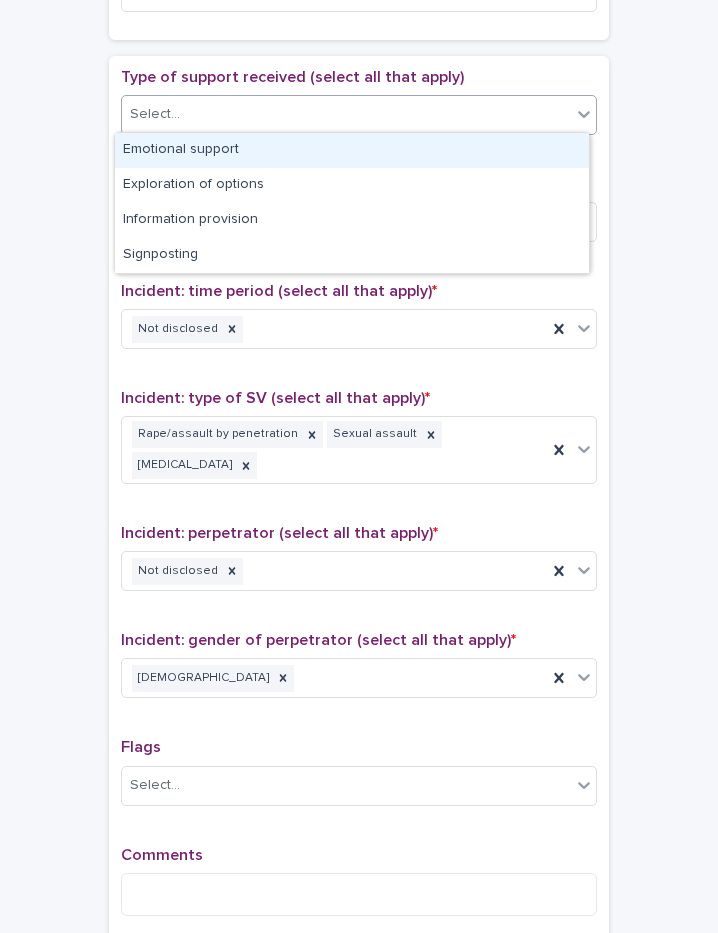 click on "Emotional support" at bounding box center (352, 150) 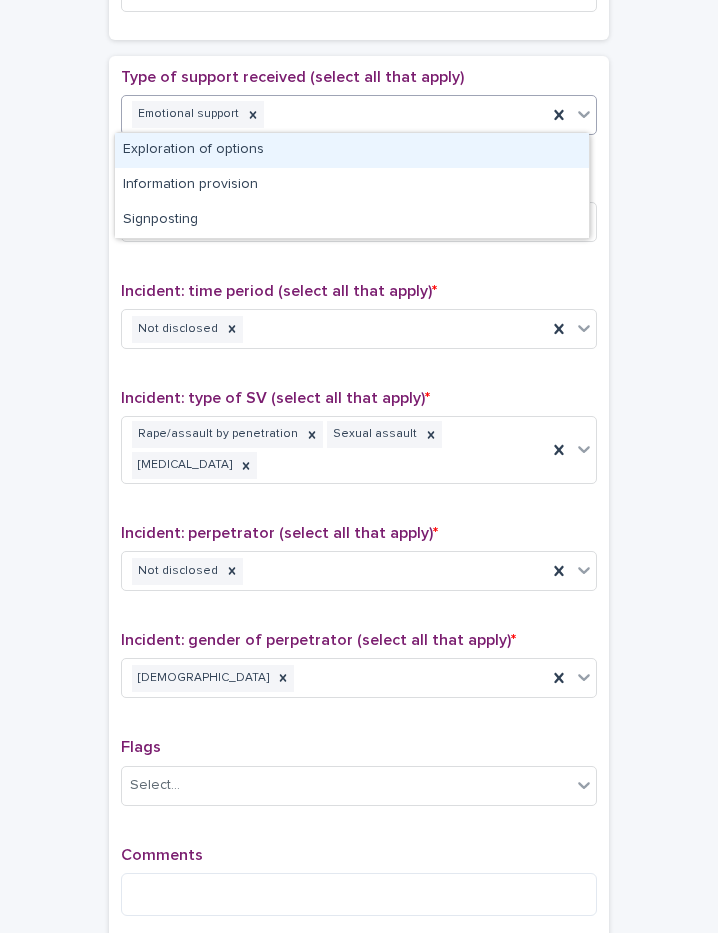click on "Emotional support" at bounding box center (334, 114) 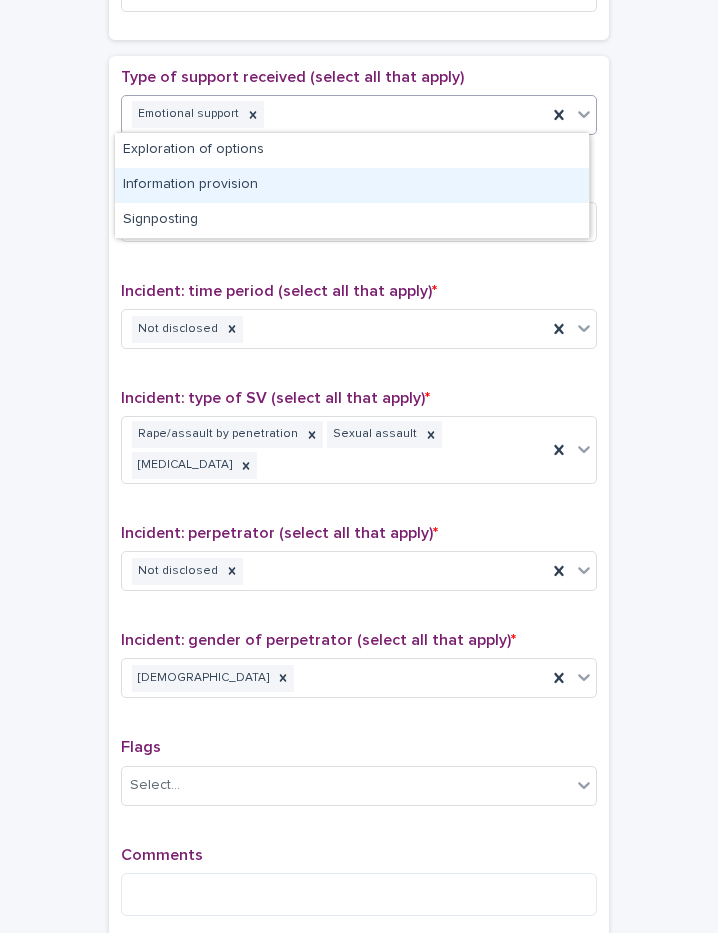 click on "Information provision" at bounding box center (352, 185) 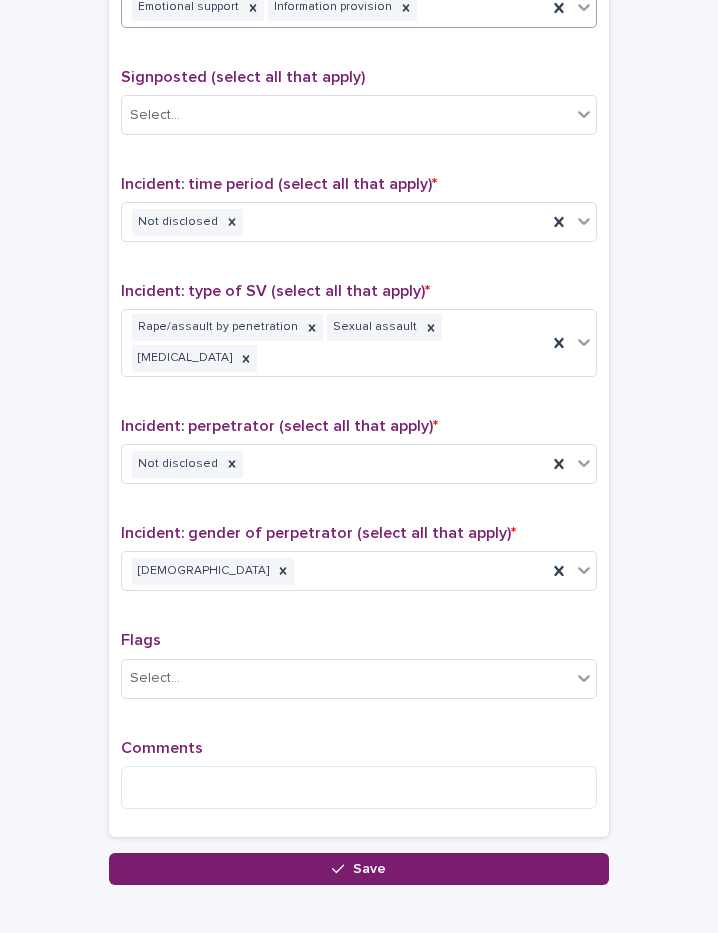 scroll, scrollTop: 1327, scrollLeft: 0, axis: vertical 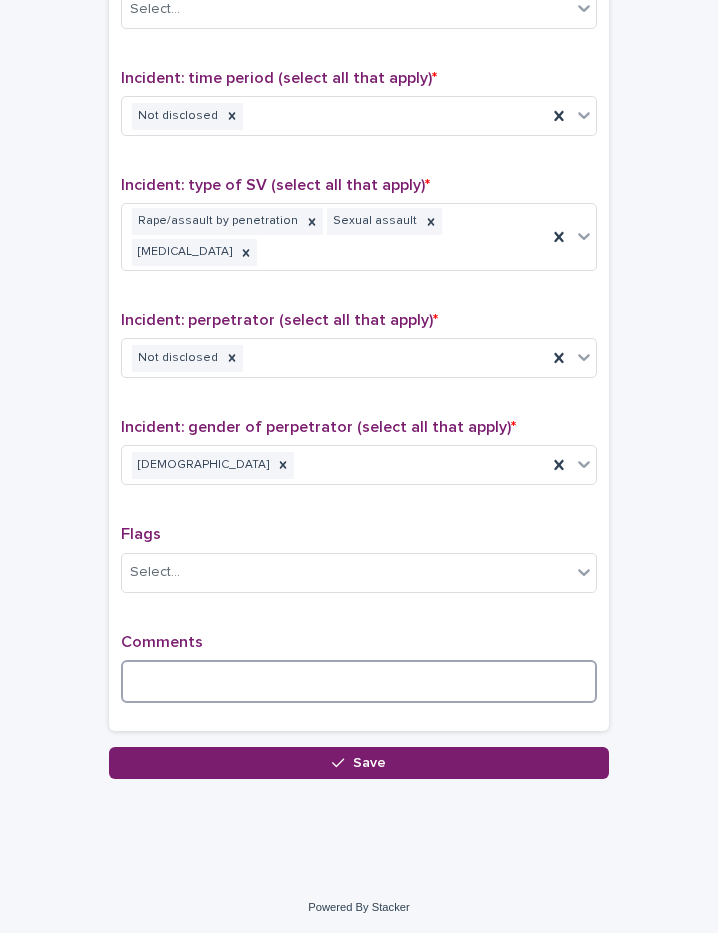 click at bounding box center [359, 681] 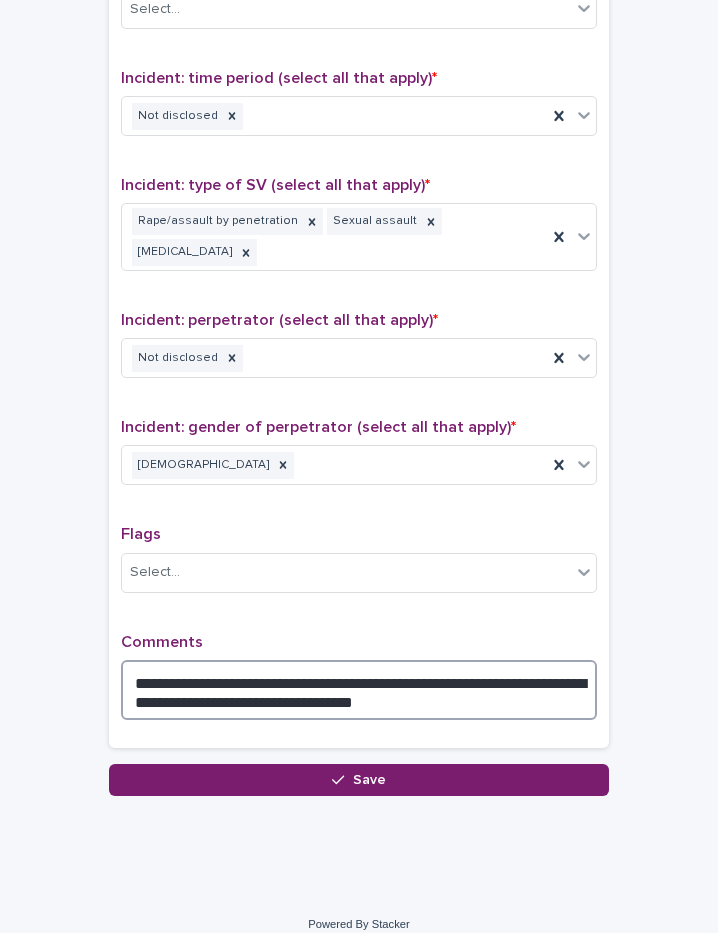 type on "**********" 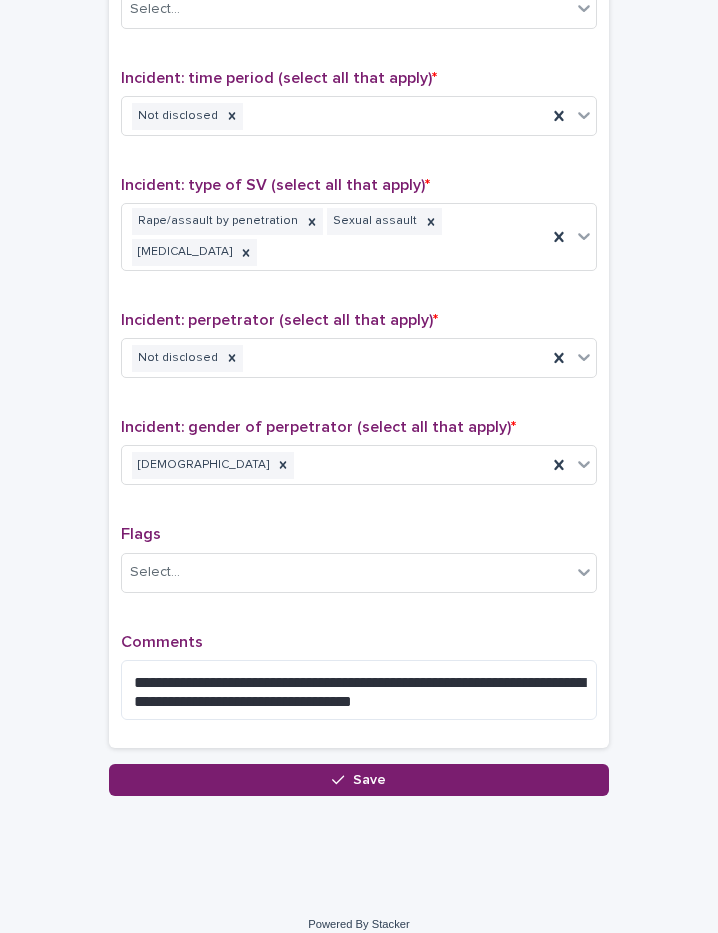 drag, startPoint x: 365, startPoint y: 625, endPoint x: 441, endPoint y: 722, distance: 123.22743 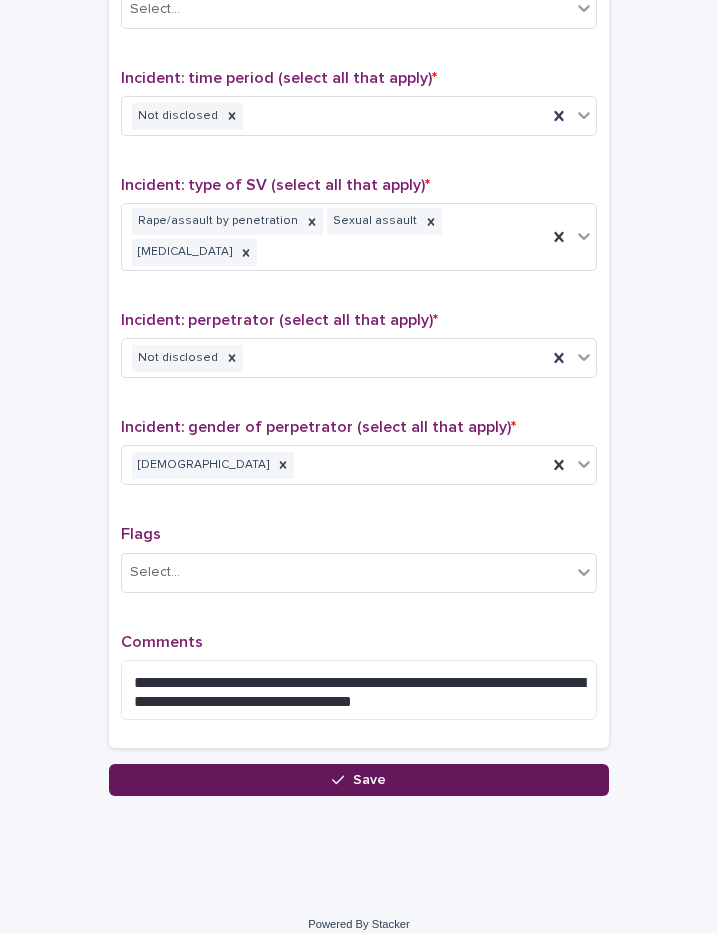 click on "Save" at bounding box center (359, 780) 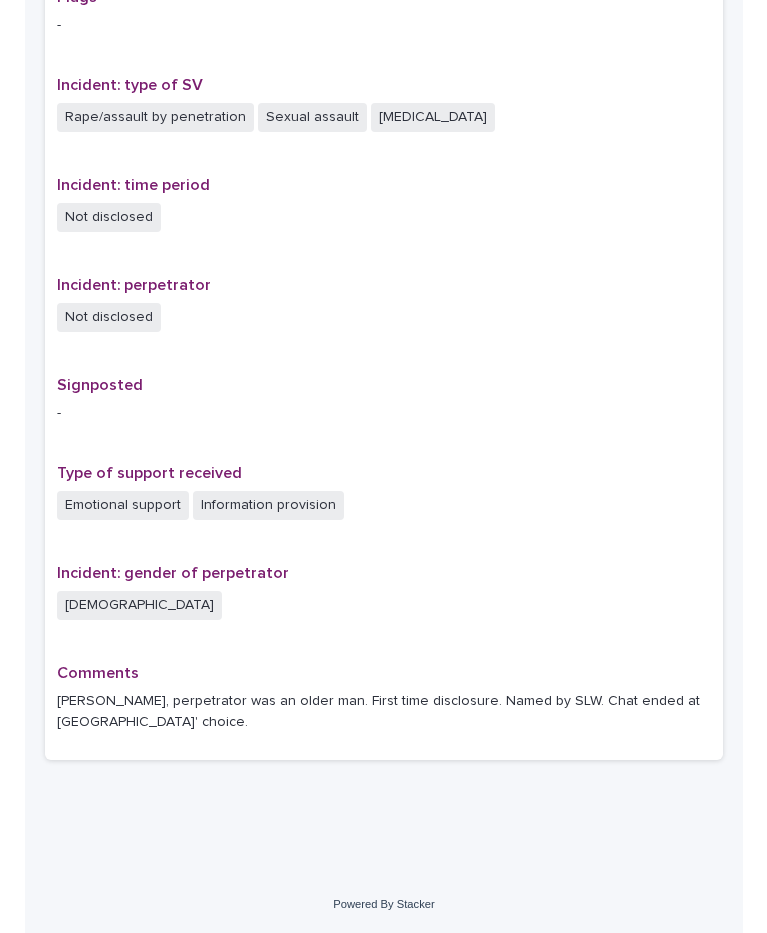 scroll, scrollTop: 0, scrollLeft: 0, axis: both 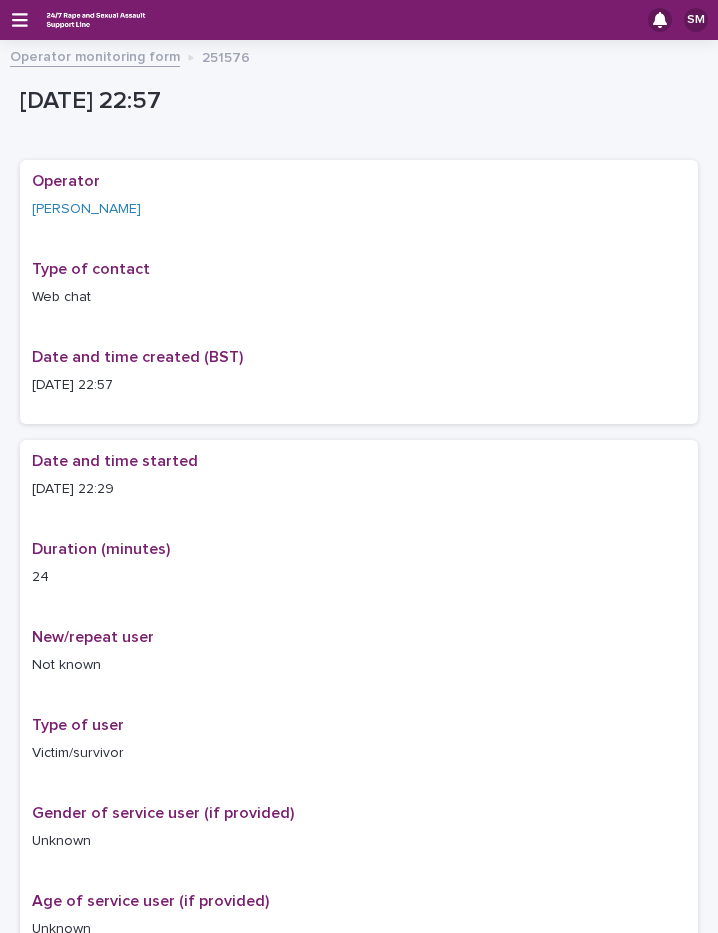 click on "Operator monitoring form" at bounding box center (95, 55) 